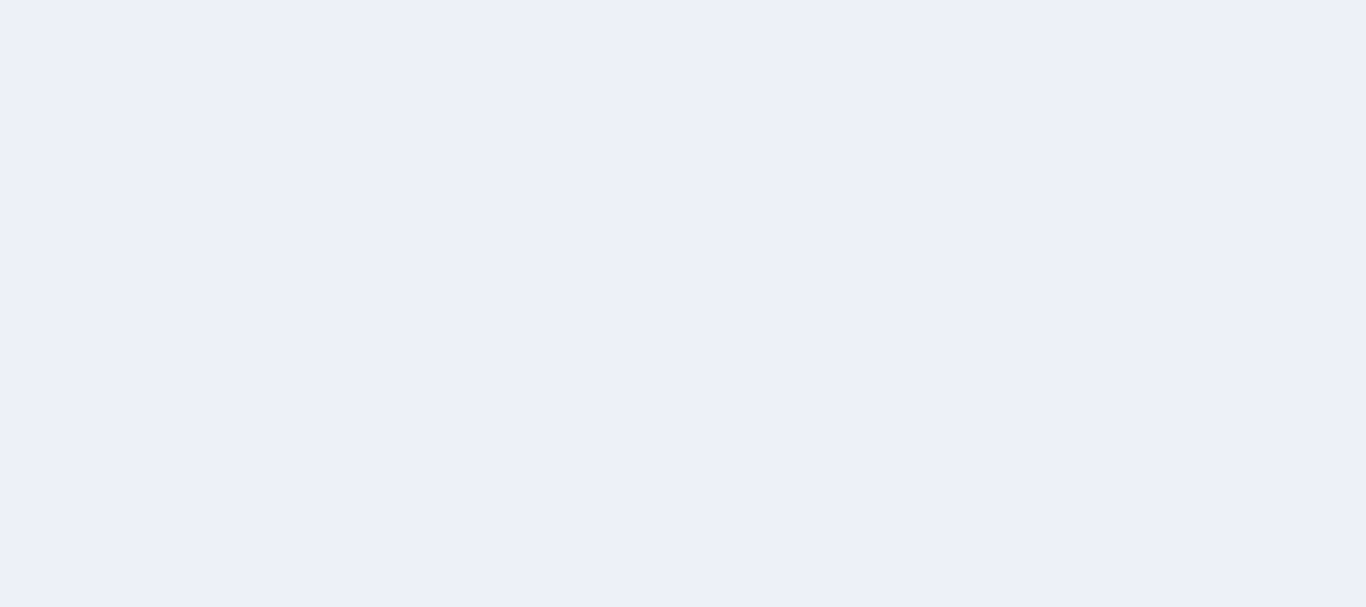 scroll, scrollTop: 0, scrollLeft: 0, axis: both 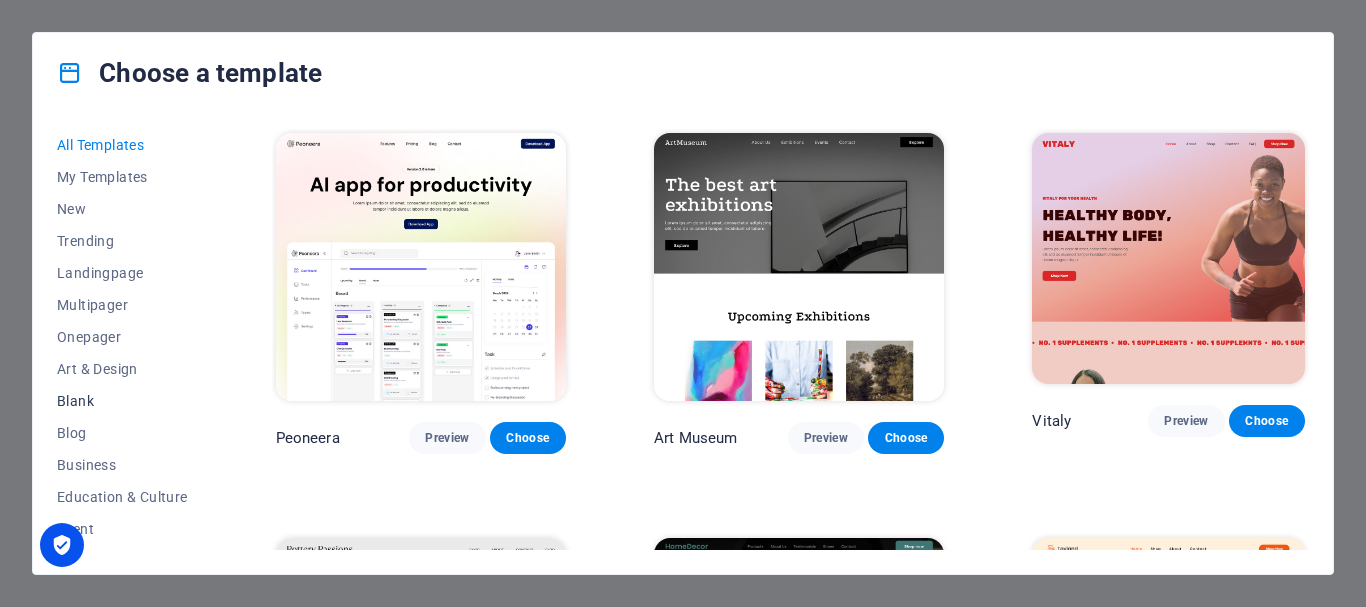 click on "Blank" at bounding box center [122, 401] 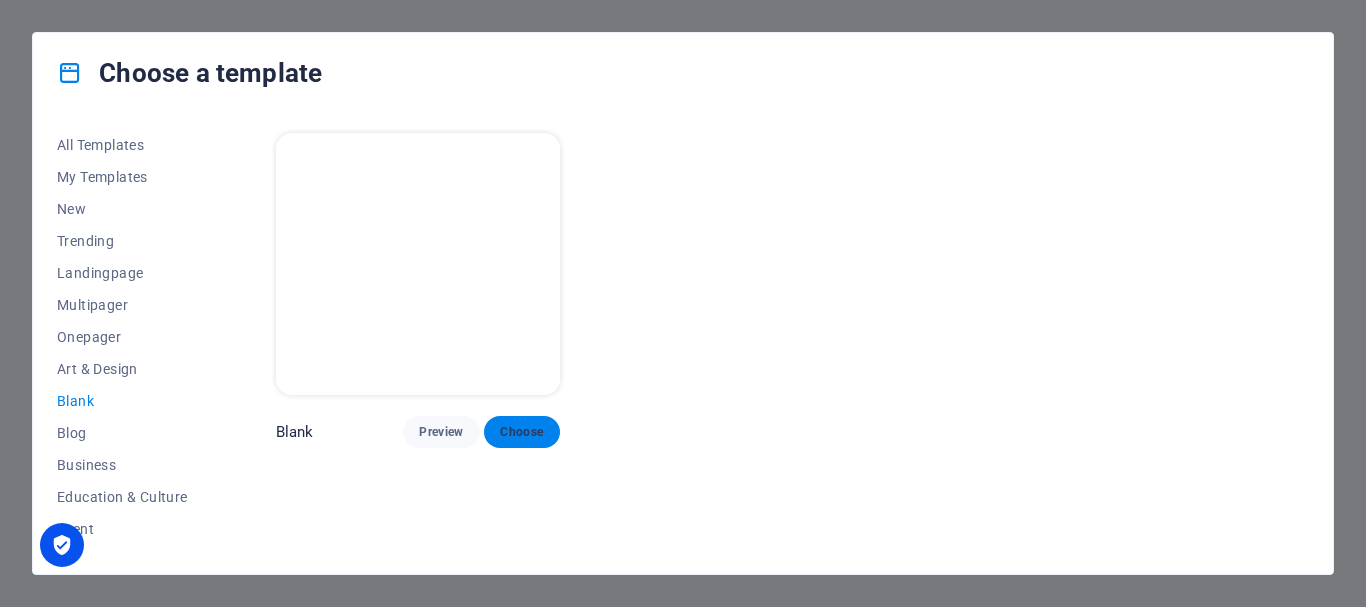 click on "Choose" at bounding box center (522, 432) 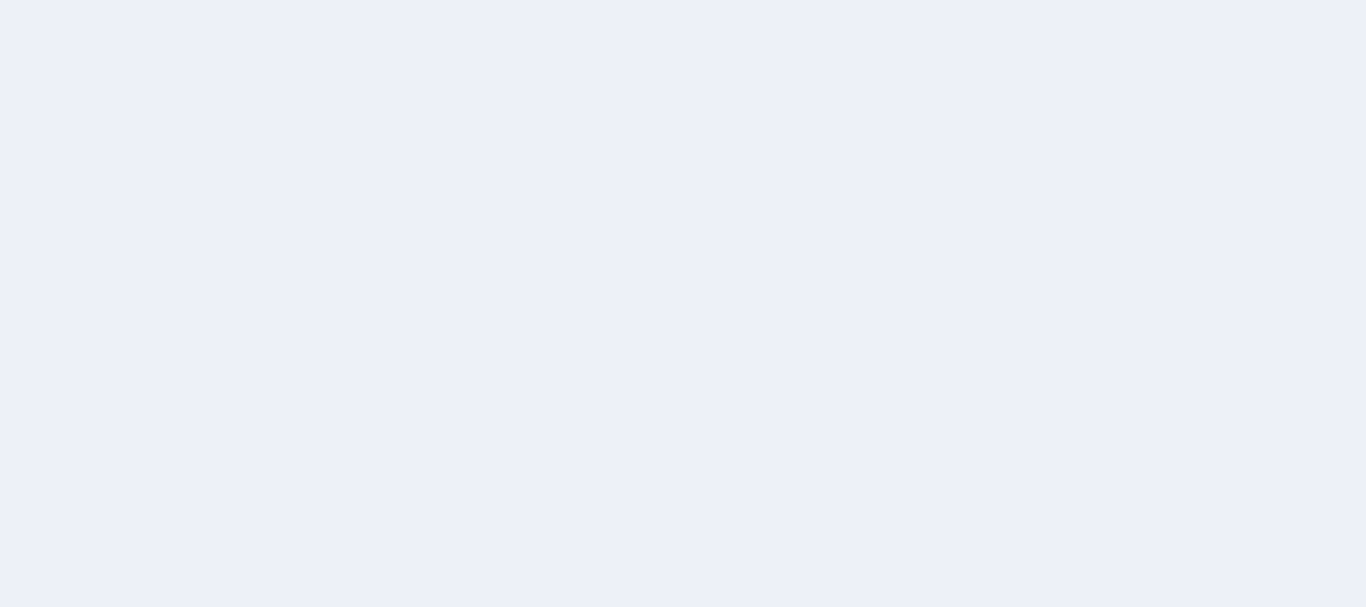 scroll, scrollTop: 0, scrollLeft: 0, axis: both 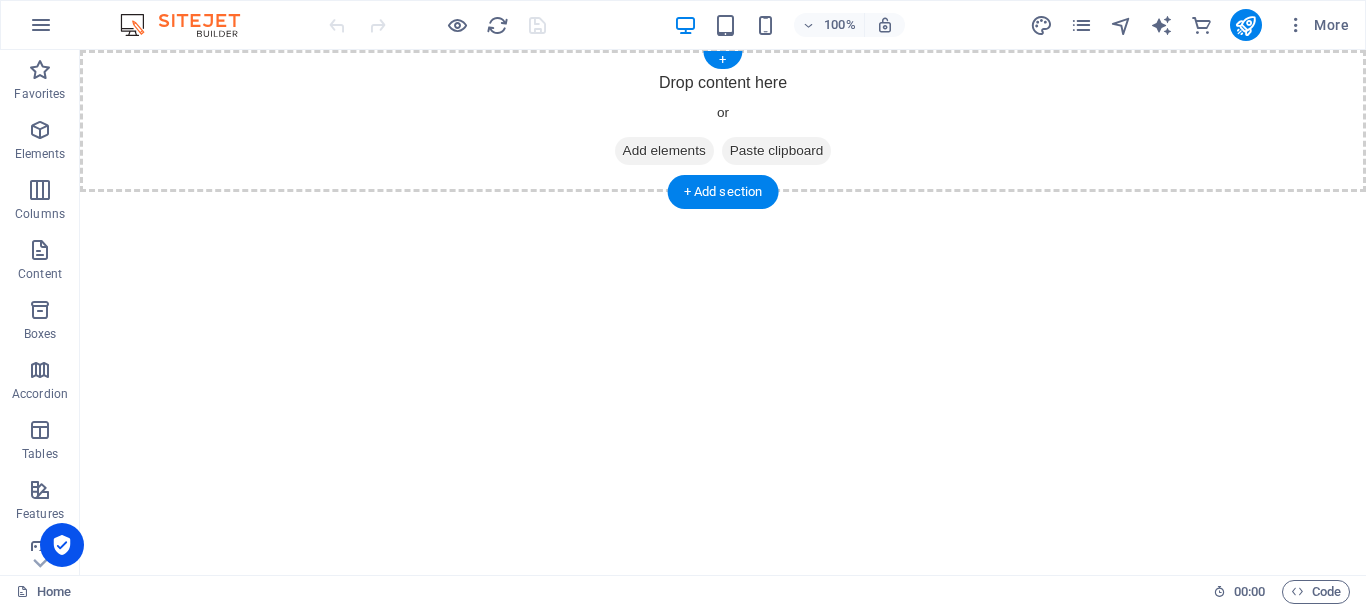 click on "Add elements" at bounding box center (664, 151) 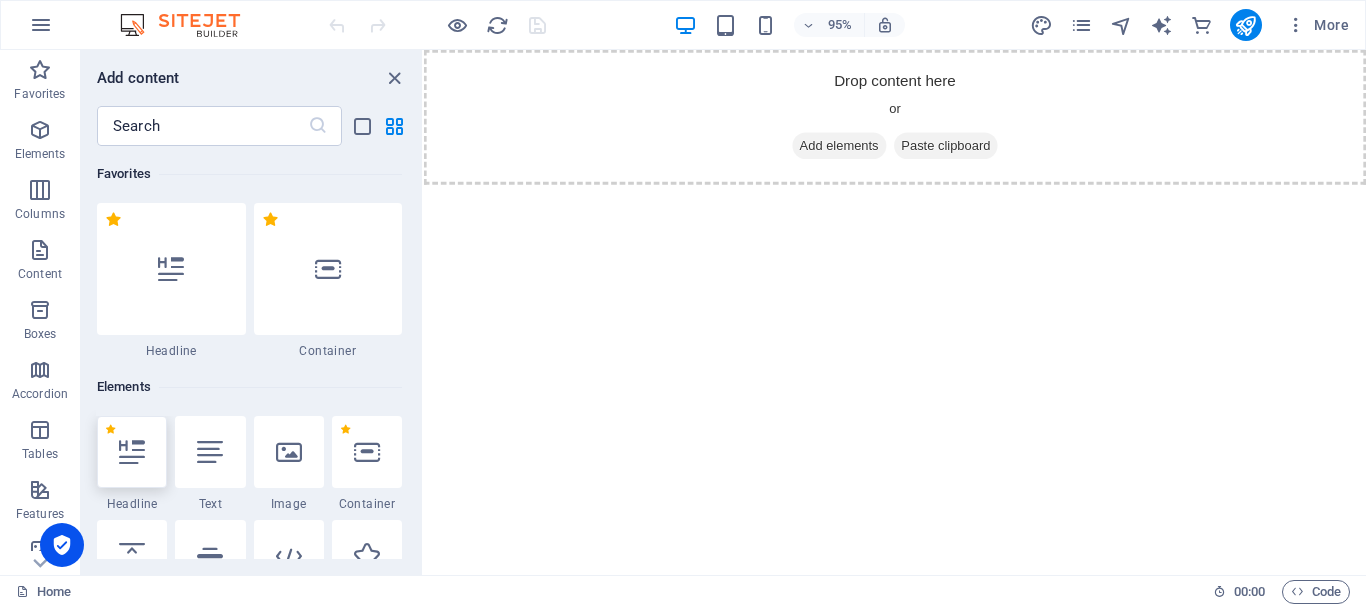 click at bounding box center (132, 452) 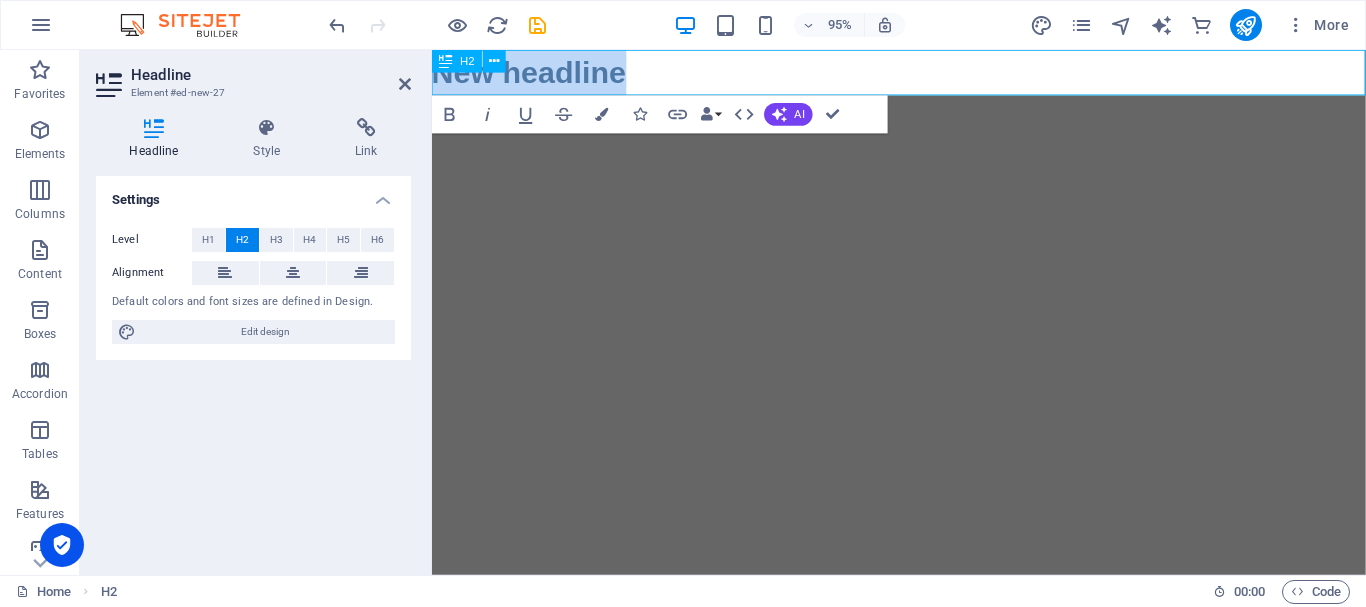 click on "New headline" at bounding box center [923, 74] 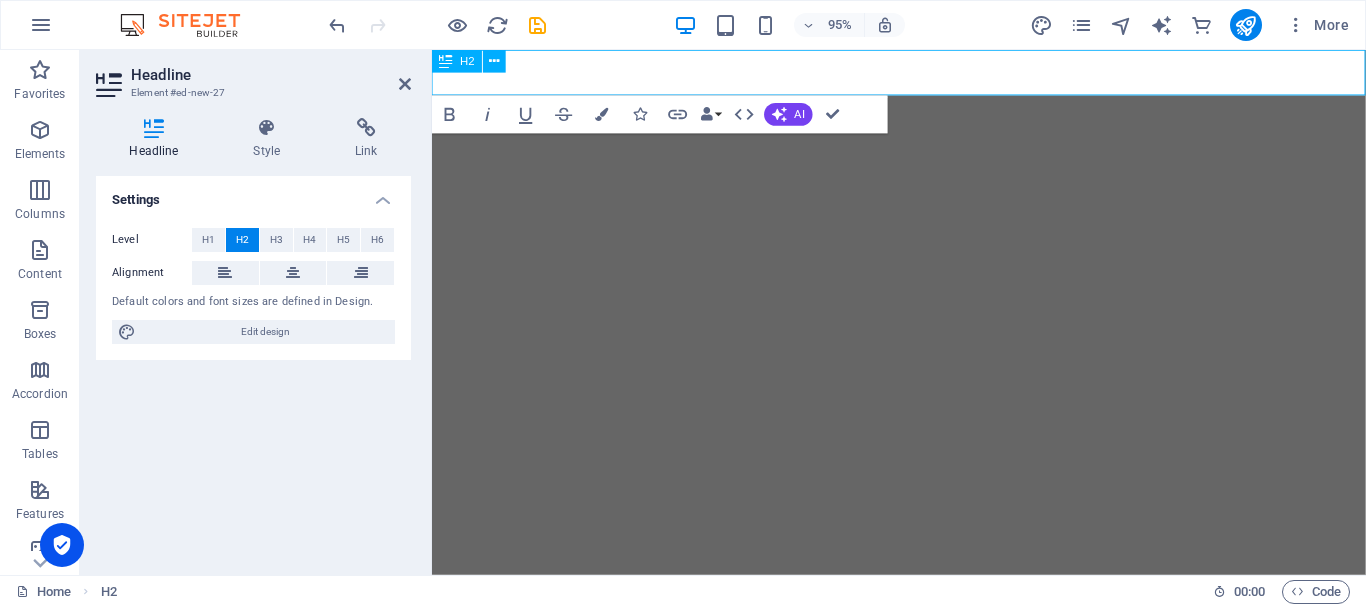 click at bounding box center (923, 74) 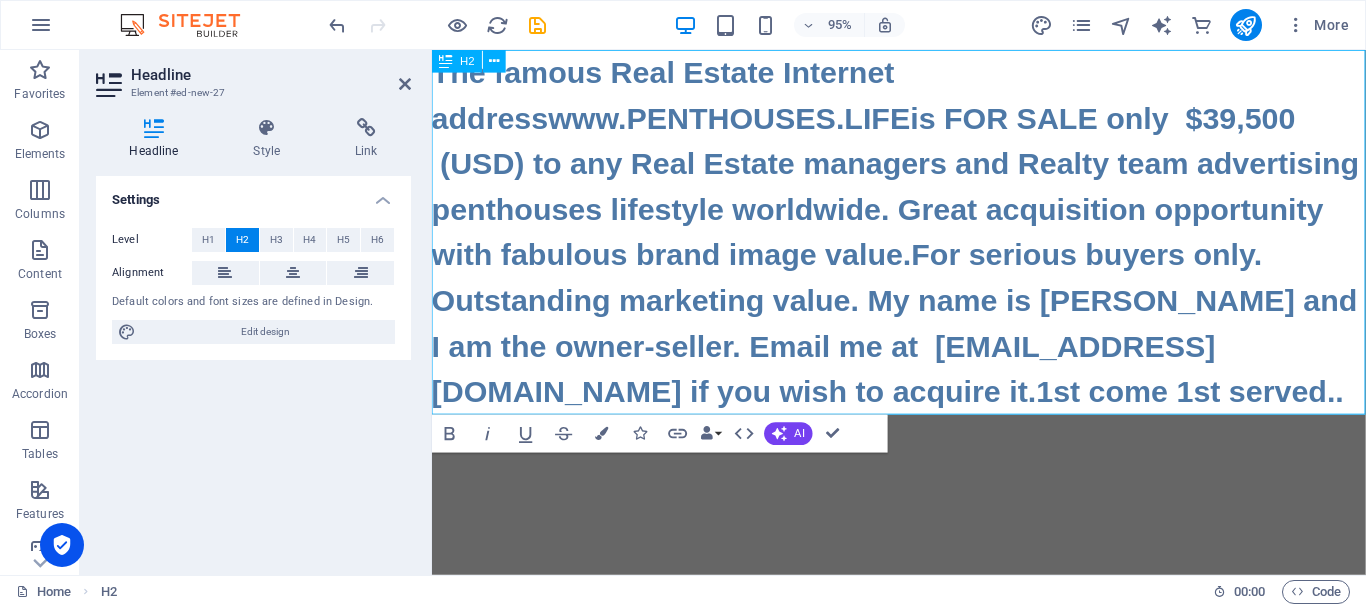 click on "The famous Real Estate Internet addresswww.PENTHOUSES.LIFEis FOR SALE only  $39,500  (USD) to any Real Estate managers and Realty team advertising penthouses lifestyle worldwide. Great acquisition opportunity with fabulous brand image value.For serious buyers only. Outstanding marketing value. My name is Daniel and I am the owner-seller. Email me at  daniel94199@gmail.com if you wish to acquire it.1st come 1st served.." at bounding box center [923, 242] 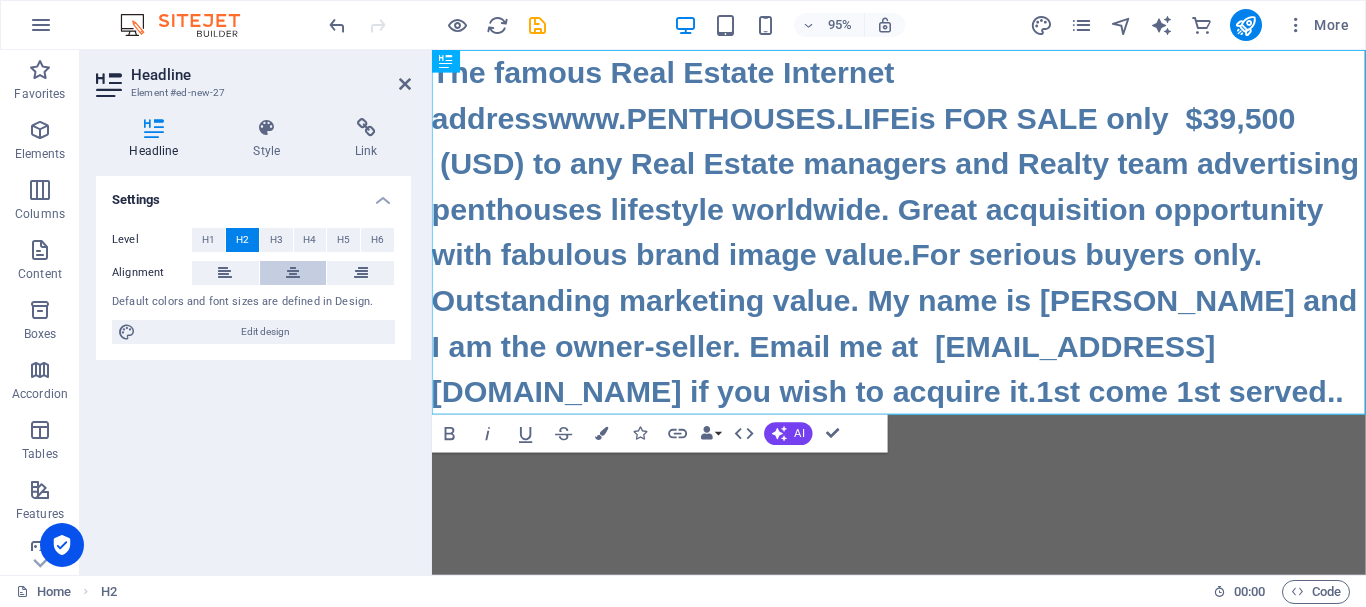 click at bounding box center [293, 273] 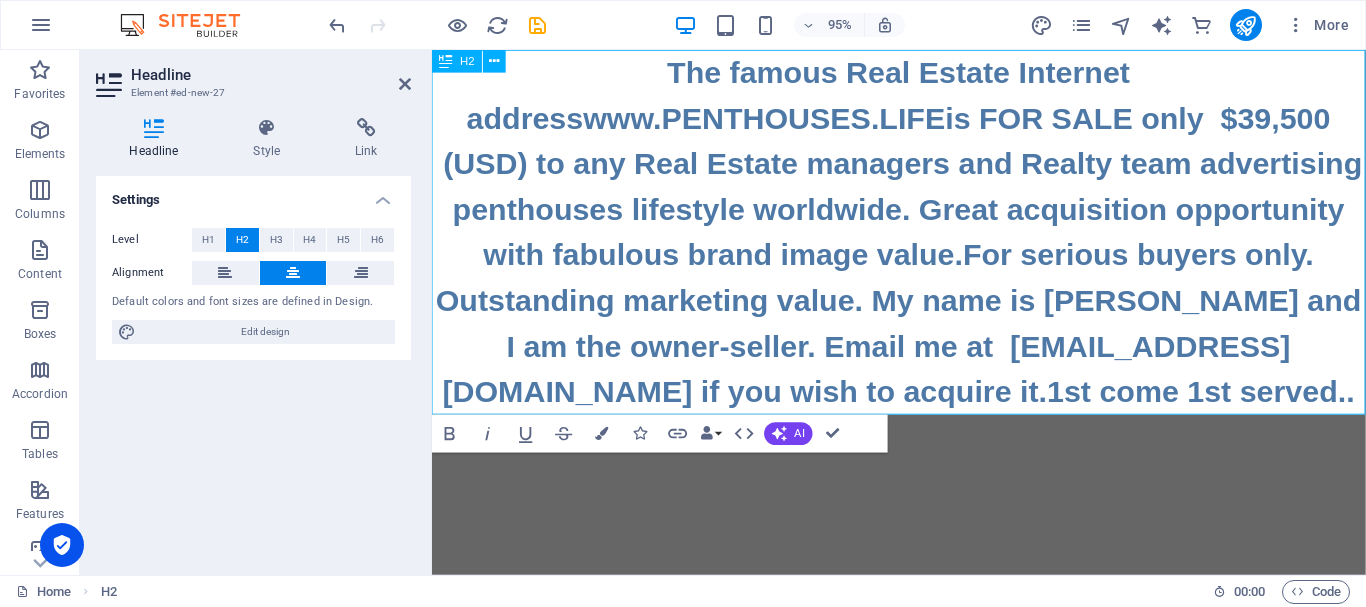click on "The famous Real Estate Internet addresswww.PENTHOUSES.LIFEis FOR SALE only  $39,500  (USD) to any Real Estate managers and Realty team advertising penthouses lifestyle worldwide. Great acquisition opportunity with fabulous brand image value.For serious buyers only. Outstanding marketing value. My name is Daniel and I am the owner-seller. Email me at  daniel94199@gmail.com if you wish to acquire it.1st come 1st served.." at bounding box center [923, 242] 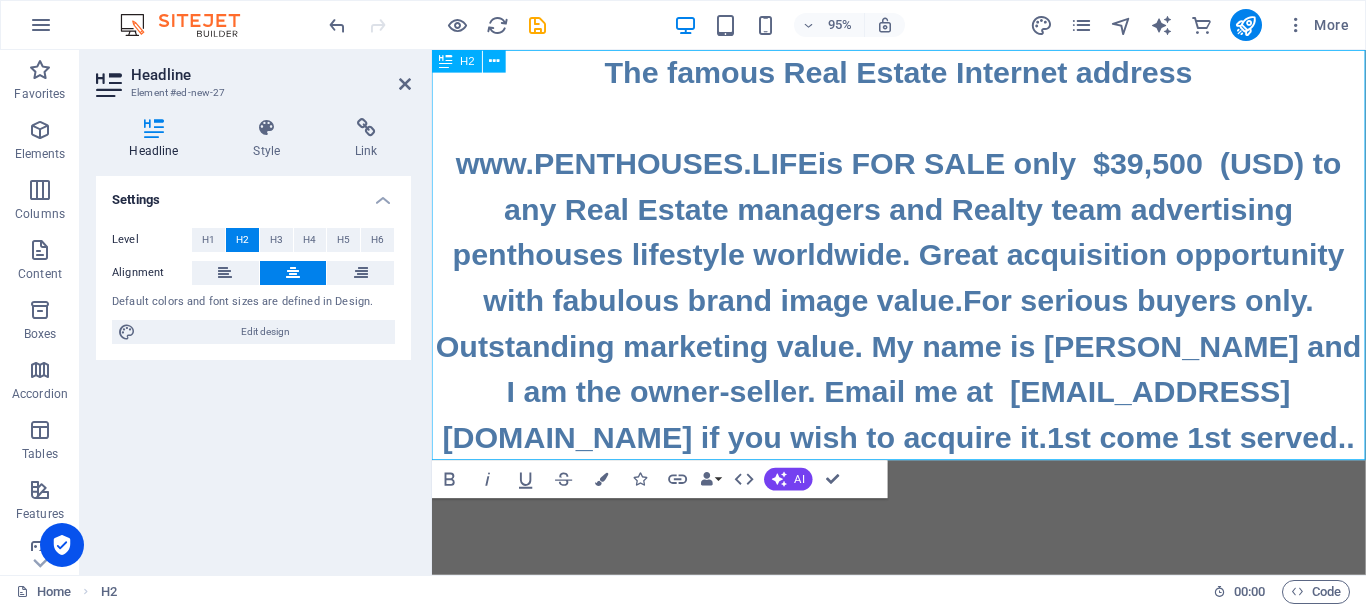 click on "The famous Real Estate Internet address ‌ ‌www.PENTHOUSES.LIFEis FOR SALE only  $39,500  (USD) to any Real Estate managers and Realty team advertising penthouses lifestyle worldwide. Great acquisition opportunity with fabulous brand image value.For serious buyers only. Outstanding marketing value. My name is Daniel and I am the owner-seller. Email me at  daniel94199@gmail.com if you wish to acquire it.1st come 1st served.." at bounding box center (923, 266) 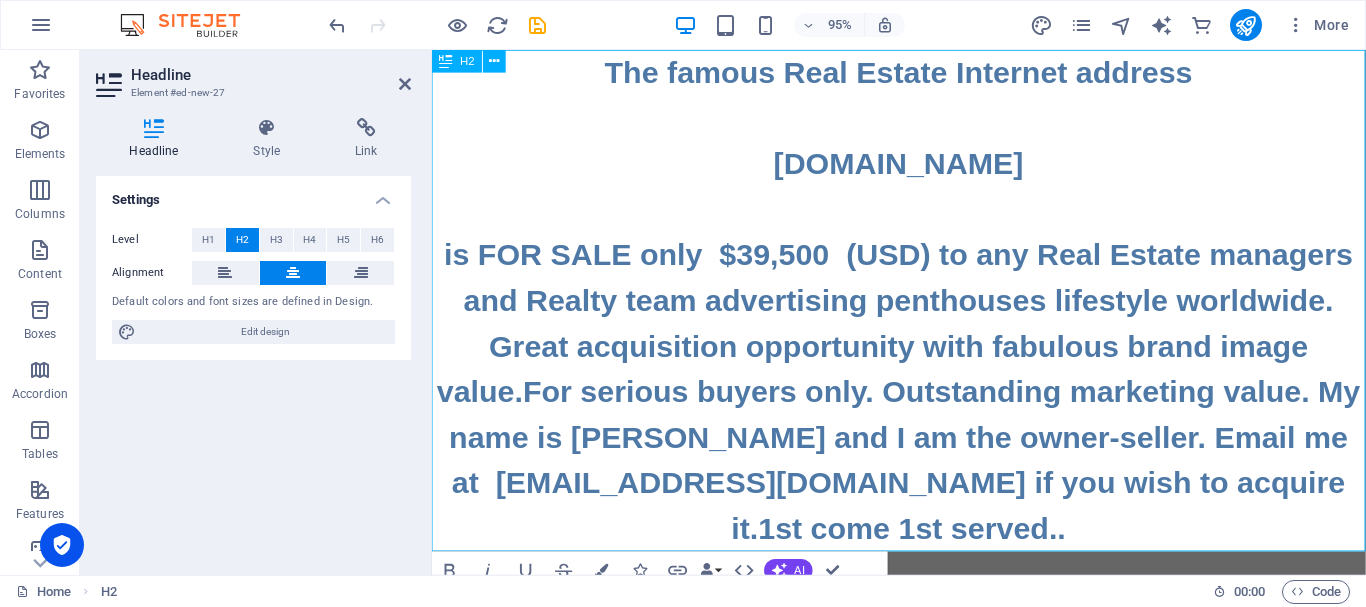 click on "The famous Real Estate Internet address ‌ ‌www.PENTHOUSES.LIFE ‌ ‌is FOR SALE only  $39,500  (USD) to any Real Estate managers and Realty team advertising penthouses lifestyle worldwide. Great acquisition opportunity with fabulous brand image value.For serious buyers only. Outstanding marketing value. My name is Daniel and I am the owner-seller. Email me at  daniel94199@gmail.com if you wish to acquire it.1st come 1st served.." at bounding box center [923, 314] 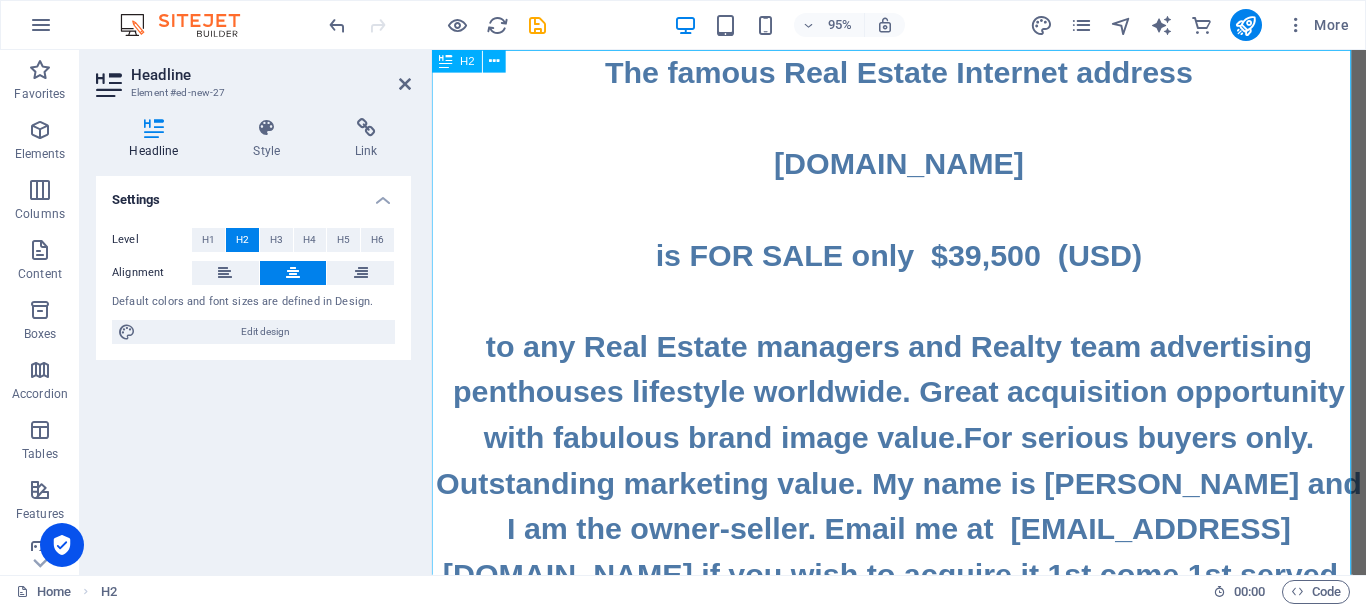 click on "The famous Real Estate Internet address ‌ ‌www.PENTHOUSES.LIFE ‌ ‌is FOR SALE only  $39,500  (USD)  ‌ ‌to any Real Estate managers and Realty team advertising penthouses lifestyle worldwide. Great acquisition opportunity with fabulous brand image value.For serious buyers only. Outstanding marketing value. My name is Daniel and I am the owner-seller. Email me at  daniel94199@gmail.com if you wish to acquire it.1st come 1st served.." at bounding box center [923, 338] 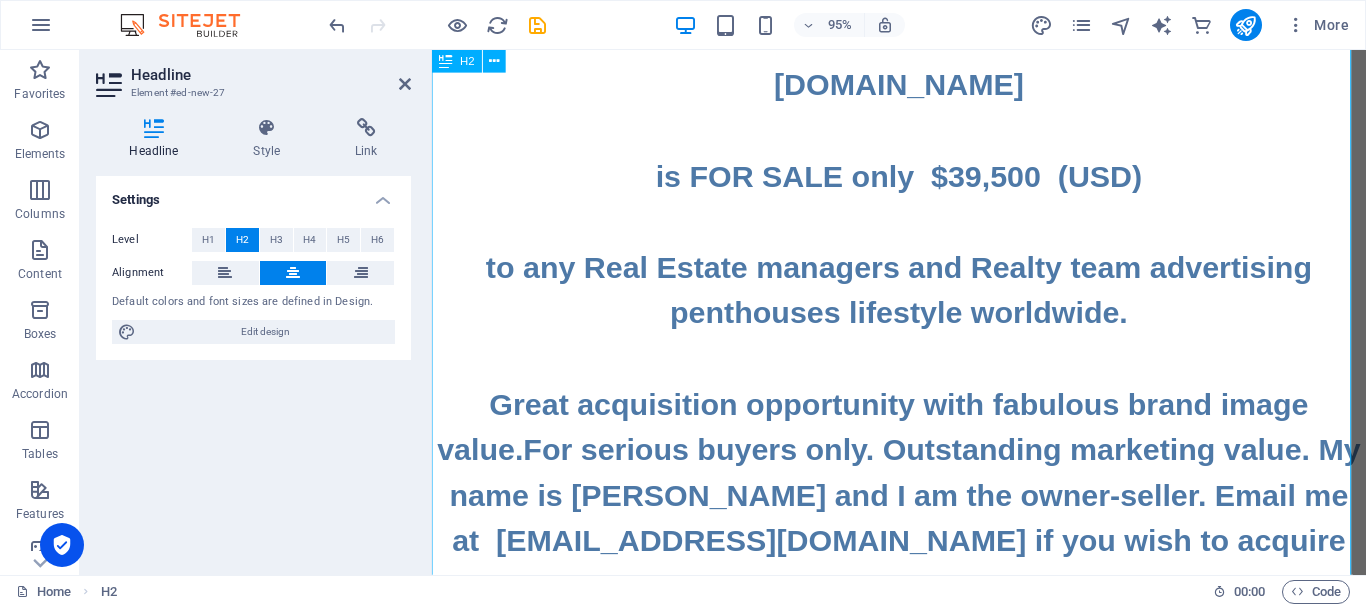 scroll, scrollTop: 100, scrollLeft: 0, axis: vertical 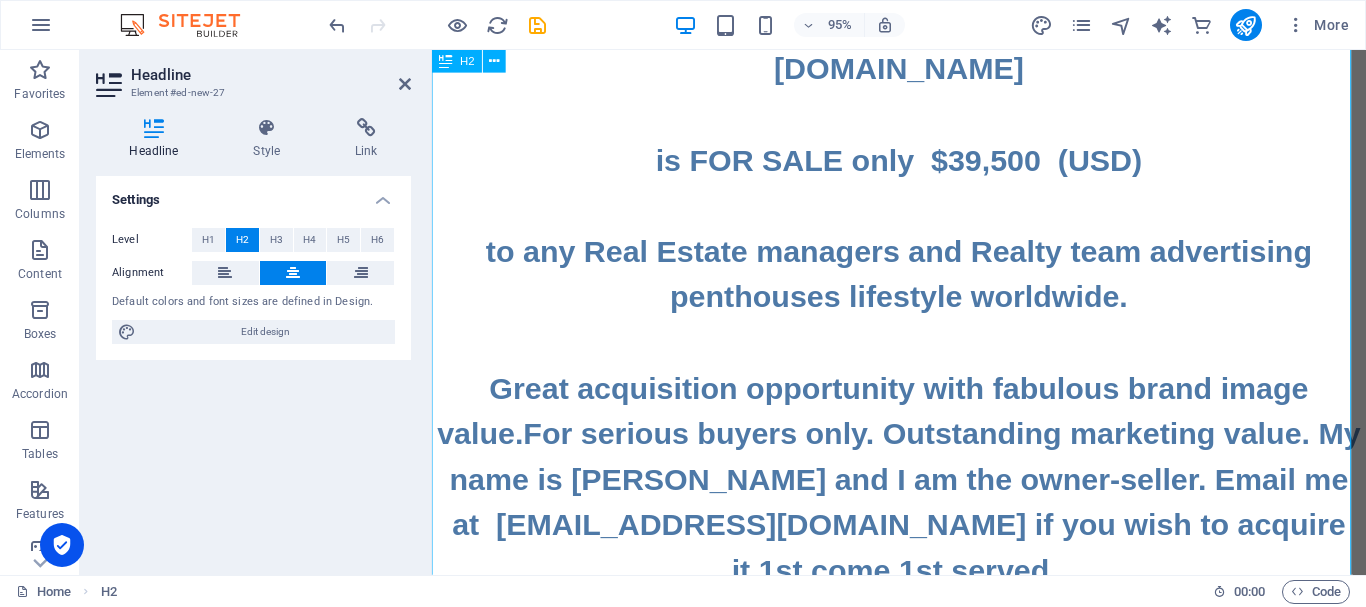 click on "The famous Real Estate Internet address ‌ ‌www.PENTHOUSES.LIFE ‌ ‌is FOR SALE only  $39,500  (USD)  ‌ ‌to any Real Estate managers and Realty team advertising penthouses lifestyle worldwide.  ‌ ‌Great acquisition opportunity with fabulous brand image value.For serious buyers only. Outstanding marketing value. My name is Daniel and I am the owner-seller. Email me at  daniel94199@gmail.com if you wish to acquire it.1st come 1st served.." at bounding box center [923, 286] 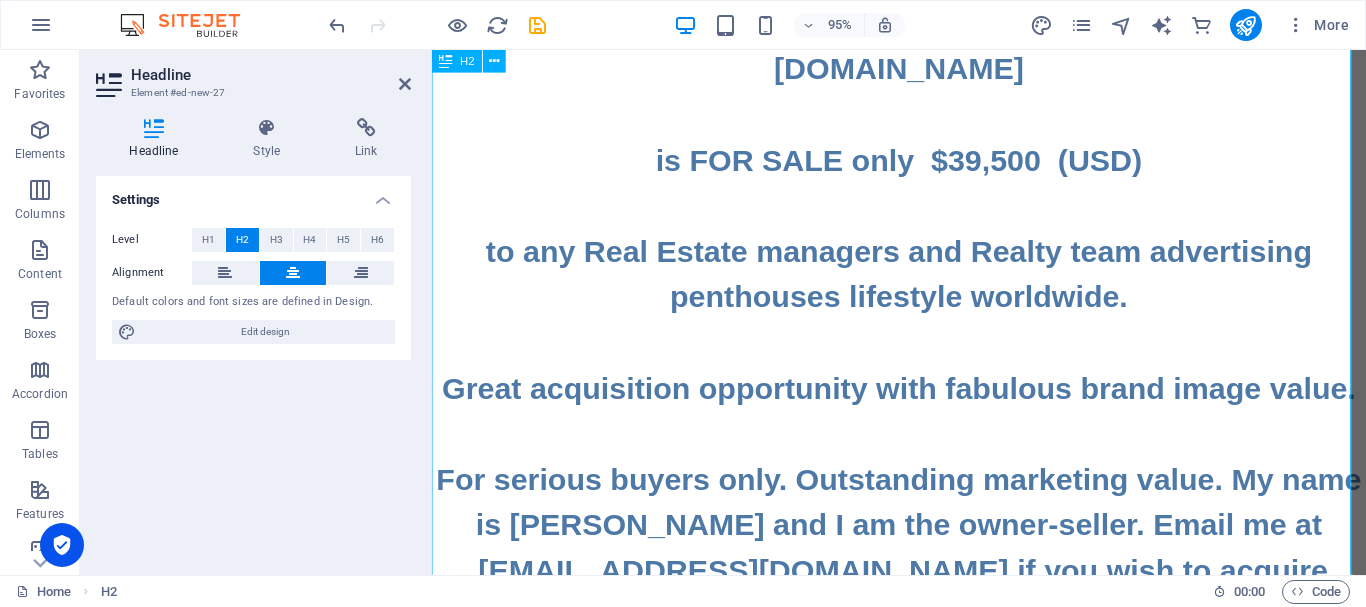 click on "The famous Real Estate Internet address ‌ ‌www.PENTHOUSES.LIFE ‌ ‌is FOR SALE only  $39,500  (USD)  ‌ ‌to any Real Estate managers and Realty team advertising penthouses lifestyle worldwide.  ‌ ‌Great acquisition opportunity with fabulous brand image value. ‌ ‌For serious buyers only. Outstanding marketing value. My name is Daniel and I am the owner-seller. Email me at  daniel94199@gmail.com if you wish to acquire it.1st come 1st served.." at bounding box center [923, 310] 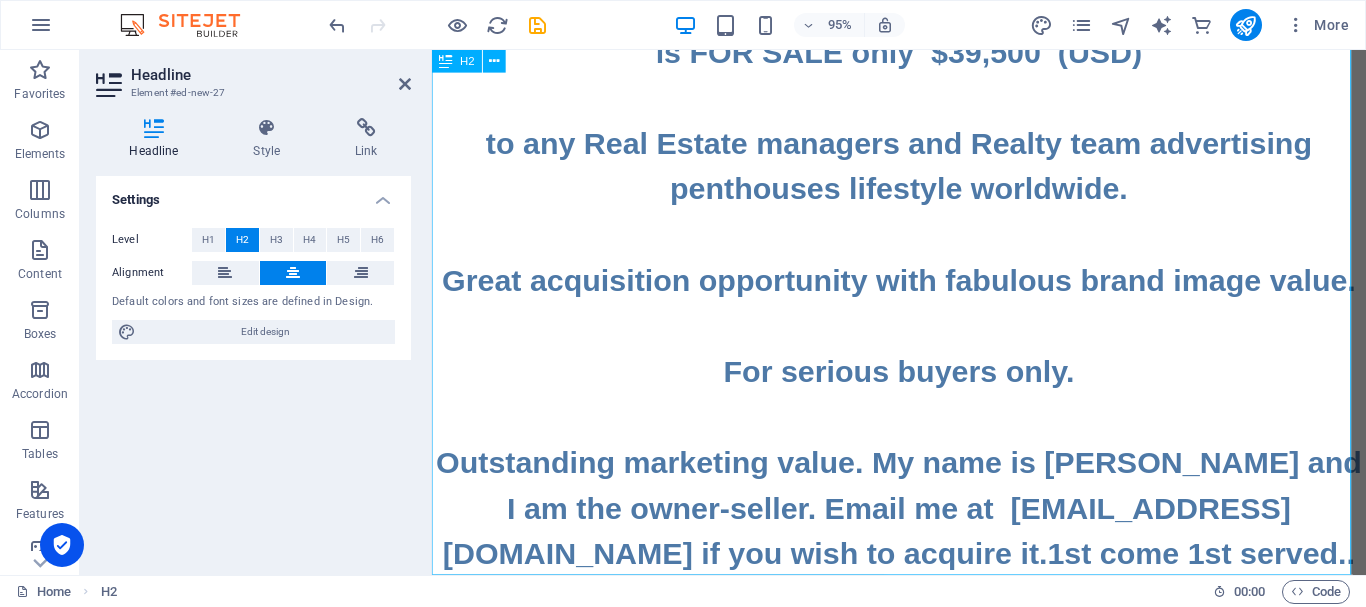scroll, scrollTop: 215, scrollLeft: 0, axis: vertical 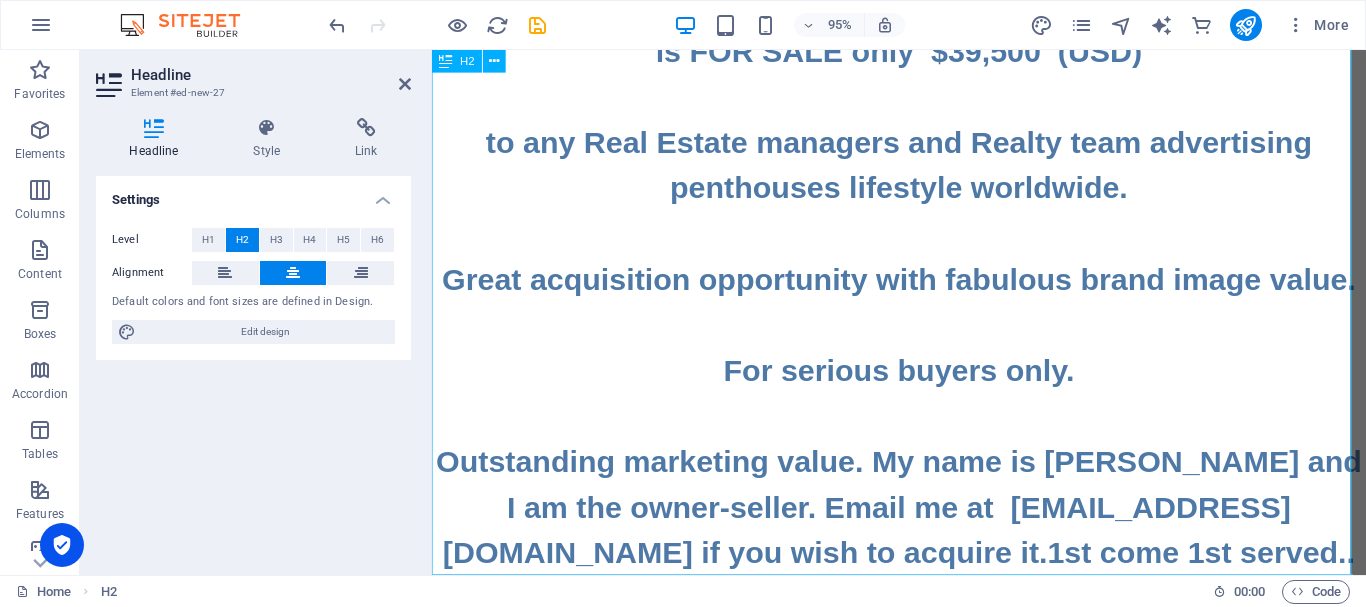 click on "The famous Real Estate Internet address ‌ ‌www.PENTHOUSES.LIFE ‌ ‌is FOR SALE only  $39,500  (USD)  ‌ ‌to any Real Estate managers and Realty team advertising penthouses lifestyle worldwide.  ‌ ‌Great acquisition opportunity with fabulous brand image value. ‌ ‌For serious buyers only.  ‌ ‌Outstanding marketing value. My name is Daniel and I am the owner-seller. Email me at  daniel94199@gmail.com if you wish to acquire it.1st come 1st served.." at bounding box center (923, 219) 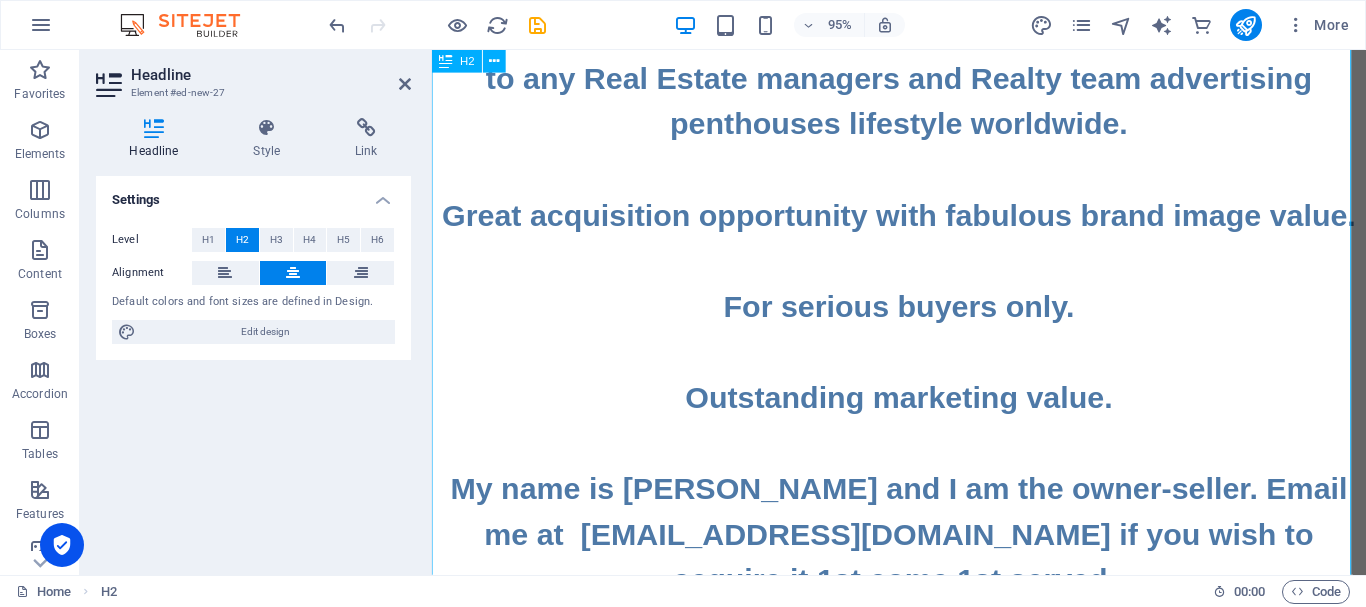 scroll, scrollTop: 311, scrollLeft: 0, axis: vertical 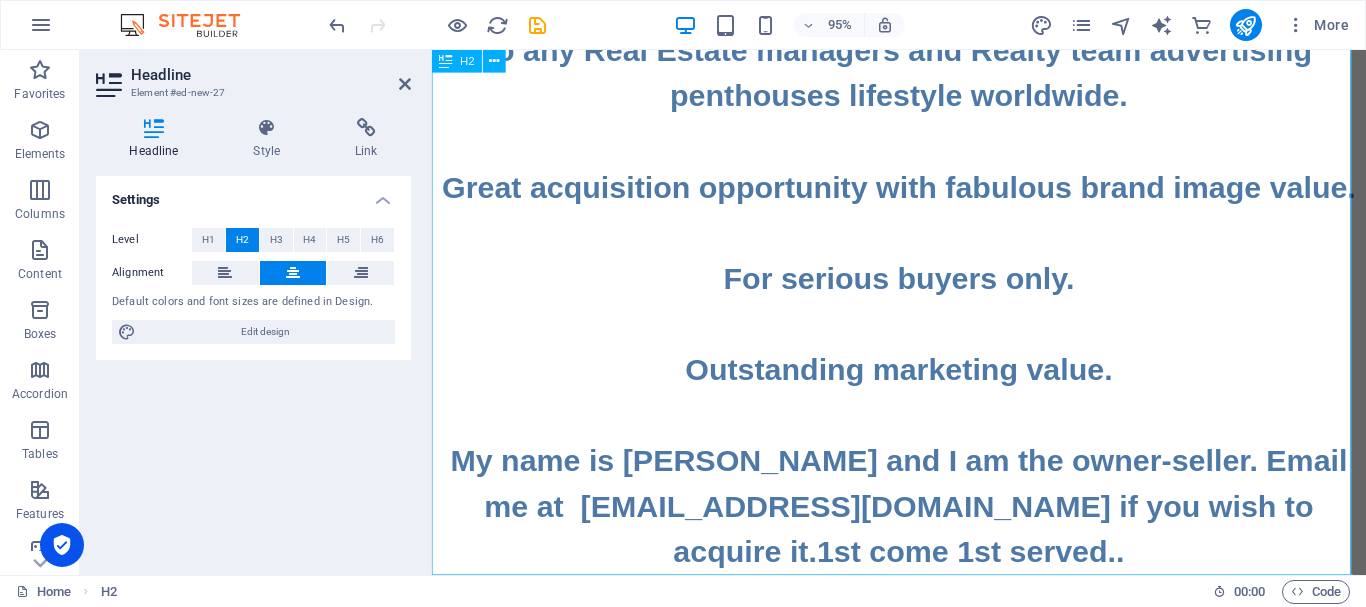 click on "The famous Real Estate Internet address ‌ ‌www.PENTHOUSES.LIFE ‌ ‌is FOR SALE only  $39,500  (USD)  ‌ ‌to any Real Estate managers and Realty team advertising penthouses lifestyle worldwide.  ‌ ‌Great acquisition opportunity with fabulous brand image value. ‌ ‌For serious buyers only.  ‌ ‌Outstanding marketing value.  ‌ ‌My name is Daniel and I am the owner-seller. Email me at  daniel94199@gmail.com if you wish to acquire it.1st come 1st served.." at bounding box center [923, 171] 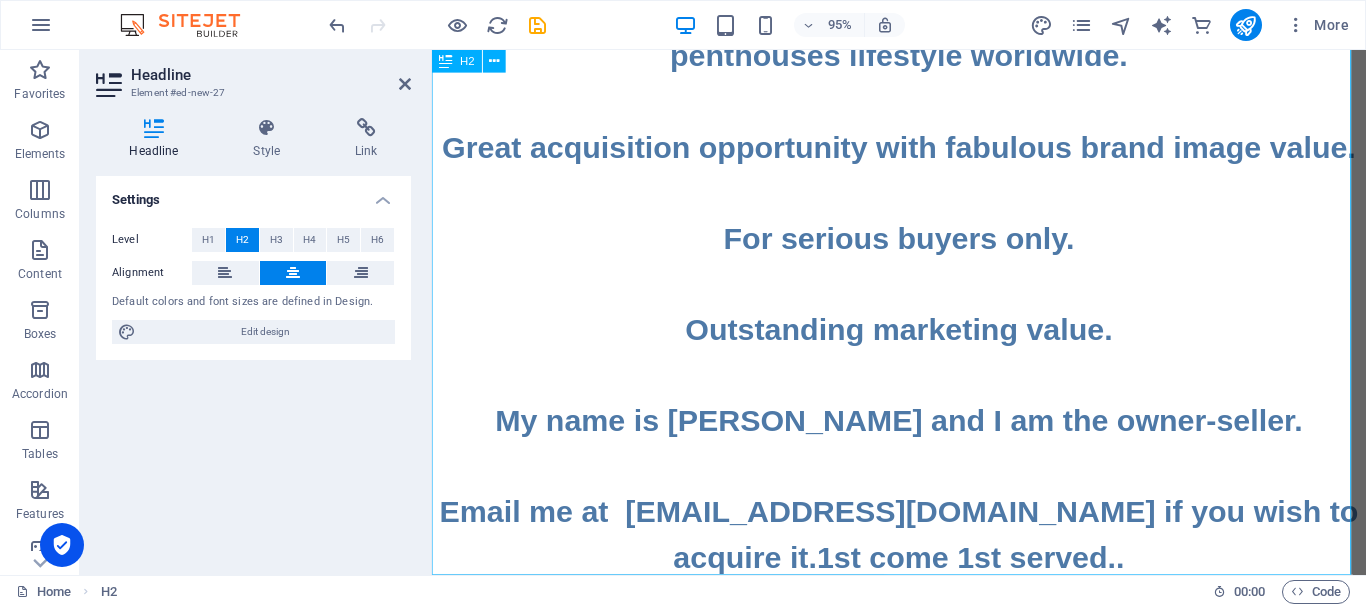 scroll, scrollTop: 359, scrollLeft: 0, axis: vertical 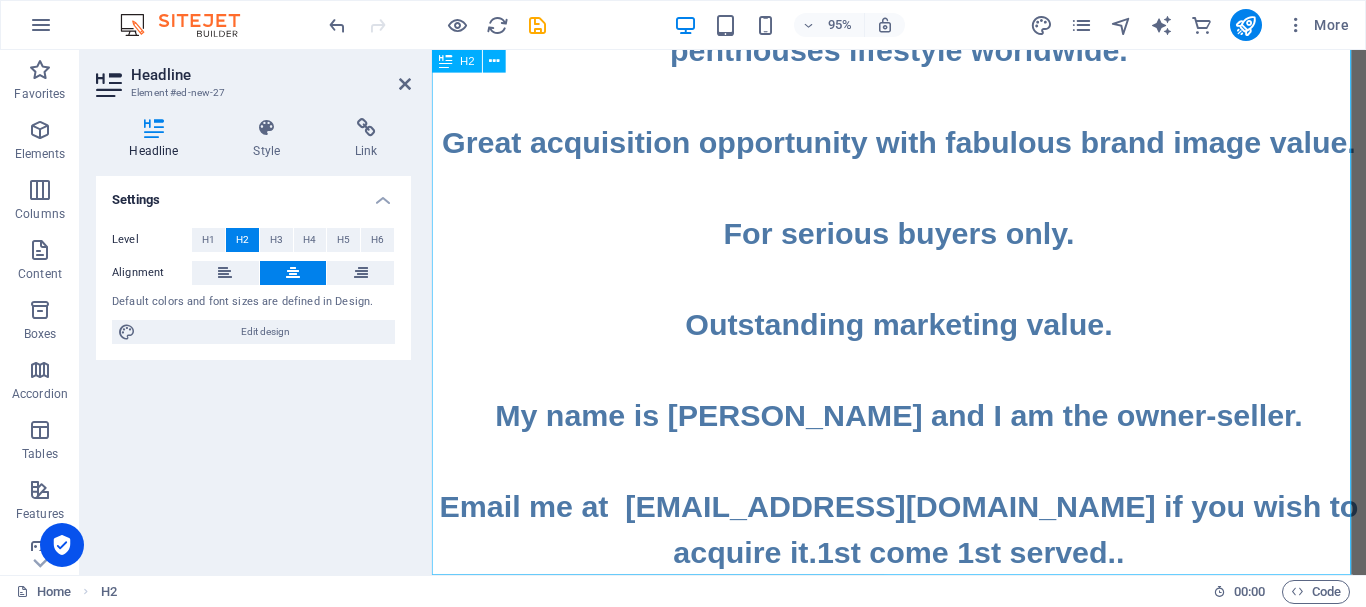 click on "The famous Real Estate Internet address ‌ ‌www.PENTHOUSES.LIFE ‌ ‌is FOR SALE only  $39,500  (USD)  ‌ ‌to any Real Estate managers and Realty team advertising penthouses lifestyle worldwide.  ‌ ‌Great acquisition opportunity with fabulous brand image value. ‌ ‌For serious buyers only.  ‌ ‌Outstanding marketing value.  ‌ ‌My name is Daniel and I am the owner-seller.  ‌ ‌Email me at  daniel94199@gmail.com if you wish to acquire it.1st come 1st served.." at bounding box center (923, 147) 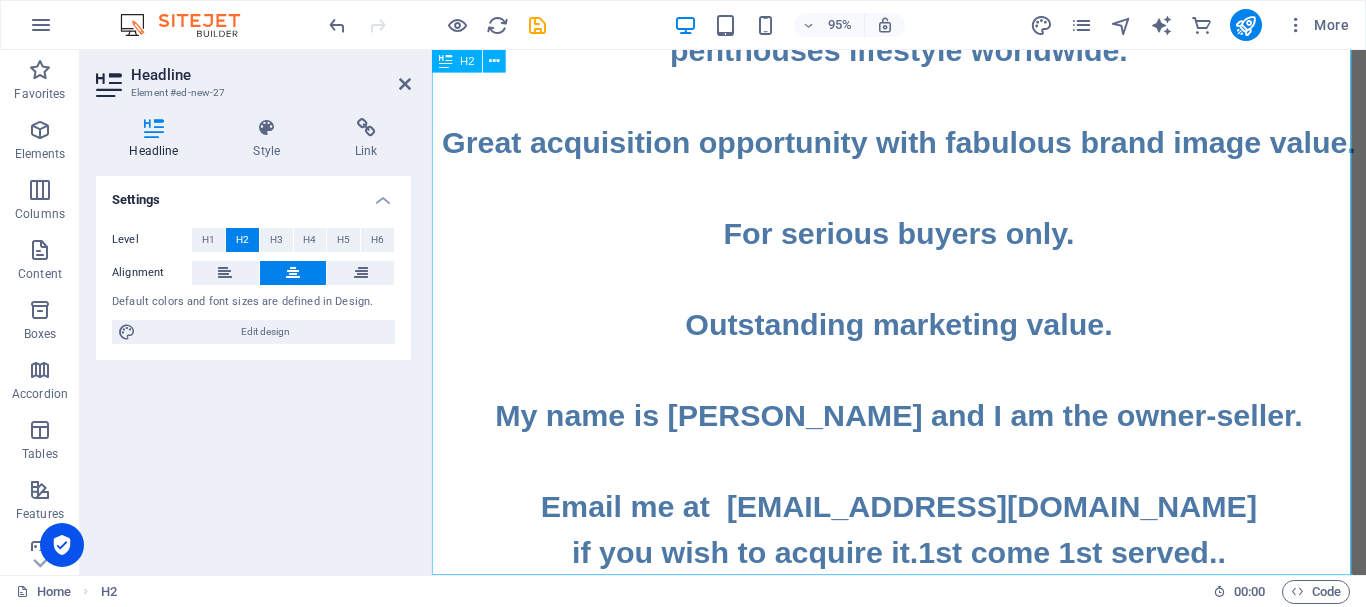 click on "The famous Real Estate Internet address ‌ ‌www.PENTHOUSES.LIFE ‌ ‌is FOR SALE only  $39,500  (USD)  ‌ ‌to any Real Estate managers and Realty team advertising penthouses lifestyle worldwide.  ‌ ‌Great acquisition opportunity with fabulous brand image value. ‌ ‌For serious buyers only.  ‌ ‌Outstanding marketing value.  ‌ ‌My name is Daniel and I am the owner-seller.  ‌ ‌Email me at  daniel94199@gmail.com  ‌if you wish to acquire it.1st come 1st served.." at bounding box center [923, 147] 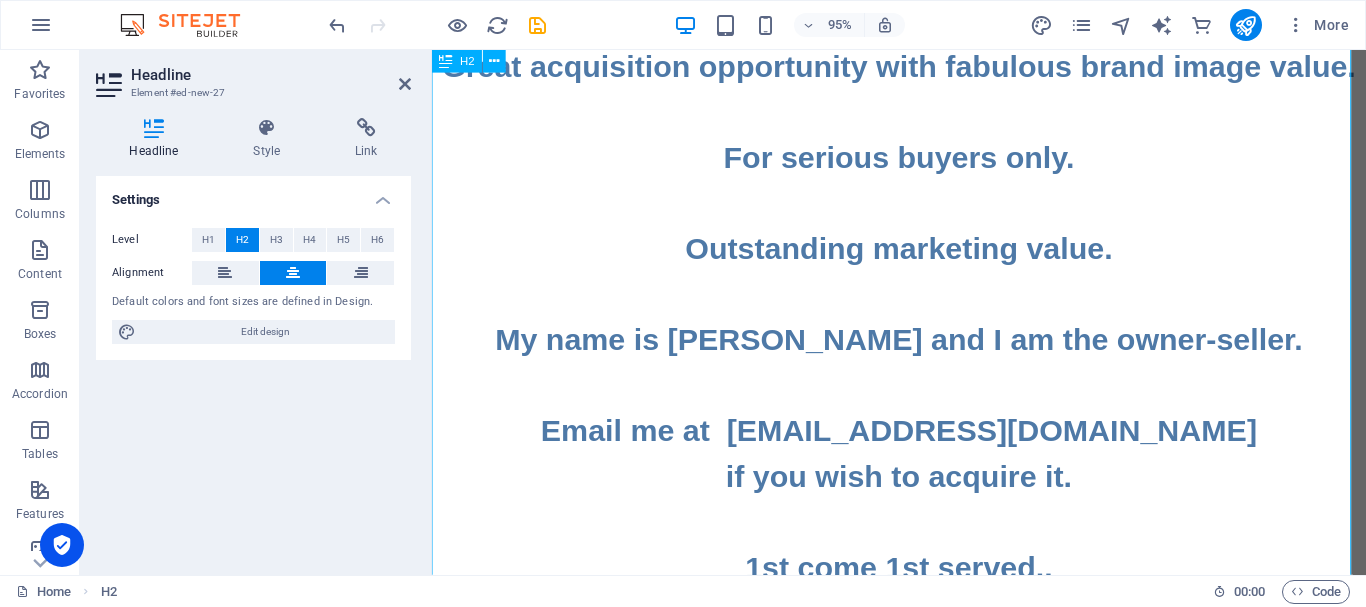 scroll, scrollTop: 455, scrollLeft: 0, axis: vertical 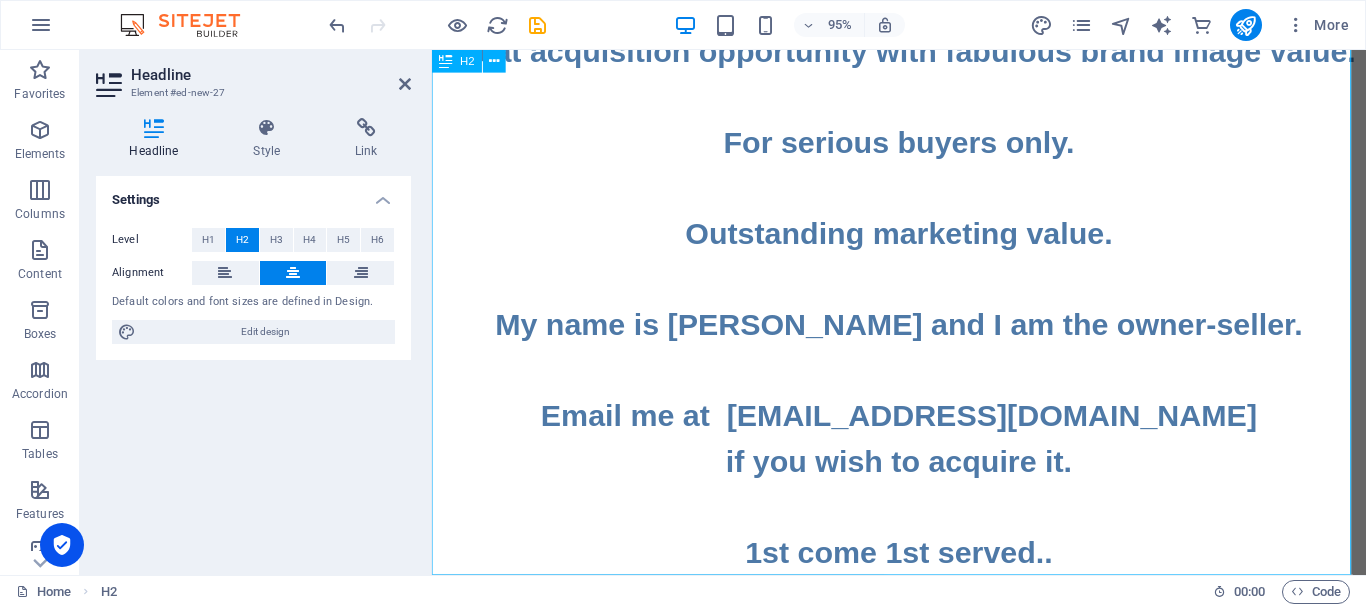 click on "The famous Real Estate Internet address ‌ ‌www.PENTHOUSES.LIFE ‌ ‌is FOR SALE only  $39,500  (USD)  ‌ ‌to any Real Estate managers and Realty team advertising penthouses lifestyle worldwide.  ‌ ‌Great acquisition opportunity with fabulous brand image value. ‌ ‌For serious buyers only.  ‌ ‌Outstanding marketing value.  ‌ ‌My name is Daniel and I am the owner-seller.  ‌ ‌Email me at  daniel94199@gmail.com  ‌if you wish to acquire it. ‌ ‌1st come 1st served.." at bounding box center [923, 99] 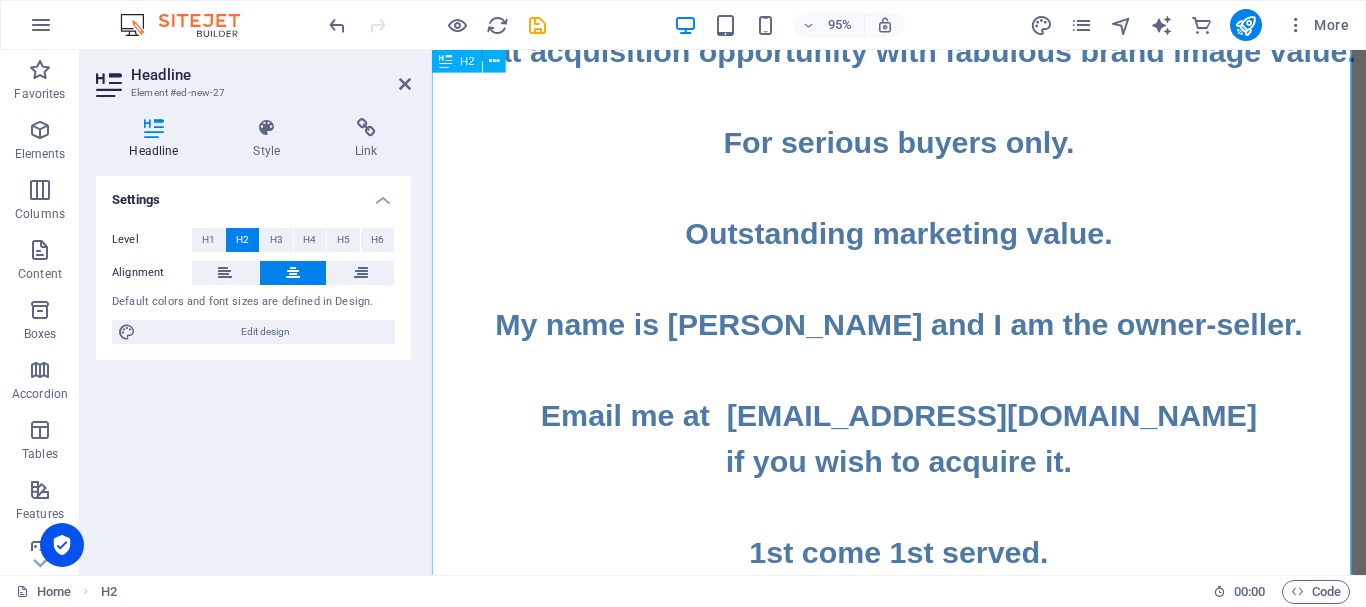 type 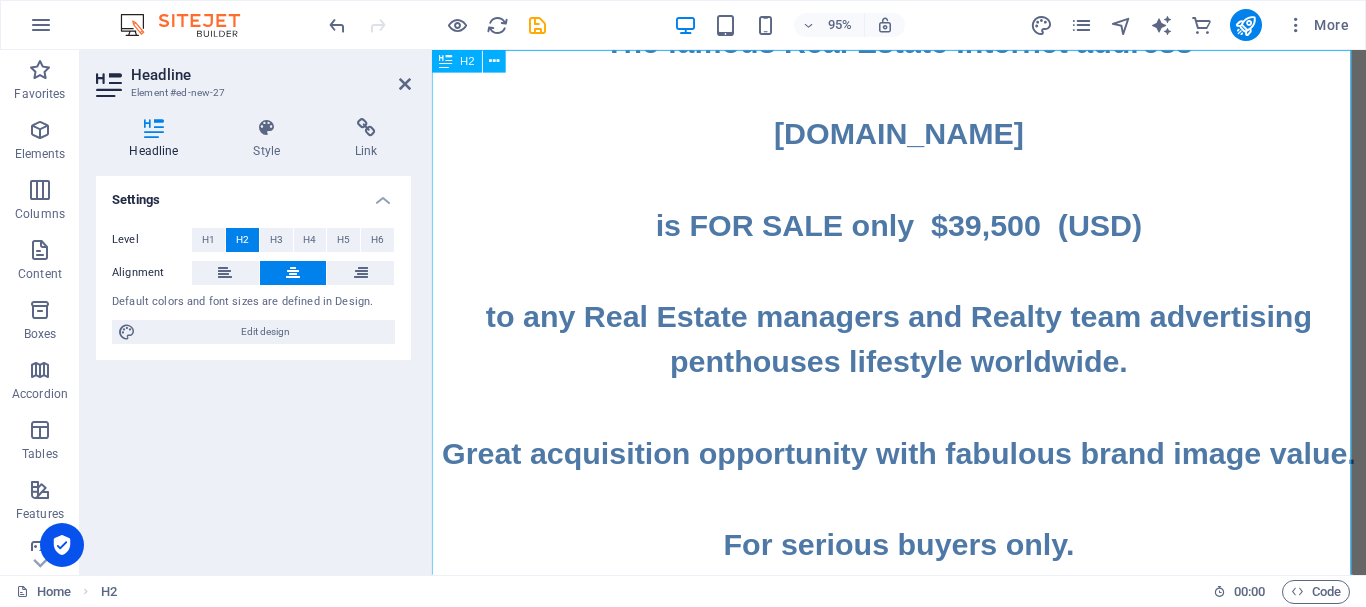 scroll, scrollTop: 0, scrollLeft: 0, axis: both 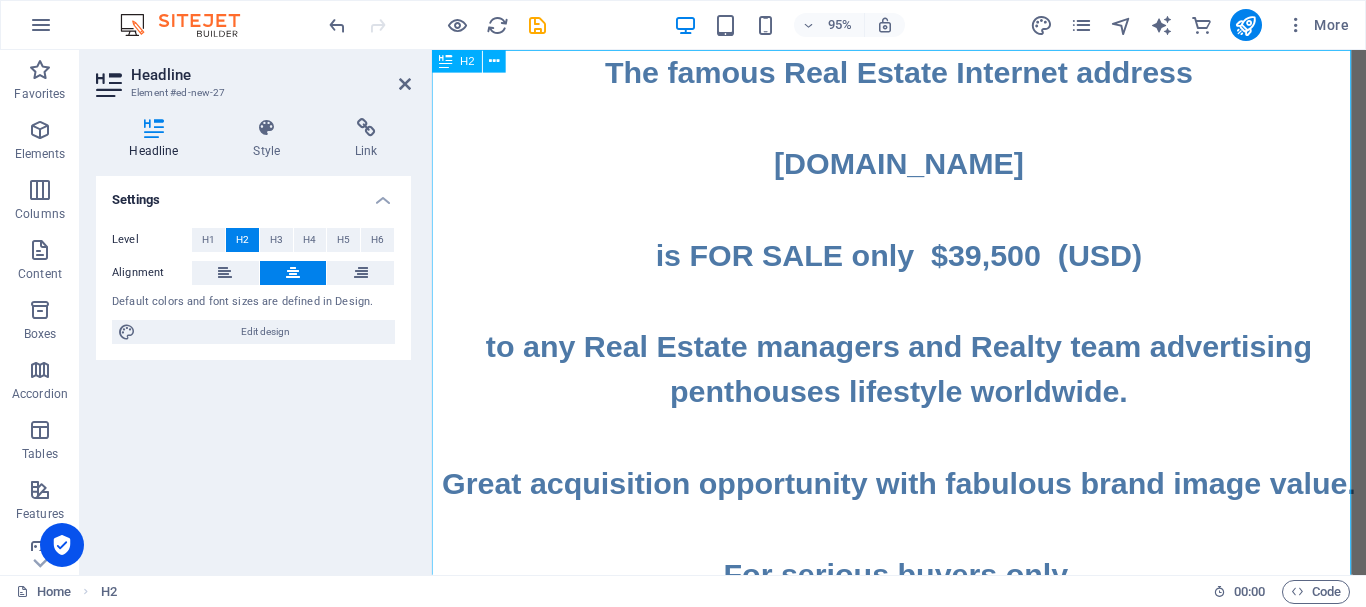 click on "The famous Real Estate Internet address ‌ ‌www.PENTHOUSES.LIFE ‌ ‌is FOR SALE only  $39,500  (USD)  ‌ ‌to any Real Estate managers and Realty team advertising penthouses lifestyle worldwide.  ‌ ‌Great acquisition opportunity with fabulous brand image value. ‌ ‌For serious buyers only.  ‌ ‌Outstanding marketing value.  ‌ ‌My name is Daniel and I am the owner-seller.  ‌ ‌Email me at  daniel94199@gmail.com  ‌if you wish to acquire it. ‌ ‌1st come 1st served. ‌ ‌ ‌. ‌" at bounding box center (923, 650) 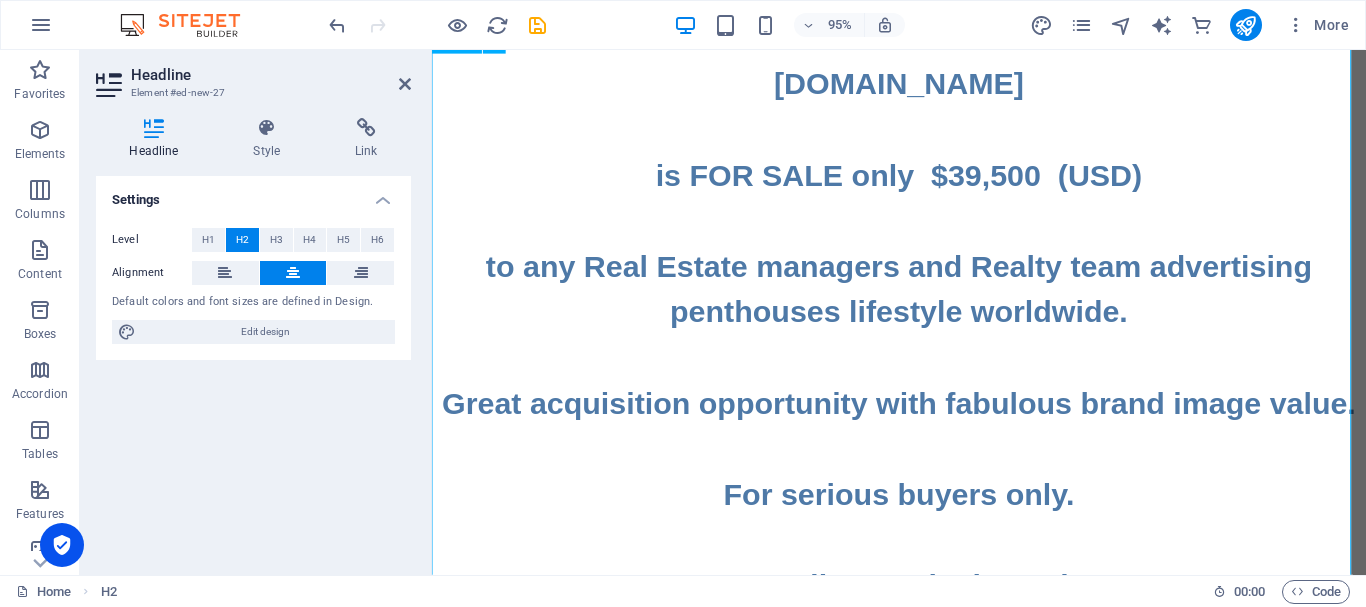 scroll, scrollTop: 100, scrollLeft: 0, axis: vertical 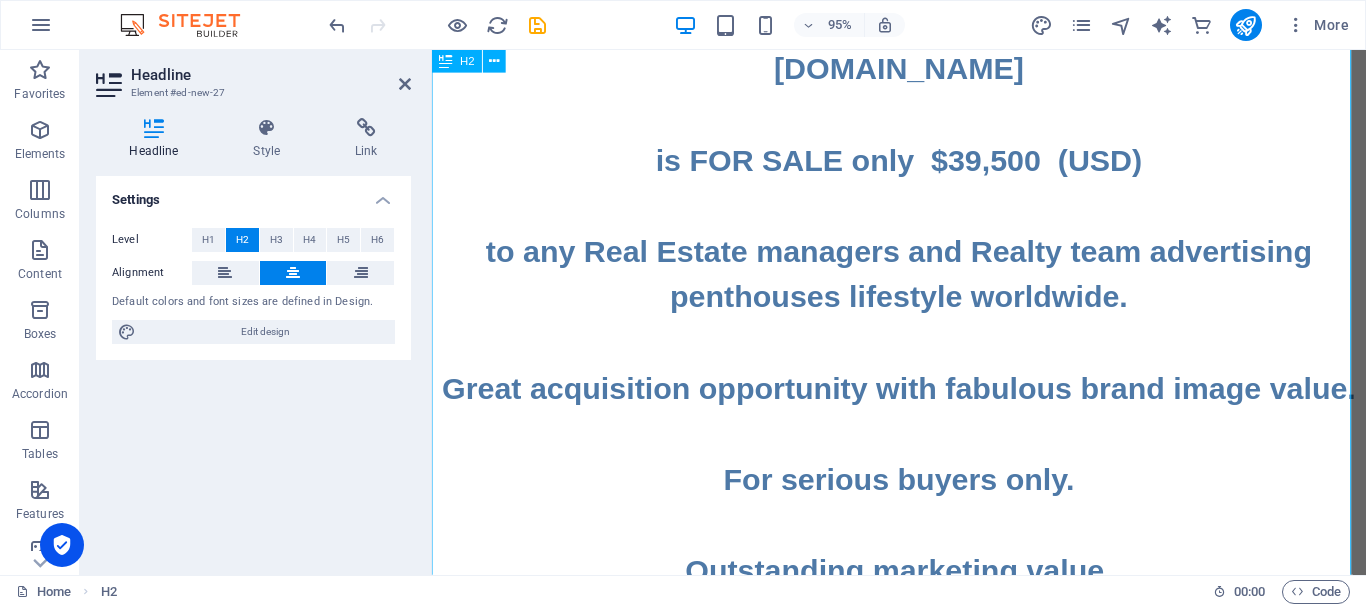 click on "The famous Real Estate Internet address ‌ ‌www.CONDOMINIUMS.LIFE ‌ ‌is FOR SALE only  $39,500  (USD)  ‌ ‌to any Real Estate managers and Realty team advertising penthouses lifestyle worldwide.  ‌ ‌Great acquisition opportunity with fabulous brand image value. ‌ ‌For serious buyers only.  ‌ ‌Outstanding marketing value.  ‌ ‌My name is Daniel and I am the owner-seller.  ‌ ‌Email me at  daniel94199@gmail.com  ‌if you wish to acquire it. ‌ ‌1st come 1st served. ‌ ‌ ‌. ‌" at bounding box center [923, 550] 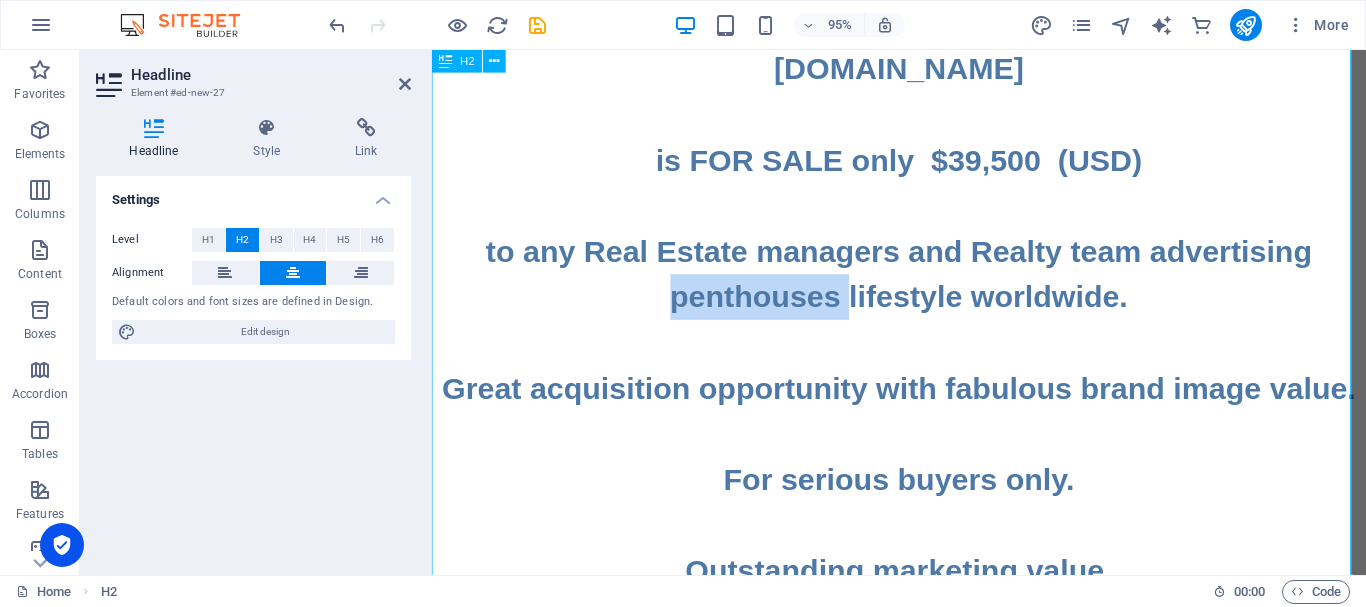 click on "The famous Real Estate Internet address ‌ ‌www.CONDOMINIUMS.LIFE ‌ ‌is FOR SALE only  $39,500  (USD)  ‌ ‌to any Real Estate managers and Realty team advertising penthouses lifestyle worldwide.  ‌ ‌Great acquisition opportunity with fabulous brand image value. ‌ ‌For serious buyers only.  ‌ ‌Outstanding marketing value.  ‌ ‌My name is Daniel and I am the owner-seller.  ‌ ‌Email me at  daniel94199@gmail.com  ‌if you wish to acquire it. ‌ ‌1st come 1st served. ‌ ‌ ‌. ‌" at bounding box center (923, 550) 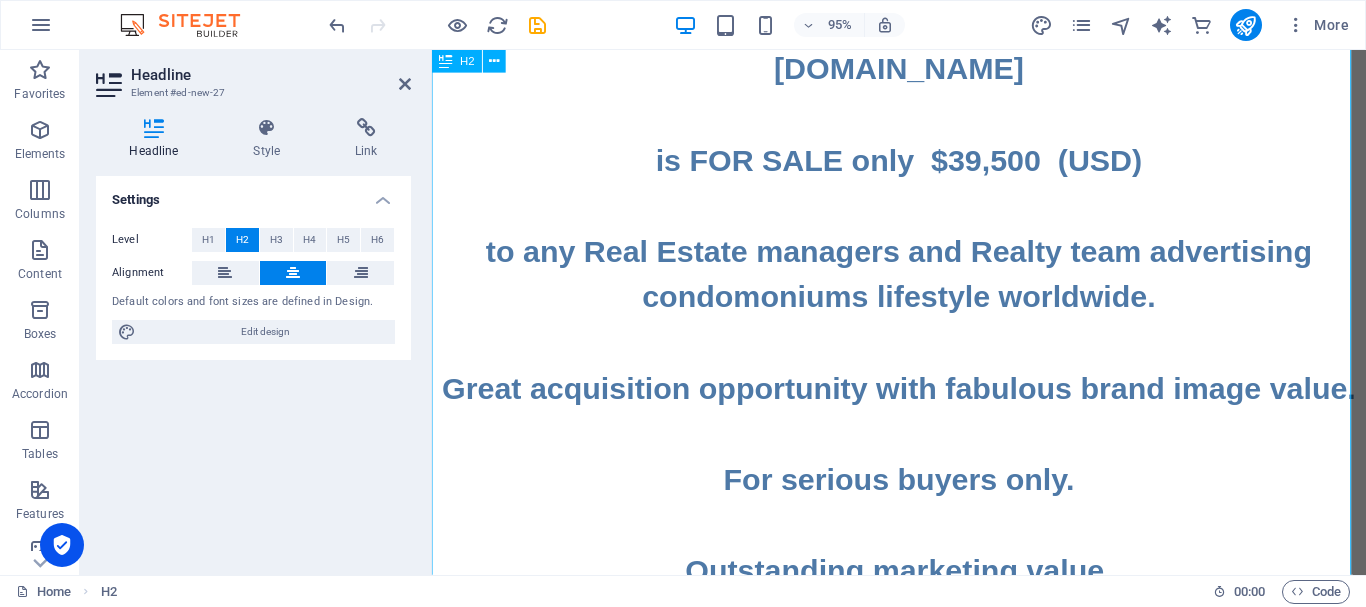 click on "The famous Real Estate Internet address ‌ ‌www.CONDOMINIUMS.LIFE ‌ ‌is FOR SALE only  $39,500  (USD)  ‌ ‌to any Real Estate managers and Realty team advertising condomoniums lifestyle worldwide.  ‌ ‌Great acquisition opportunity with fabulous brand image value. ‌ ‌For serious buyers only.  ‌ ‌Outstanding marketing value.  ‌ ‌My name is Daniel and I am the owner-seller.  ‌ ‌Email me at  daniel94199@gmail.com  ‌if you wish to acquire it. ‌ ‌1st come 1st served. ‌ ‌ ‌. ‌" at bounding box center (923, 550) 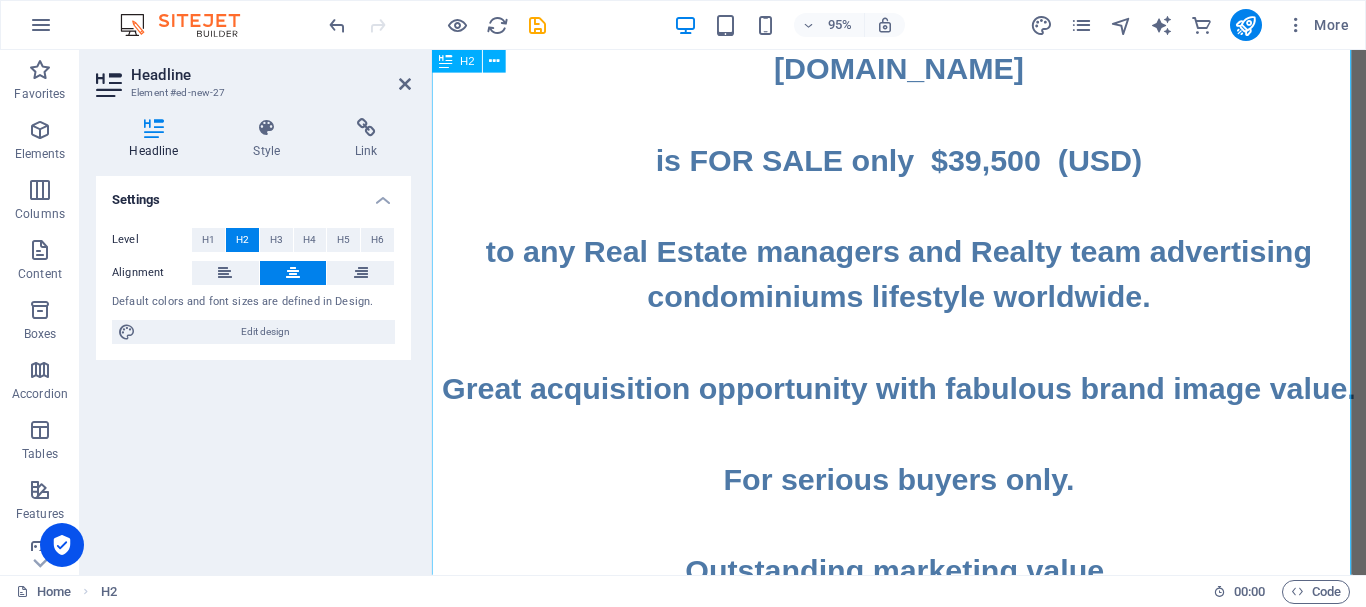 click on "The famous Real Estate Internet address ‌ ‌www.CONDOMINIUMS.LIFE ‌ ‌is FOR SALE only  $39,500  (USD)  ‌ ‌to any Real Estate managers and Realty team advertising condominiums lifestyle worldwide.  ‌ ‌Great acquisition opportunity with fabulous brand image value. ‌ ‌For serious buyers only.  ‌ ‌Outstanding marketing value.  ‌ ‌My name is Daniel and I am the owner-seller.  ‌ ‌Email me at  daniel94199@gmail.com  ‌if you wish to acquire it. ‌ ‌1st come 1st served. ‌ ‌ ‌. ‌" at bounding box center (923, 550) 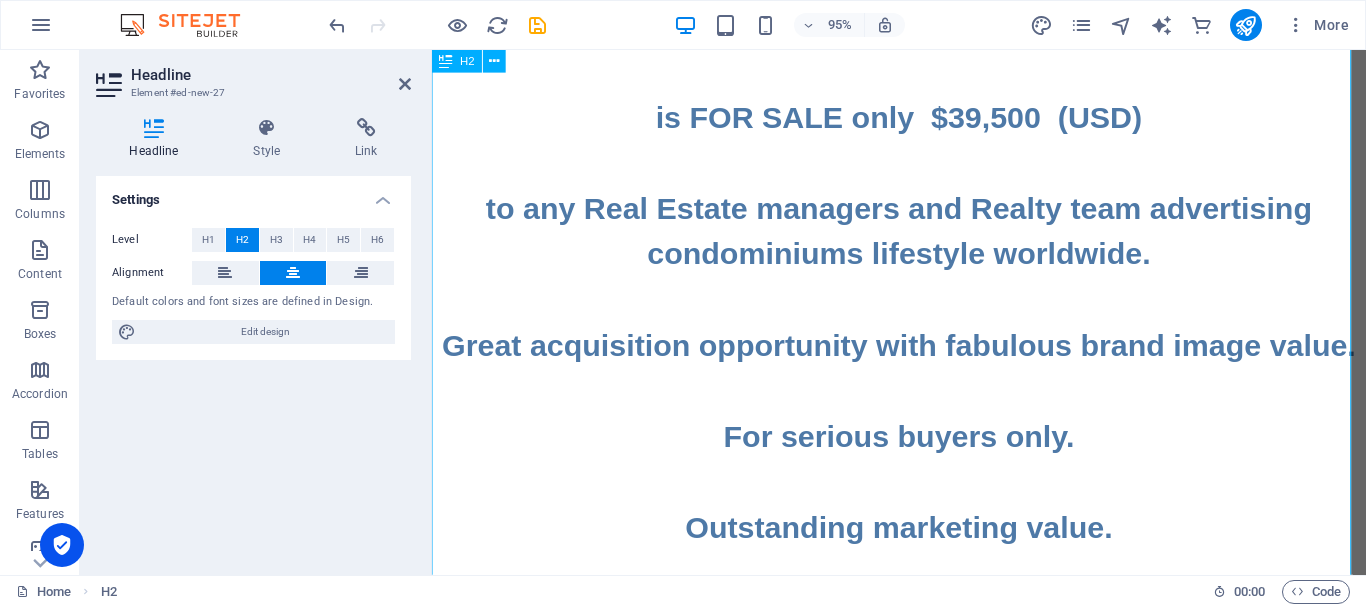 scroll, scrollTop: 0, scrollLeft: 0, axis: both 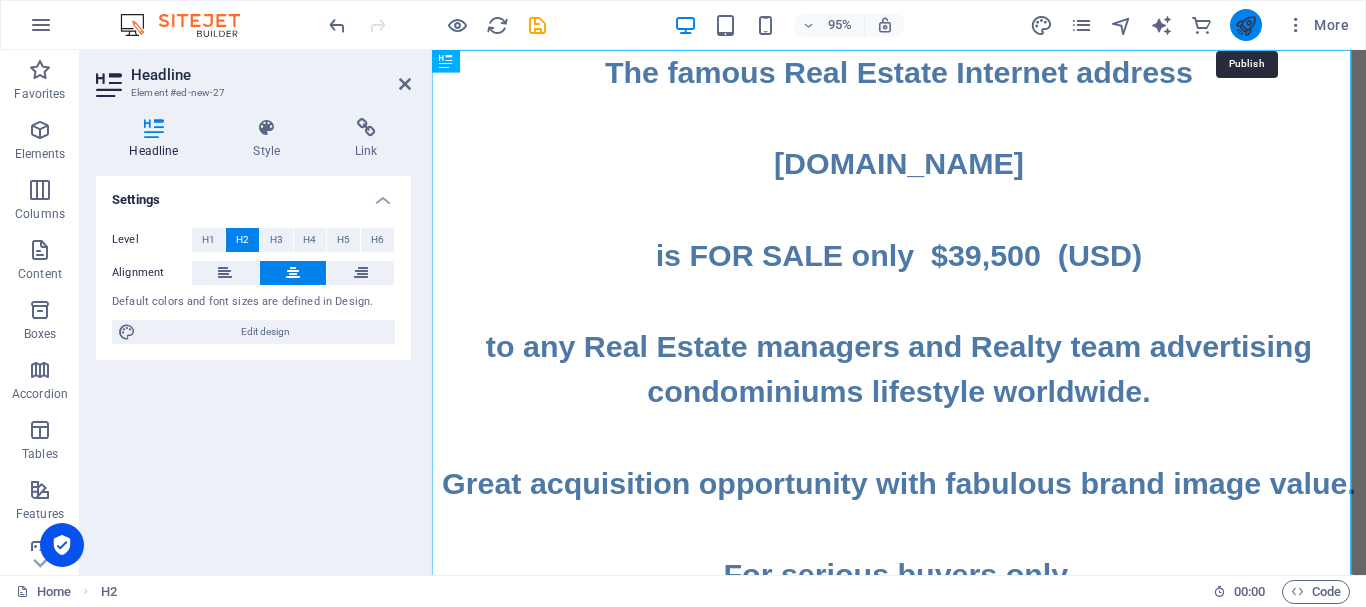 click at bounding box center (1245, 25) 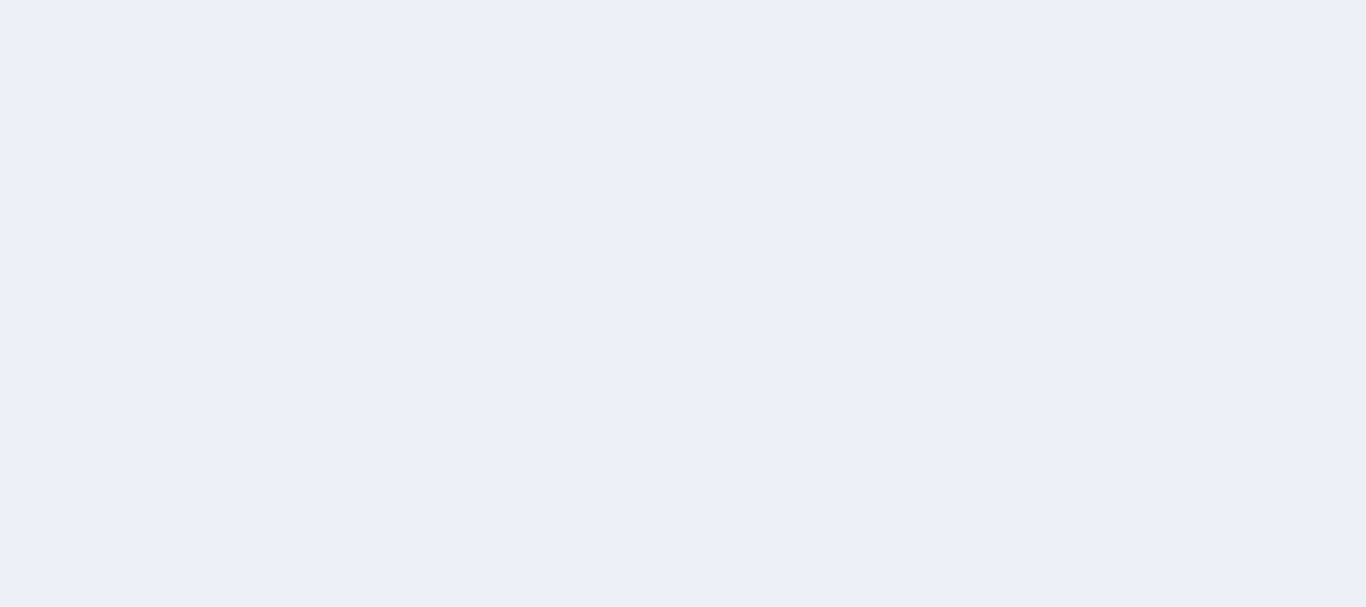scroll, scrollTop: 0, scrollLeft: 0, axis: both 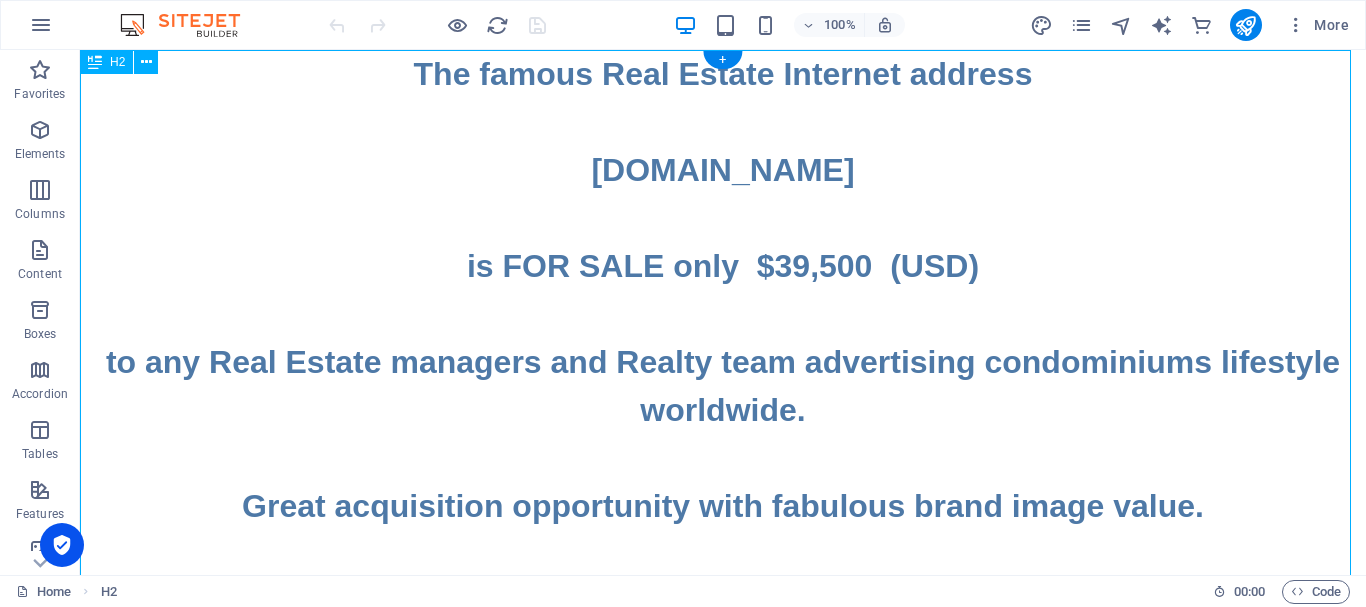 click on "The famous Real Estate Internet address www.CONDOMINIUMS.LIFE is FOR SALE only  $39,500  (USD)  to any Real Estate managers and Realty team advertising condominiums lifestyle worldwide.  Great acquisition opportunity with fabulous brand image value. For serious buyers only.  Outstanding marketing value.  My name is Daniel and I am the owner-seller.  Email me at  daniel94199@gmail.com  if you wish to acquire it. 1st come 1st served. ." at bounding box center [723, 626] 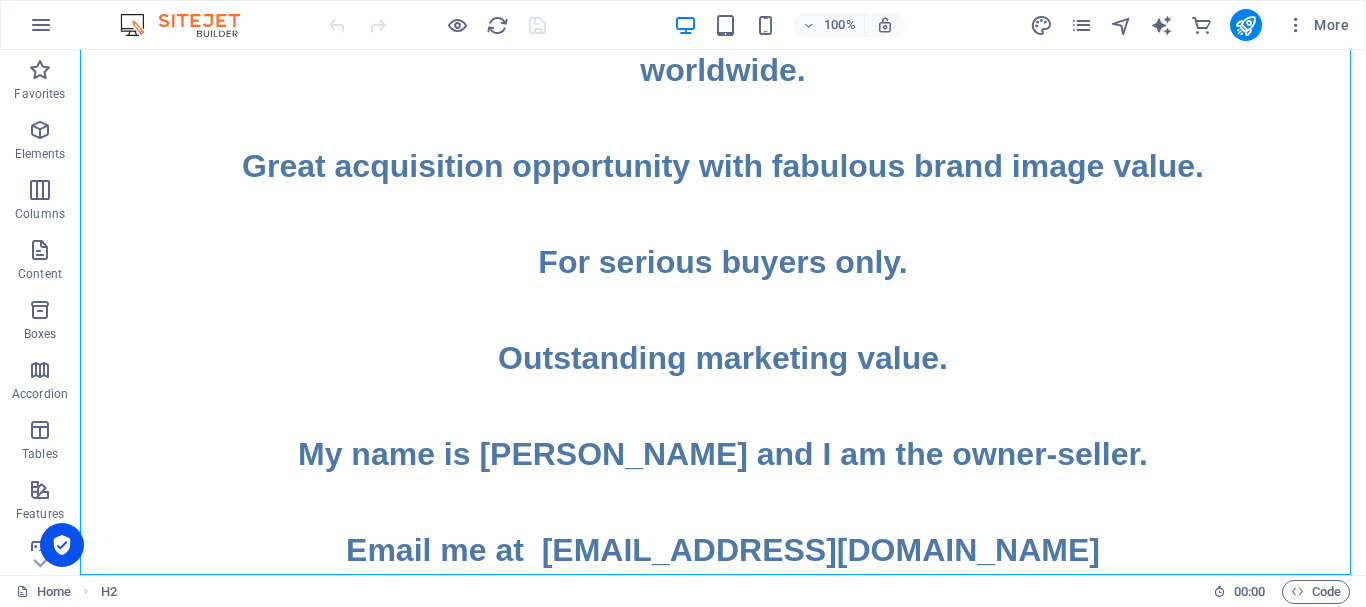 scroll, scrollTop: 627, scrollLeft: 0, axis: vertical 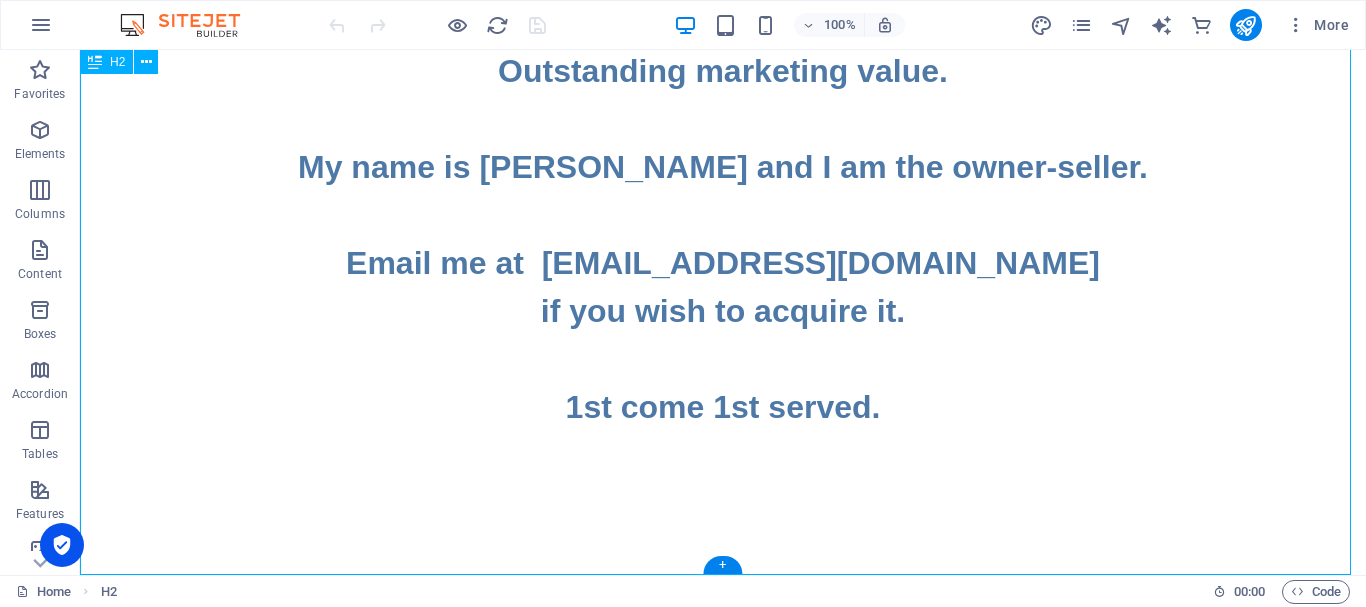 click on "The famous Real Estate Internet address www.CONDOMINIUMS.LIFE is FOR SALE only  $39,500  (USD)  to any Real Estate managers and Realty team advertising condominiums lifestyle worldwide.  Great acquisition opportunity with fabulous brand image value. For serious buyers only.  Outstanding marketing value.  My name is Daniel and I am the owner-seller.  Email me at  daniel94199@gmail.com  if you wish to acquire it. 1st come 1st served. ." at bounding box center [723, -1] 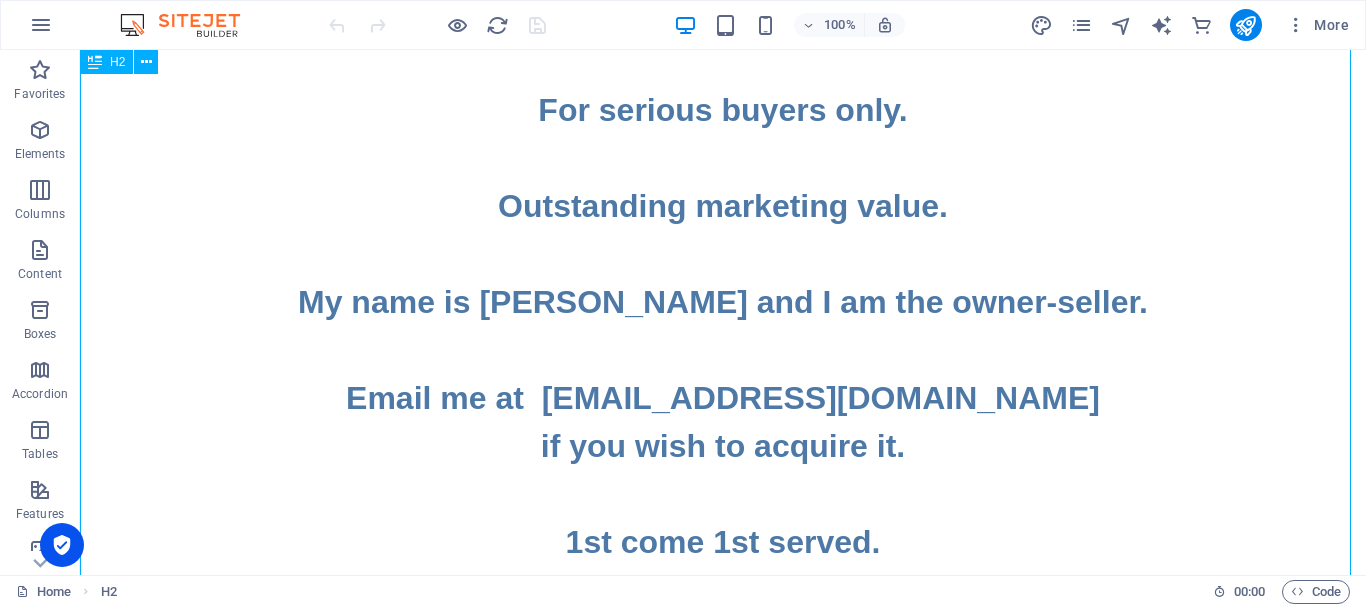scroll, scrollTop: 627, scrollLeft: 0, axis: vertical 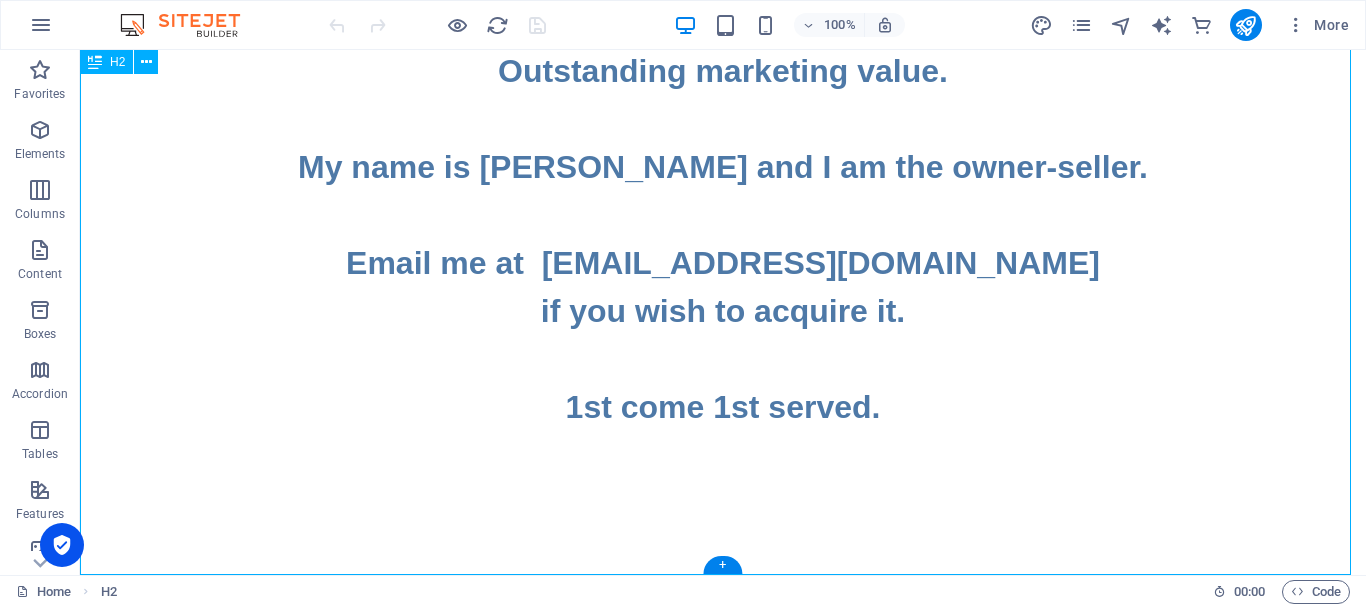 click on "The famous Real Estate Internet address www.CONDOMINIUMS.LIFE is FOR SALE only  $39,500  (USD)  to any Real Estate managers and Realty team advertising condominiums lifestyle worldwide.  Great acquisition opportunity with fabulous brand image value. For serious buyers only.  Outstanding marketing value.  My name is Daniel and I am the owner-seller.  Email me at  daniel94199@gmail.com  if you wish to acquire it. 1st come 1st served. ." at bounding box center (723, -1) 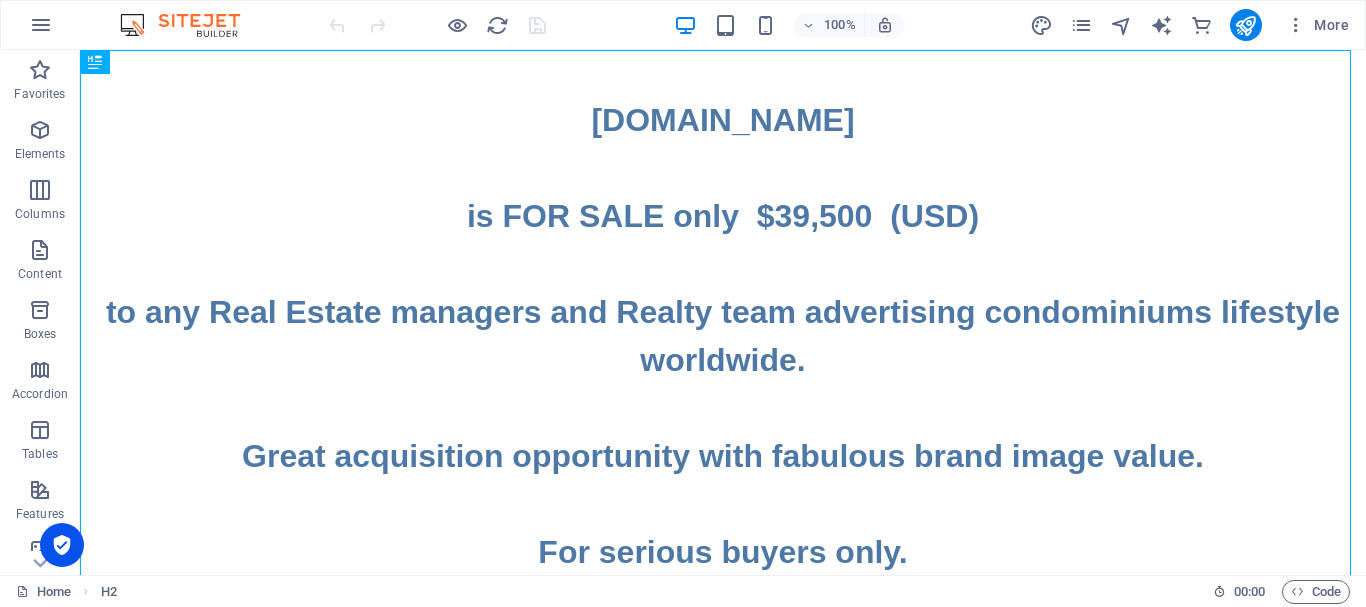 scroll, scrollTop: 0, scrollLeft: 0, axis: both 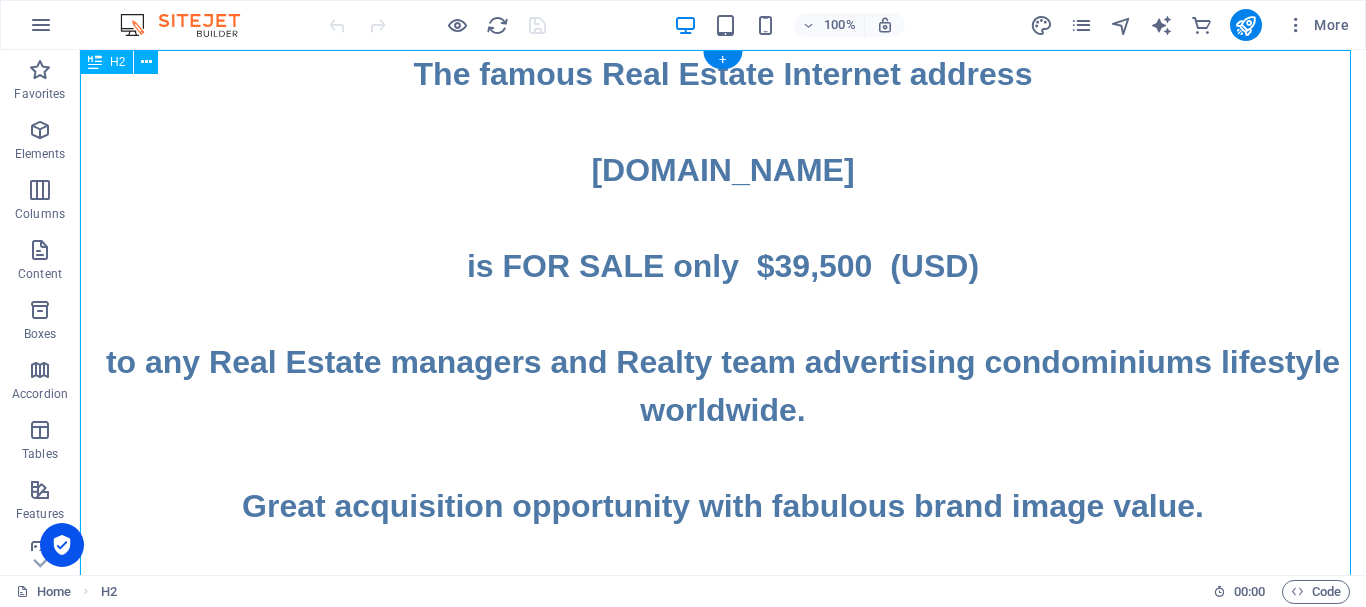 click on "The famous Real Estate Internet address www.CONDOMINIUMS.LIFE is FOR SALE only  $39,500  (USD)  to any Real Estate managers and Realty team advertising condominiums lifestyle worldwide.  Great acquisition opportunity with fabulous brand image value. For serious buyers only.  Outstanding marketing value.  My name is Daniel and I am the owner-seller.  Email me at  daniel94199@gmail.com  if you wish to acquire it. 1st come 1st served. ." at bounding box center (723, 626) 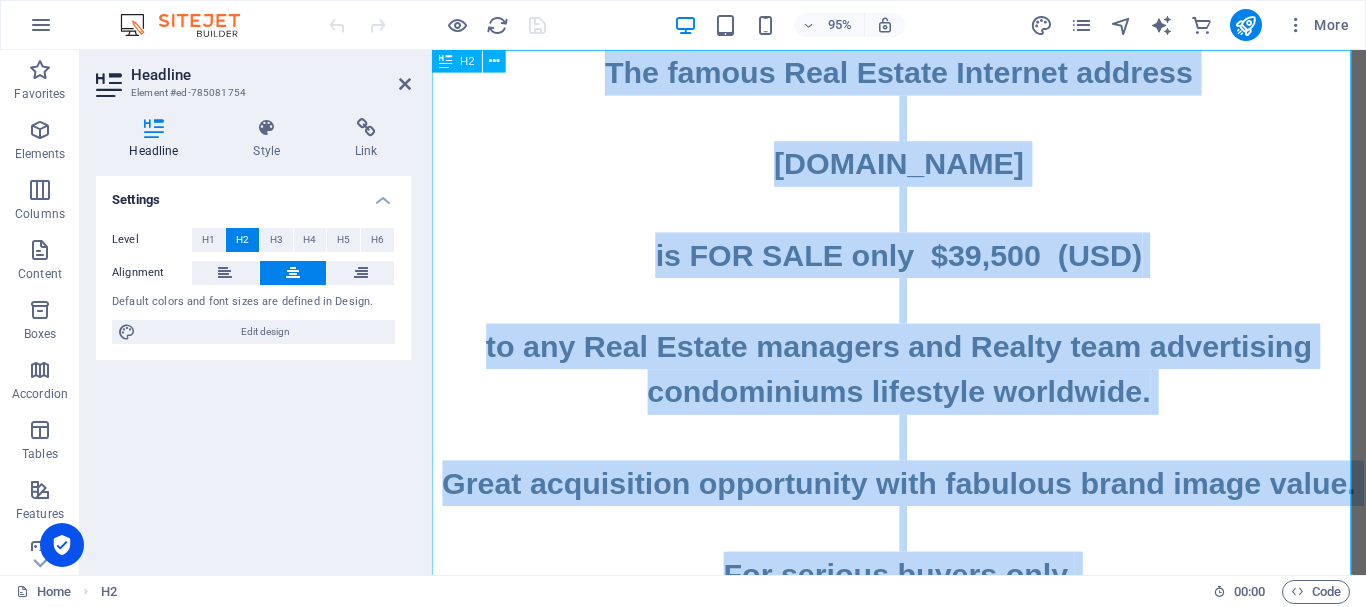 click on "The famous Real Estate Internet address www.CONDOMINIUMS.LIFE is FOR SALE only  $39,500  (USD)  to any Real Estate managers and Realty team advertising condominiums lifestyle worldwide.  Great acquisition opportunity with fabulous brand image value. For serious buyers only.  Outstanding marketing value.  My name is Daniel and I am the owner-seller.  Email me at  daniel94199@gmail.com  if you wish to acquire it. 1st come 1st served. ." at bounding box center [923, 626] 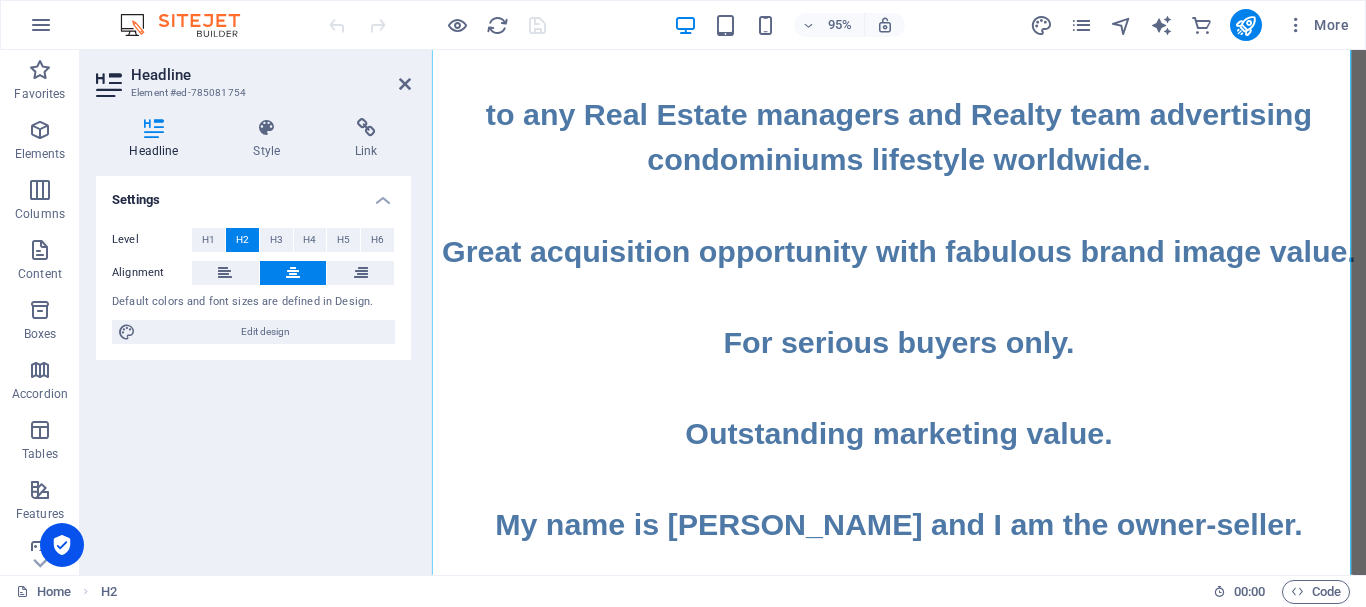 scroll, scrollTop: 599, scrollLeft: 0, axis: vertical 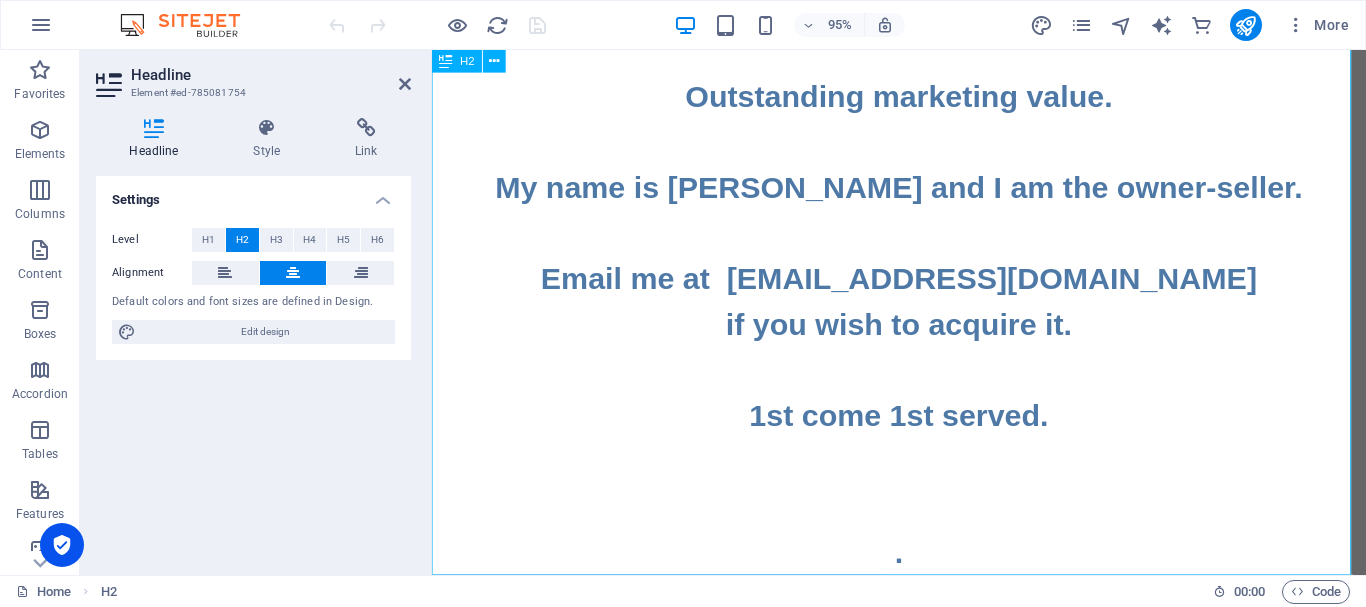 click on "The famous Real Estate Internet address www.CONDOMINIUMS.LIFE is FOR SALE only  $39,500  (USD)  to any Real Estate managers and Realty team advertising condominiums lifestyle worldwide.  Great acquisition opportunity with fabulous brand image value. For serious buyers only.  Outstanding marketing value.  My name is Daniel and I am the owner-seller.  Email me at  daniel94199@gmail.com  if you wish to acquire it. 1st come 1st served. ." at bounding box center [923, 27] 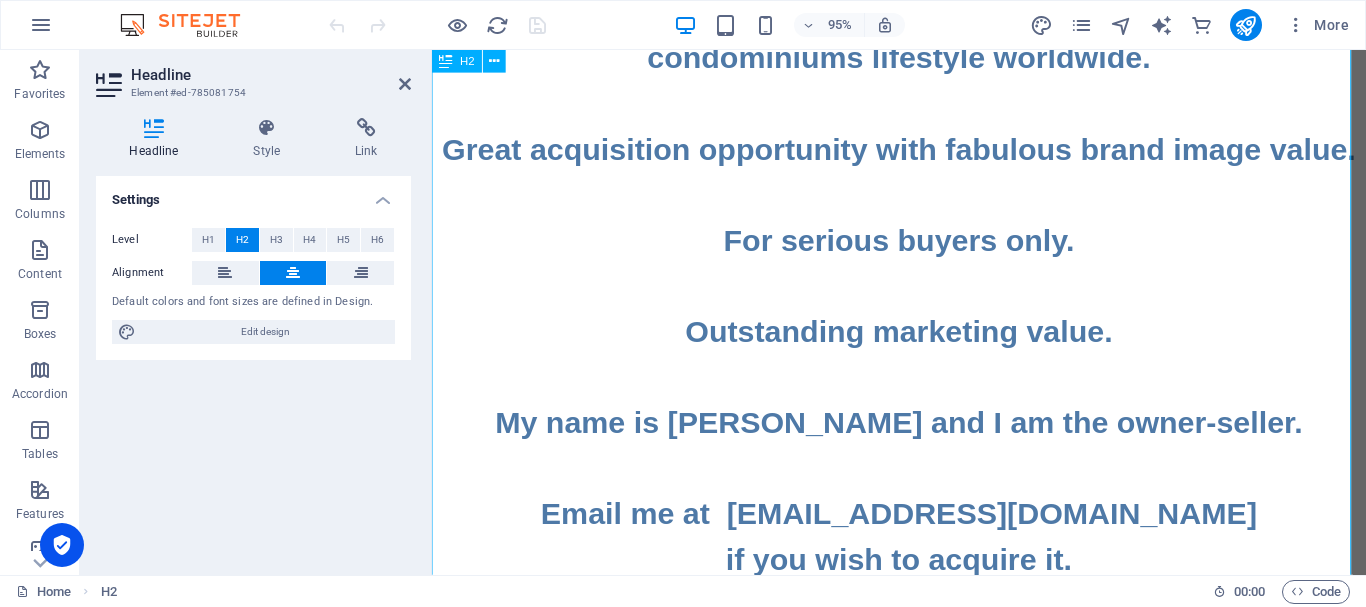 scroll, scrollTop: 0, scrollLeft: 0, axis: both 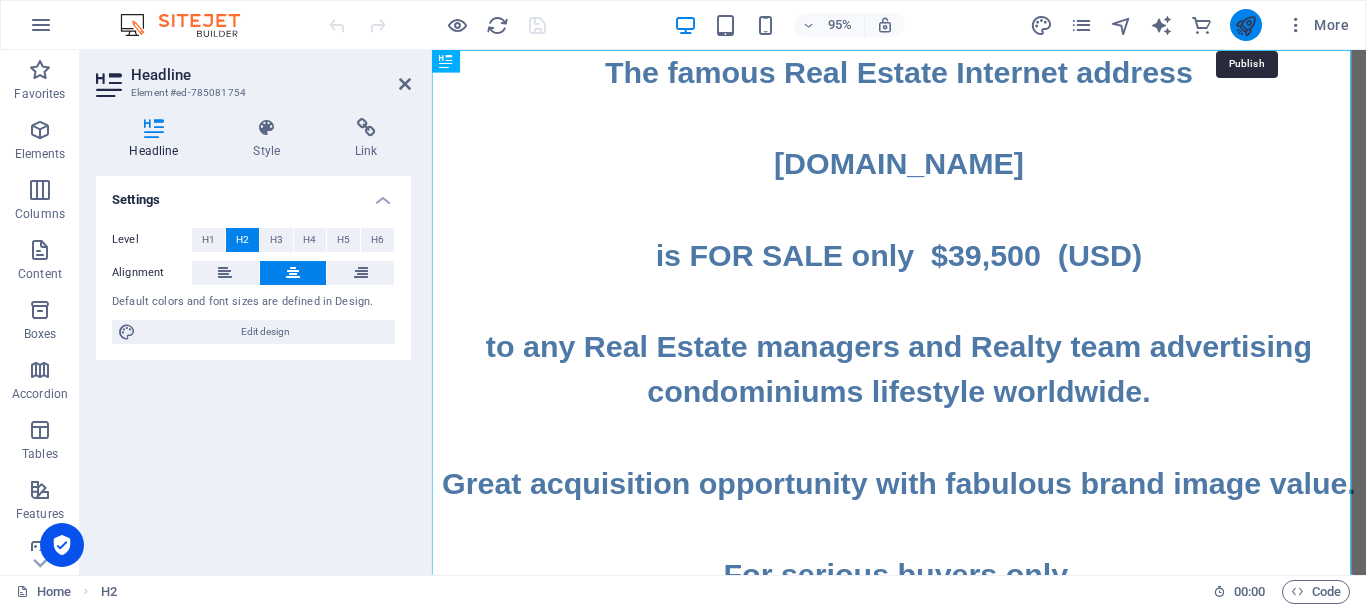 click at bounding box center (1245, 25) 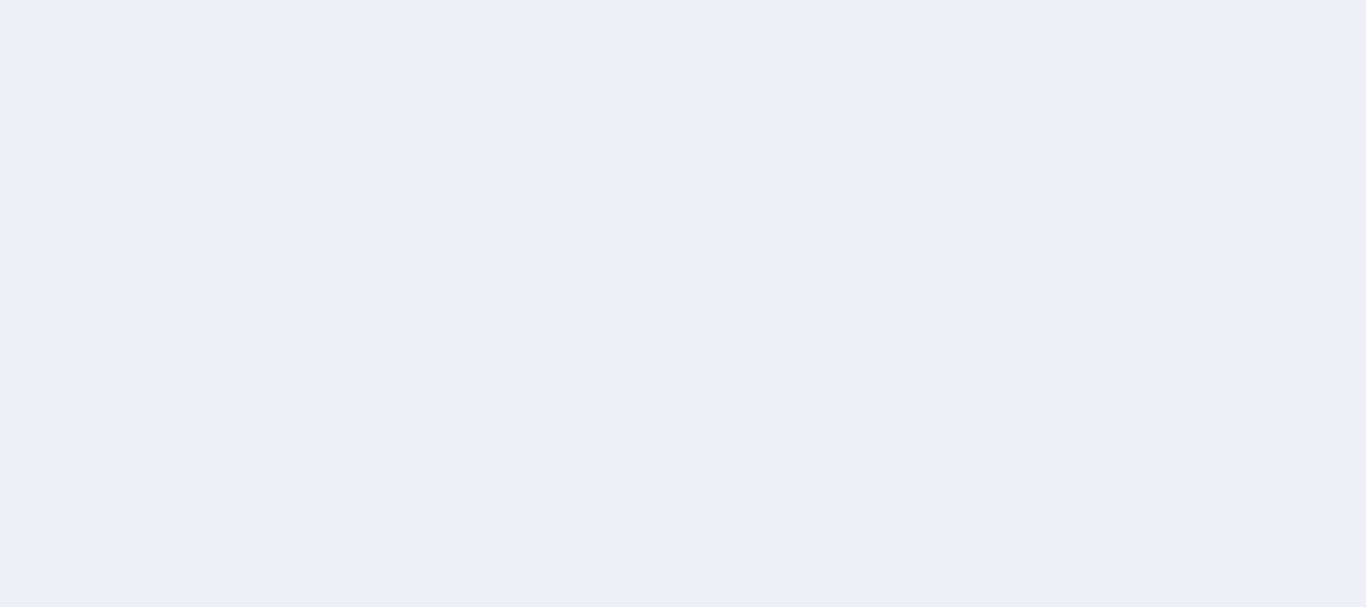 scroll, scrollTop: 0, scrollLeft: 0, axis: both 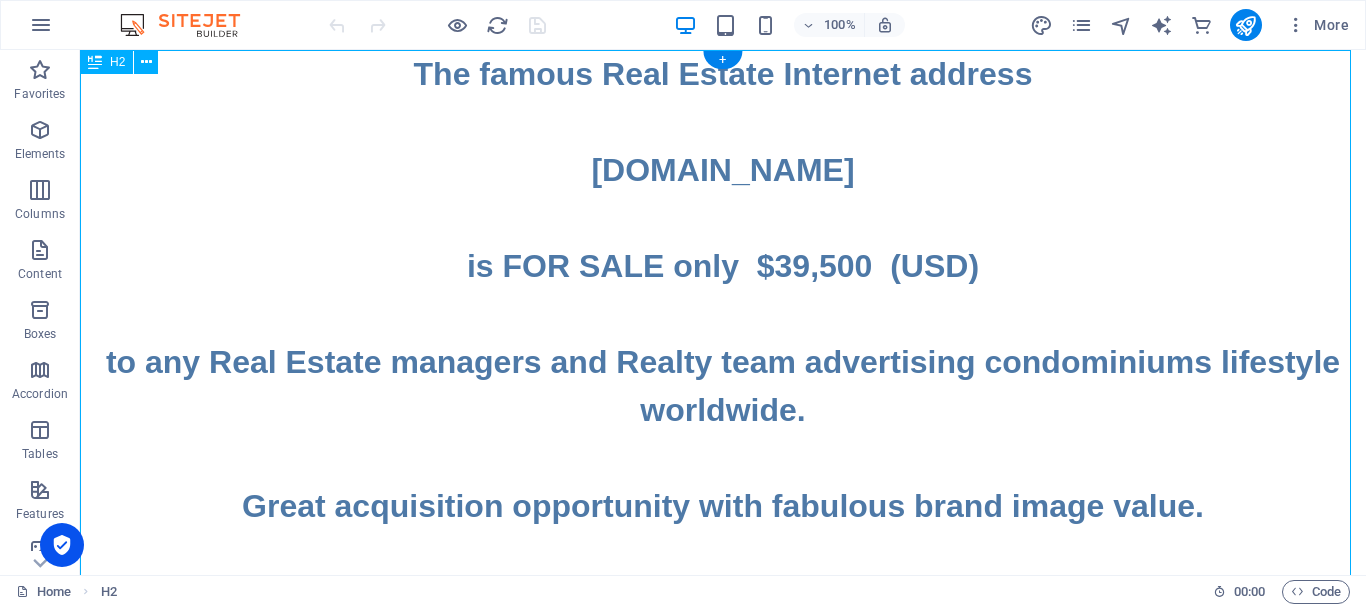 click on "The famous Real Estate Internet address www.CONDOMINIUMS.LIFE is FOR SALE only  $39,500  (USD)  to any Real Estate managers and Realty team advertising condominiums lifestyle worldwide.  Great acquisition opportunity with fabulous brand image value. For serious buyers only.  Outstanding marketing value.  My name is Daniel and I am the owner-seller.  Email me at  daniel94199@gmail.com  if you wish to acquire it. 1st come 1st served." at bounding box center [723, 578] 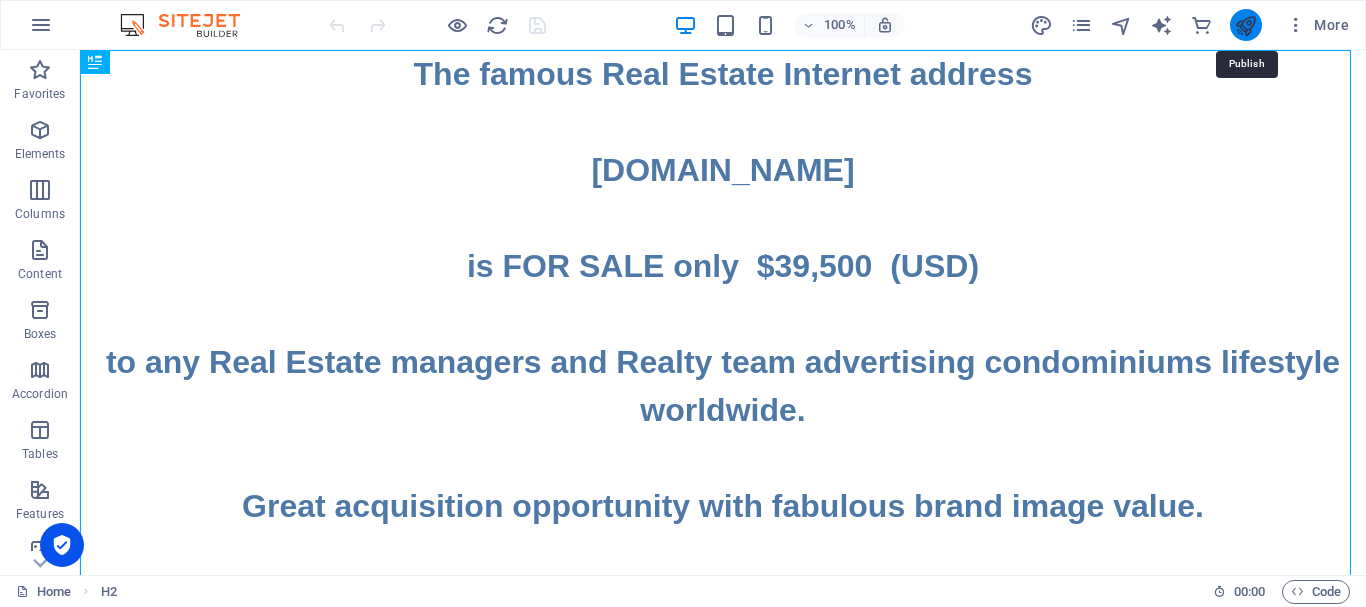 click at bounding box center [1245, 25] 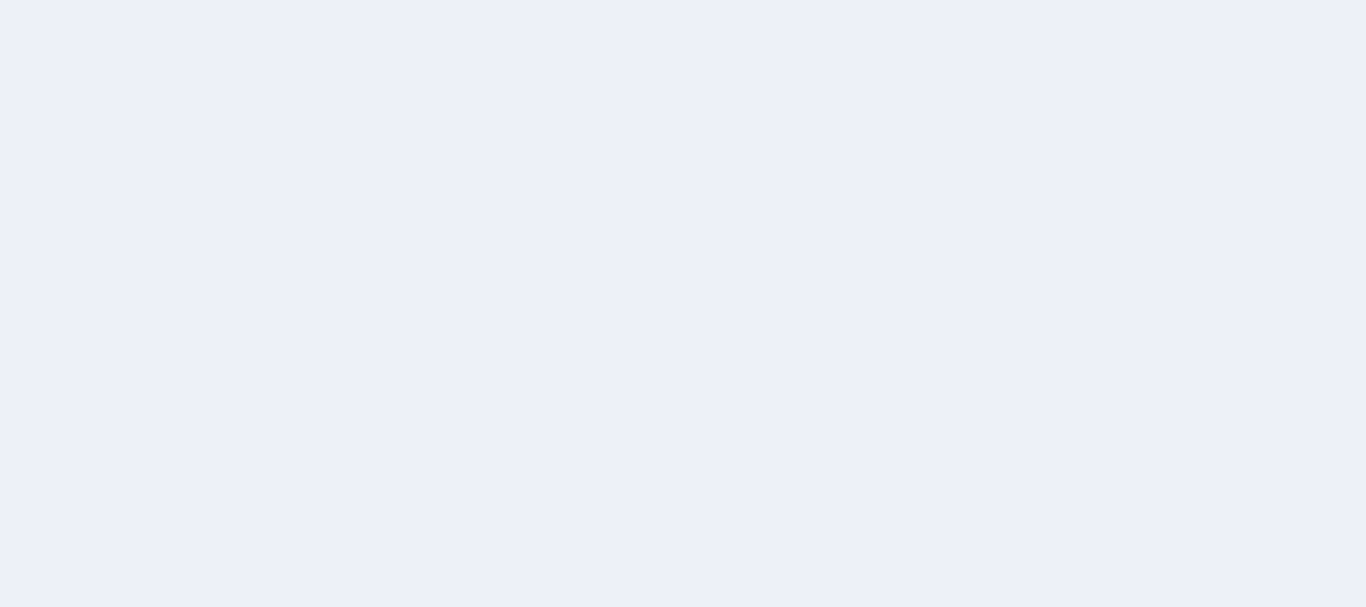 scroll, scrollTop: 0, scrollLeft: 0, axis: both 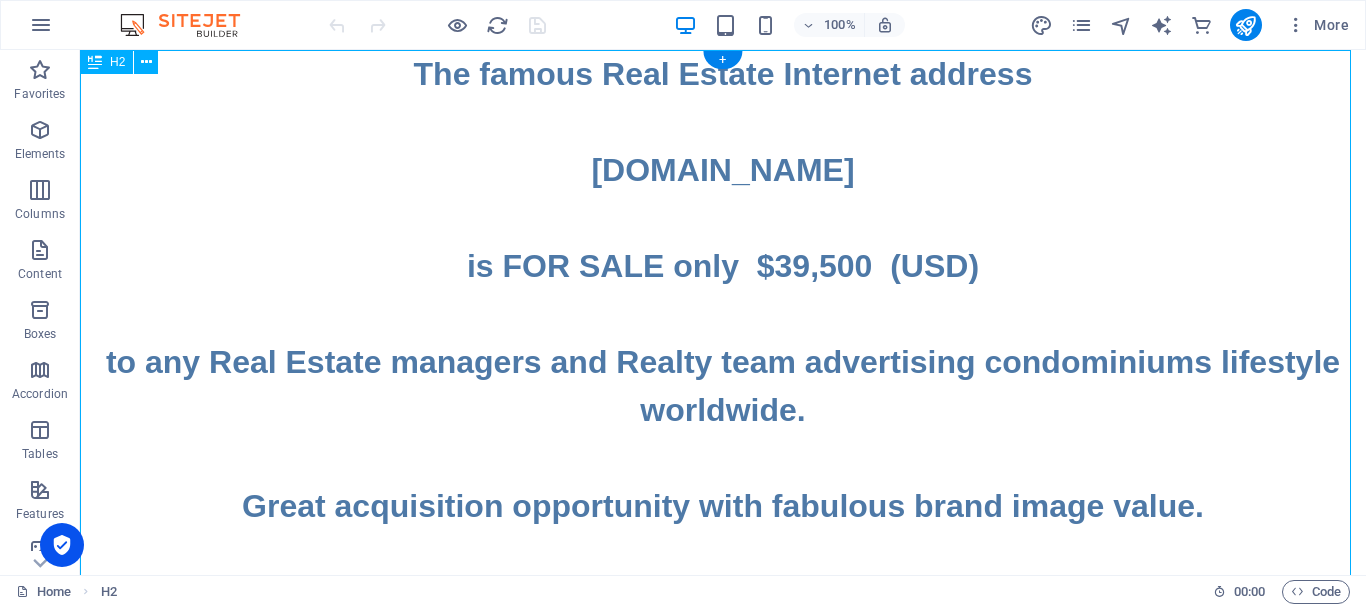 click on "The famous Real Estate Internet address [DOMAIN_NAME] is FOR SALE only  $39,500  (USD)  to any Real Estate managers and Realty team advertising condominiums lifestyle worldwide.  Great acquisition opportunity with fabulous brand image value. For serious buyers only.  Outstanding marketing value.  My name is [PERSON_NAME] and I am the owner-seller.  Email me at  [EMAIL_ADDRESS][DOMAIN_NAME]  if you wish to acquire it. 1st come 1st served." at bounding box center (723, 578) 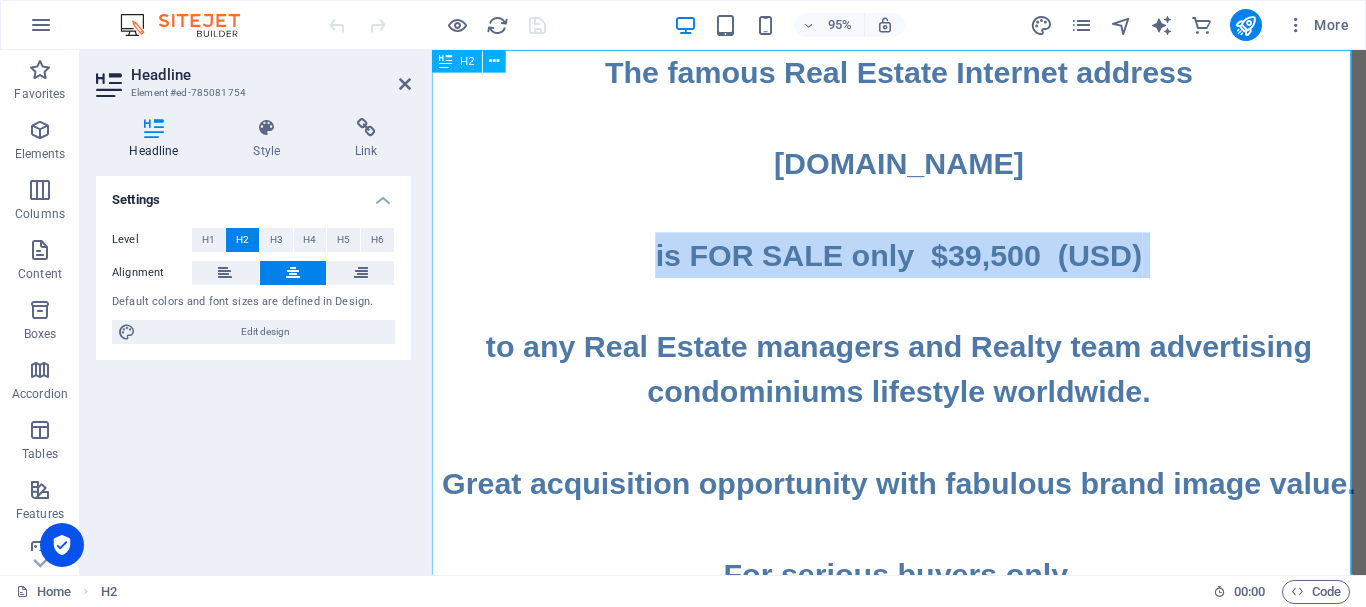 click on "The famous Real Estate Internet address [DOMAIN_NAME] is FOR SALE only  $39,500  (USD)  to any Real Estate managers and Realty team advertising condominiums lifestyle worldwide.  Great acquisition opportunity with fabulous brand image value. For serious buyers only.  Outstanding marketing value.  My name is [PERSON_NAME] and I am the owner-seller.  Email me at  [EMAIL_ADDRESS][DOMAIN_NAME]  if you wish to acquire it. 1st come 1st served." at bounding box center (923, 578) 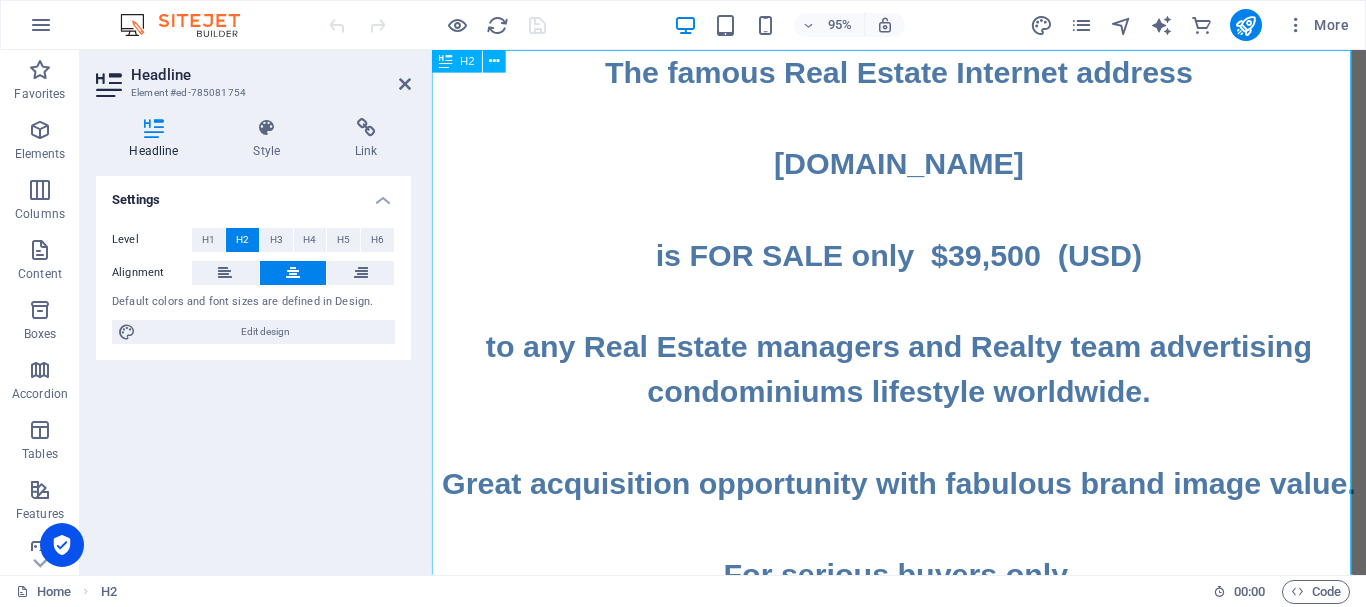 click on "The famous Real Estate Internet address [DOMAIN_NAME] is FOR SALE only  $39,500  (USD)  to any Real Estate managers and Realty team advertising condominiums lifestyle worldwide.  Great acquisition opportunity with fabulous brand image value. For serious buyers only.  Outstanding marketing value.  My name is [PERSON_NAME] and I am the owner-seller.  Email me at  [EMAIL_ADDRESS][DOMAIN_NAME]  if you wish to acquire it. 1st come 1st served." at bounding box center (923, 578) 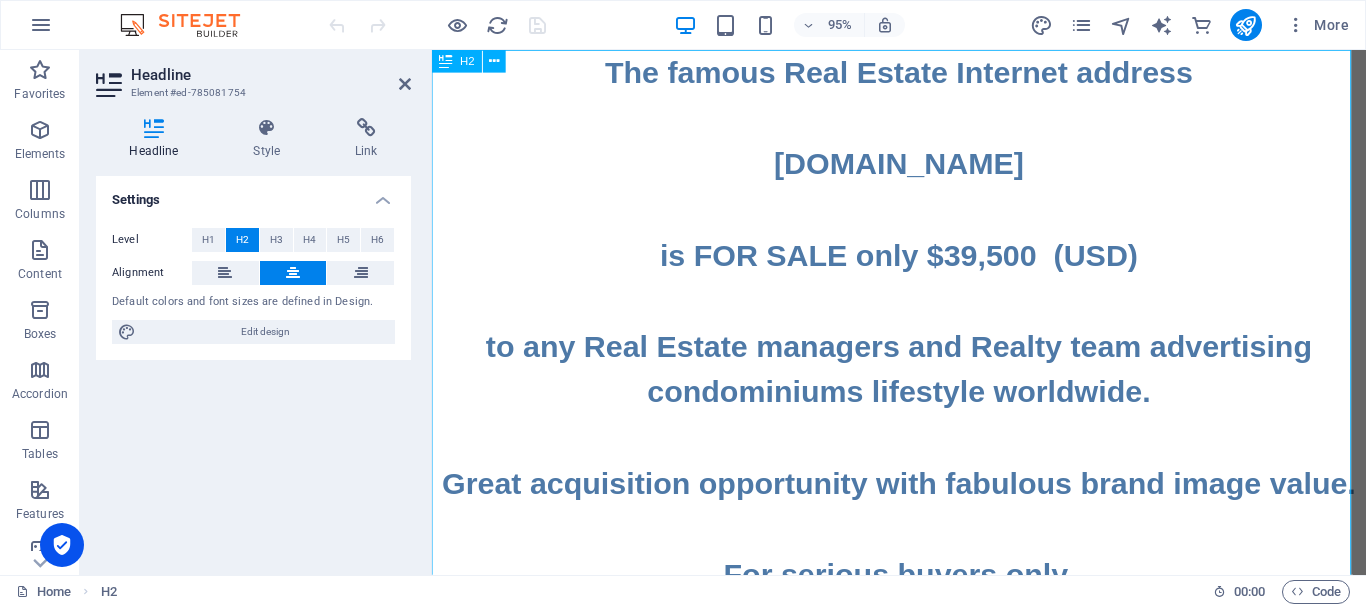 type 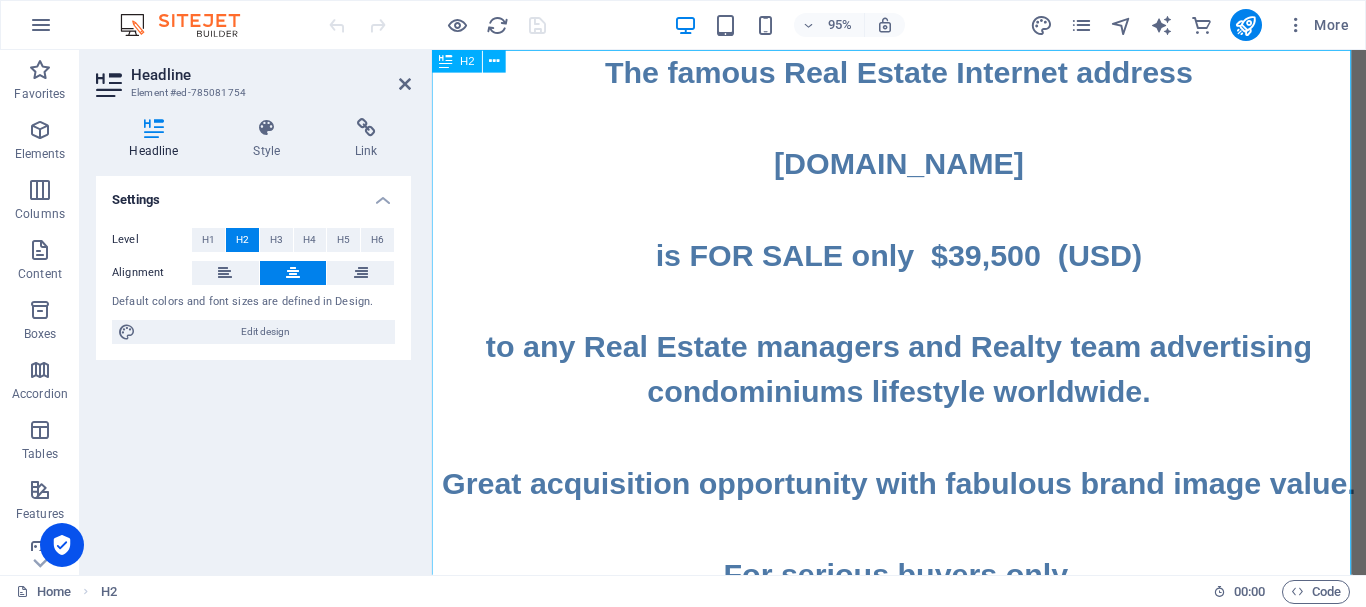 click on "The famous Real Estate Internet address www.CONDOMINIUMS.LIFE is FOR SALE only  $39,500  (USD)  to any Real Estate managers and Realty team advertising condominiums lifestyle worldwide.  Great acquisition opportunity with fabulous brand image value. For serious buyers only.  Outstanding marketing value.  My name is Daniel and I am the owner-seller.  Email me at  daniel94199@gmail.com  if you wish to acquire it. 1st come 1st served." at bounding box center [923, 578] 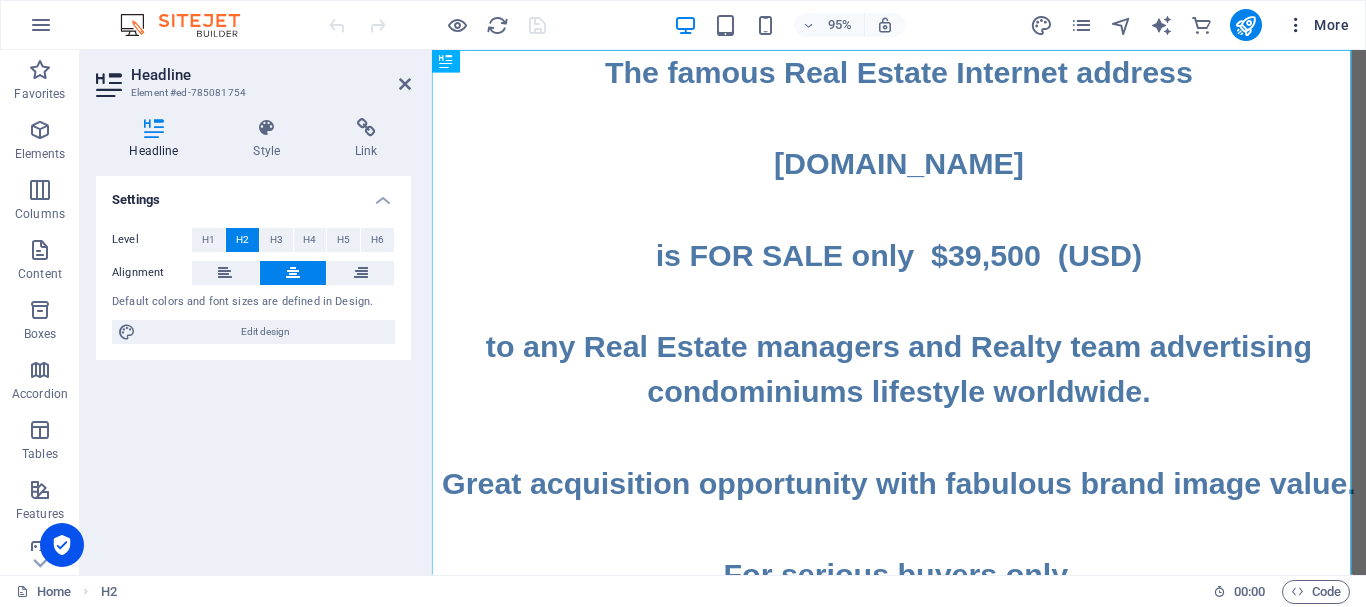 click at bounding box center [1296, 25] 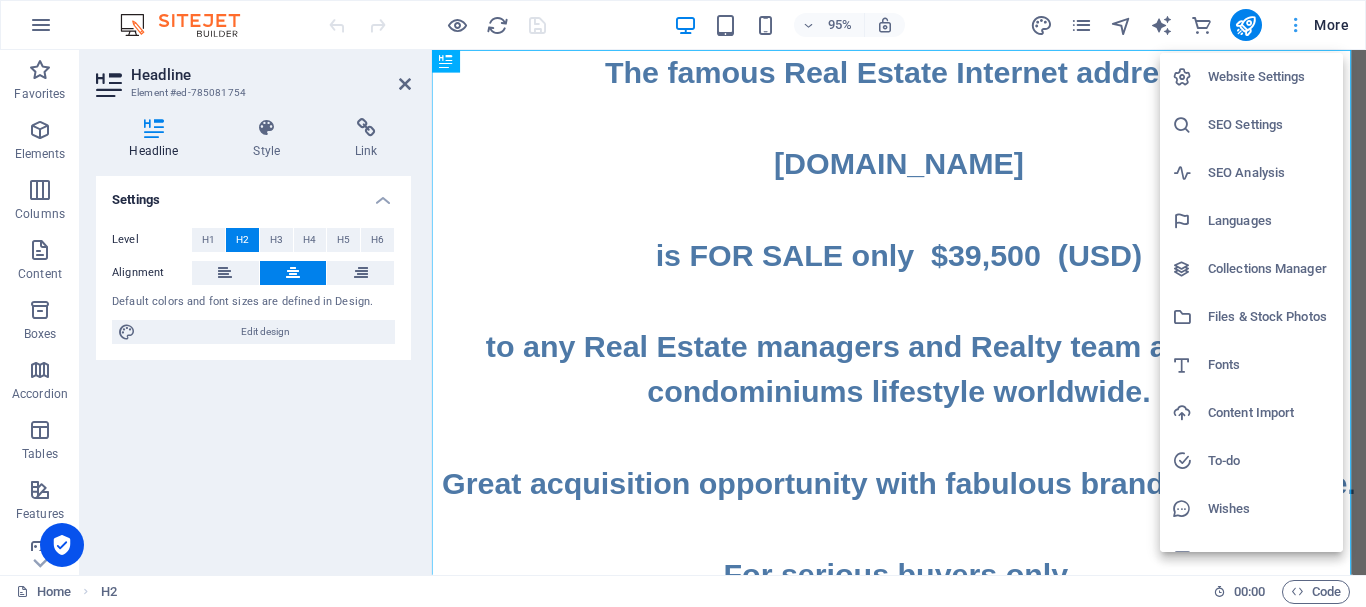 click at bounding box center (683, 303) 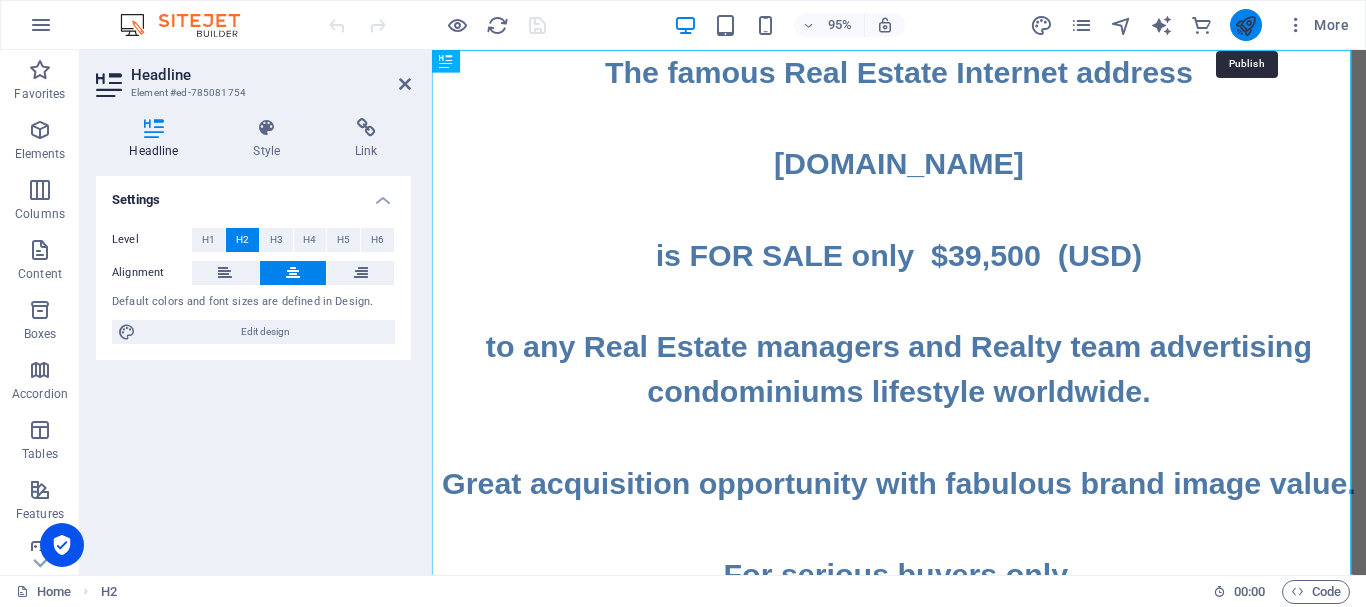 click at bounding box center (1245, 25) 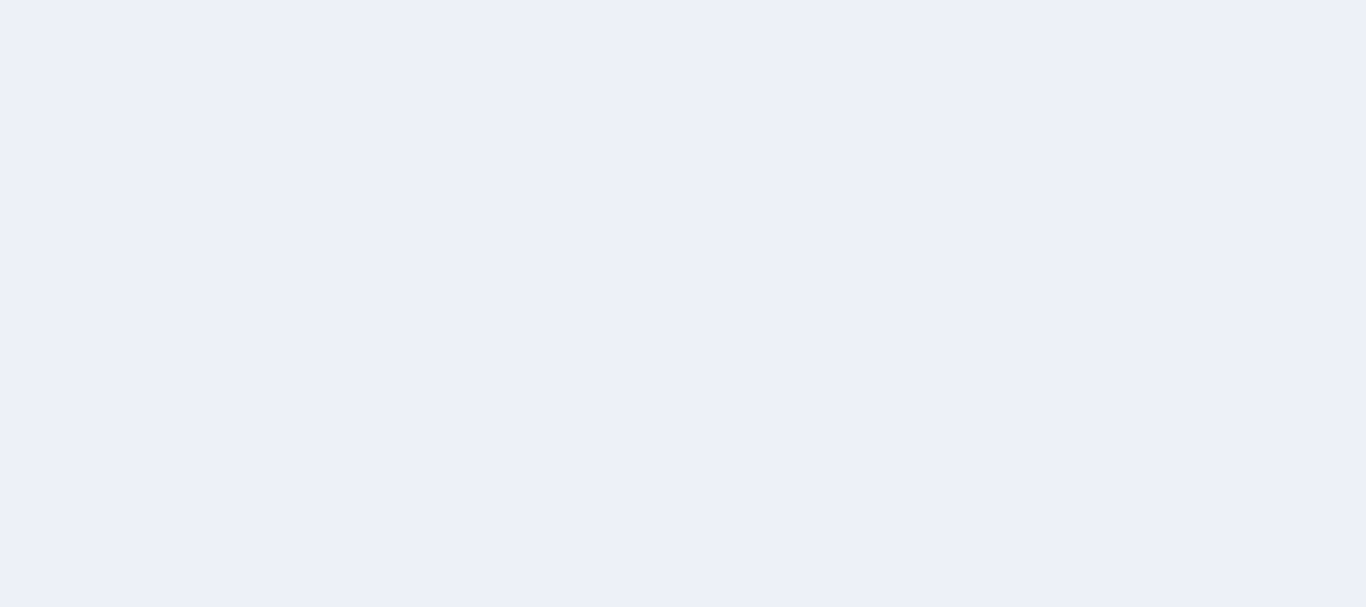 scroll, scrollTop: 0, scrollLeft: 0, axis: both 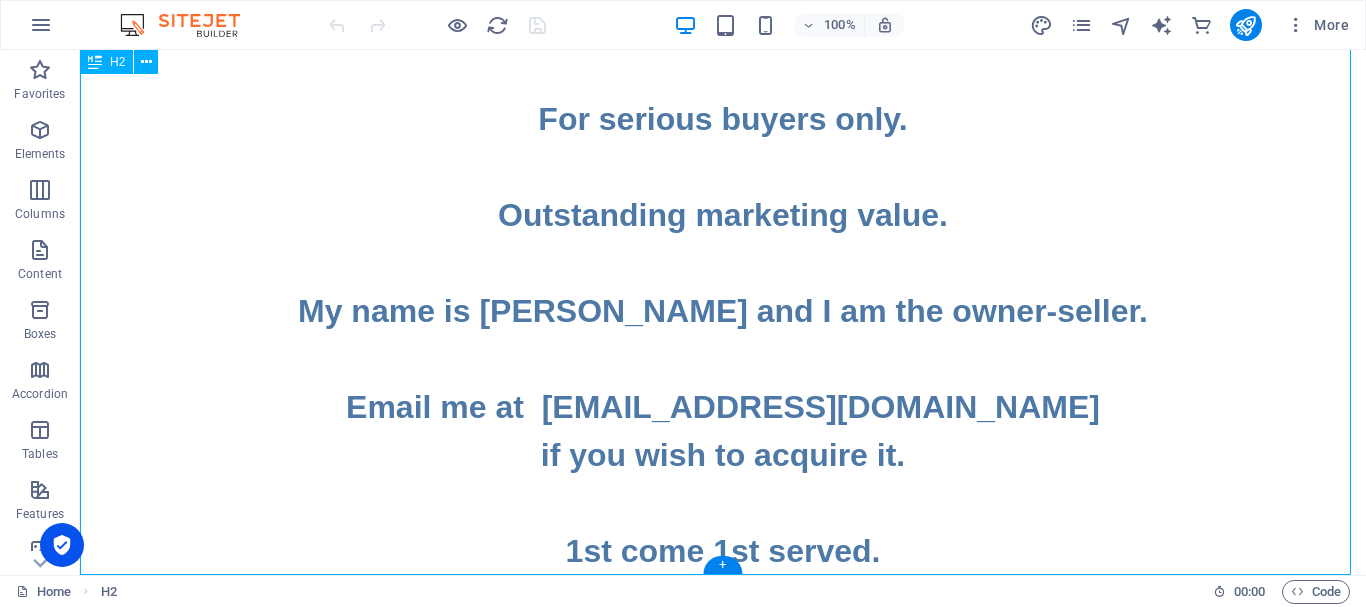 click on "The famous Real Estate Internet address [DOMAIN_NAME] is FOR SALE only  $39,500  (USD) to any Real Estate managers and Realty team advertising condominiums lifestyle worldwide.  Great acquisition opportunity with fabulous brand image value. For serious buyers only.  Outstanding marketing value.  My name is [PERSON_NAME] and I am the owner-seller.  Email me at  [EMAIL_ADDRESS][DOMAIN_NAME]  if you wish to acquire it. 1st come 1st served." at bounding box center [723, 71] 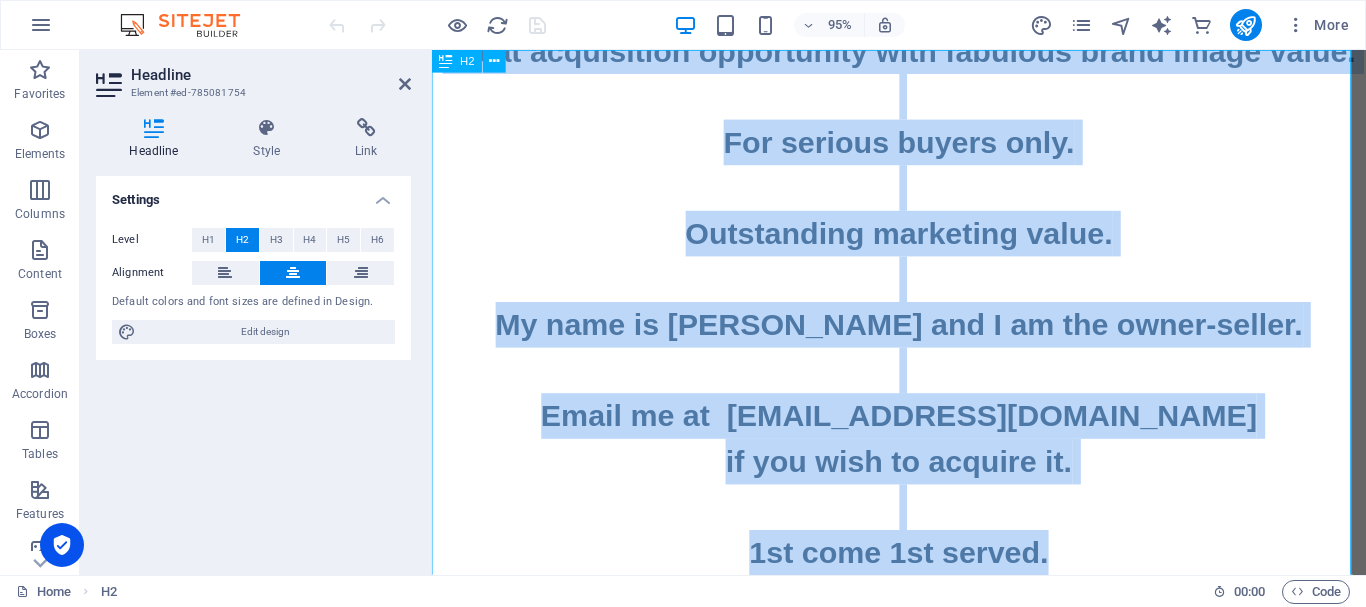 scroll, scrollTop: 0, scrollLeft: 0, axis: both 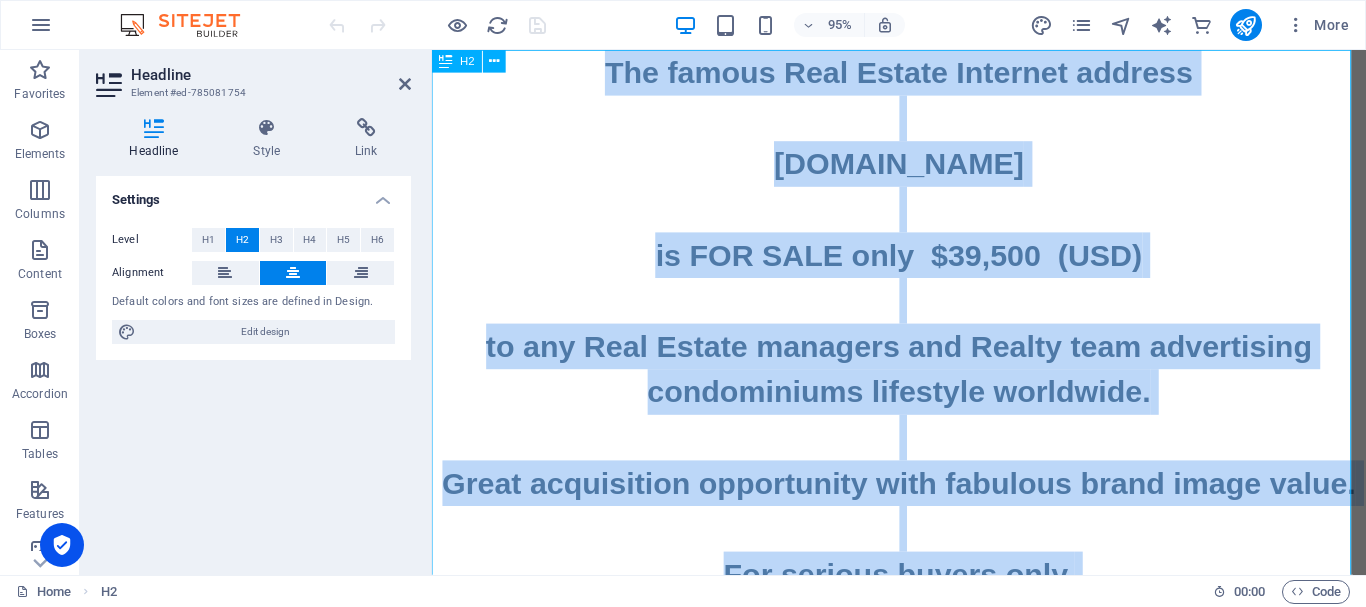 click on "The famous Real Estate Internet address www.CONDOMINIUMS.LIFE is FOR SALE only  $39,500  (USD) to any Real Estate managers and Realty team advertising condominiums lifestyle worldwide.  Great acquisition opportunity with fabulous brand image value. For serious buyers only.  Outstanding marketing value.  My name is Daniel and I am the owner-seller.  Email me at  daniel94199@gmail.com  if you wish to acquire it. 1st come 1st served." at bounding box center (923, 554) 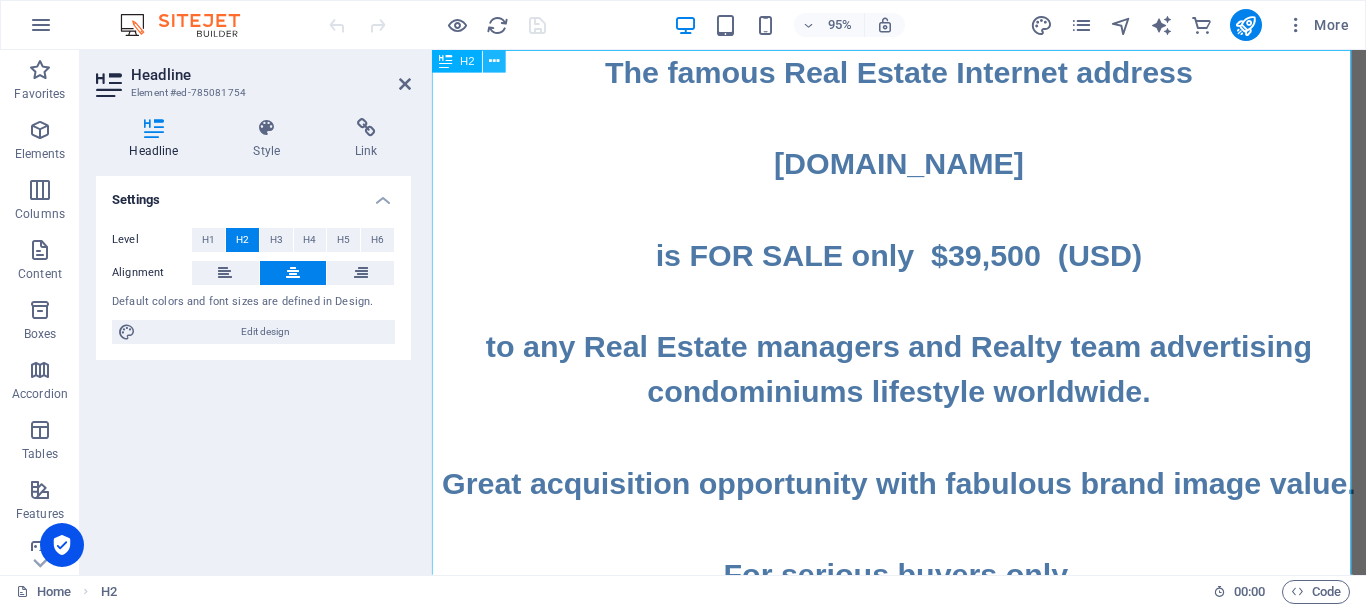 click at bounding box center (495, 61) 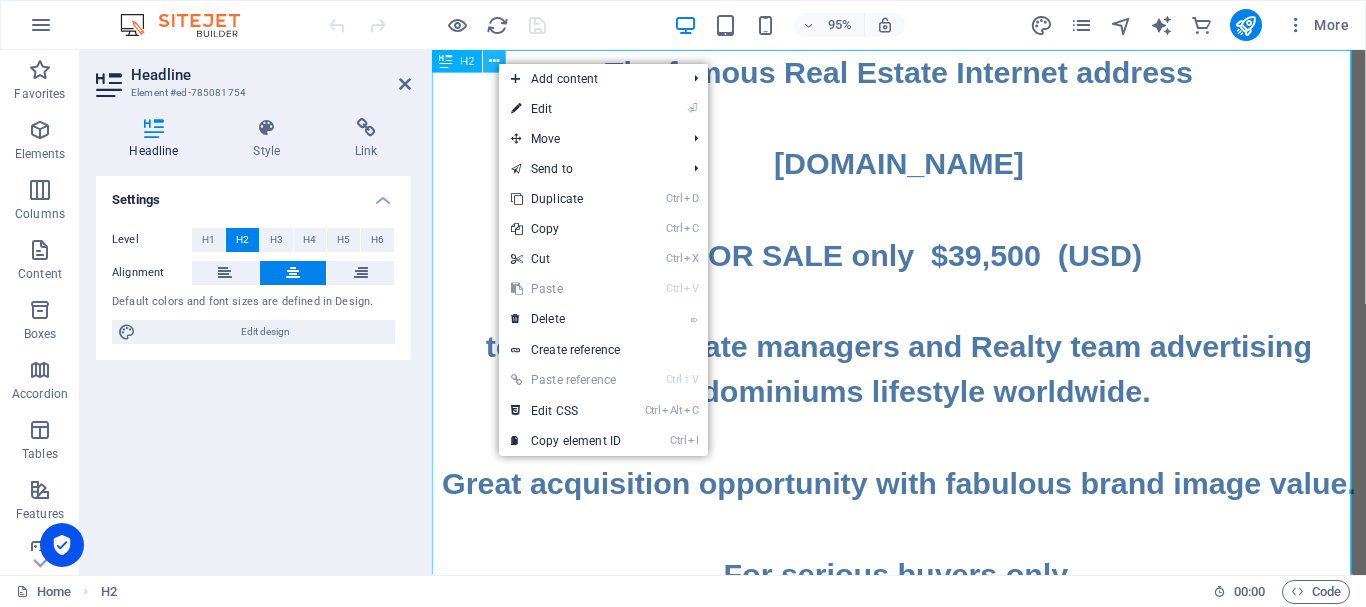 click at bounding box center [495, 61] 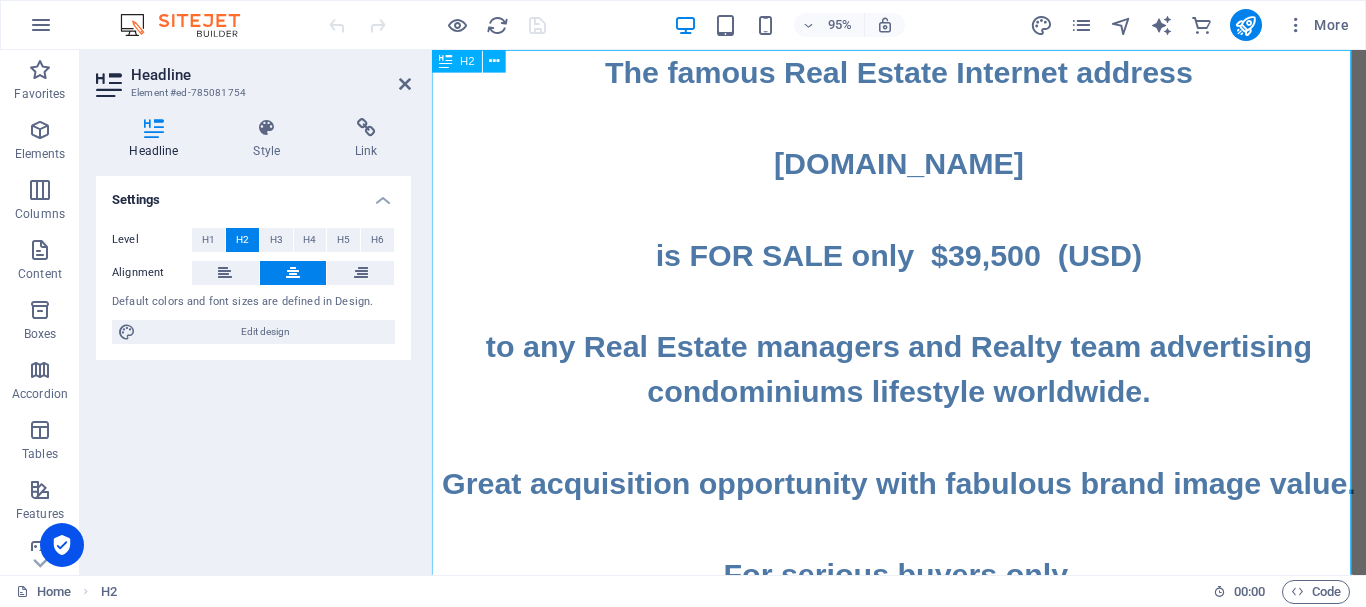 click on "The famous Real Estate Internet address www.CONDOMINIUMS.LIFE is FOR SALE only  $39,500  (USD) to any Real Estate managers and Realty team advertising condominiums lifestyle worldwide.  Great acquisition opportunity with fabulous brand image value. For serious buyers only.  Outstanding marketing value.  My name is Daniel and I am the owner-seller.  Email me at  daniel94199@gmail.com  if you wish to acquire it. 1st come 1st served." at bounding box center (923, 554) 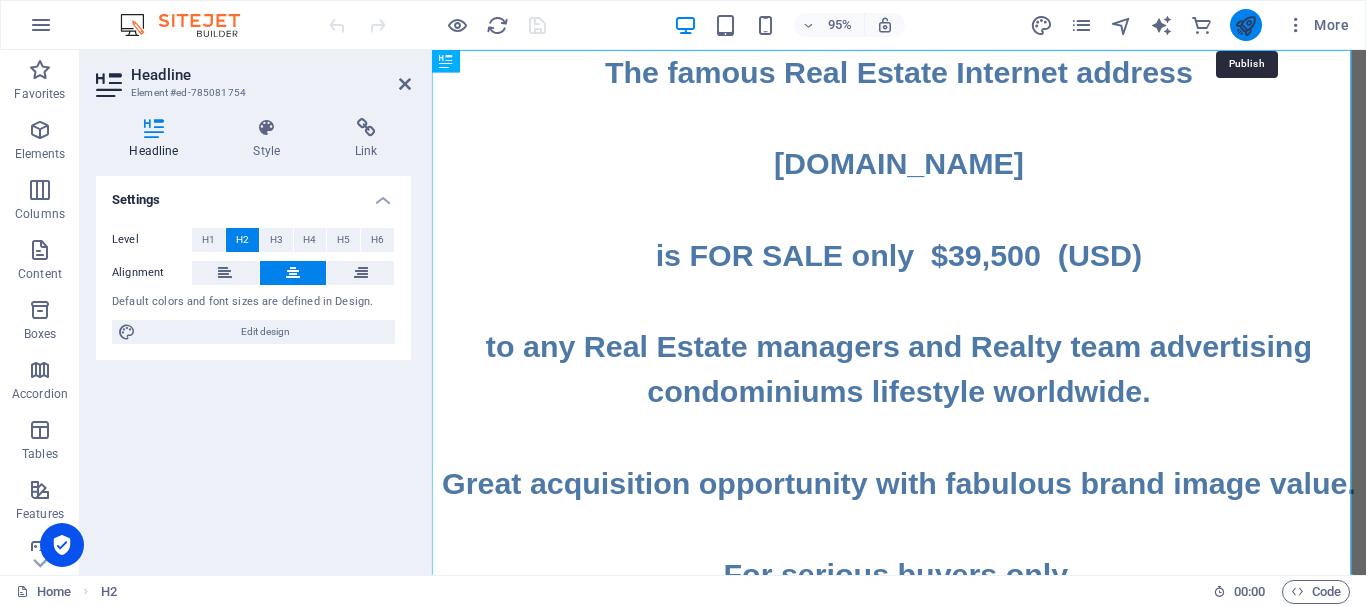 click at bounding box center [1245, 25] 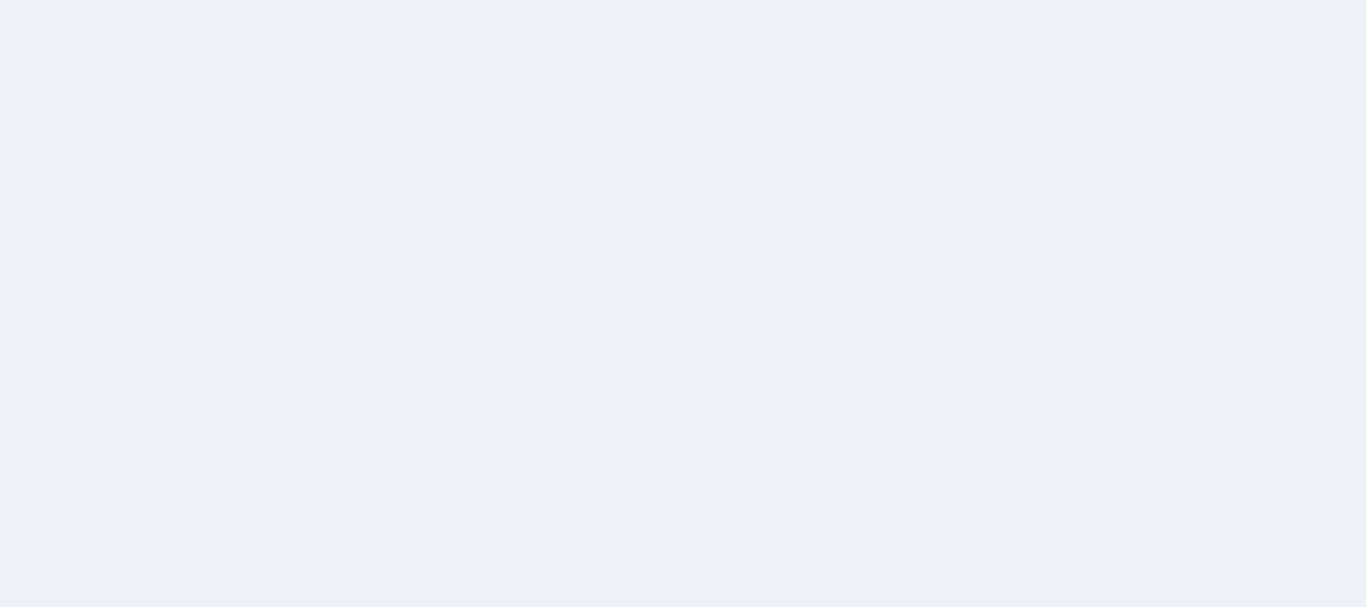scroll, scrollTop: 0, scrollLeft: 0, axis: both 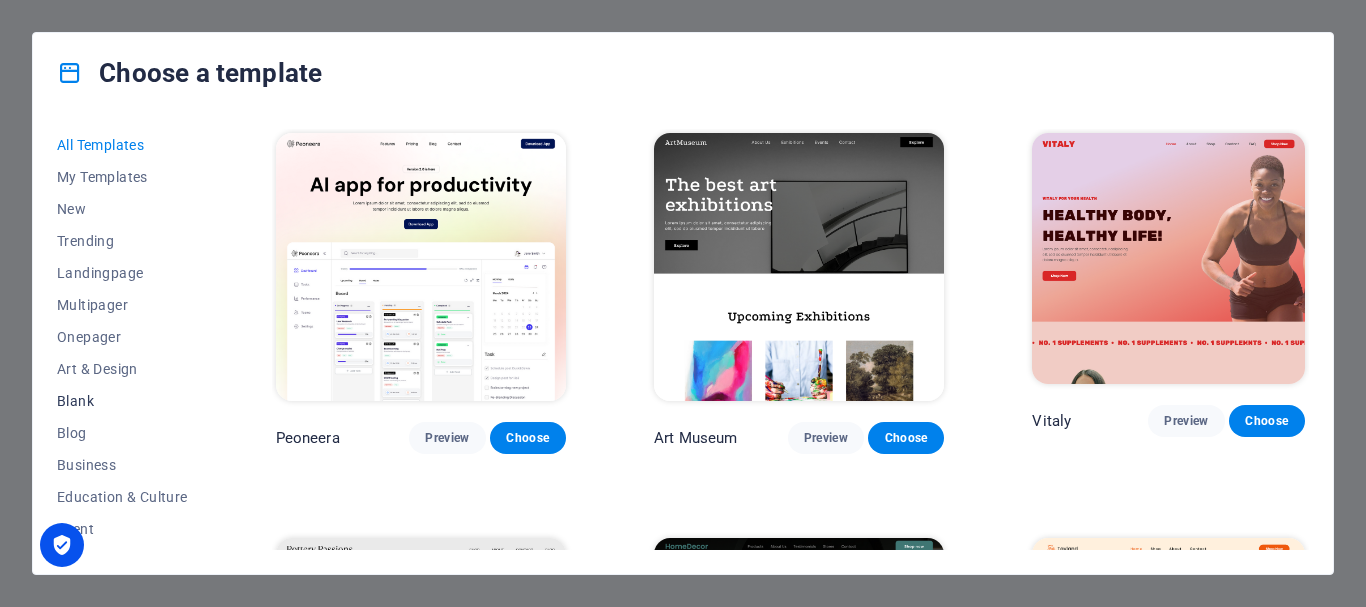 click on "Blank" at bounding box center (122, 401) 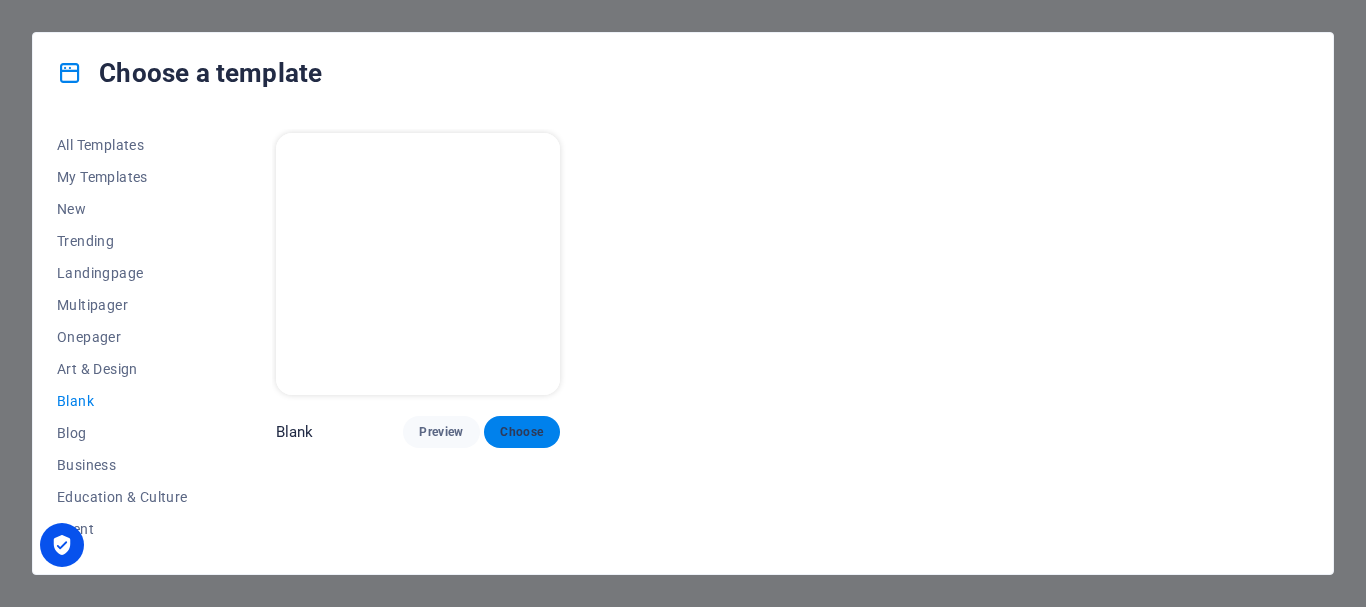 click on "Choose" at bounding box center [522, 432] 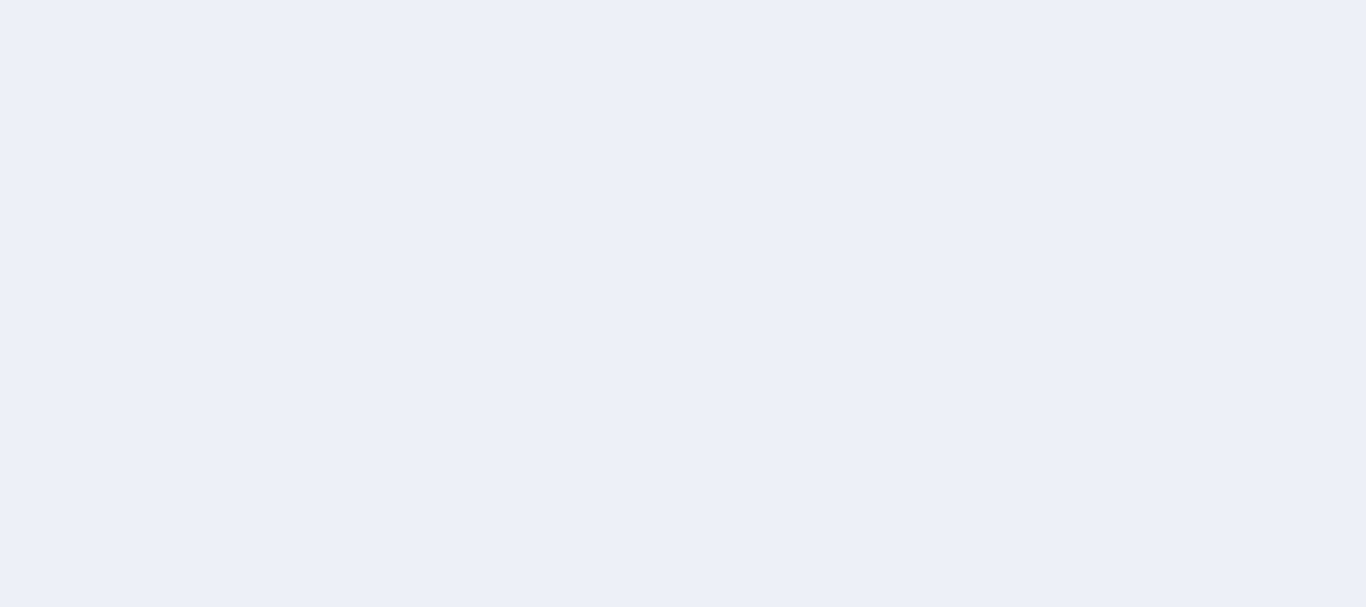 scroll, scrollTop: 0, scrollLeft: 0, axis: both 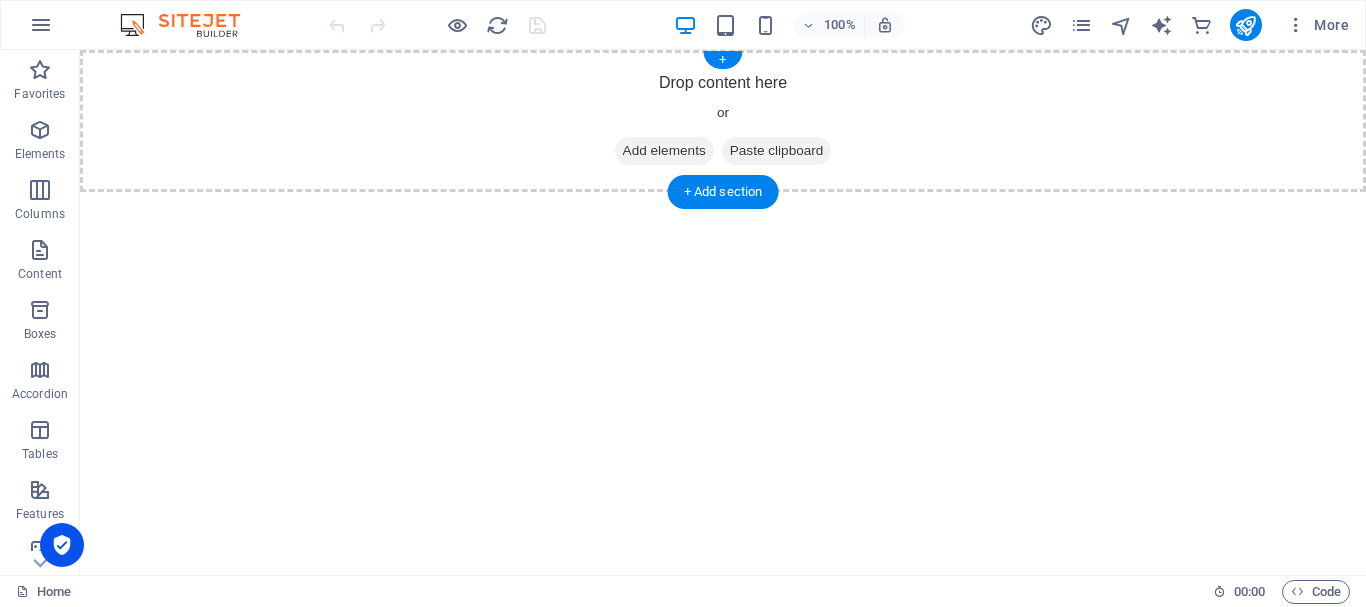 click on "Add elements" at bounding box center [664, 151] 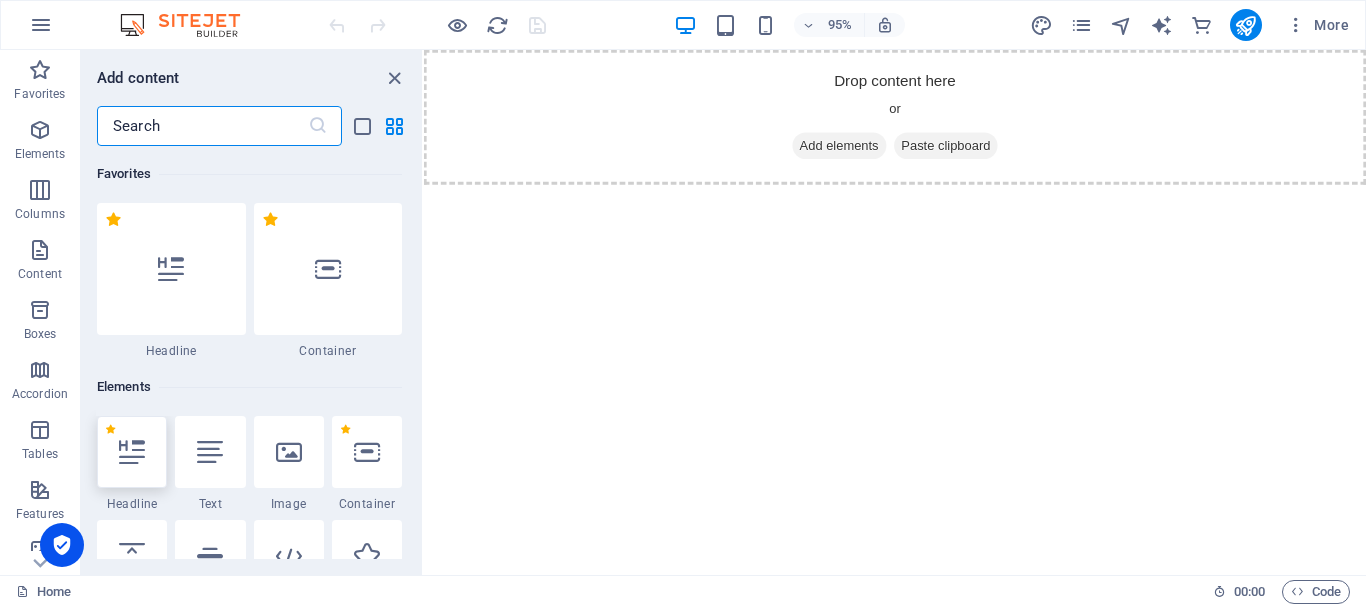 click at bounding box center (132, 452) 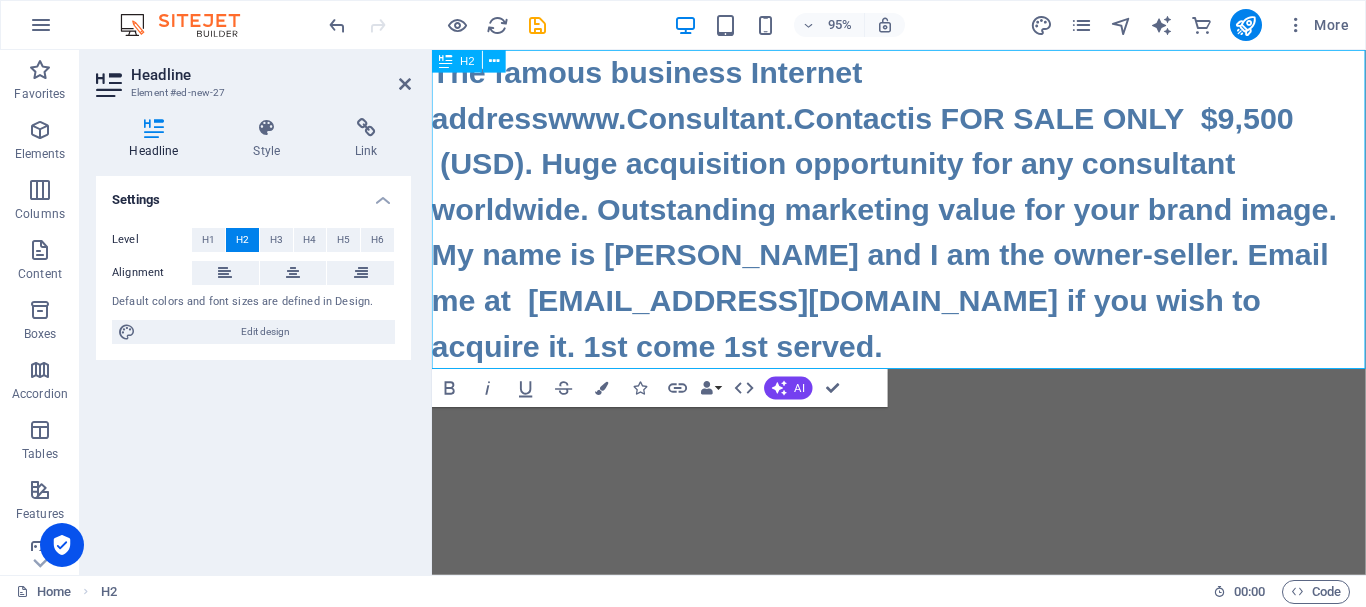 click on "The famous business Internet addresswww.Consultant.Contactis FOR SALE ONLY  $9,500  (USD). Huge acquisition opportunity for any consultant worldwide. Outstanding marketing value for your brand image. My name is Daniel and I am the owner-seller. Email me at  daniel94199@gmail.com if you wish to acquire it. 1st come 1st served." at bounding box center [923, 218] 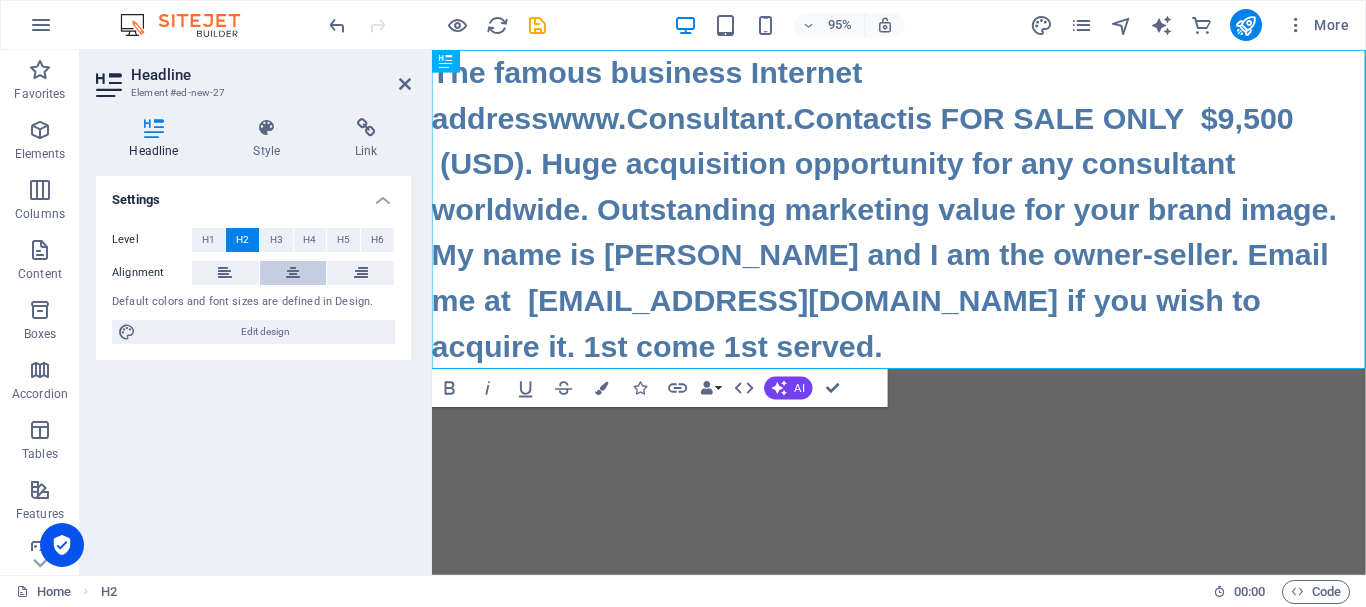 click at bounding box center (293, 273) 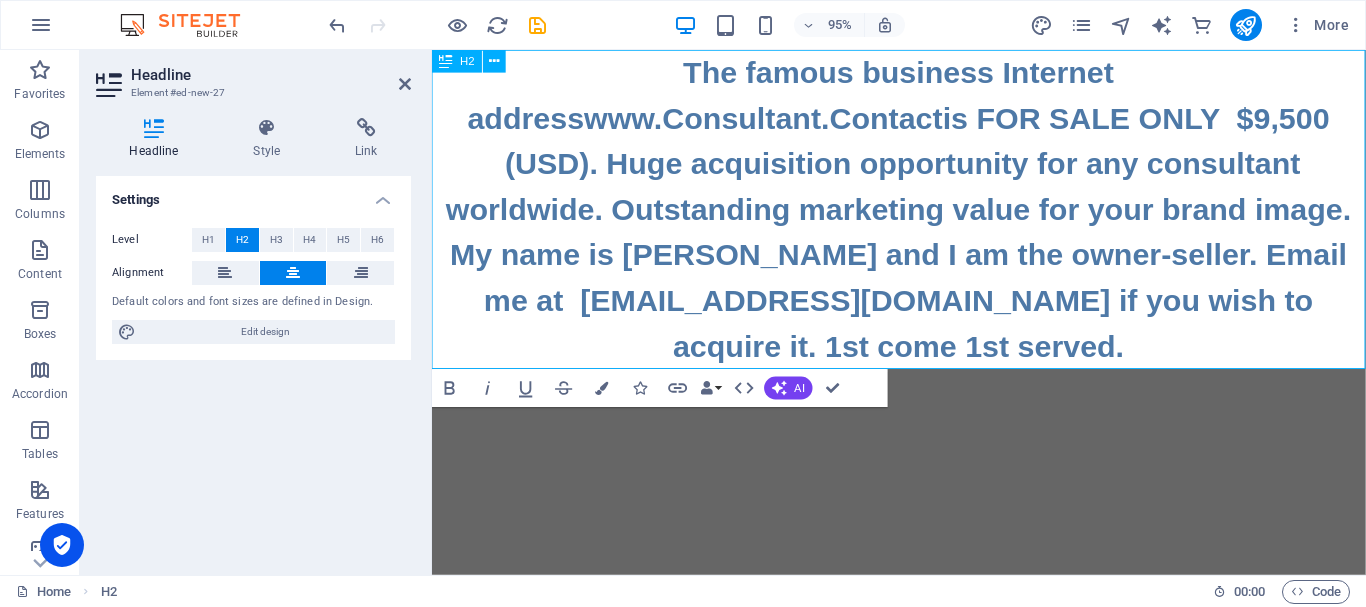 click on "The famous business Internet addresswww.Consultant.Contactis FOR SALE ONLY  $9,500  (USD). Huge acquisition opportunity for any consultant worldwide. Outstanding marketing value for your brand image. My name is Daniel and I am the owner-seller. Email me at  daniel94199@gmail.com if you wish to acquire it. 1st come 1st served." at bounding box center (923, 218) 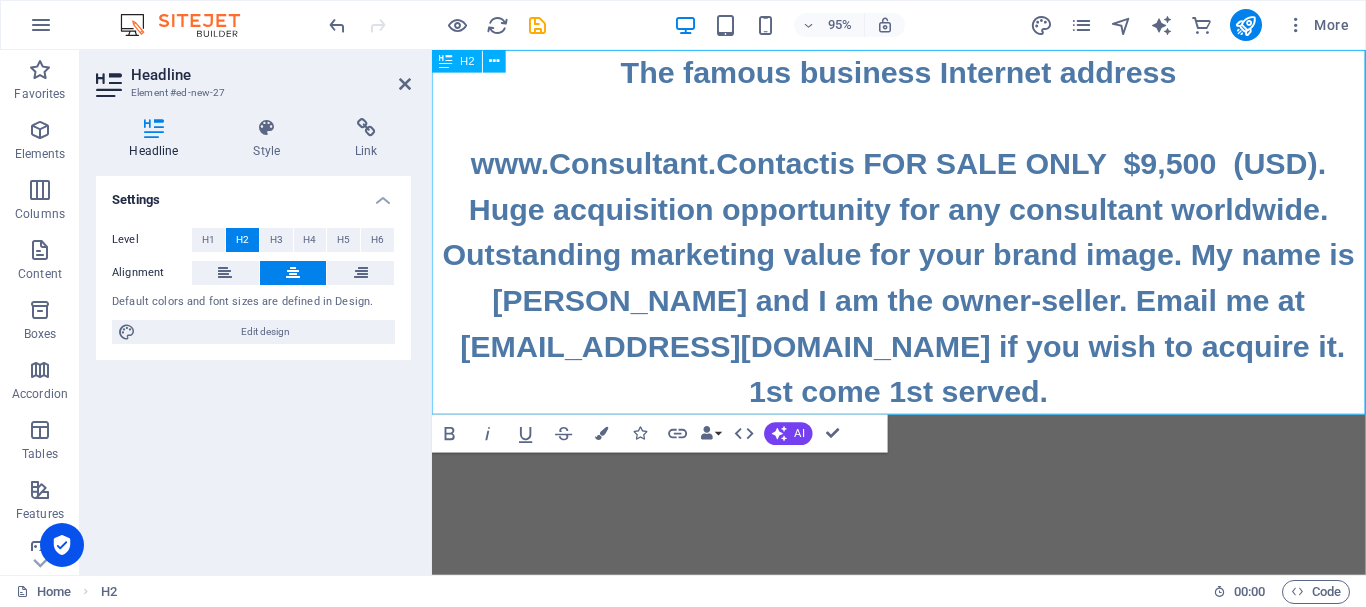 click on "The famous business Internet address ‌ ‌www.Consultant.Contactis FOR SALE ONLY  $9,500  (USD). Huge acquisition opportunity for any consultant worldwide. Outstanding marketing value for your brand image. My name is Daniel and I am the owner-seller. Email me at  daniel94199@gmail.com if you wish to acquire it. 1st come 1st served." at bounding box center (923, 242) 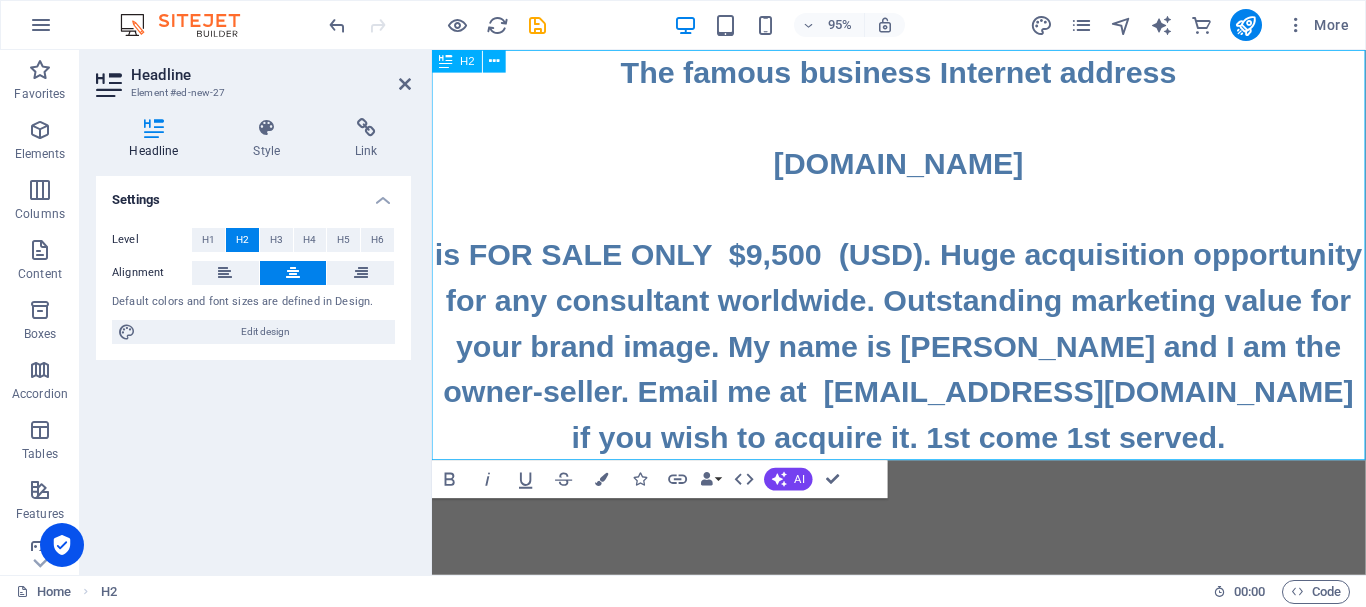click on "The famous business Internet address ‌ ‌www.Consultant.Contact ‌ ‌is FOR SALE ONLY  $9,500  (USD). Huge acquisition opportunity for any consultant worldwide. Outstanding marketing value for your brand image. My name is Daniel and I am the owner-seller. Email me at  daniel94199@gmail.com if you wish to acquire it. 1st come 1st served." at bounding box center [923, 266] 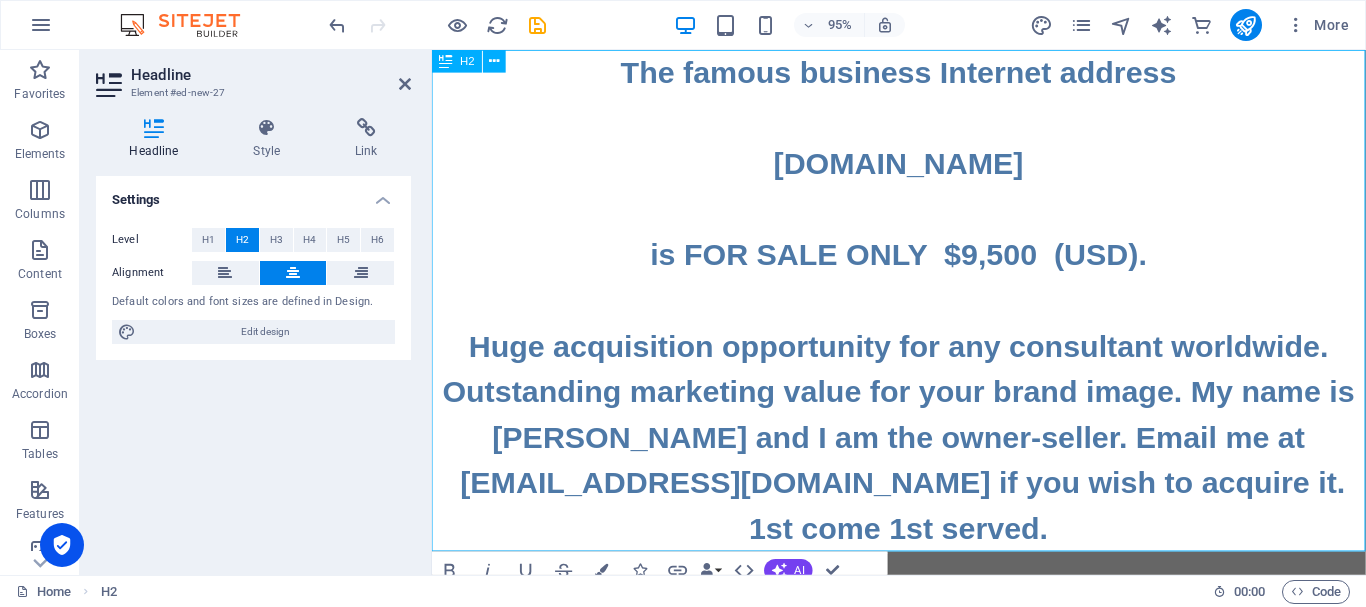 click on "The famous business Internet address ‌ ‌www.Consultant.Contact ‌ ‌is FOR SALE ONLY  $9,500  (USD).  ‌ ‌Huge acquisition opportunity for any consultant worldwide. Outstanding marketing value for your brand image. My name is Daniel and I am the owner-seller. Email me at  daniel94199@gmail.com if you wish to acquire it. 1st come 1st served." at bounding box center [923, 314] 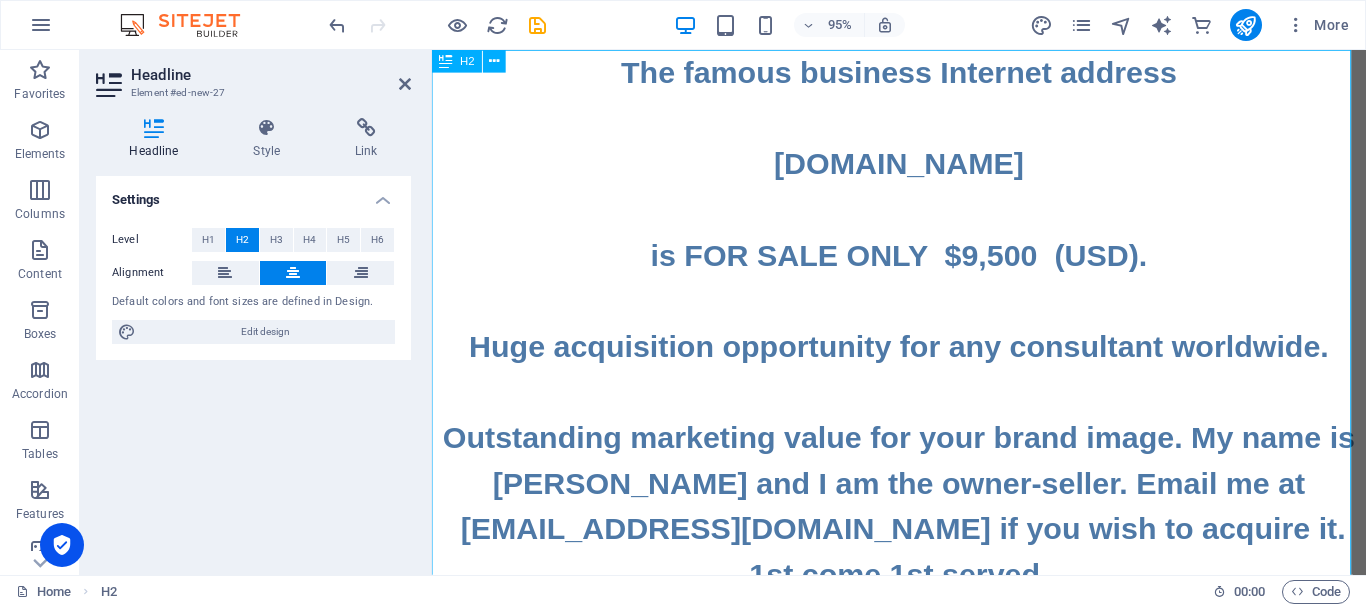 click on "The famous business Internet address ‌ ‌www.Consultant.Contact ‌ ‌is FOR SALE ONLY  $9,500  (USD).  ‌ ‌Huge acquisition opportunity for any consultant worldwide. ‌  ‌Outstanding marketing value for your brand image. My name is Daniel and I am the owner-seller. Email me at  daniel94199@gmail.com if you wish to acquire it. 1st come 1st served." at bounding box center [923, 338] 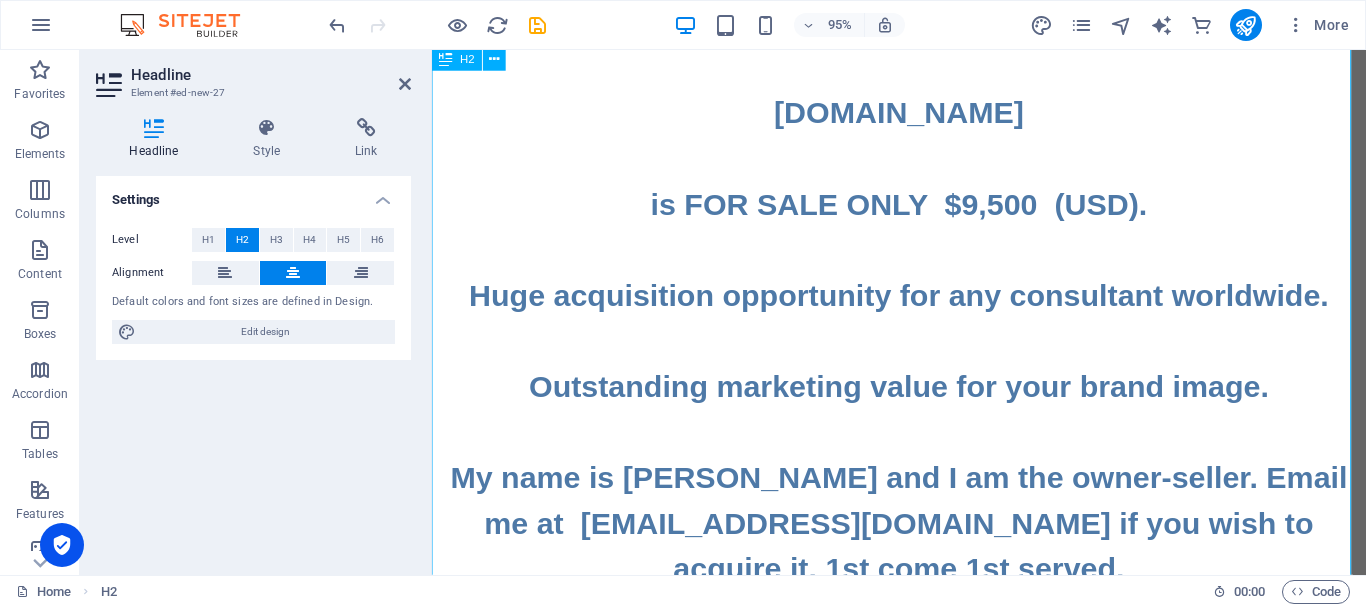 scroll, scrollTop: 71, scrollLeft: 0, axis: vertical 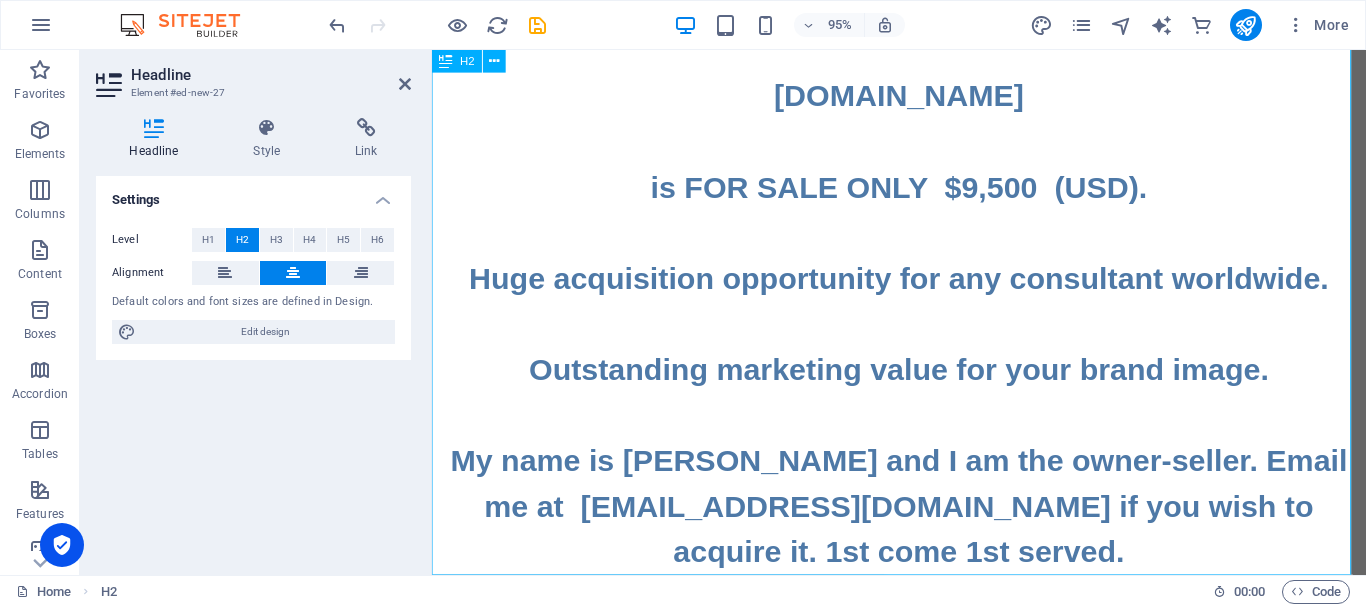 click on "The famous business Internet address ‌ ‌www.Consultant.Contact ‌ ‌is FOR SALE ONLY  $9,500  (USD).  ‌ ‌Huge acquisition opportunity for any consultant worldwide. ‌  ‌Outstanding marketing value for your brand image.  ‌ ‌My name is Daniel and I am the owner-seller. Email me at  daniel94199@gmail.com if you wish to acquire it. 1st come 1st served." at bounding box center [923, 291] 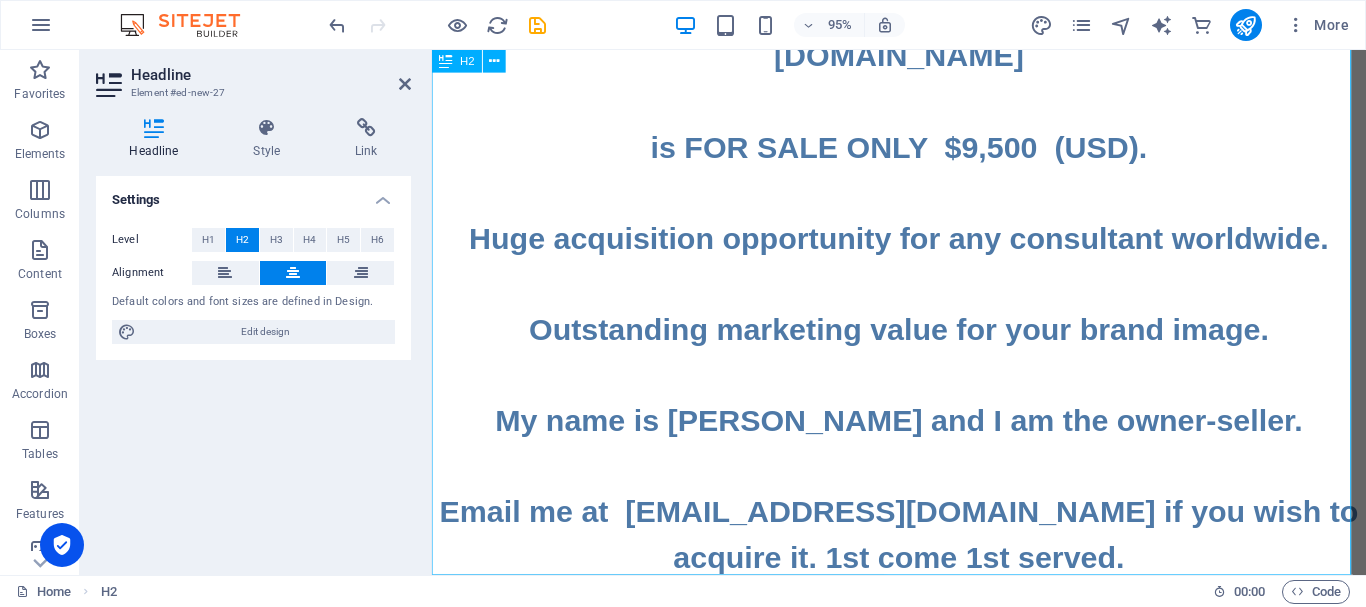scroll, scrollTop: 119, scrollLeft: 0, axis: vertical 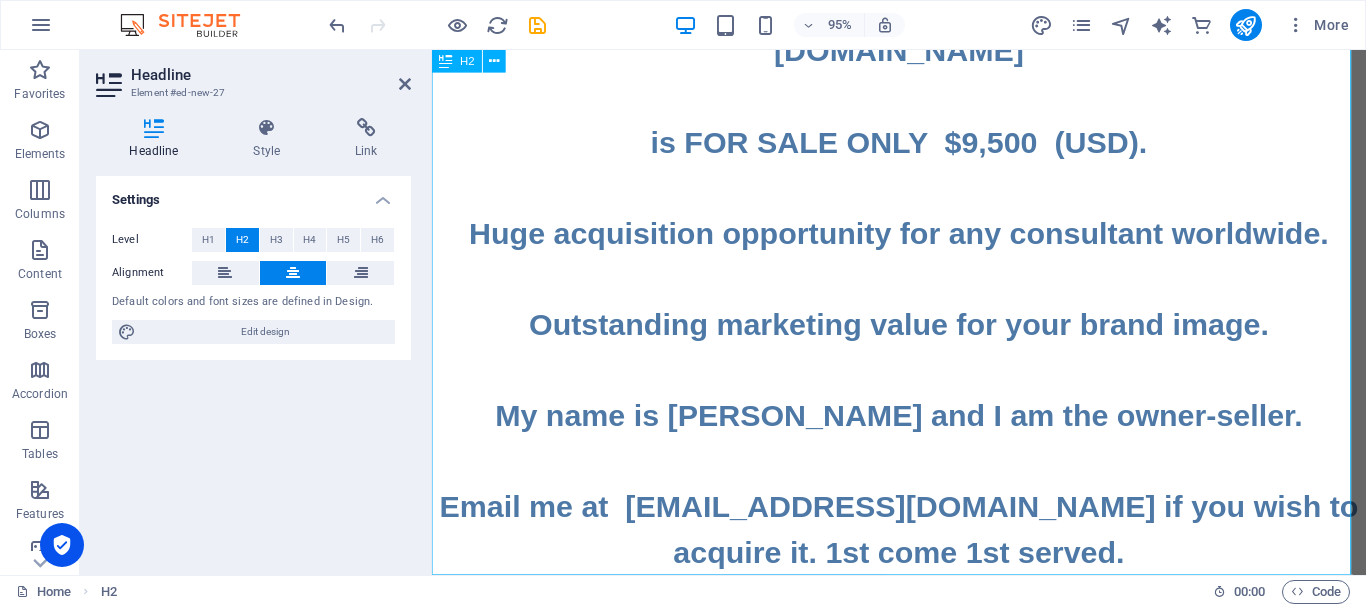 click on "The famous business Internet address ‌ ‌www.Consultant.Contact ‌ ‌is FOR SALE ONLY  $9,500  (USD).  ‌ ‌Huge acquisition opportunity for any consultant worldwide. ‌  ‌Outstanding marketing value for your brand image.  ‌ ‌My name is Daniel and I am the owner-seller.  ‌ ‌Email me at  daniel94199@gmail.com if you wish to acquire it. 1st come 1st served." at bounding box center [923, 267] 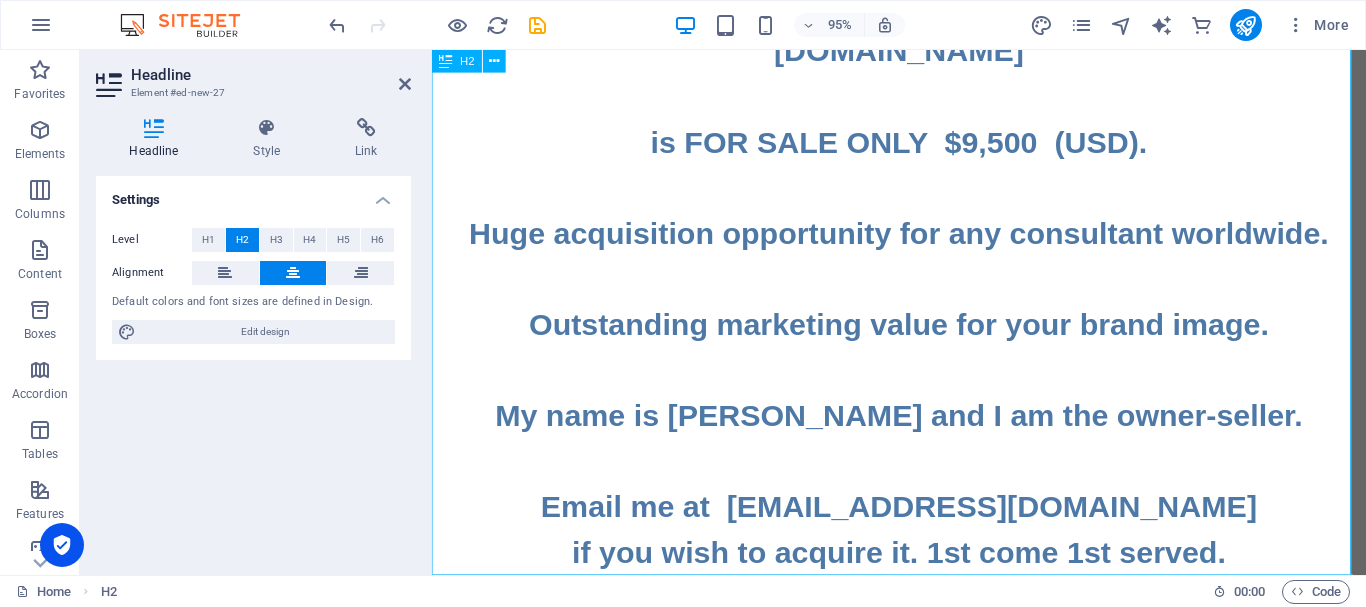 click on "The famous business Internet address ‌ ‌www.Consultant.Contact ‌ ‌is FOR SALE ONLY  $9,500  (USD).  ‌ ‌Huge acquisition opportunity for any consultant worldwide. ‌  ‌Outstanding marketing value for your brand image.  ‌ ‌My name is Daniel and I am the owner-seller.  ‌ ‌Email me at  daniel94199@gmail.com  ‌if you wish to acquire it. 1st come 1st served." at bounding box center (923, 267) 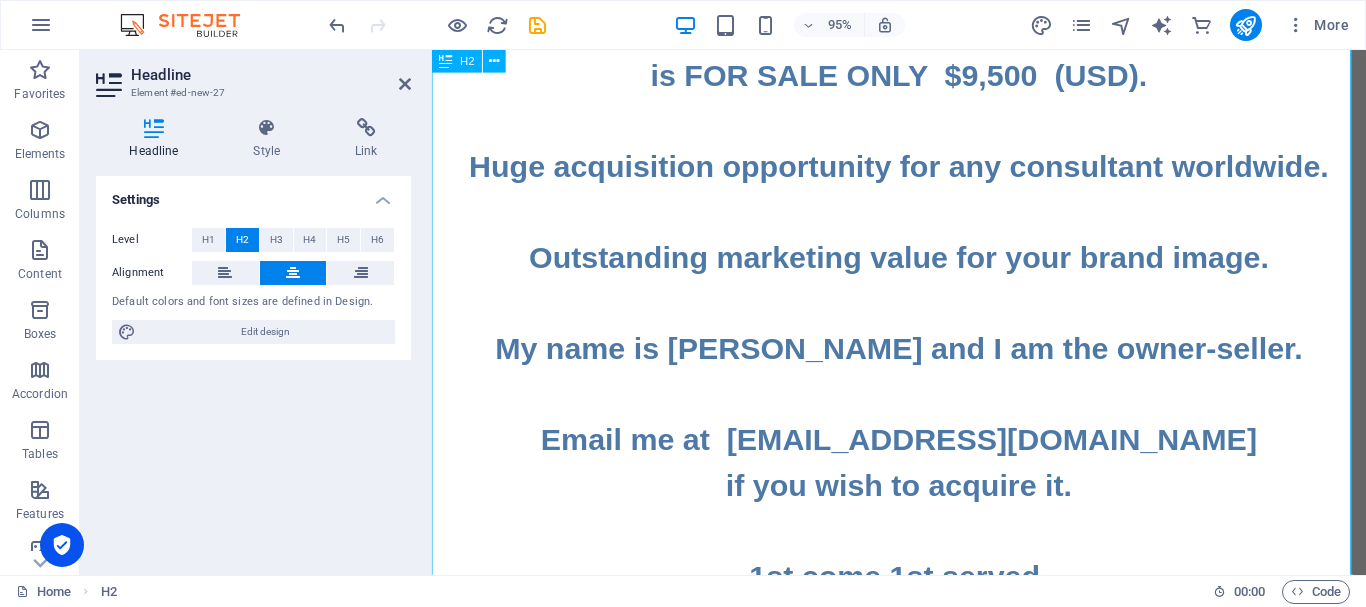 scroll, scrollTop: 215, scrollLeft: 0, axis: vertical 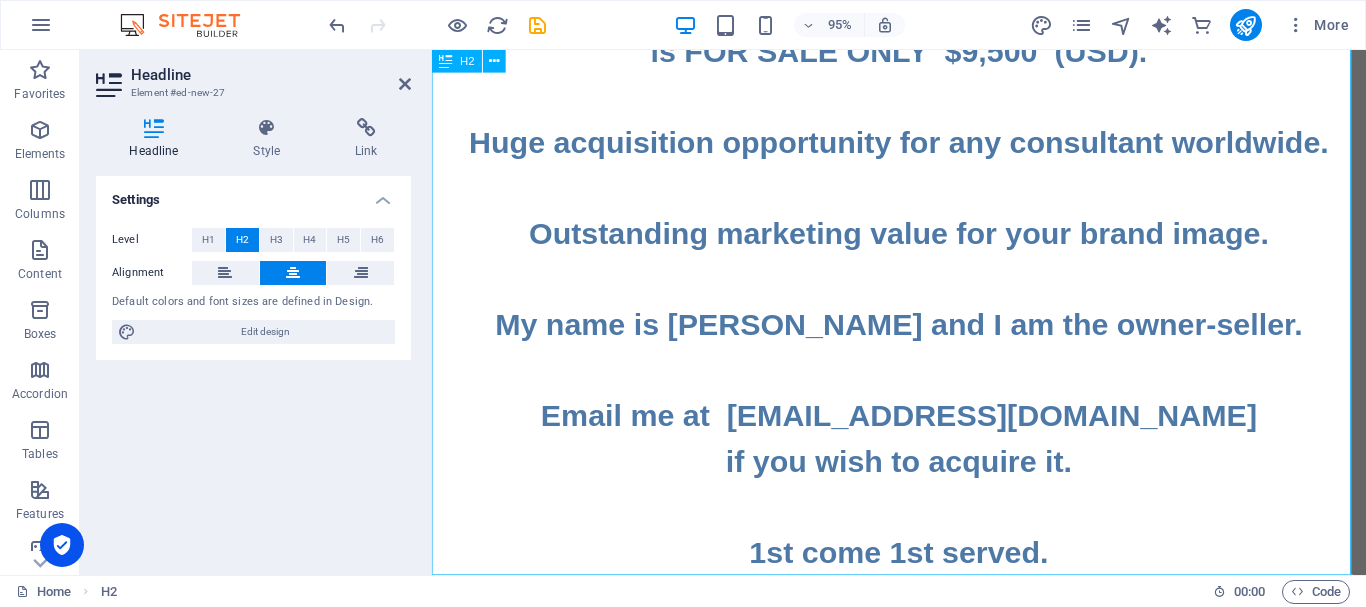 click on "The famous business Internet address ‌ ‌www.Consultant.Contact ‌ ‌is FOR SALE ONLY  $9,500  (USD).  ‌ ‌Huge acquisition opportunity for any consultant worldwide. ‌  ‌Outstanding marketing value for your brand image.  ‌ ‌My name is Daniel and I am the owner-seller.  ‌ ‌Email me at  daniel94199@gmail.com  ‌if you wish to acquire it.  ‌ ‌1st come 1st served." at bounding box center (923, 219) 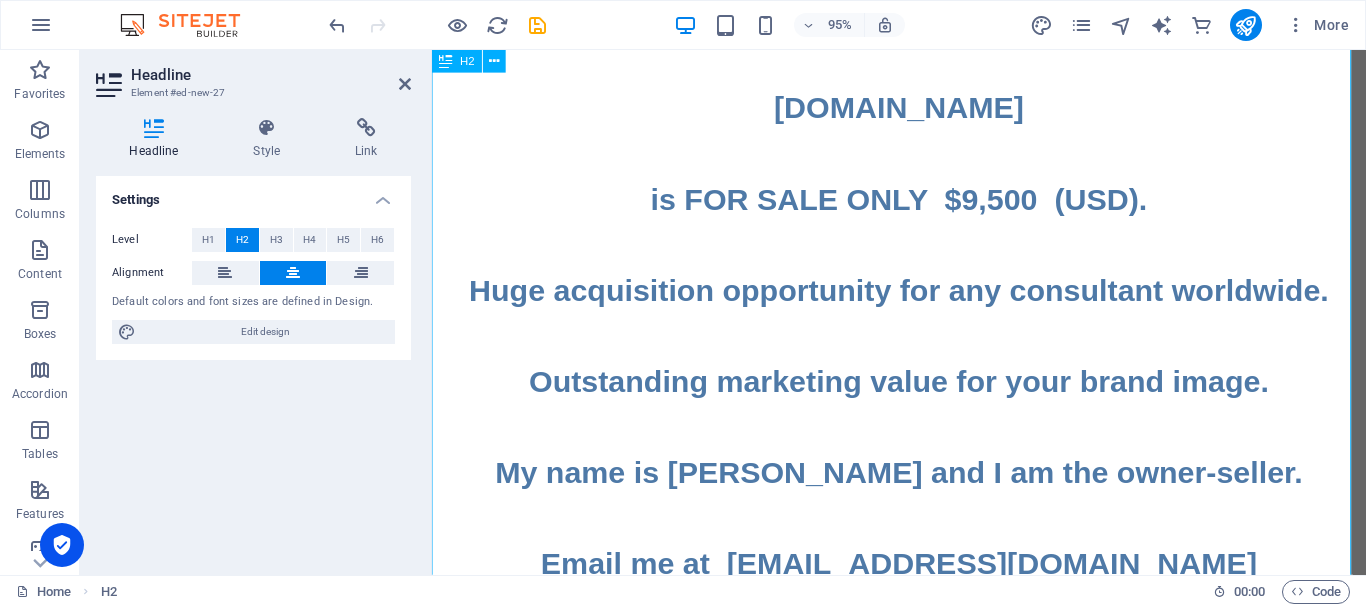 scroll, scrollTop: 0, scrollLeft: 0, axis: both 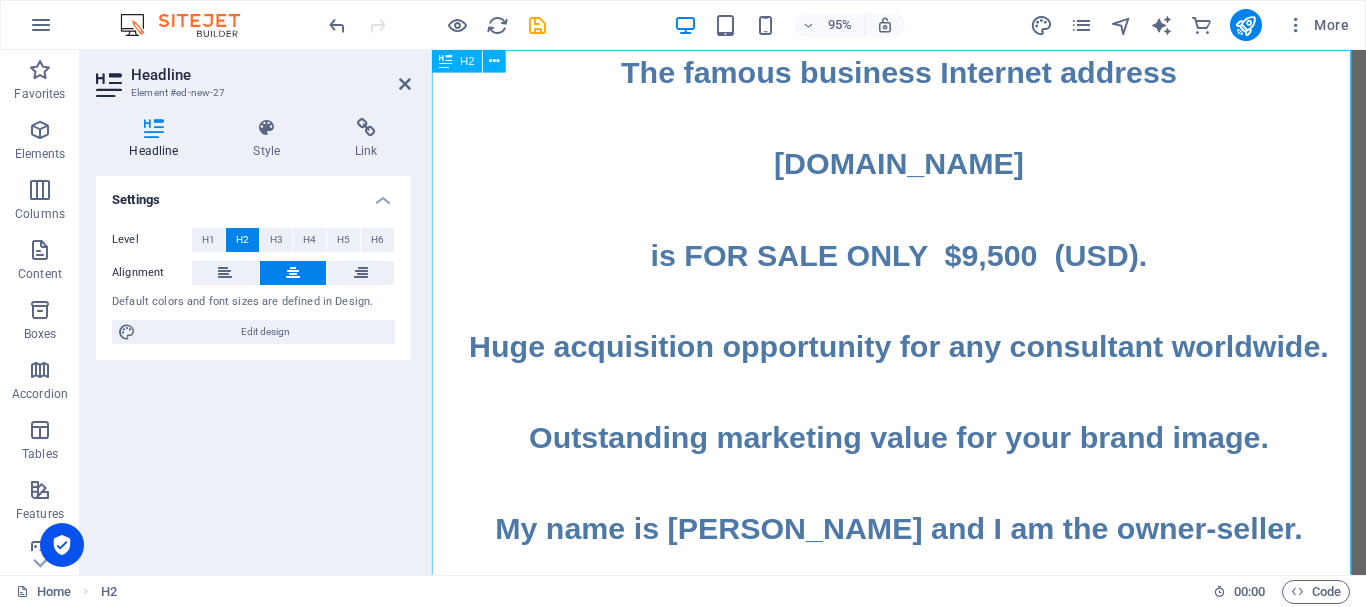 click on "The famous business Internet address ‌ ‌www.Consultant.Contact ‌ ‌is FOR SALE ONLY  $9,500  (USD).  ‌ ‌Huge acquisition opportunity for any consultant worldwide. ‌  ‌Outstanding marketing value for your brand image.  ‌ ‌My name is Daniel and I am the owner-seller.  ‌ ‌Email me at  daniel94199@gmail.com  ‌if you wish to acquire it.  ‌ ‌1st come 1st served. ‌ ‌ ‌" at bounding box center [923, 506] 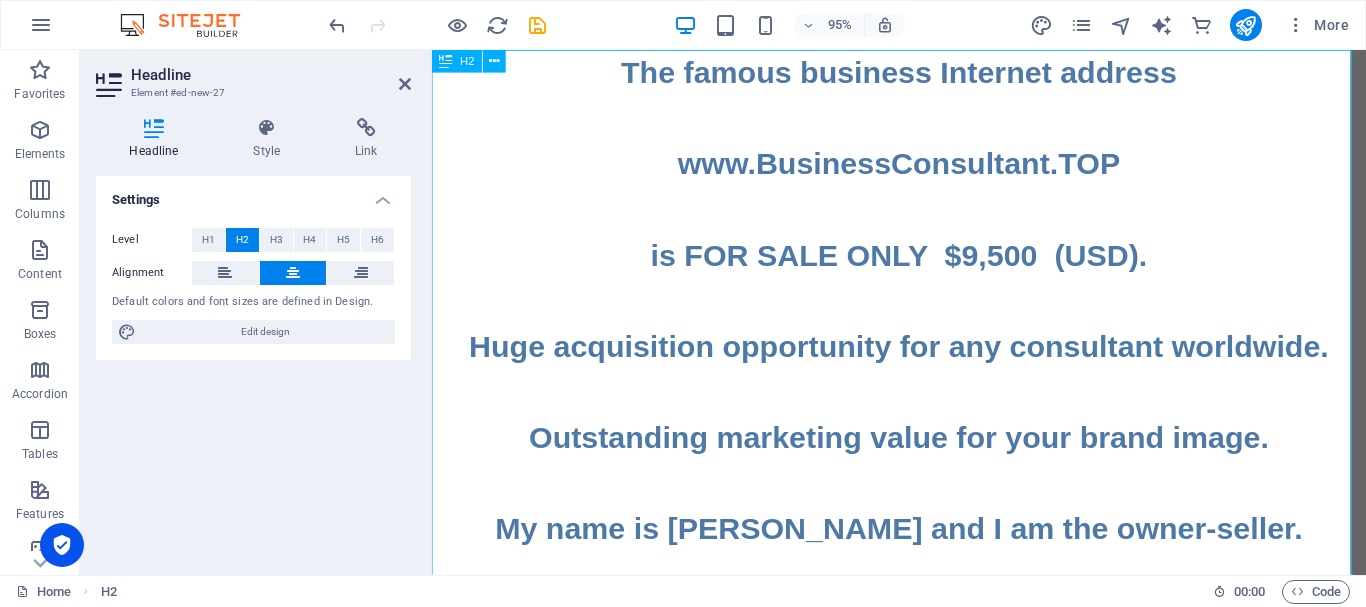 click on "The famous business Internet address ‌ ‌www.BusinessConsultant.​TOP ‌ ‌is FOR SALE ONLY  $9,500  (USD).  ‌ ‌Huge acquisition opportunity for any consultant worldwide. ‌  ‌Outstanding marketing value for your brand image.  ‌ ‌My name is Daniel and I am the owner-seller.  ‌ ‌Email me at  daniel94199@gmail.com  ‌if you wish to acquire it.  ‌ ‌1st come 1st served. ‌ ‌ ‌" at bounding box center (923, 506) 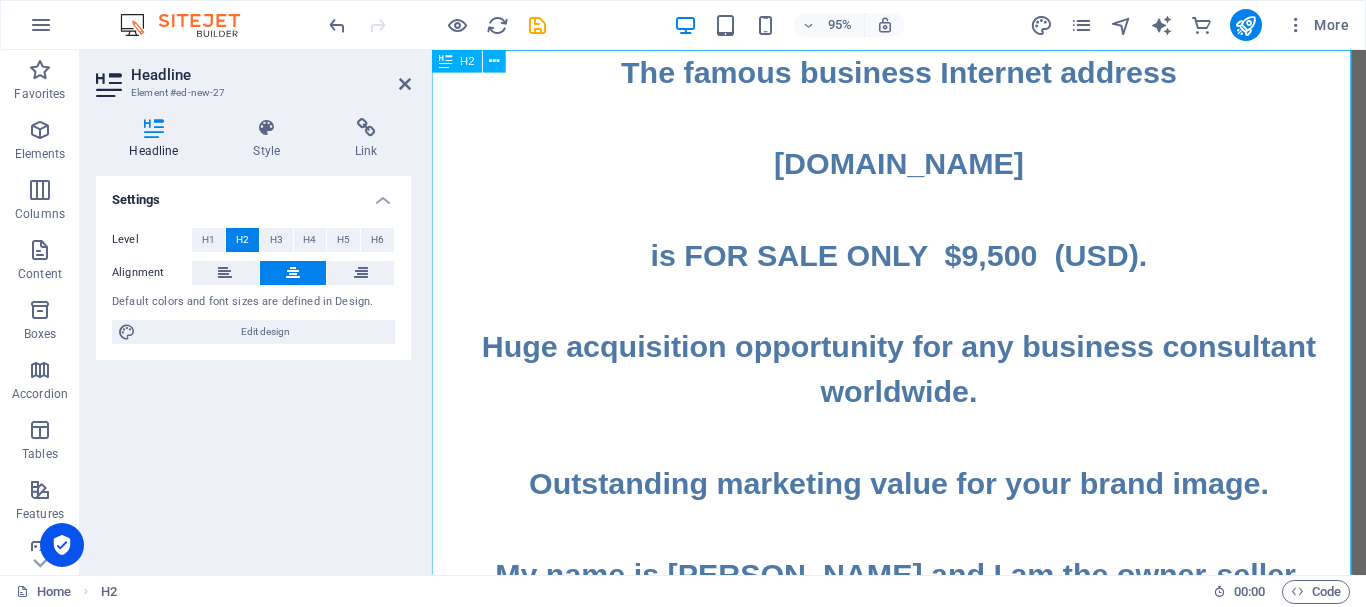 click on "The famous business Internet address ‌ ‌www.BusinessConsultant.TOP ‌ ‌is FOR SALE ONLY  $9,500  (USD).  ‌ ‌Huge acquisition opportunity for any business consultant worldwide. ‌  ‌Outstanding marketing value for your brand image.  ‌ ‌My name is Daniel and I am the owner-seller.  ‌ ‌Email me at  daniel94199@gmail.com  ‌if you wish to acquire it.  ‌ ‌1st come 1st served. ‌ ‌ ‌" at bounding box center [923, 530] 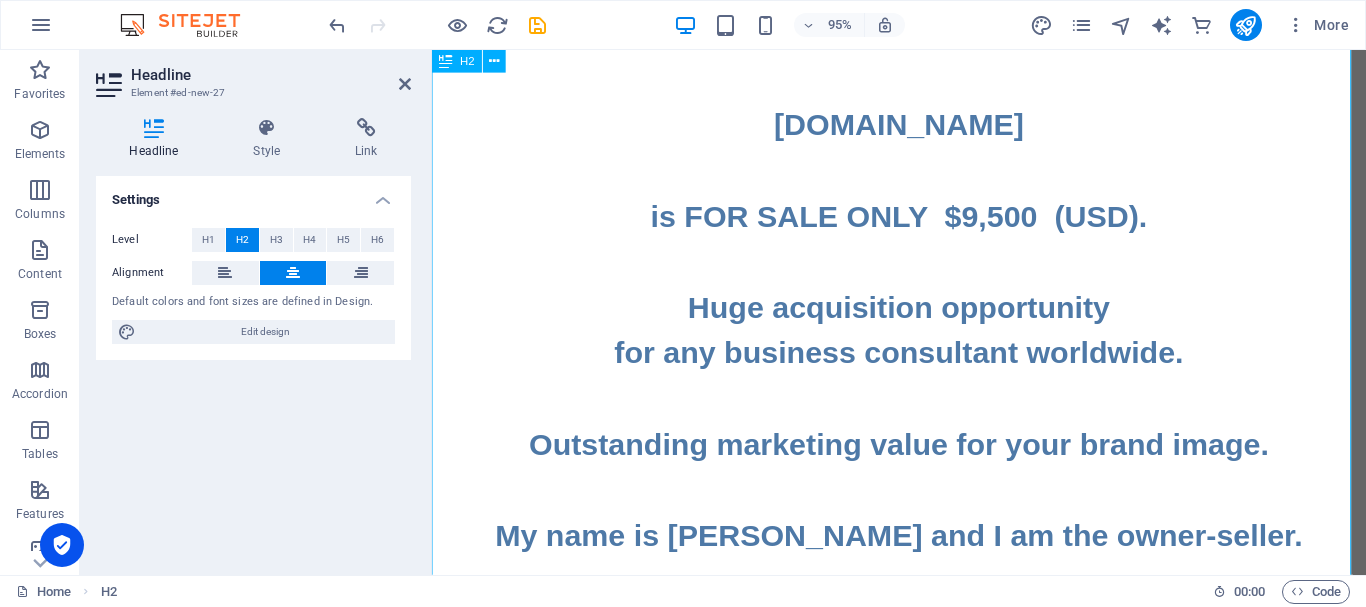 scroll, scrollTop: 0, scrollLeft: 0, axis: both 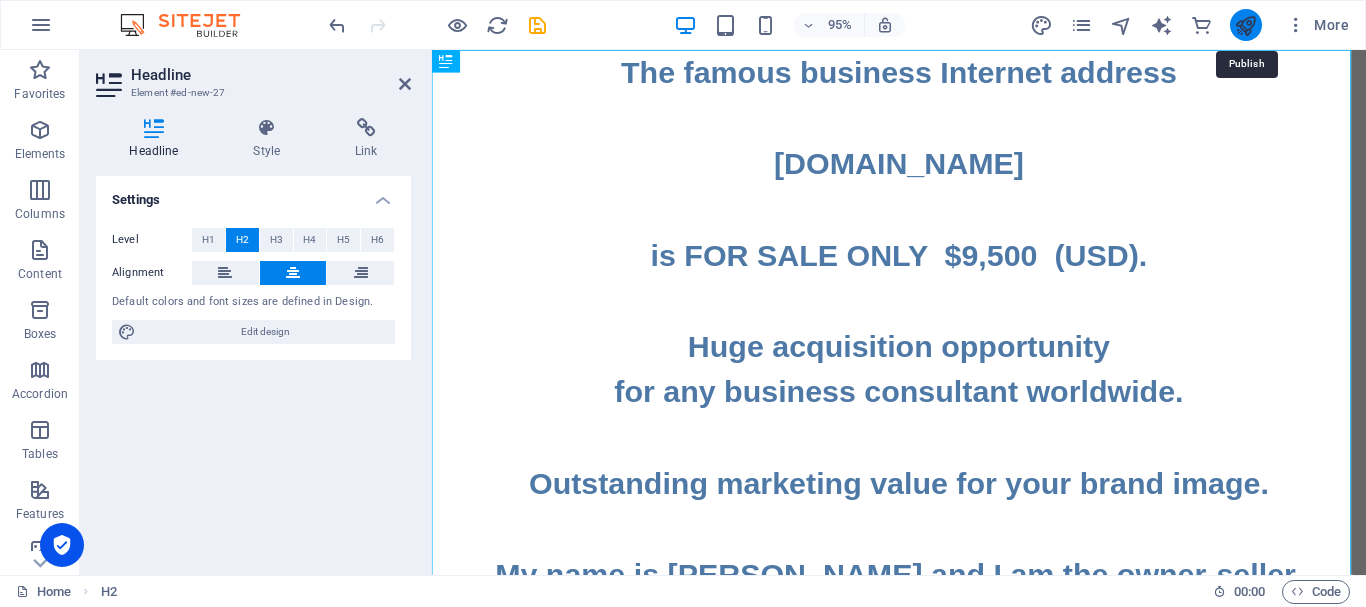click at bounding box center [1245, 25] 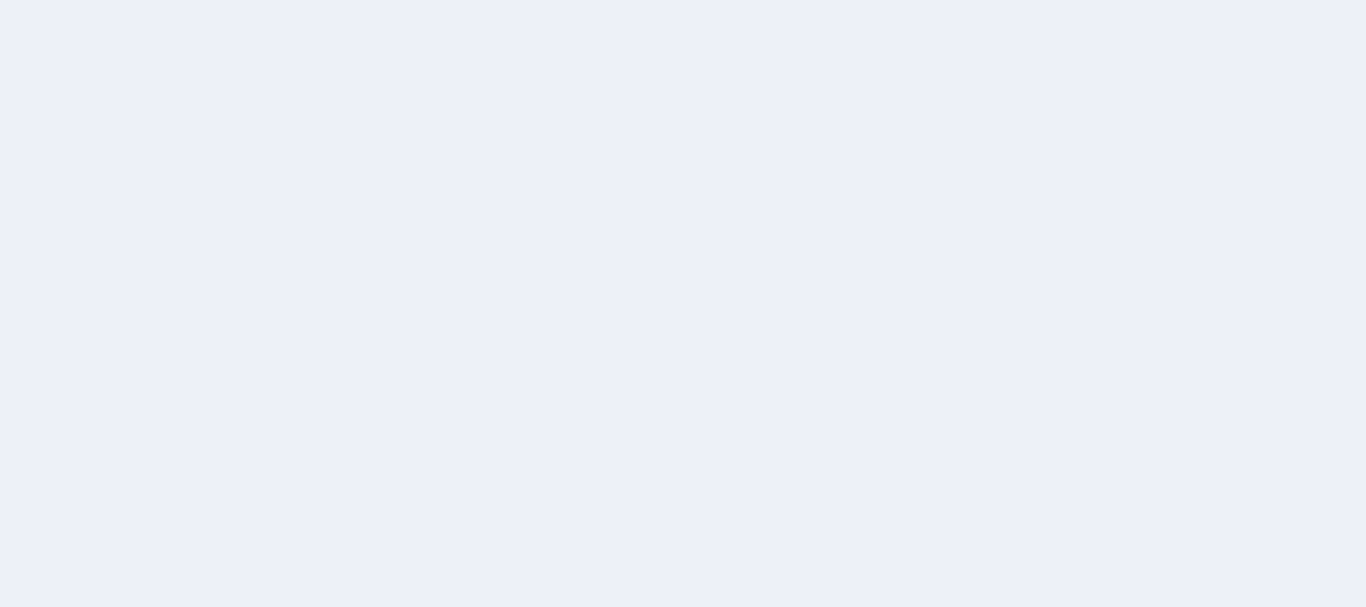 scroll, scrollTop: 0, scrollLeft: 0, axis: both 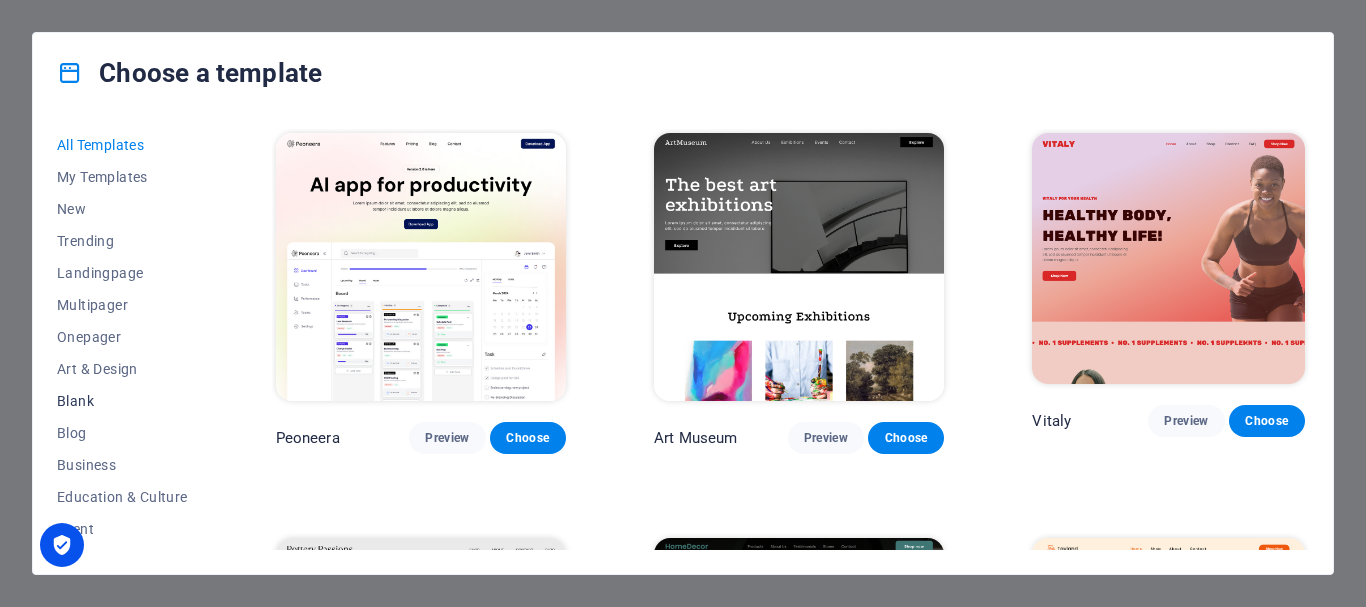 click on "Blank" at bounding box center [122, 401] 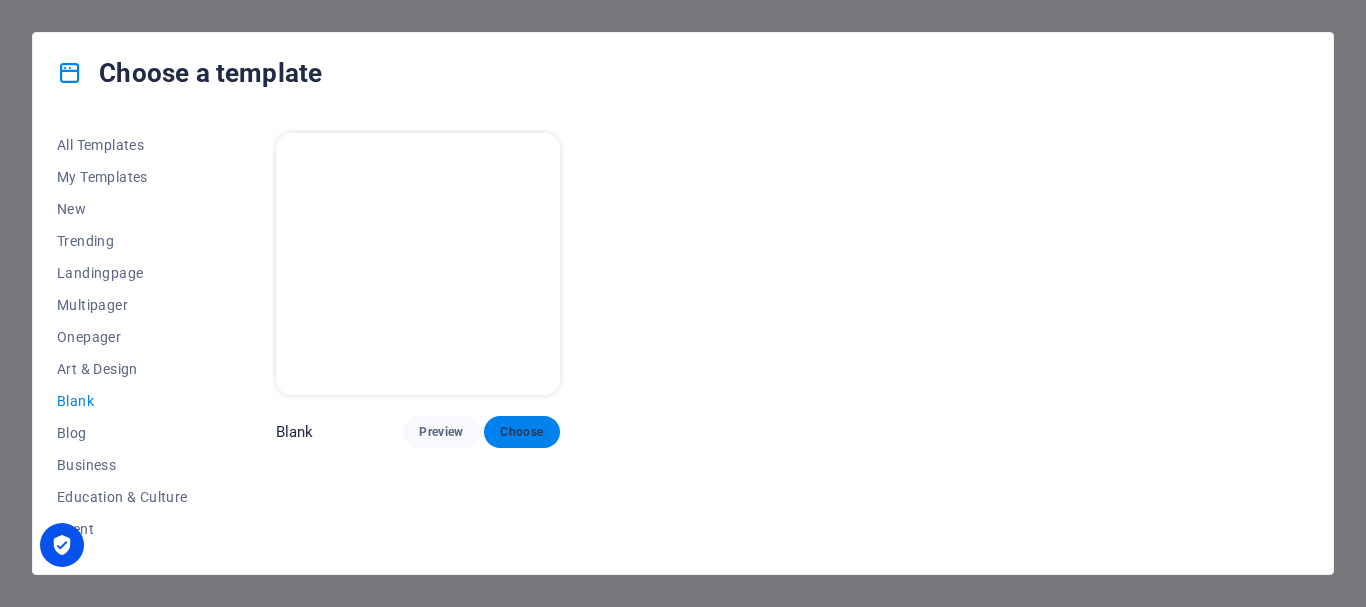 click on "Choose" at bounding box center [522, 432] 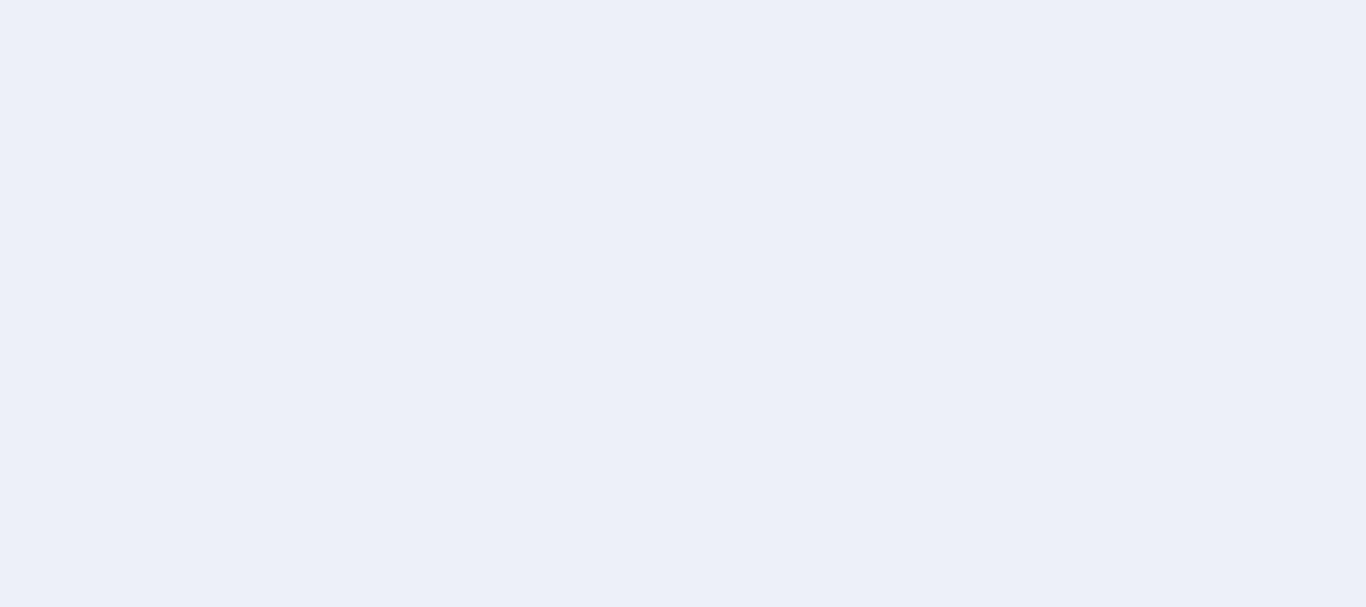 scroll, scrollTop: 0, scrollLeft: 0, axis: both 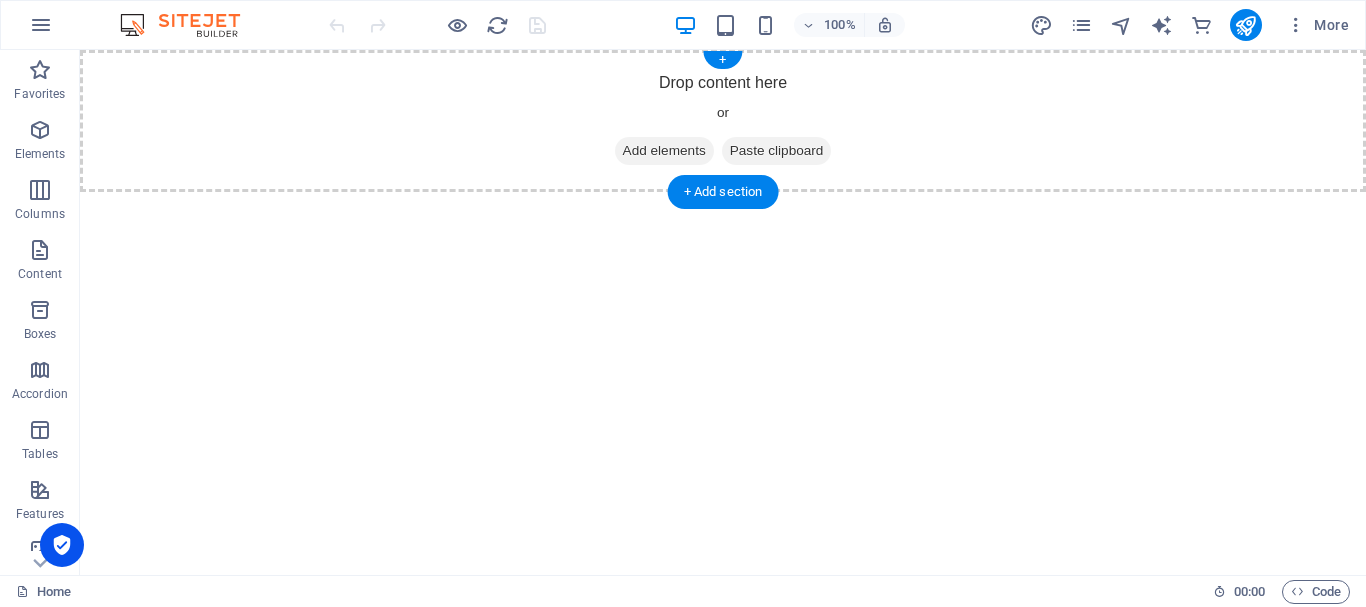 click on "Add elements" at bounding box center [664, 151] 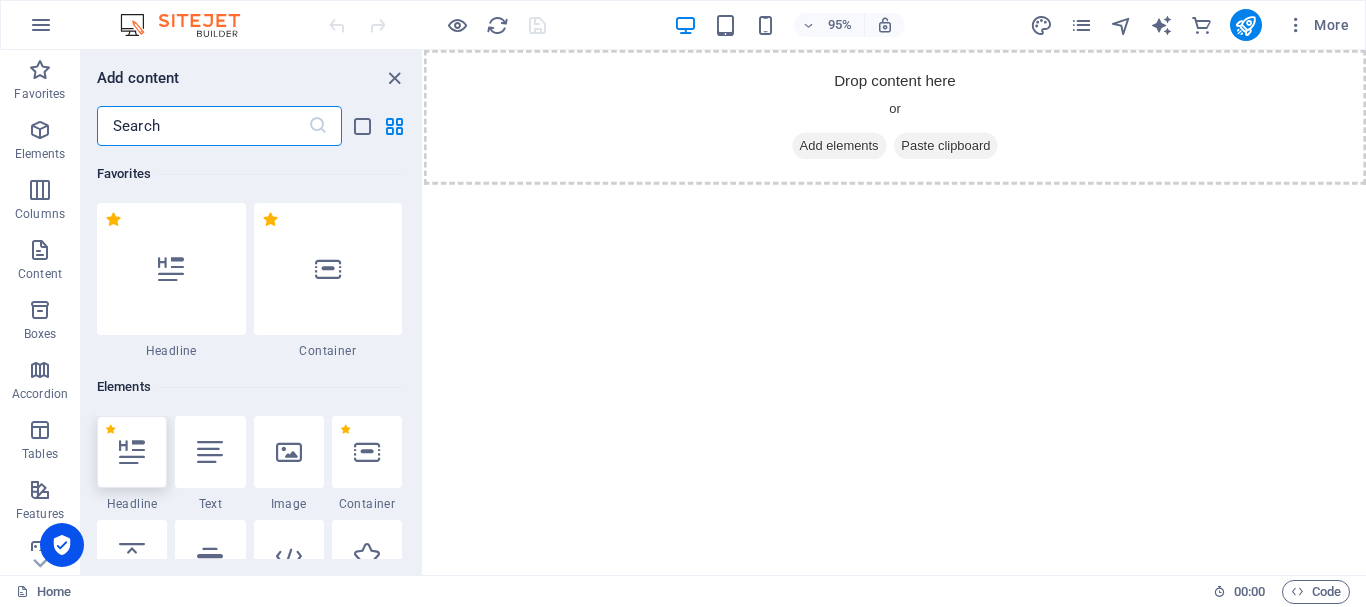 click at bounding box center [132, 452] 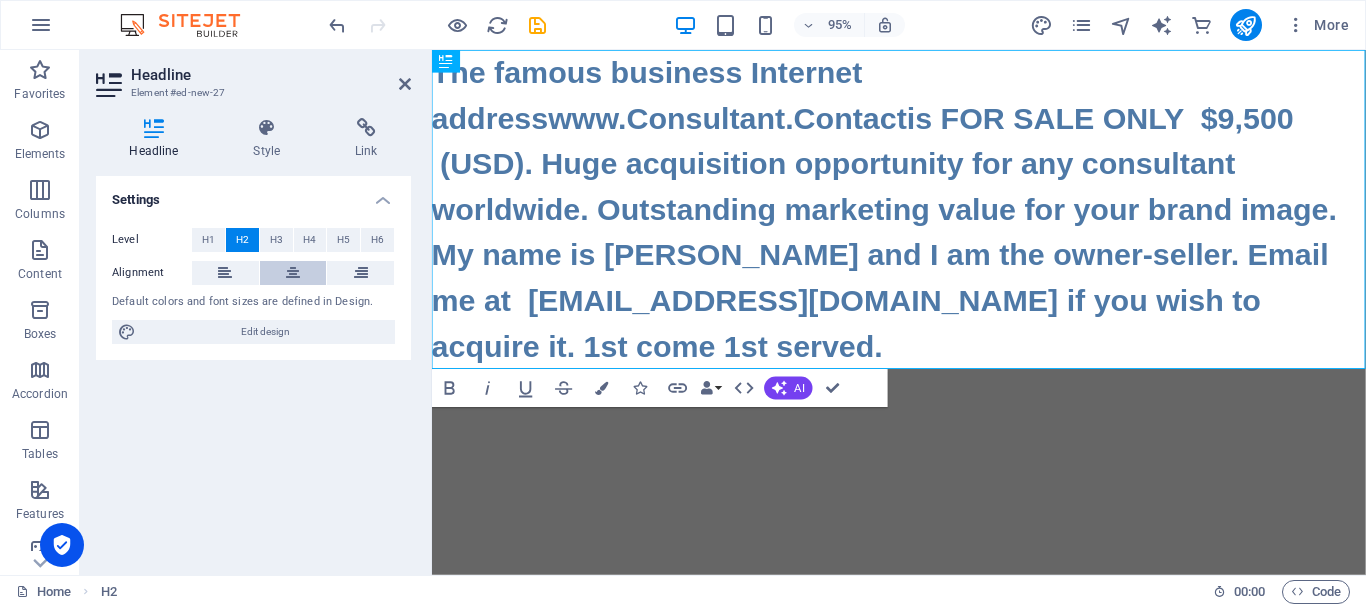 click at bounding box center [293, 273] 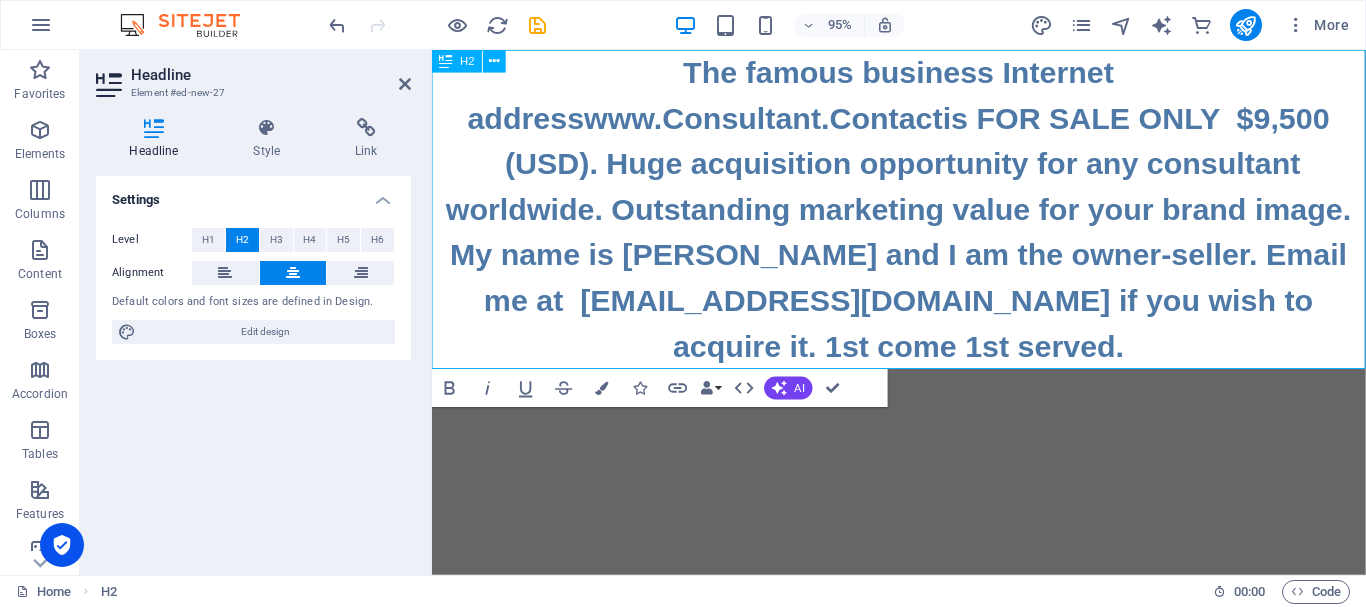 click on "The famous business Internet addresswww.Consultant.Contactis FOR SALE ONLY  $9,500  (USD). Huge acquisition opportunity for any consultant worldwide. Outstanding marketing value for your brand image. My name is Daniel and I am the owner-seller. Email me at  daniel94199@gmail.com if you wish to acquire it. 1st come 1st served." at bounding box center (923, 218) 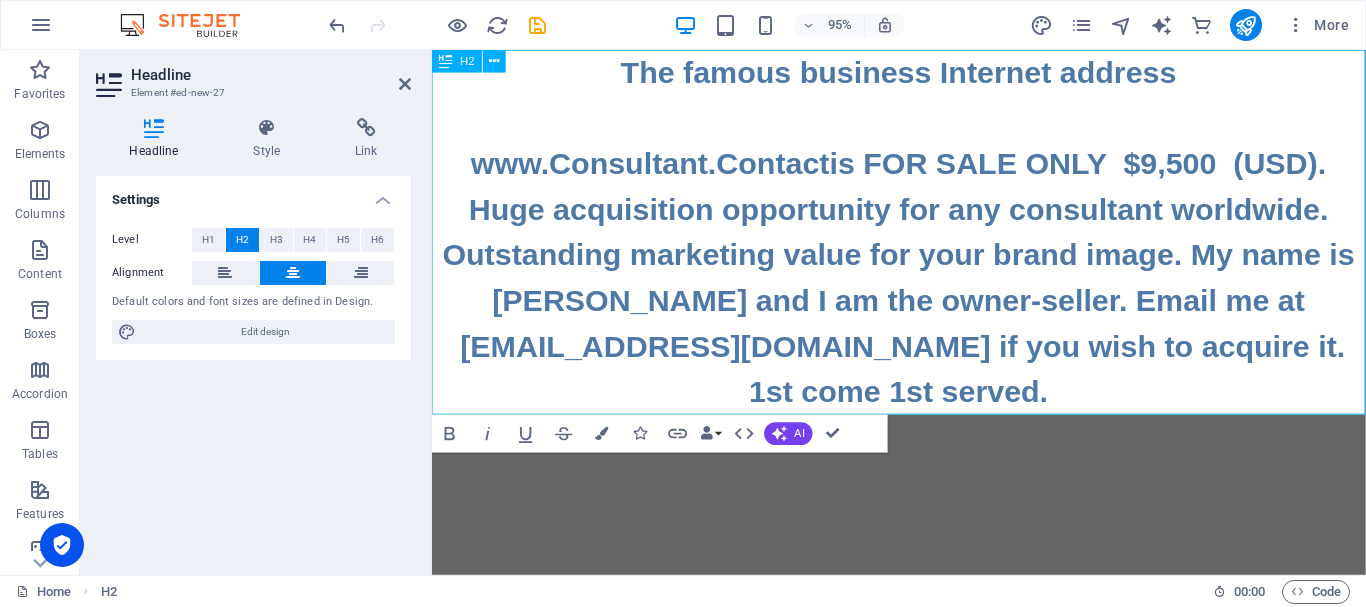 click on "The famous business Internet address ‌ ‌www.Consultant.Contactis FOR SALE ONLY  $9,500  (USD). Huge acquisition opportunity for any consultant worldwide. Outstanding marketing value for your brand image. My name is Daniel and I am the owner-seller. Email me at  daniel94199@gmail.com if you wish to acquire it. 1st come 1st served." at bounding box center (923, 242) 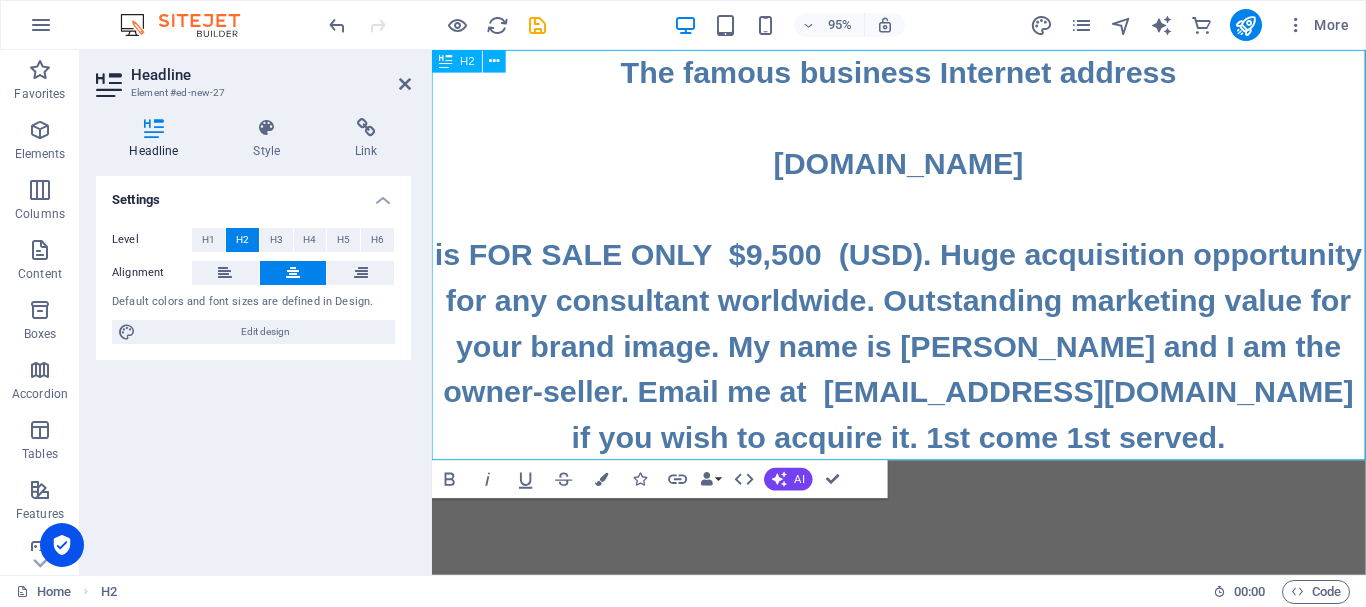 click on "The famous business Internet address ‌ ‌www.Consultant.Contact ‌ ‌is FOR SALE ONLY  $9,500  (USD). Huge acquisition opportunity for any consultant worldwide. Outstanding marketing value for your brand image. My name is Daniel and I am the owner-seller. Email me at  daniel94199@gmail.com if you wish to acquire it. 1st come 1st served." at bounding box center (923, 266) 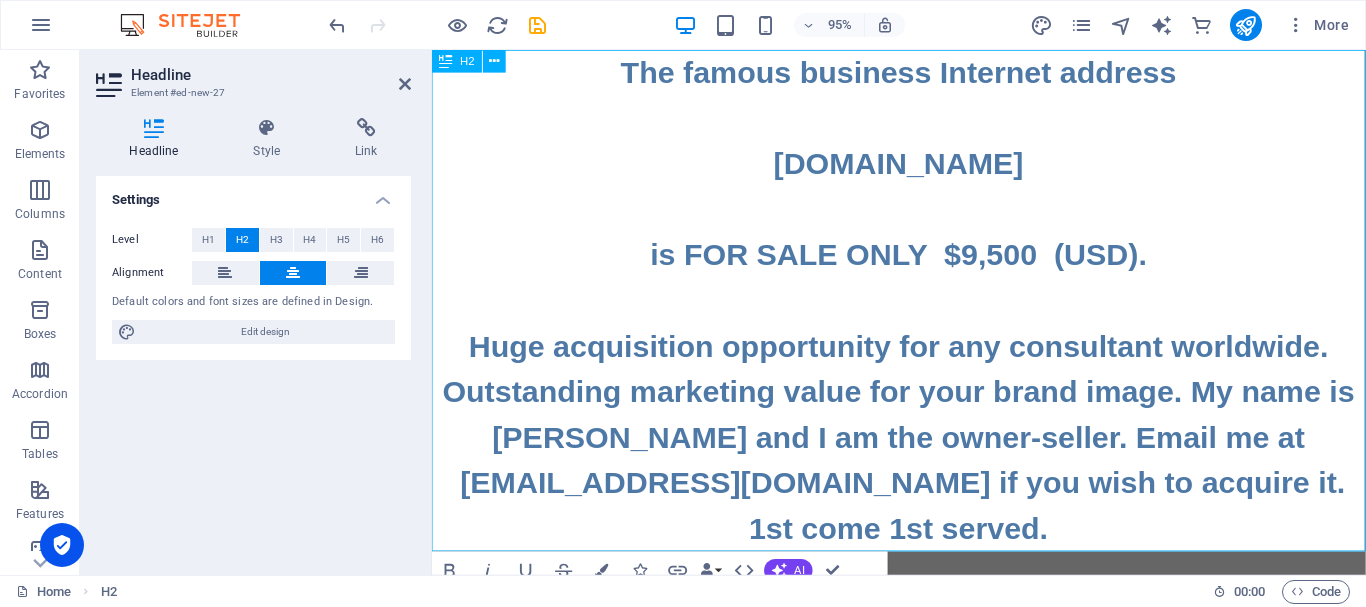 click on "The famous business Internet address ‌ ‌www.Consultant.Contact ‌ ‌is FOR SALE ONLY  $9,500  (USD).  ‌ ‌Huge acquisition opportunity for any consultant worldwide. Outstanding marketing value for your brand image. My name is Daniel and I am the owner-seller. Email me at  daniel94199@gmail.com if you wish to acquire it. 1st come 1st served." at bounding box center (923, 314) 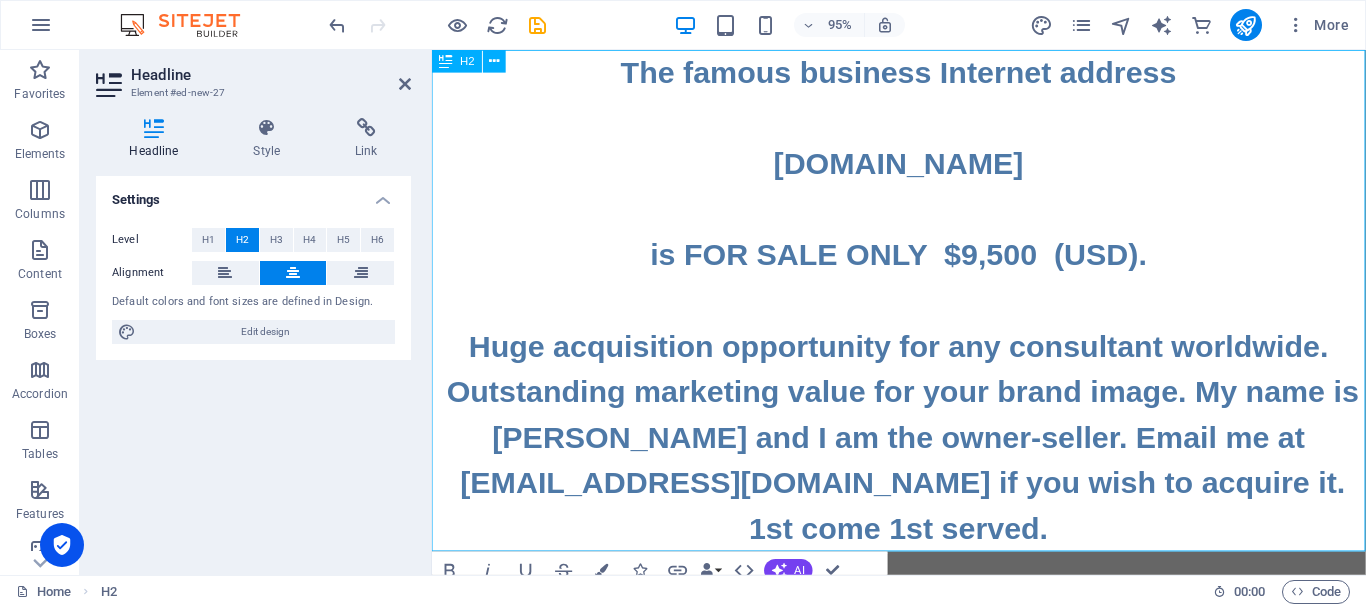 click on "The famous business Internet address ‌ ‌www.Consultant.Contact ‌ ‌is FOR SALE ONLY  $9,500  (USD).  ‌ ‌Huge acquisition opportunity for any consultant worldwide. ‌ Outstanding marketing value for your brand image. My name is Daniel and I am the owner-seller. Email me at  daniel94199@gmail.com if you wish to acquire it. 1st come 1st served." at bounding box center (923, 314) 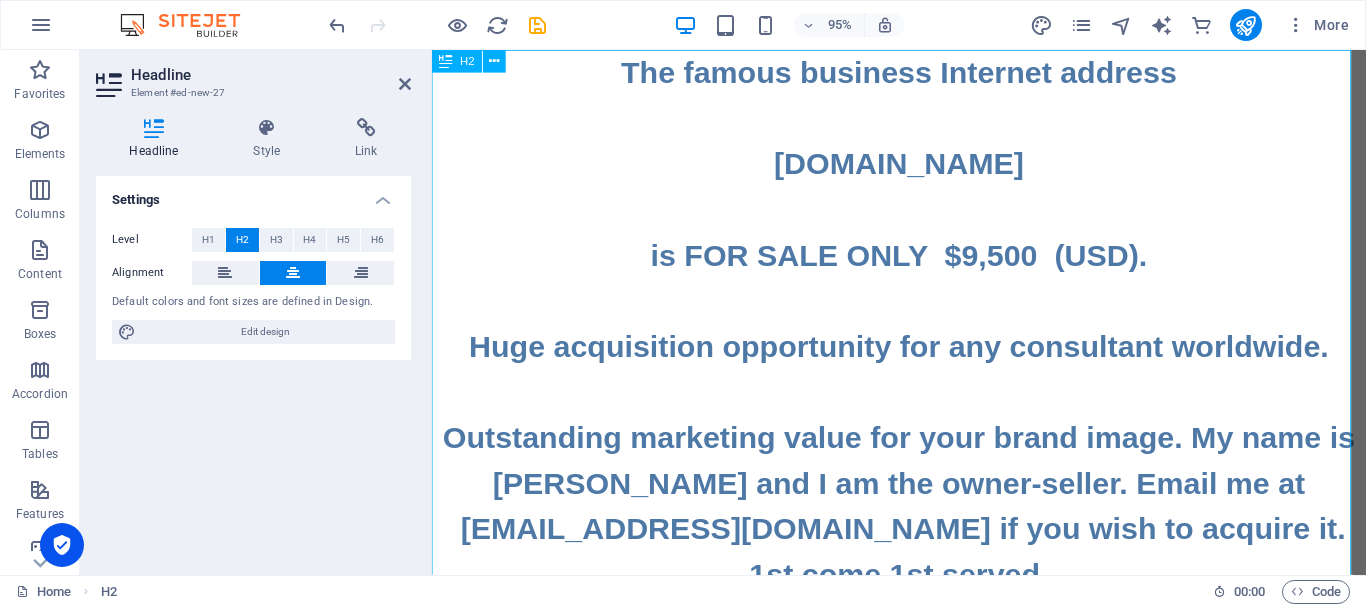 click on "The famous business Internet address ‌ ‌www.Consultant.Contact ‌ ‌is FOR SALE ONLY  $9,500  (USD).  ‌ ‌Huge acquisition opportunity for any consultant worldwide. ‌  ‌Outstanding marketing value for your brand image. My name is Daniel and I am the owner-seller. Email me at  daniel94199@gmail.com if you wish to acquire it. 1st come 1st served." at bounding box center [923, 338] 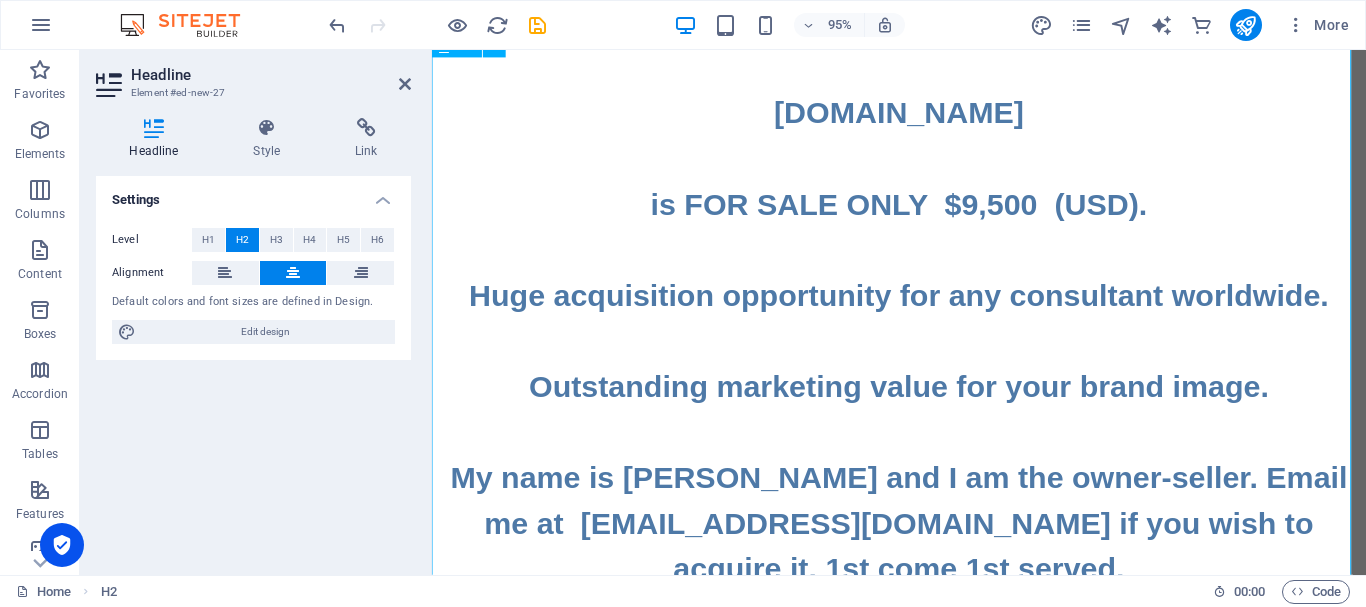 scroll, scrollTop: 71, scrollLeft: 0, axis: vertical 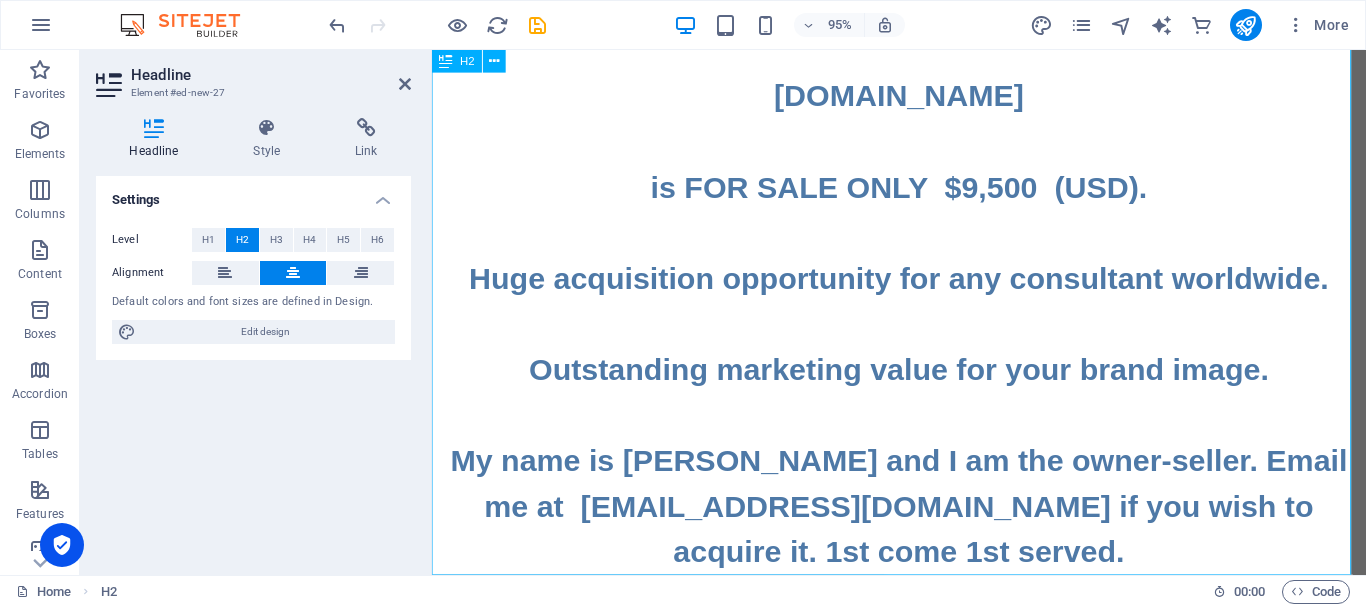 click on "The famous business Internet address ‌ ‌www.Consultant.Contact ‌ ‌is FOR SALE ONLY  $9,500  (USD).  ‌ ‌Huge acquisition opportunity for any consultant worldwide. ‌  ‌Outstanding marketing value for your brand image.  ‌ ‌My name is Daniel and I am the owner-seller. Email me at  daniel94199@gmail.com if you wish to acquire it. 1st come 1st served." at bounding box center [923, 291] 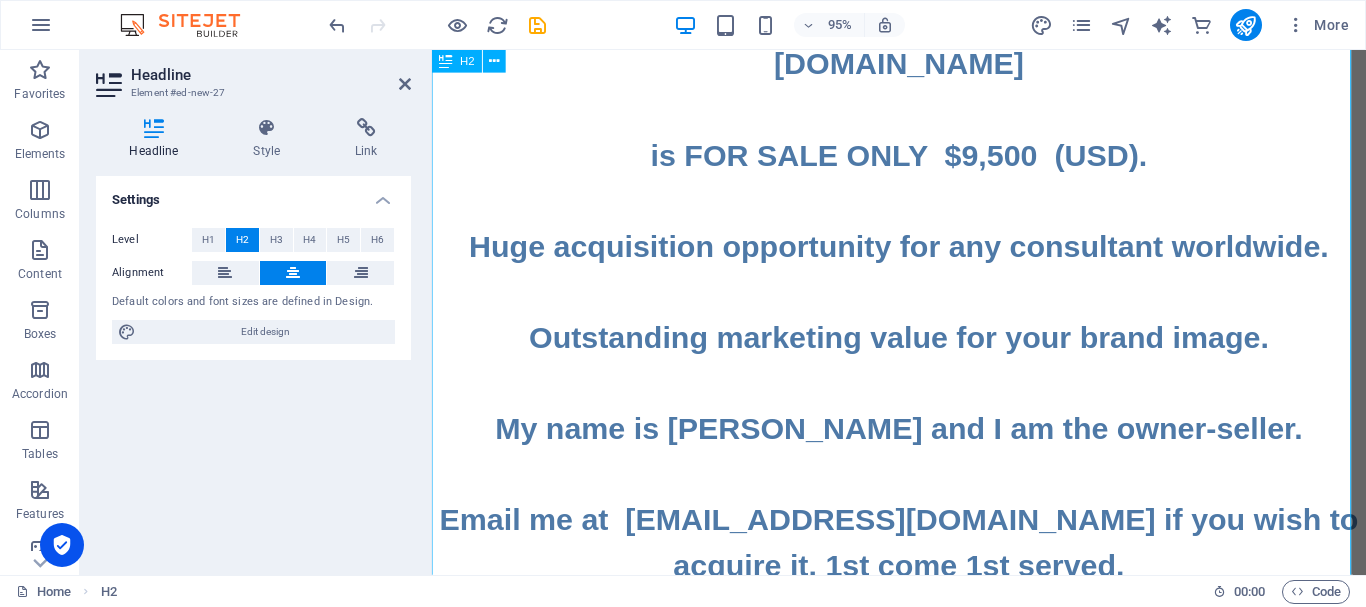 scroll, scrollTop: 119, scrollLeft: 0, axis: vertical 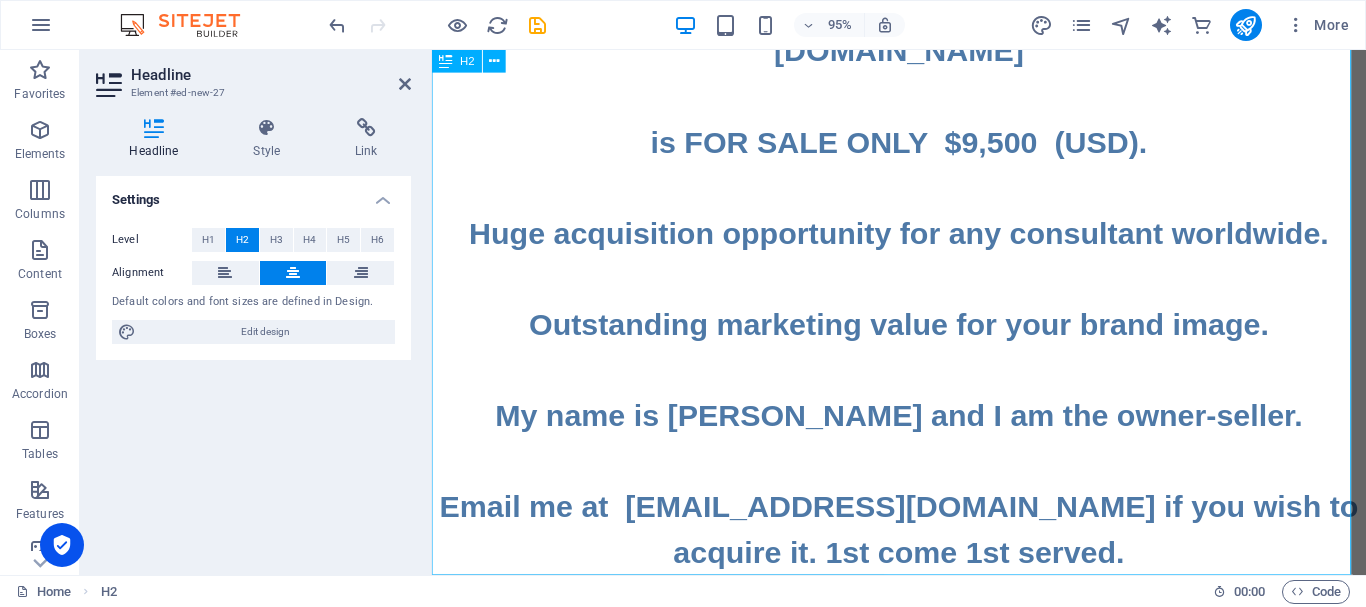 click on "The famous business Internet address ‌ ‌www.Consultant.Contact ‌ ‌is FOR SALE ONLY  $9,500  (USD).  ‌ ‌Huge acquisition opportunity for any consultant worldwide. ‌  ‌Outstanding marketing value for your brand image.  ‌ ‌My name is Daniel and I am the owner-seller.  ‌ ‌Email me at  daniel94199@gmail.com if you wish to acquire it. 1st come 1st served." at bounding box center (923, 267) 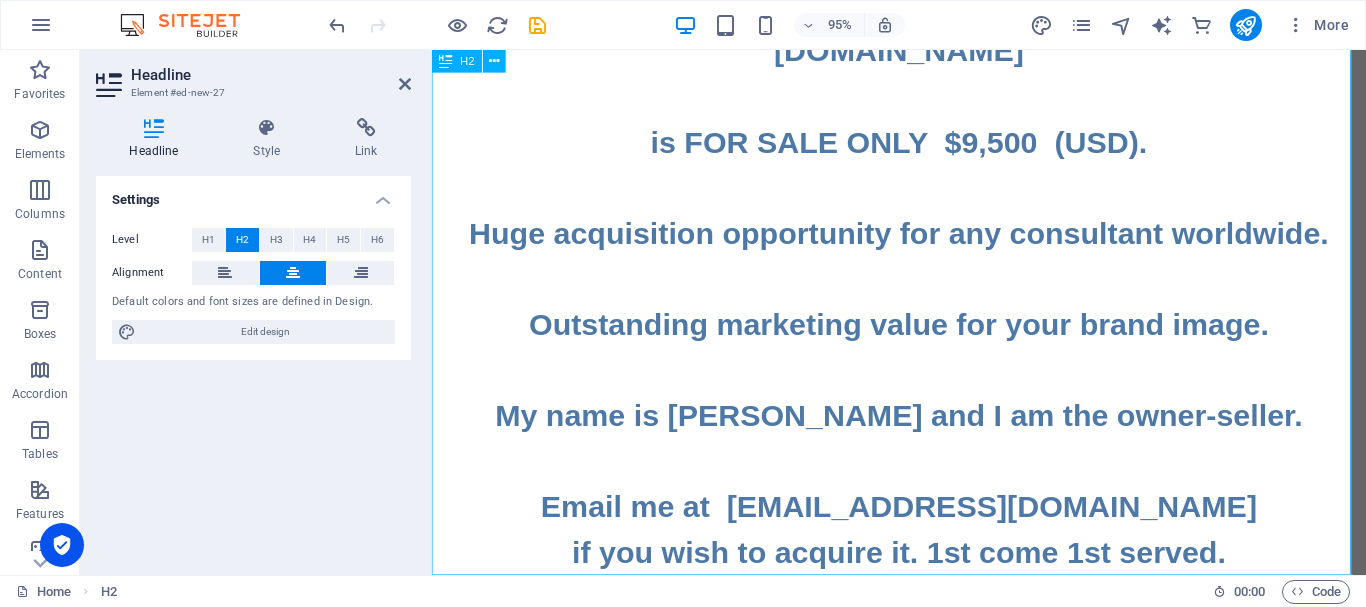 click on "The famous business Internet address ‌ ‌www.Consultant.Contact ‌ ‌is FOR SALE ONLY  $9,500  (USD).  ‌ ‌Huge acquisition opportunity for any consultant worldwide. ‌  ‌Outstanding marketing value for your brand image.  ‌ ‌My name is Daniel and I am the owner-seller.  ‌ ‌Email me at  daniel94199@gmail.com  ‌if you wish to acquire it. 1st come 1st served." at bounding box center [923, 267] 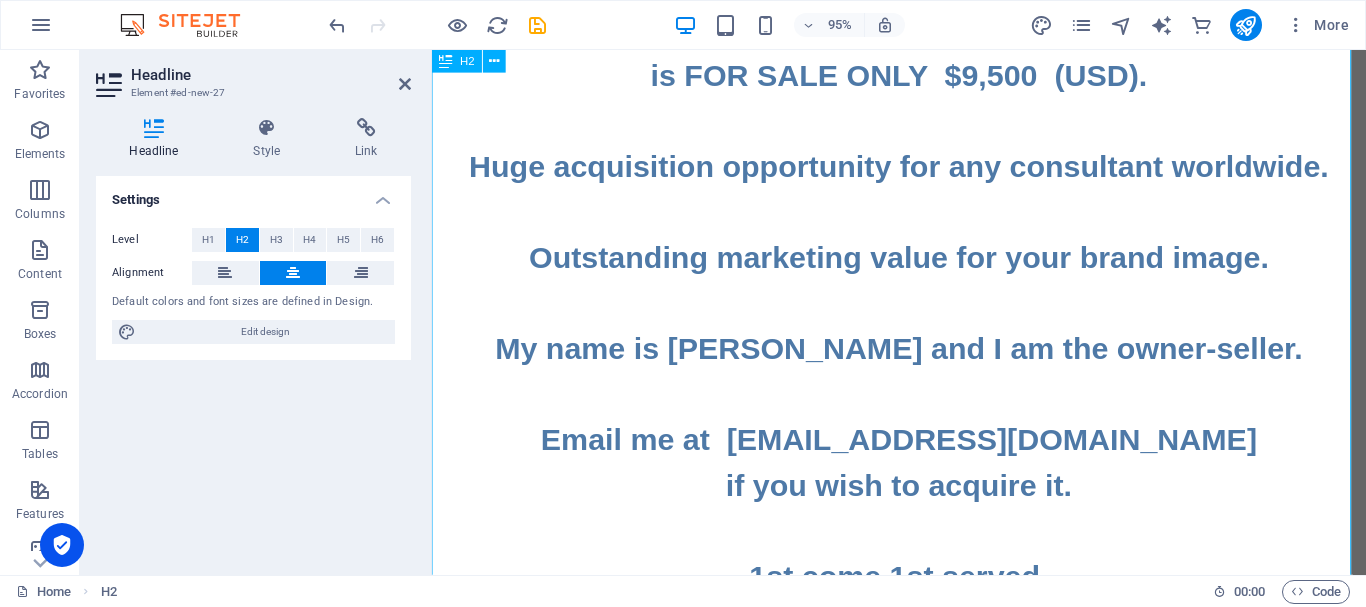scroll, scrollTop: 215, scrollLeft: 0, axis: vertical 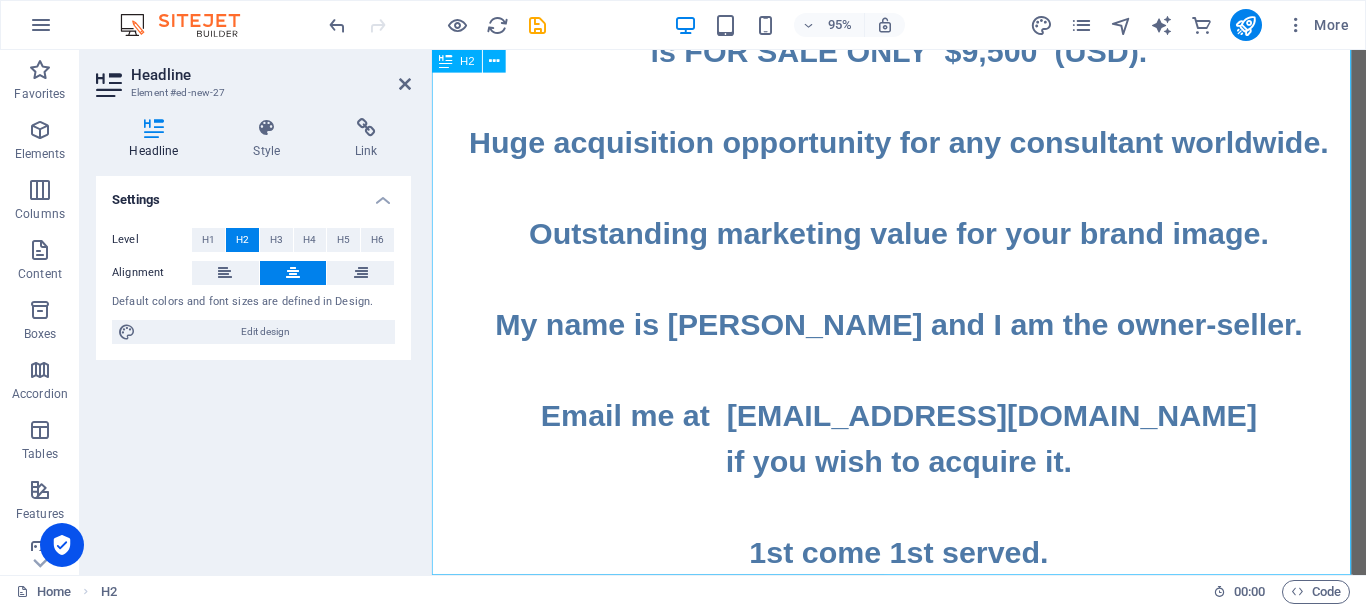 click on "The famous business Internet address ‌ ‌www.Consultant.Contact ‌ ‌is FOR SALE ONLY  $9,500  (USD).  ‌ ‌Huge acquisition opportunity for any consultant worldwide. ‌  ‌Outstanding marketing value for your brand image.  ‌ ‌My name is Daniel and I am the owner-seller.  ‌ ‌Email me at  daniel94199@gmail.com  ‌if you wish to acquire it.  ‌ ‌1st come 1st served." at bounding box center (923, 219) 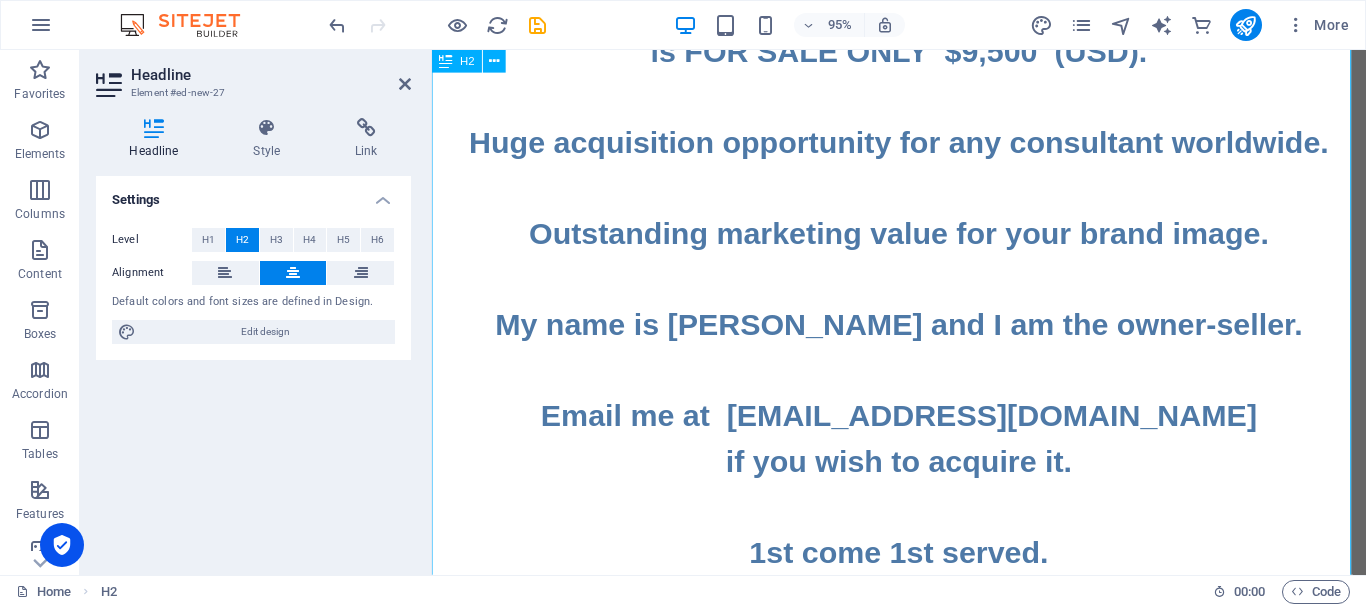 type 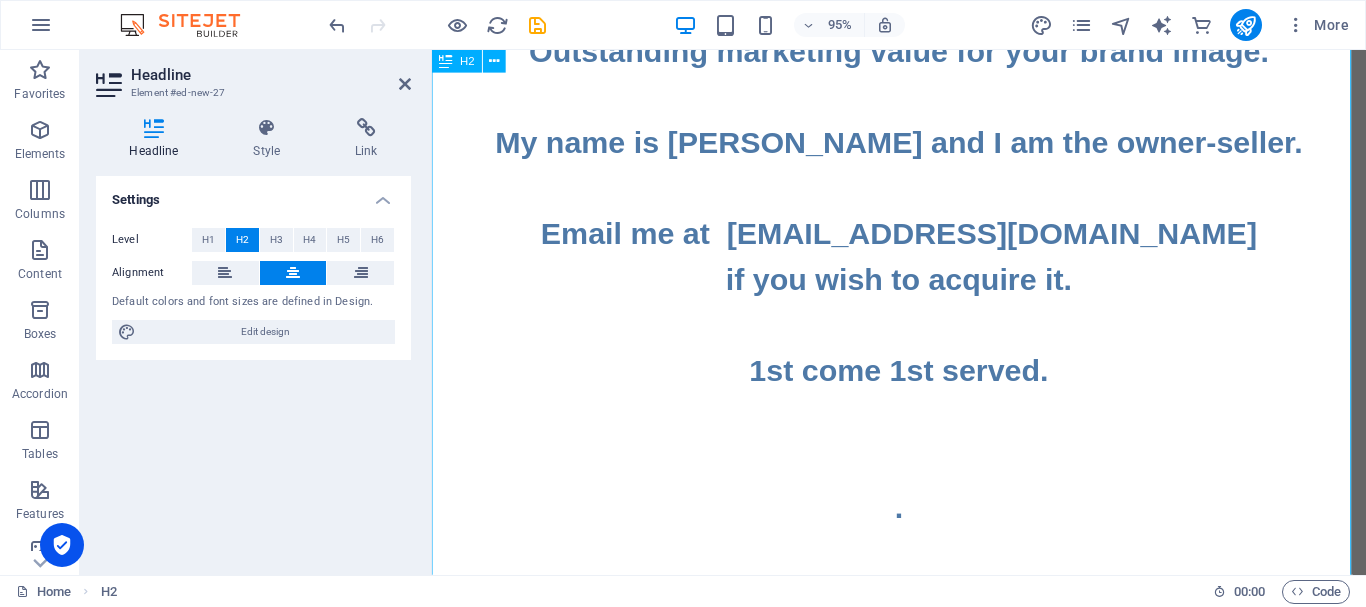 scroll, scrollTop: 407, scrollLeft: 0, axis: vertical 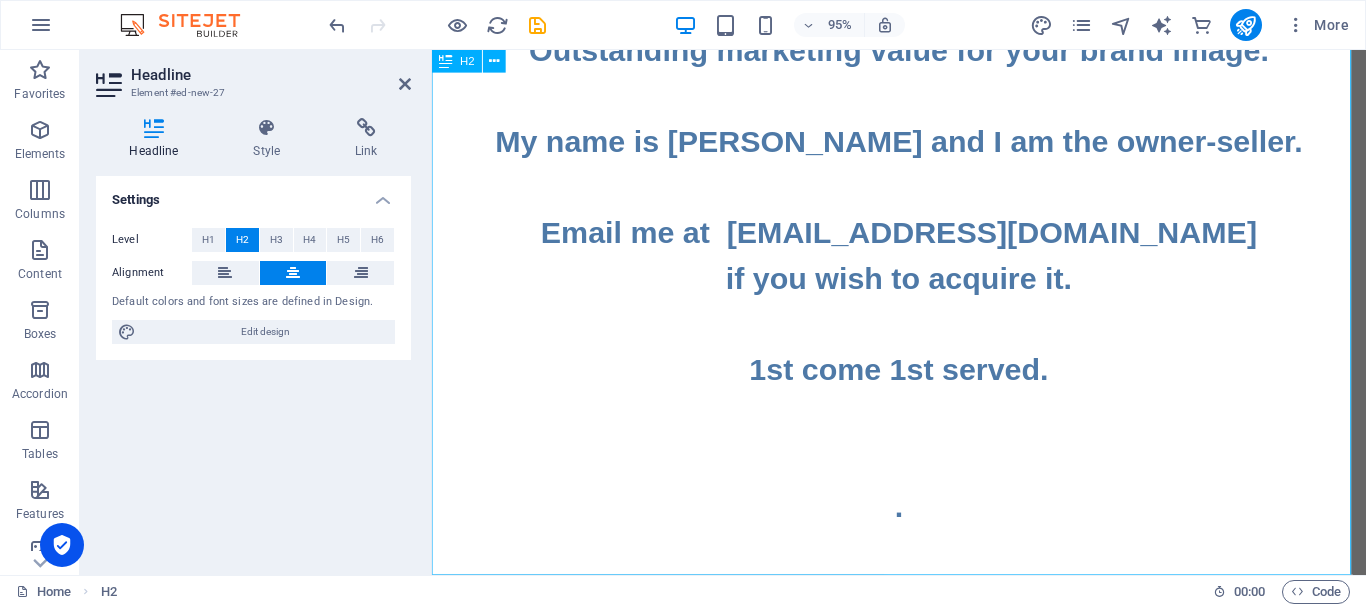 click on "The famous business Internet address ‌ ‌www.Consultant.Contact ‌ ‌is FOR SALE ONLY  $9,500  (USD).  ‌ ‌Huge acquisition opportunity for any consultant worldwide. ‌  ‌Outstanding marketing value for your brand image.  ‌ ‌My name is Daniel and I am the owner-seller.  ‌ ‌Email me at  daniel94199@gmail.com  ‌if you wish to acquire it.  ‌ ‌1st come 1st served. ‌ ‌ ‌. ‌" at bounding box center [923, 123] 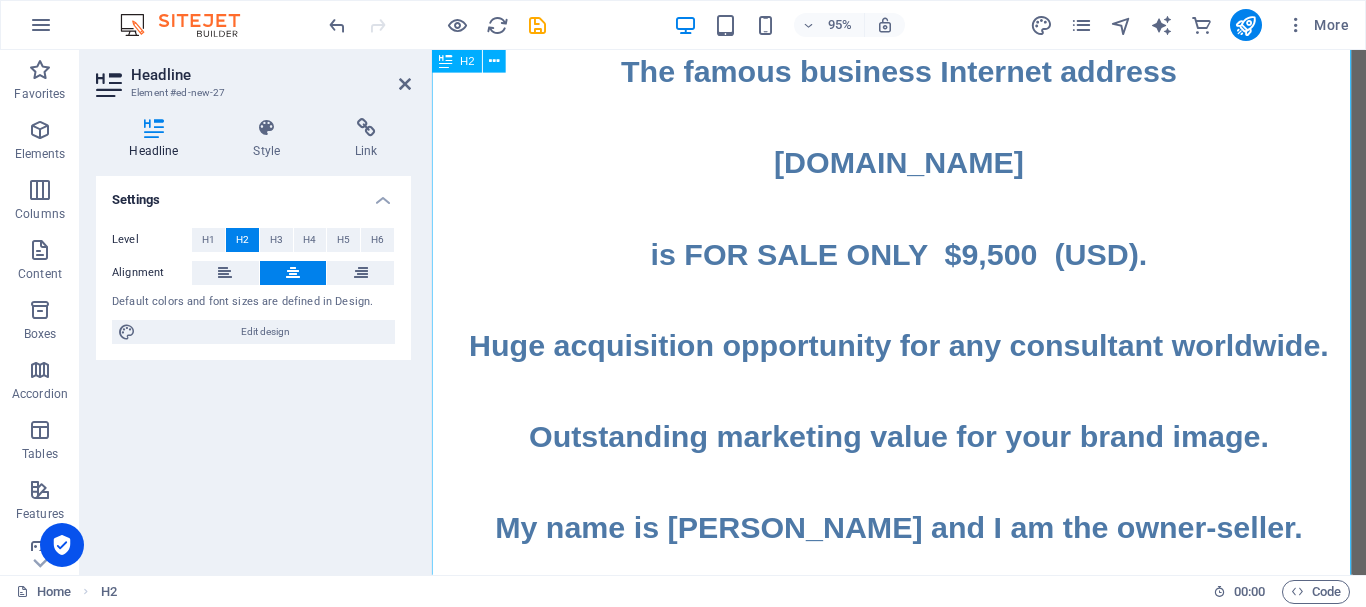 scroll, scrollTop: 0, scrollLeft: 0, axis: both 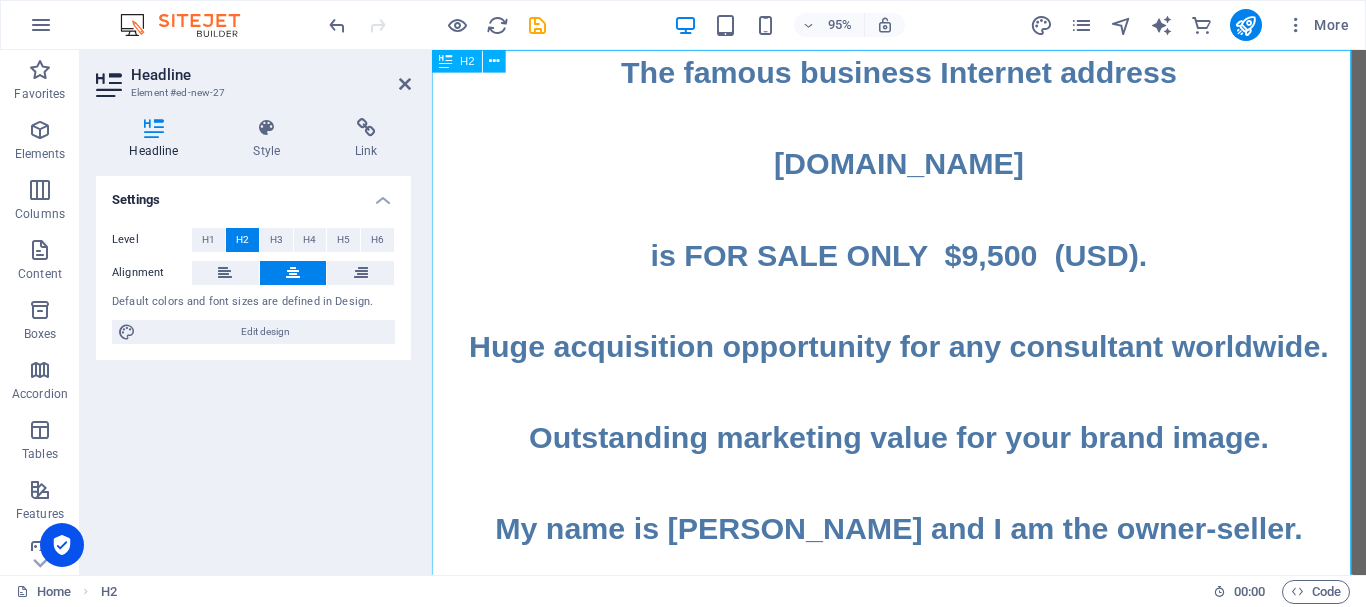 drag, startPoint x: 816, startPoint y: 165, endPoint x: 974, endPoint y: 164, distance: 158.00316 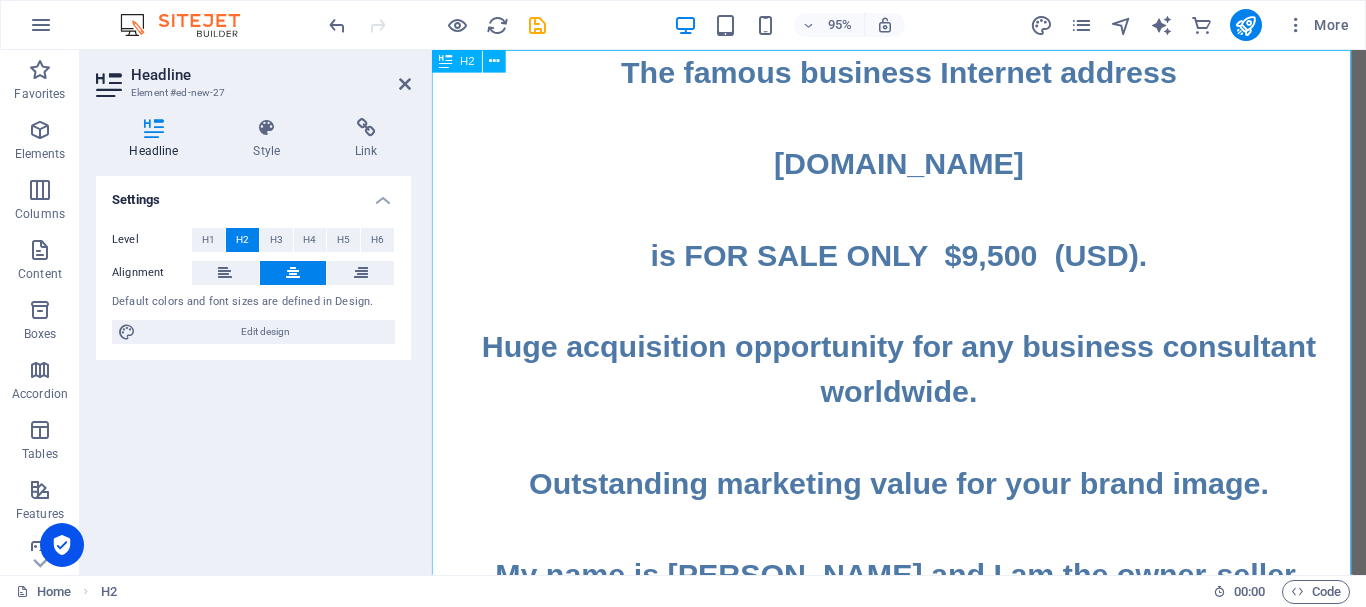 click on "The famous business Internet address ‌ ‌www.BusinessExpert.HELP ‌ ‌is FOR SALE ONLY  $9,500  (USD).  ‌ ‌Huge acquisition opportunity for any business consultant worldwide. ‌  ‌Outstanding marketing value for your brand image.  ‌ ‌My name is Daniel and I am the owner-seller.  ‌ ‌Email me at  daniel94199@gmail.com  ‌if you wish to acquire it.  ‌ ‌1st come 1st served. ‌ ‌ ‌‌" at bounding box center (923, 530) 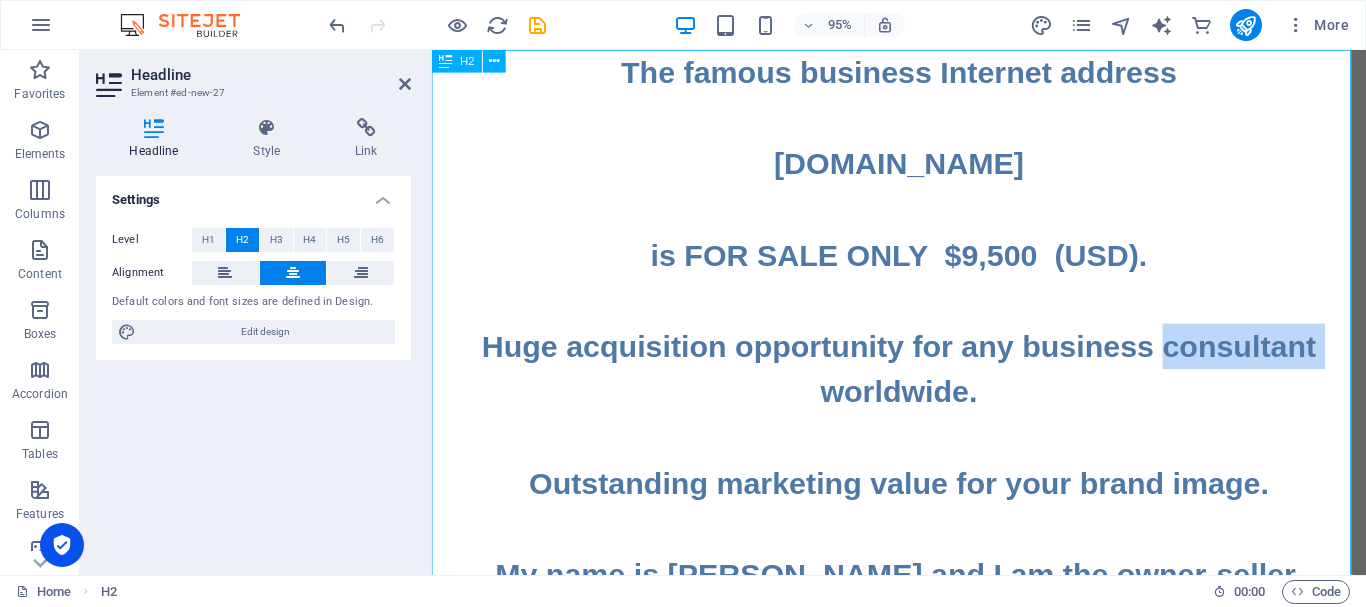 click on "The famous business Internet address ‌ ‌www.BusinessExpert.HELP ‌ ‌is FOR SALE ONLY  $9,500  (USD).  ‌ ‌Huge acquisition opportunity for any business consultant worldwide. ‌  ‌Outstanding marketing value for your brand image.  ‌ ‌My name is Daniel and I am the owner-seller.  ‌ ‌Email me at  daniel94199@gmail.com  ‌if you wish to acquire it.  ‌ ‌1st come 1st served. ‌ ‌ ‌‌" at bounding box center [923, 530] 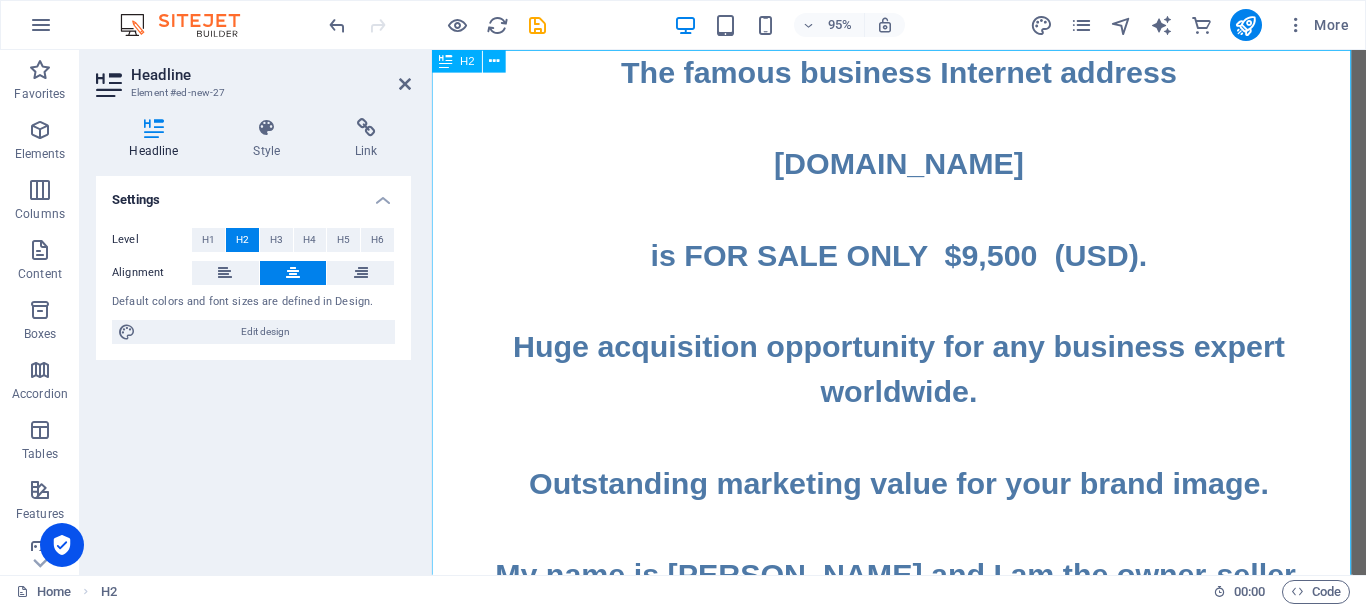 click on "The famous business Internet address ‌ ‌www.BusinessExpert.HELP ‌ ‌is FOR SALE ONLY  $9,500  (USD).  ‌ ‌Huge acquisition opportunity for any business expert worldwide. ‌  ‌Outstanding marketing value for your brand image.  ‌ ‌My name is Daniel and I am the owner-seller.  ‌ ‌Email me at  daniel94199@gmail.com  ‌if you wish to acquire it.  ‌ ‌1st come 1st served. ‌ ‌ ‌‌" at bounding box center [923, 530] 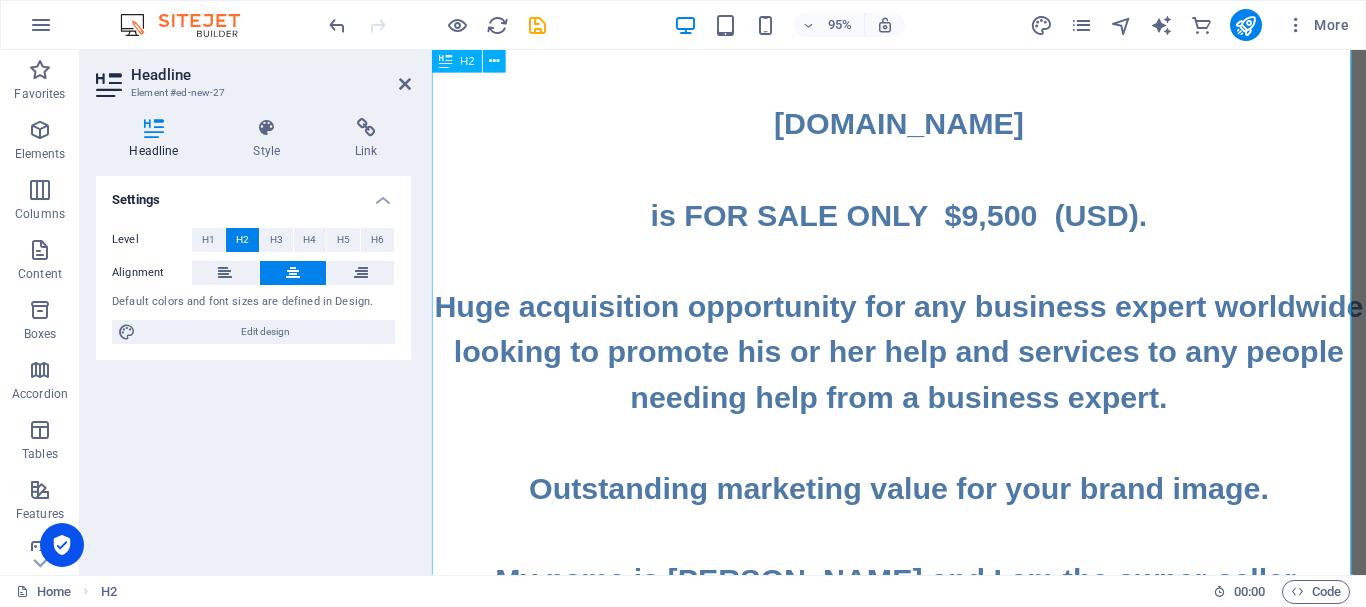 scroll, scrollTop: 0, scrollLeft: 0, axis: both 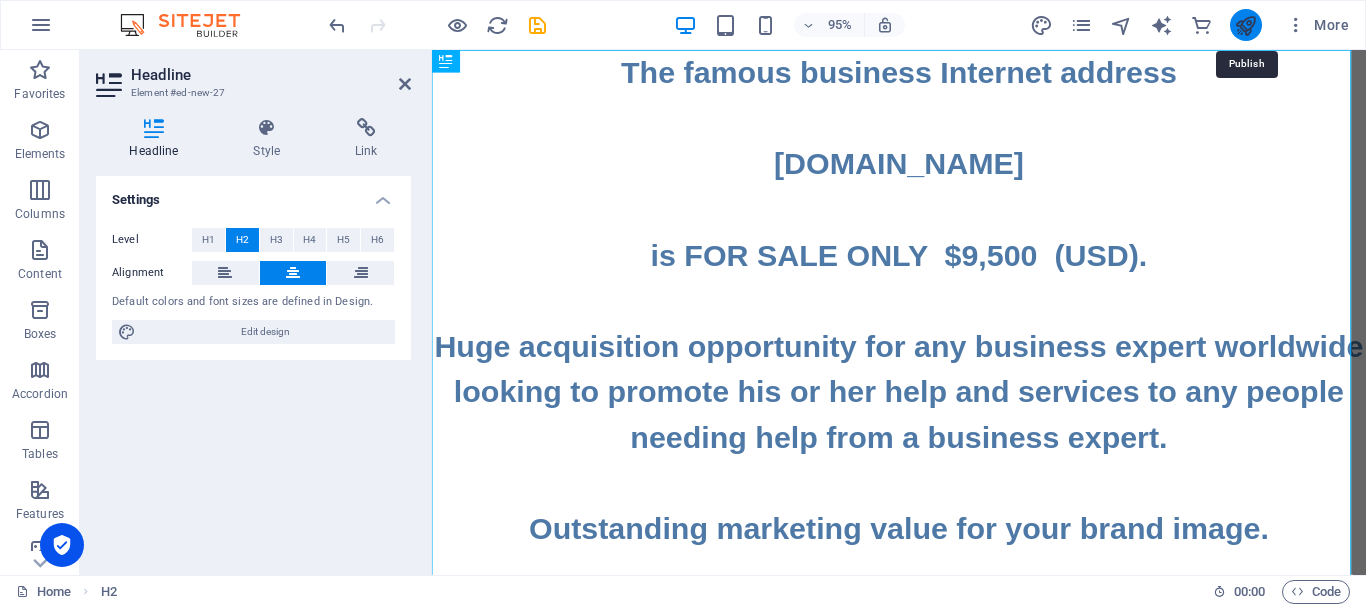 click at bounding box center (1245, 25) 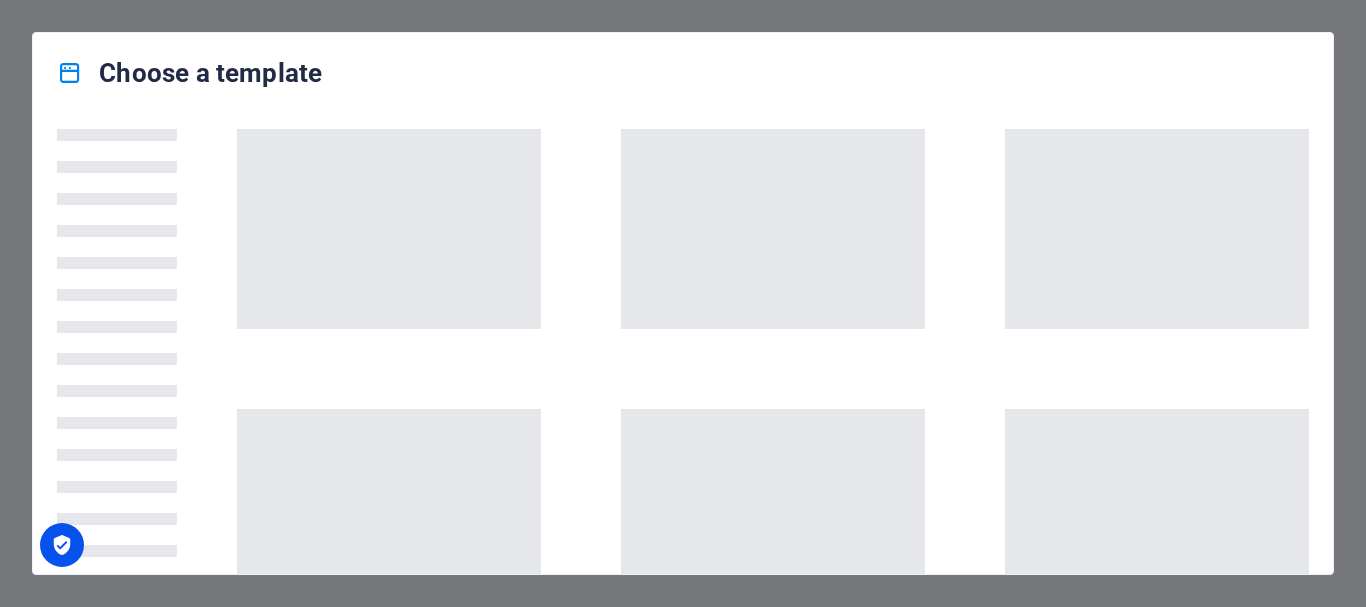 scroll, scrollTop: 0, scrollLeft: 0, axis: both 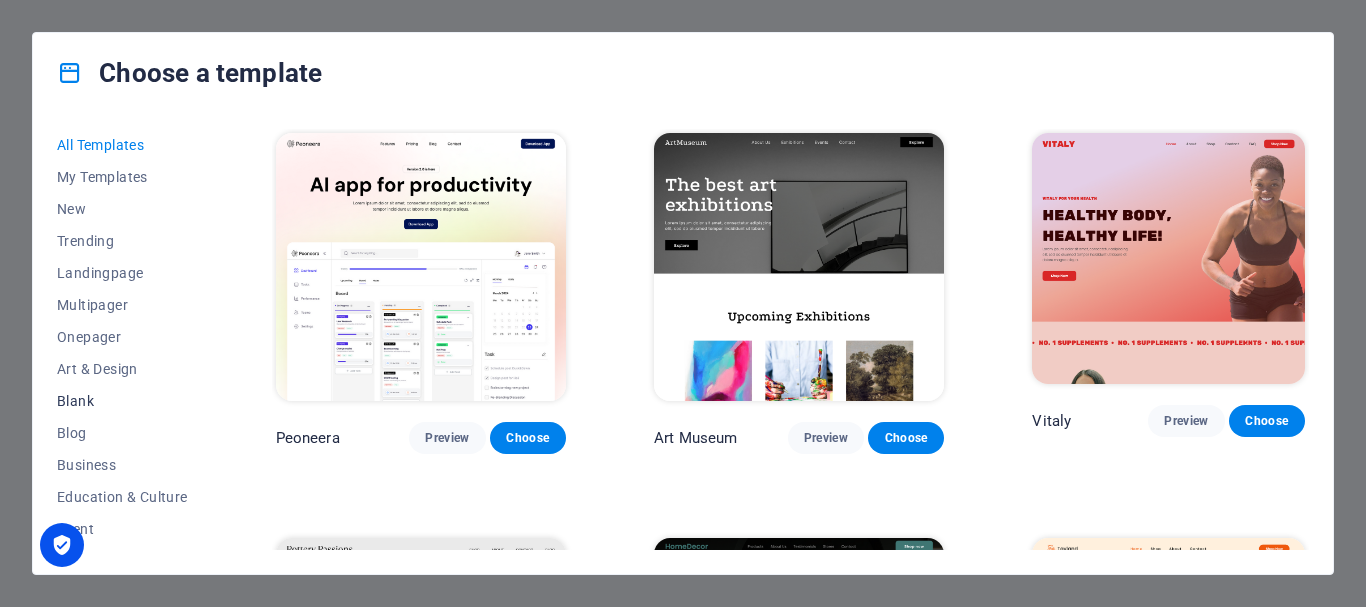 click on "Blank" at bounding box center [122, 401] 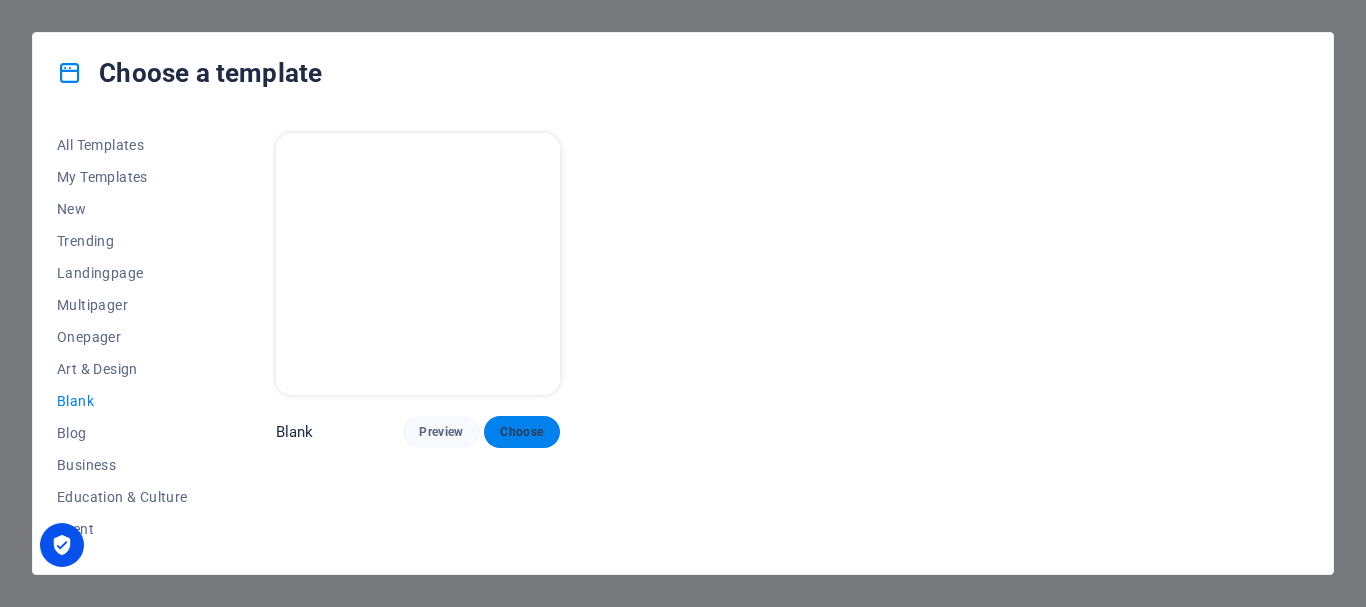 click on "Choose" at bounding box center [522, 432] 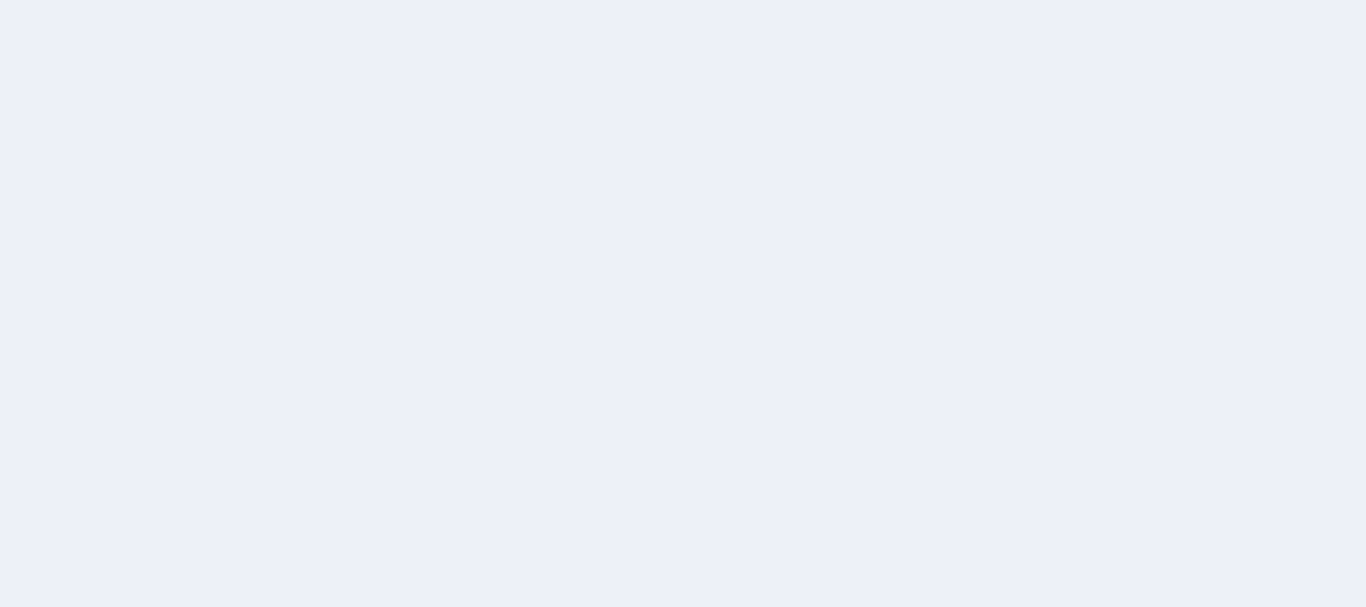 scroll, scrollTop: 0, scrollLeft: 0, axis: both 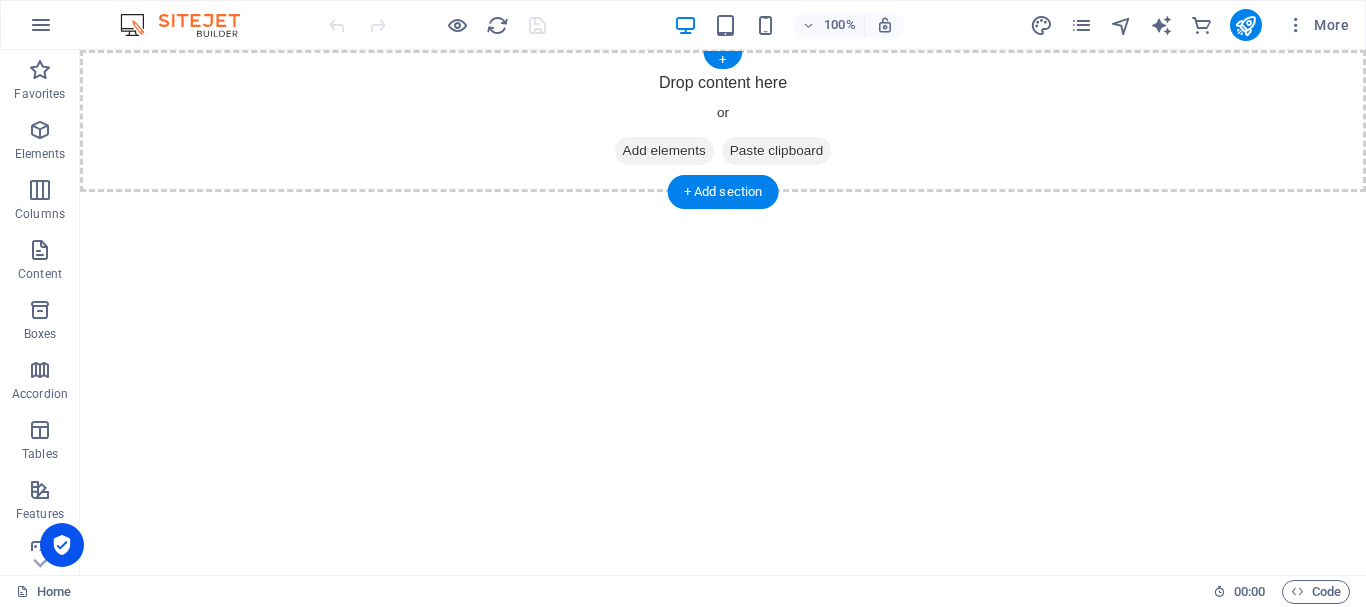 click on "Add elements" at bounding box center (664, 151) 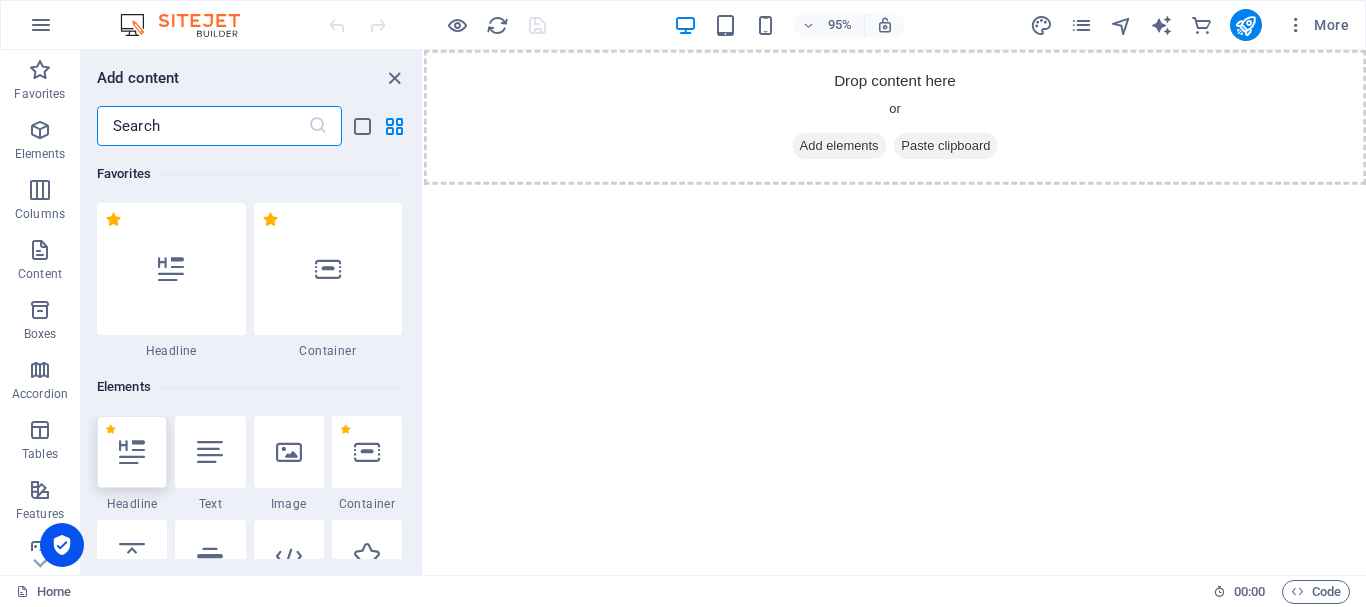 click at bounding box center (132, 452) 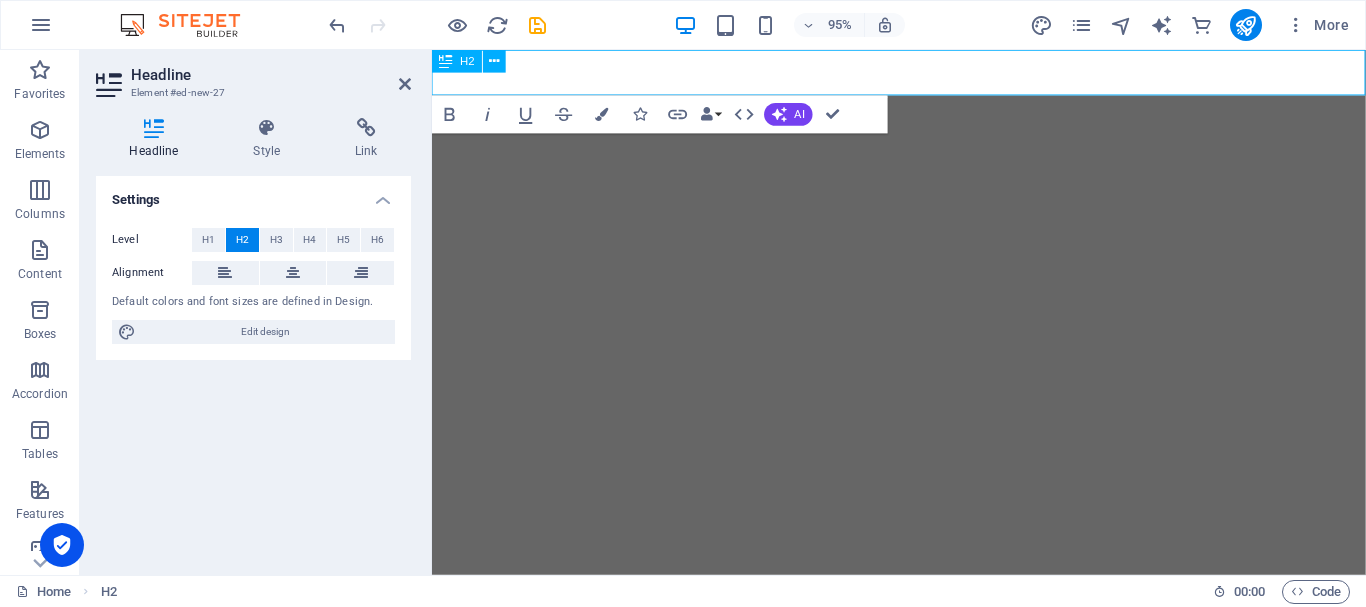 click on "​" at bounding box center [923, 74] 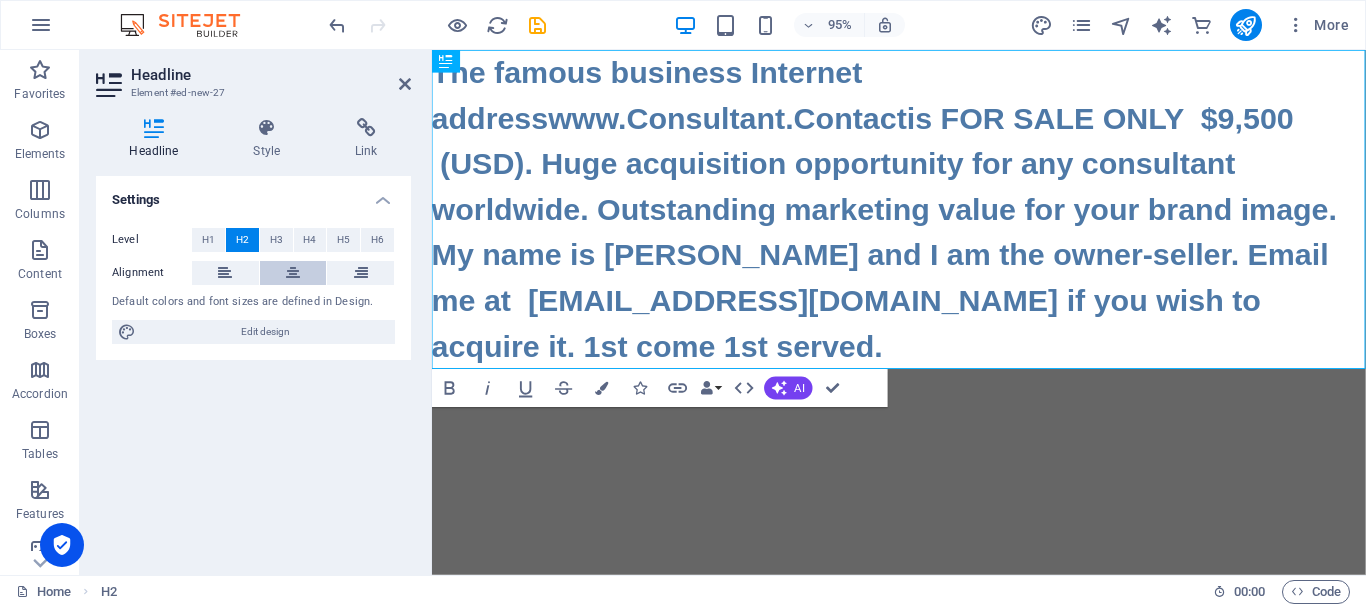 click at bounding box center [293, 273] 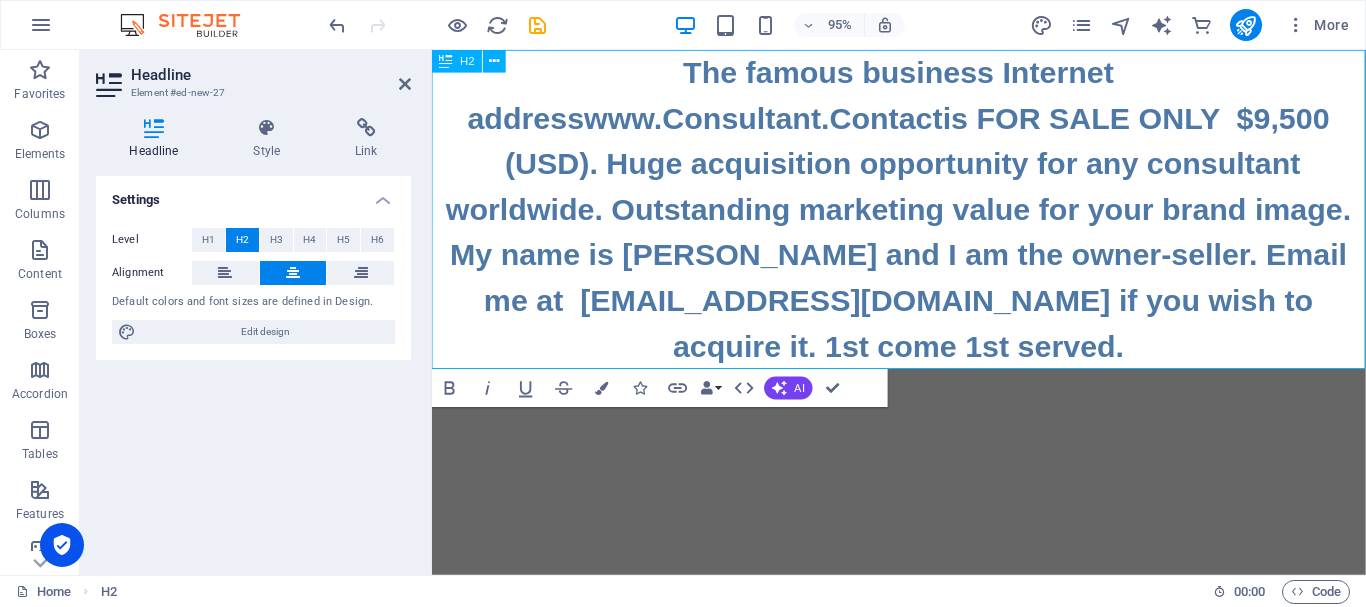 click on "The famous business Internet addresswww.Consultant.Contactis FOR SALE ONLY  $9,500  (USD). Huge acquisition opportunity for any consultant worldwide. Outstanding marketing value for your brand image. My name is Daniel and I am the owner-seller. Email me at  daniel94199@gmail.com if you wish to acquire it. 1st come 1st served." at bounding box center [923, 218] 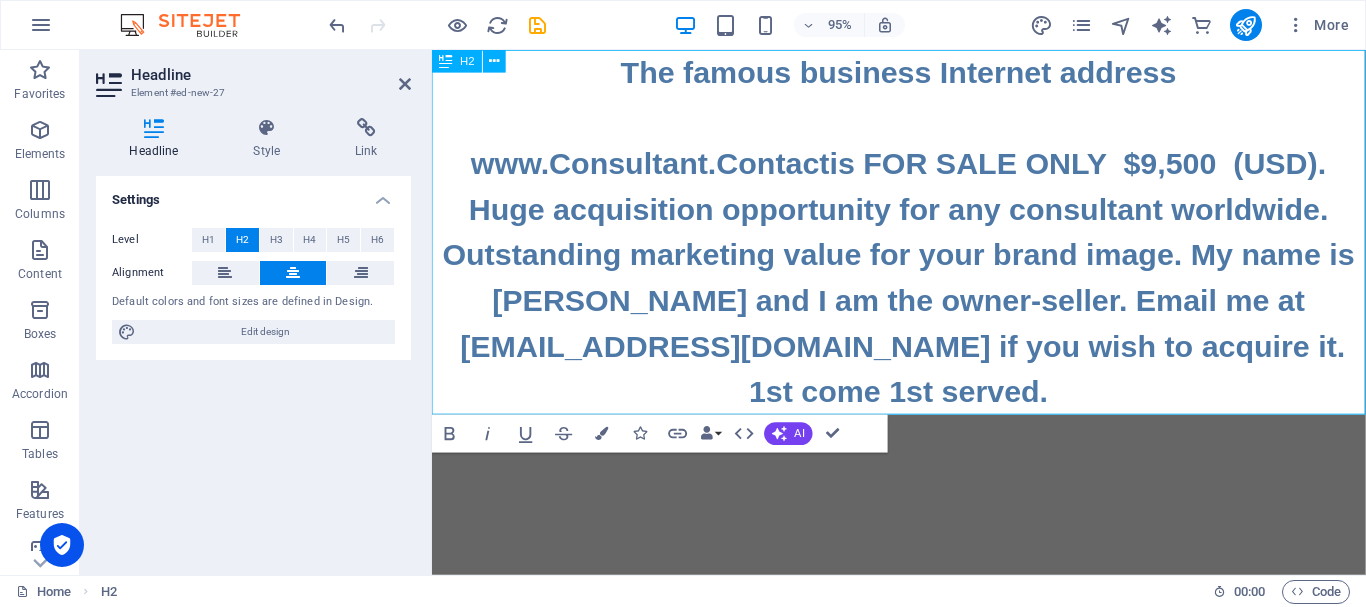 click on "The famous business Internet address ‌ ‌www.Consultant.Contactis FOR SALE ONLY  $9,500  (USD). Huge acquisition opportunity for any consultant worldwide. Outstanding marketing value for your brand image. My name is Daniel and I am the owner-seller. Email me at  daniel94199@gmail.com if you wish to acquire it. 1st come 1st served." at bounding box center [923, 242] 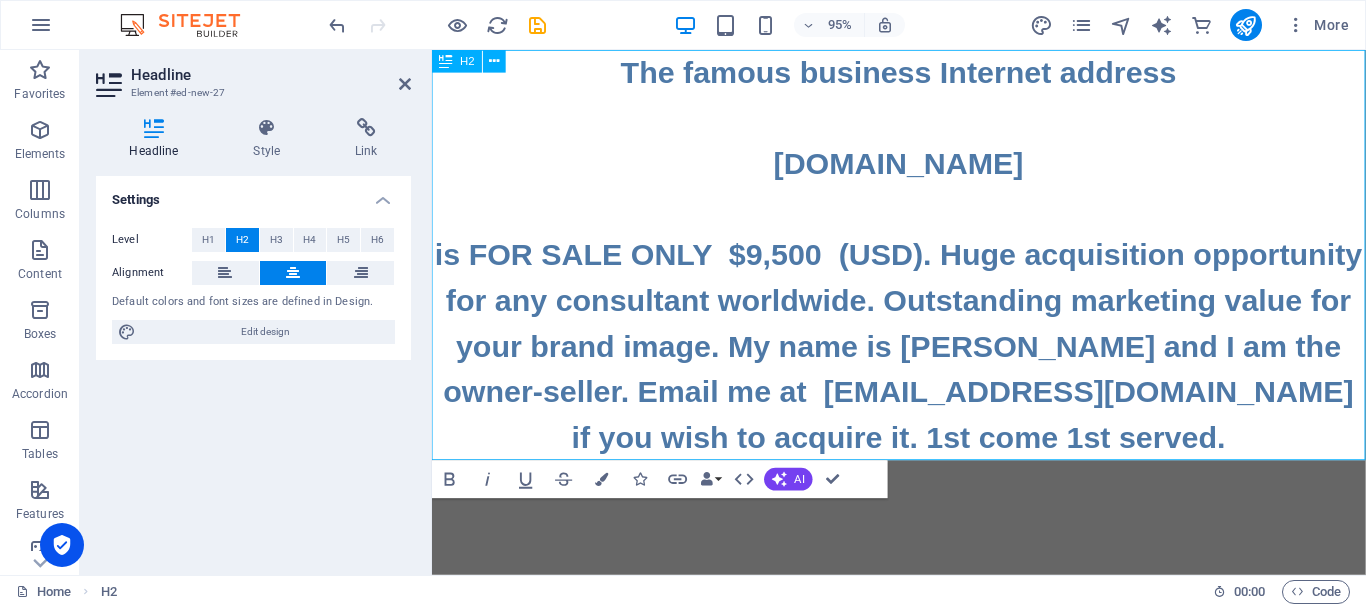 click on "The famous business Internet address ‌ ‌www.Consultant.Contact ‌ ‌is FOR SALE ONLY  $9,500  (USD). Huge acquisition opportunity for any consultant worldwide. Outstanding marketing value for your brand image. My name is Daniel and I am the owner-seller. Email me at  daniel94199@gmail.com if you wish to acquire it. 1st come 1st served." at bounding box center (923, 266) 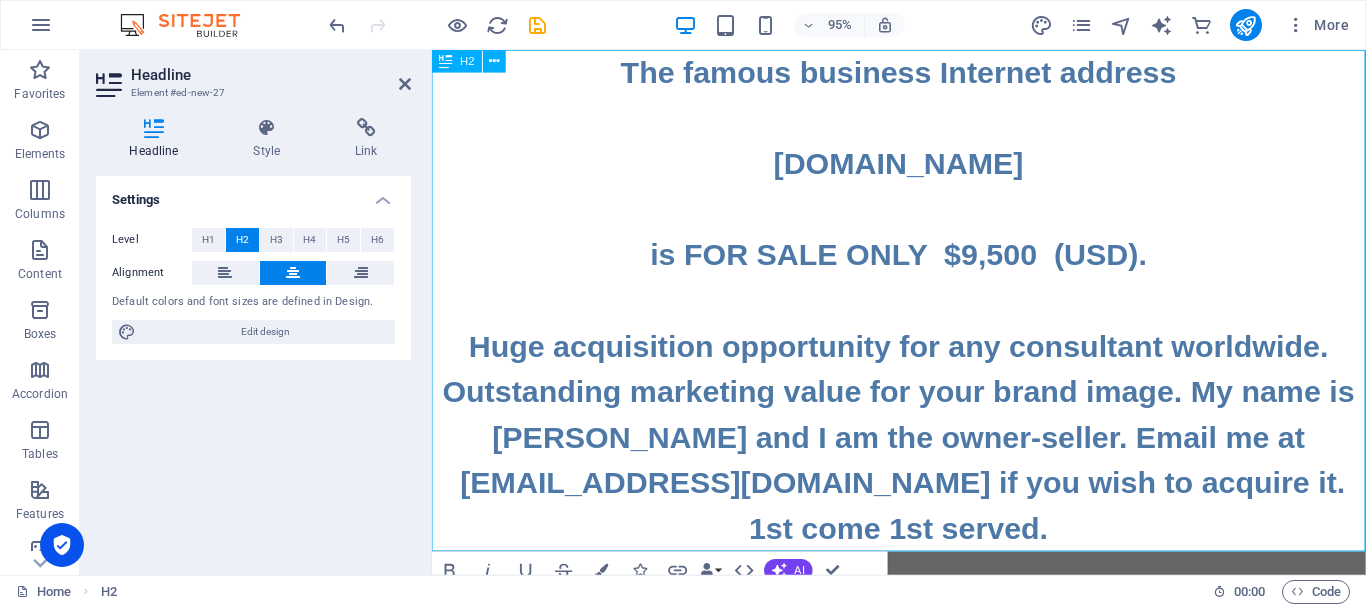 click on "The famous business Internet address ‌ ‌www.Consultant.Contact ‌ ‌is FOR SALE ONLY  $9,500  (USD).  ‌ ‌Huge acquisition opportunity for any consultant worldwide. Outstanding marketing value for your brand image. My name is Daniel and I am the owner-seller. Email me at  daniel94199@gmail.com if you wish to acquire it. 1st come 1st served." at bounding box center [923, 314] 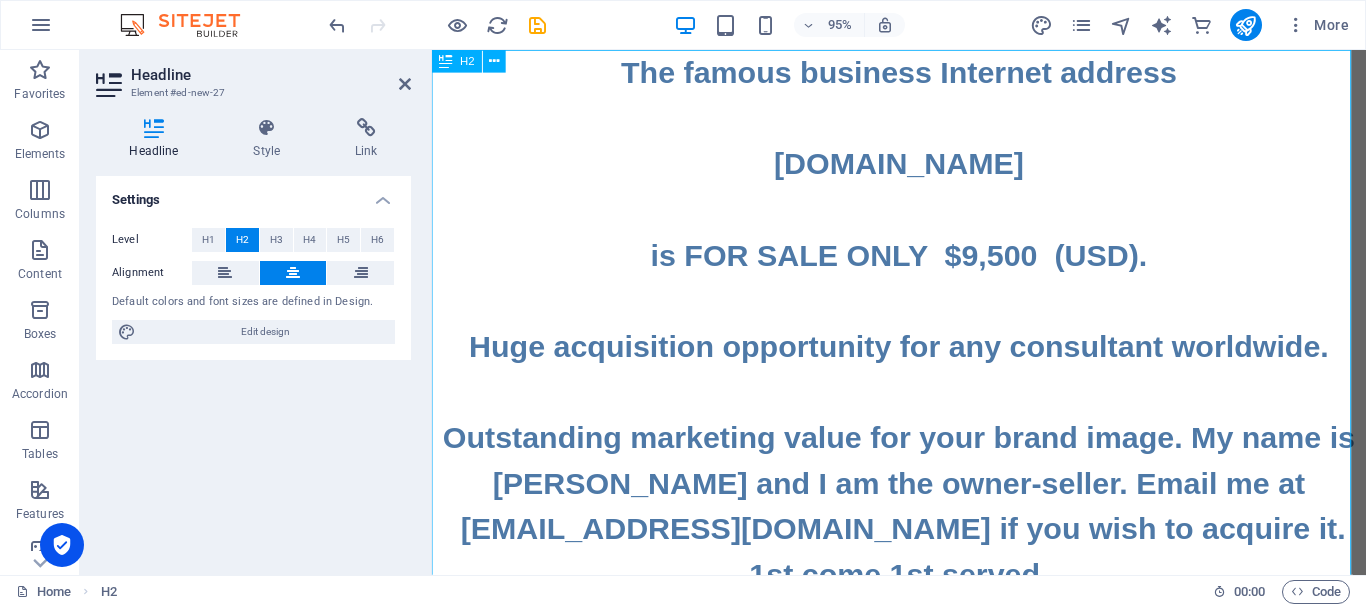 click on "The famous business Internet address ‌ ‌www.Consultant.Contact ‌ ‌is FOR SALE ONLY  $9,500  (USD).  ‌ ‌Huge acquisition opportunity for any consultant worldwide.  ‌ ‌Outstanding marketing value for your brand image. My name is Daniel and I am the owner-seller. Email me at  daniel94199@gmail.com if you wish to acquire it. 1st come 1st served." at bounding box center [923, 338] 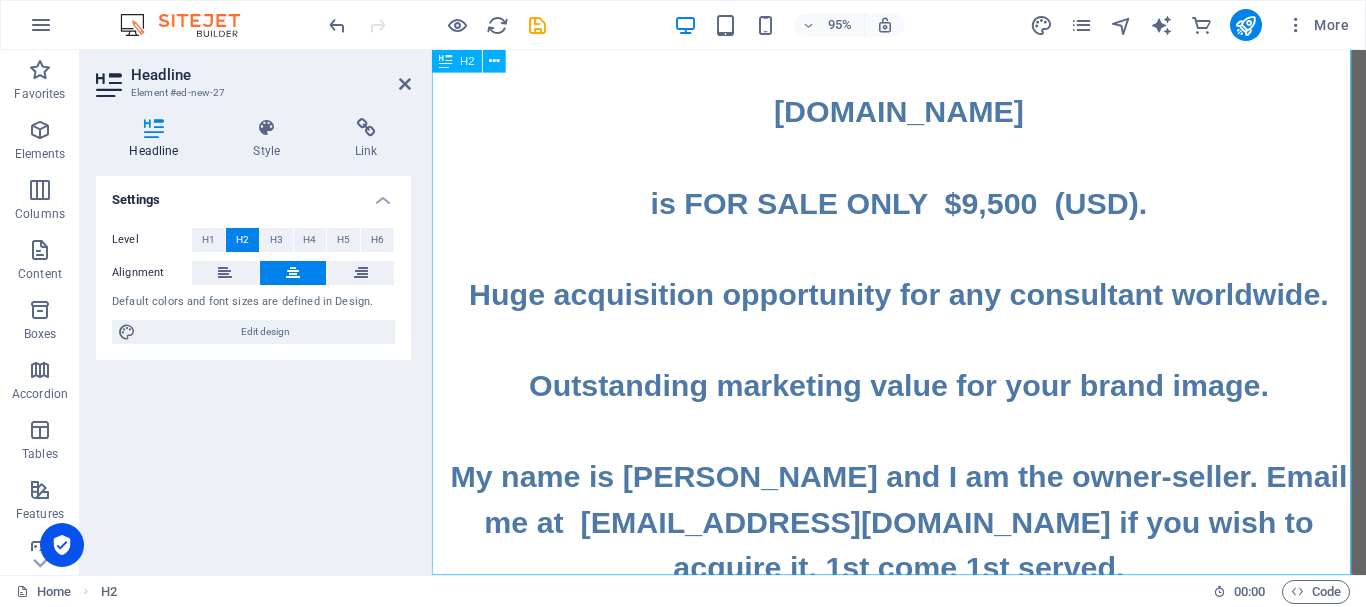 scroll, scrollTop: 71, scrollLeft: 0, axis: vertical 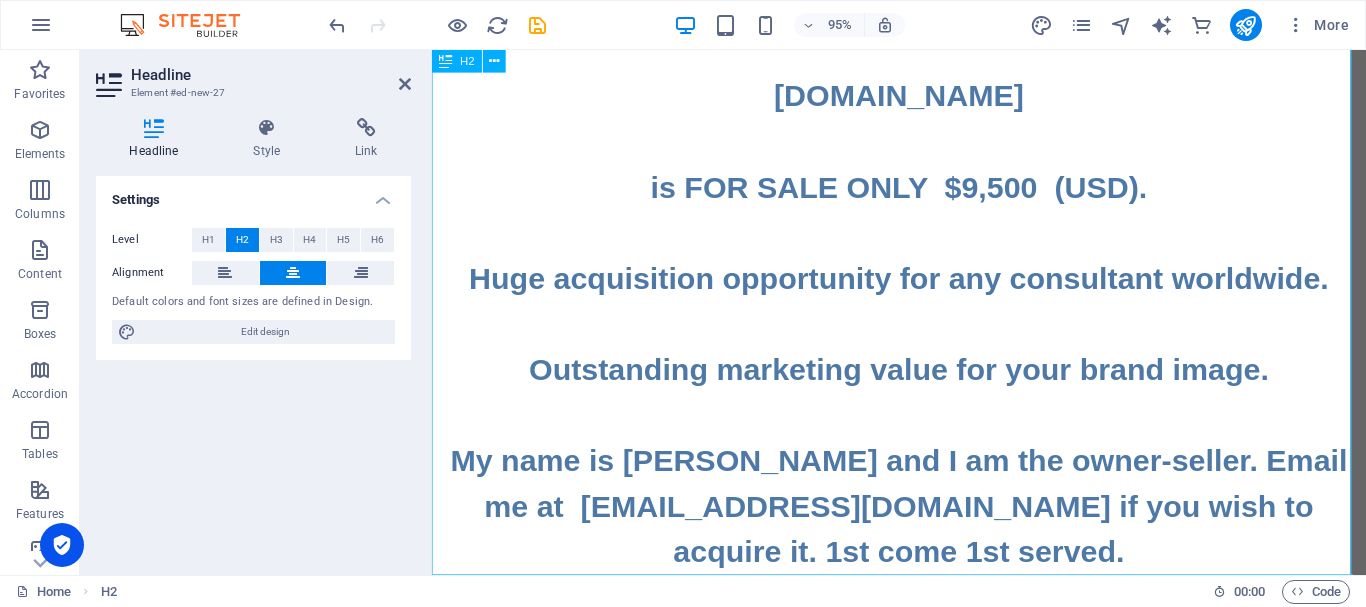click on "The famous business Internet address ‌ ‌www.Consultant.Contact ‌ ‌is FOR SALE ONLY  $9,500  (USD).  ‌ ‌Huge acquisition opportunity for any consultant worldwide.  ‌ ‌Outstanding marketing value for your brand image.  ‌ ‌My name is Daniel and I am the owner-seller. Email me at  daniel94199@gmail.com if you wish to acquire it. 1st come 1st served." at bounding box center [923, 291] 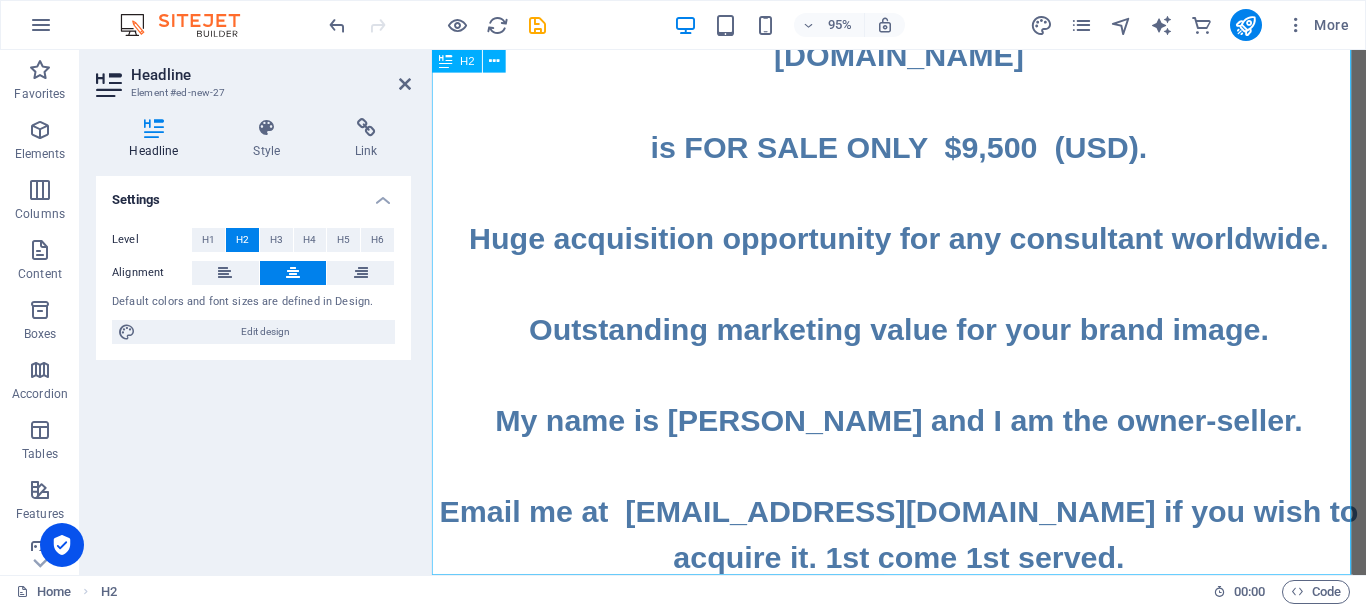 scroll, scrollTop: 119, scrollLeft: 0, axis: vertical 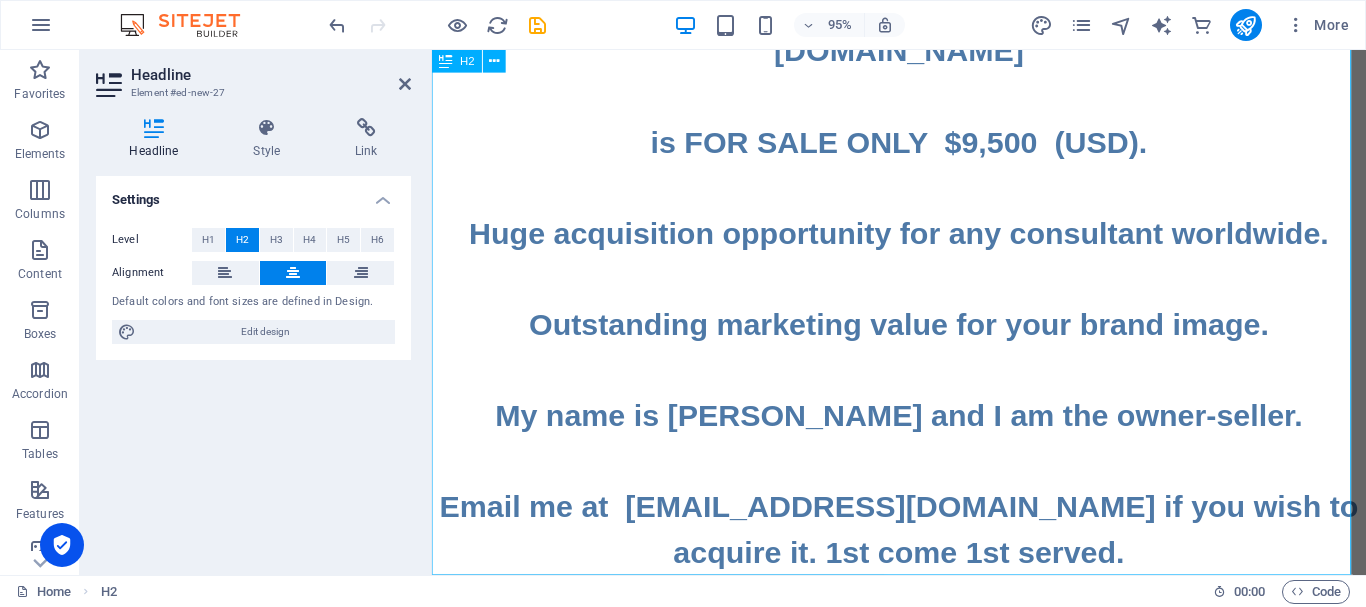 click on "The famous business Internet address ‌ ‌www.Consultant.Contact ‌ ‌is FOR SALE ONLY  $9,500  (USD).  ‌ ‌Huge acquisition opportunity for any consultant worldwide.  ‌ ‌Outstanding marketing value for your brand image.  ‌ ‌My name is Daniel and I am the owner-seller.  ‌ ‌Email me at  daniel94199@gmail.com if you wish to acquire it. 1st come 1st served." at bounding box center [923, 267] 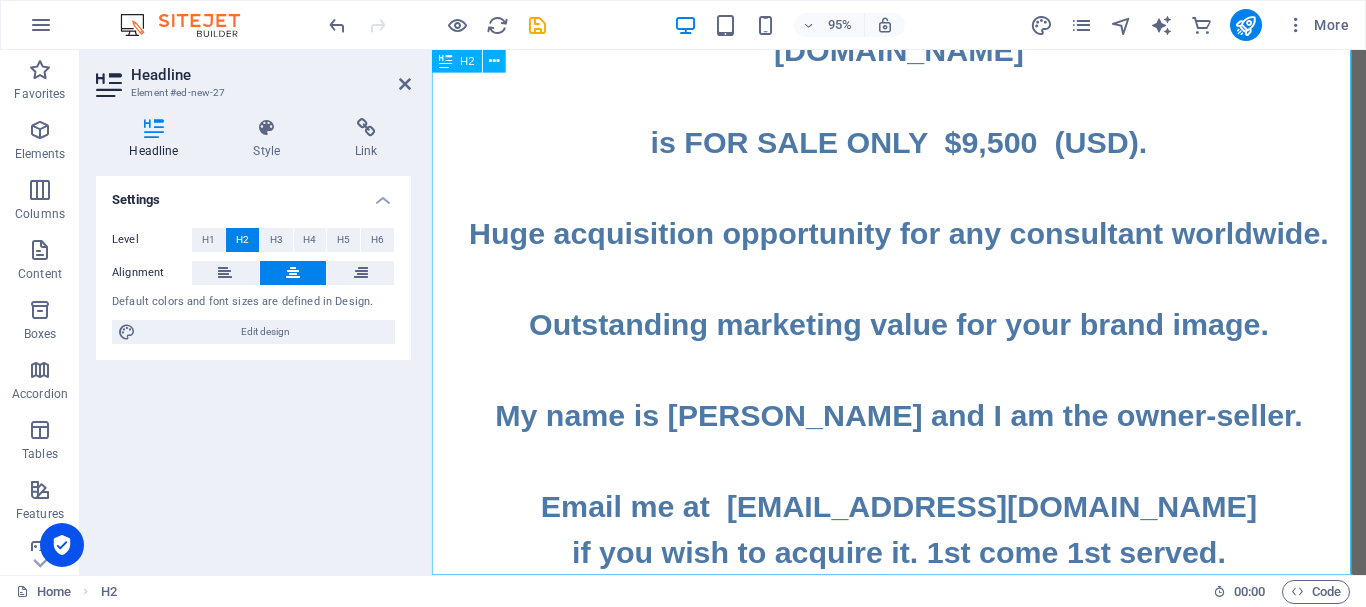 click on "The famous business Internet address ‌ ‌www.Consultant.Contact ‌ ‌is FOR SALE ONLY  $9,500  (USD).  ‌ ‌Huge acquisition opportunity for any consultant worldwide.  ‌ ‌Outstanding marketing value for your brand image.  ‌ ‌My name is Daniel and I am the owner-seller.  ‌ ‌Email me at  daniel94199@gmail.com  ‌if you wish to acquire it. 1st come 1st served." at bounding box center [923, 267] 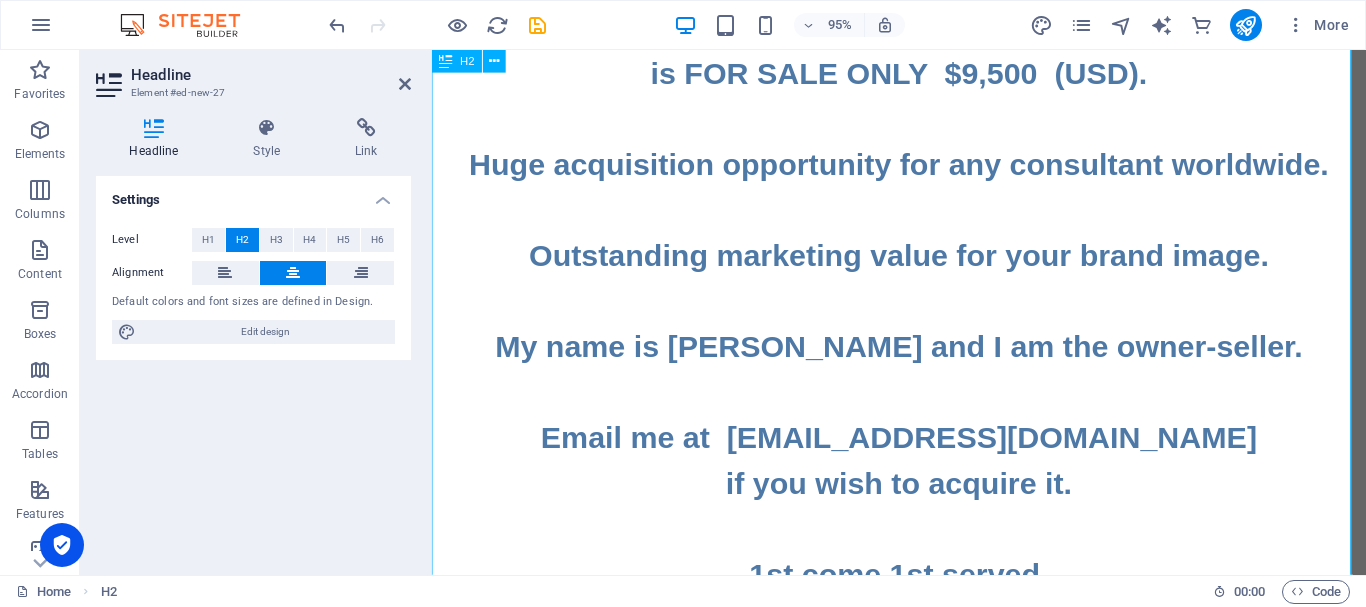 scroll, scrollTop: 215, scrollLeft: 0, axis: vertical 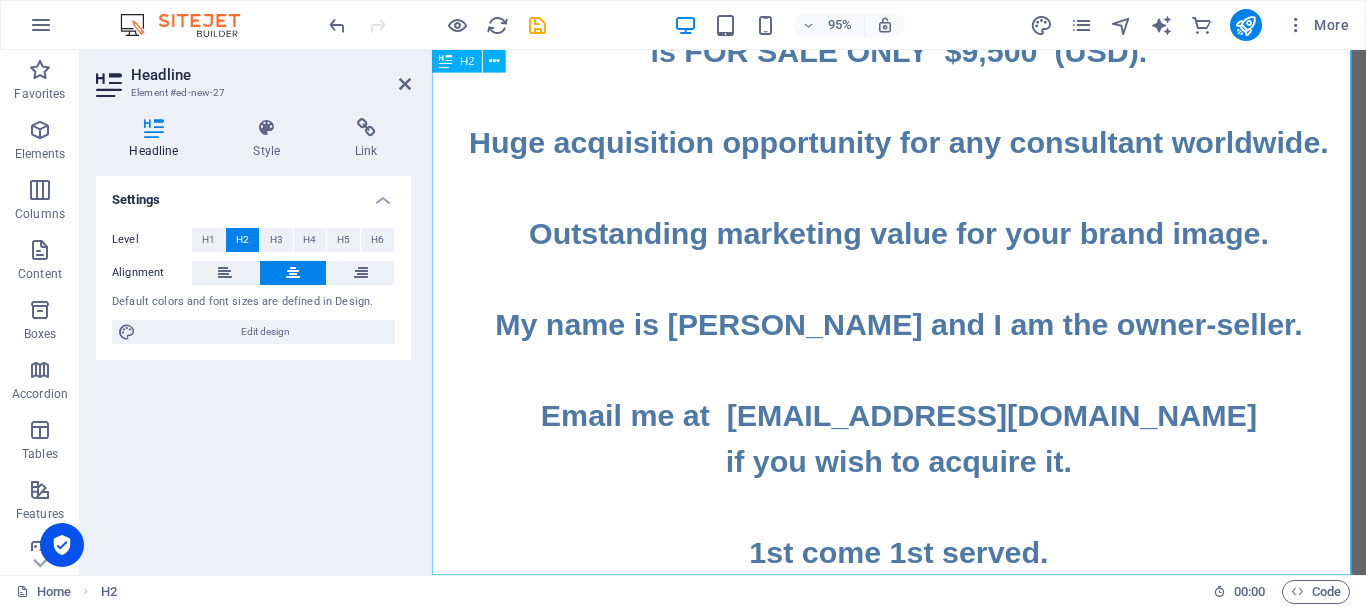 click on "The famous business Internet address ‌ ‌www.Consultant.Contact ‌ ‌is FOR SALE ONLY  $9,500  (USD).  ‌ ‌Huge acquisition opportunity for any consultant worldwide.  ‌ ‌Outstanding marketing value for your brand image.  ‌ ‌My name is Daniel and I am the owner-seller.  ‌ ‌Email me at  daniel94199@gmail.com  ‌if you wish to acquire it.  ‌ ‌1st come 1st served." at bounding box center [923, 219] 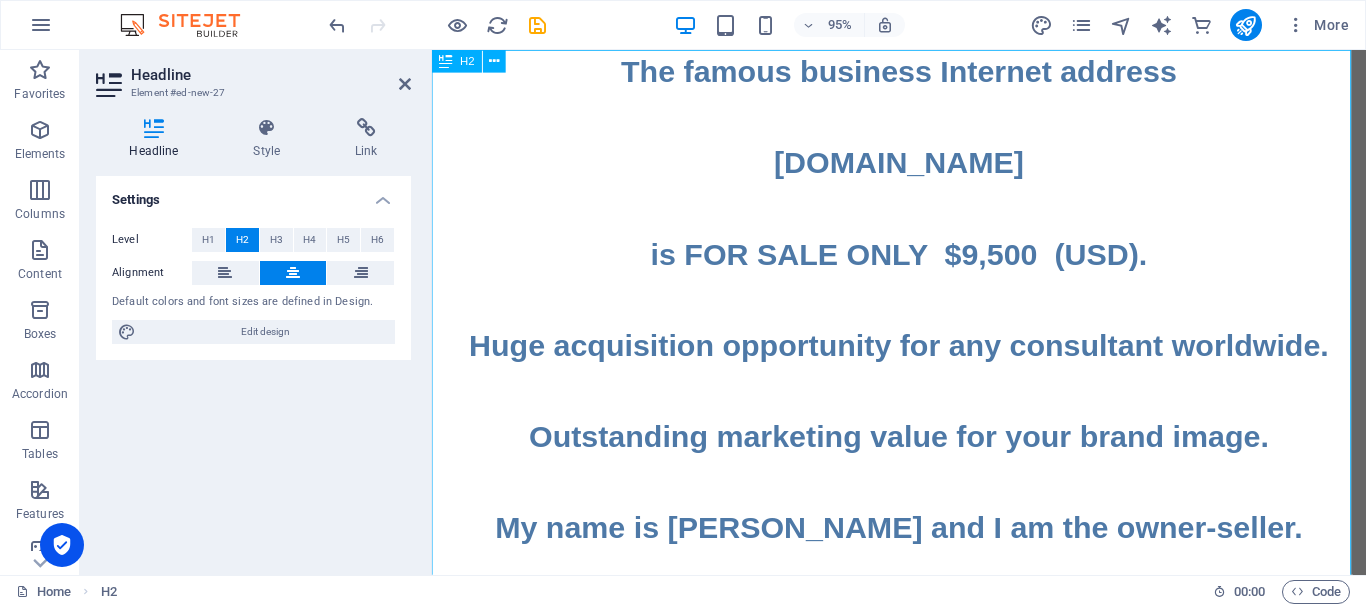 scroll, scrollTop: 0, scrollLeft: 0, axis: both 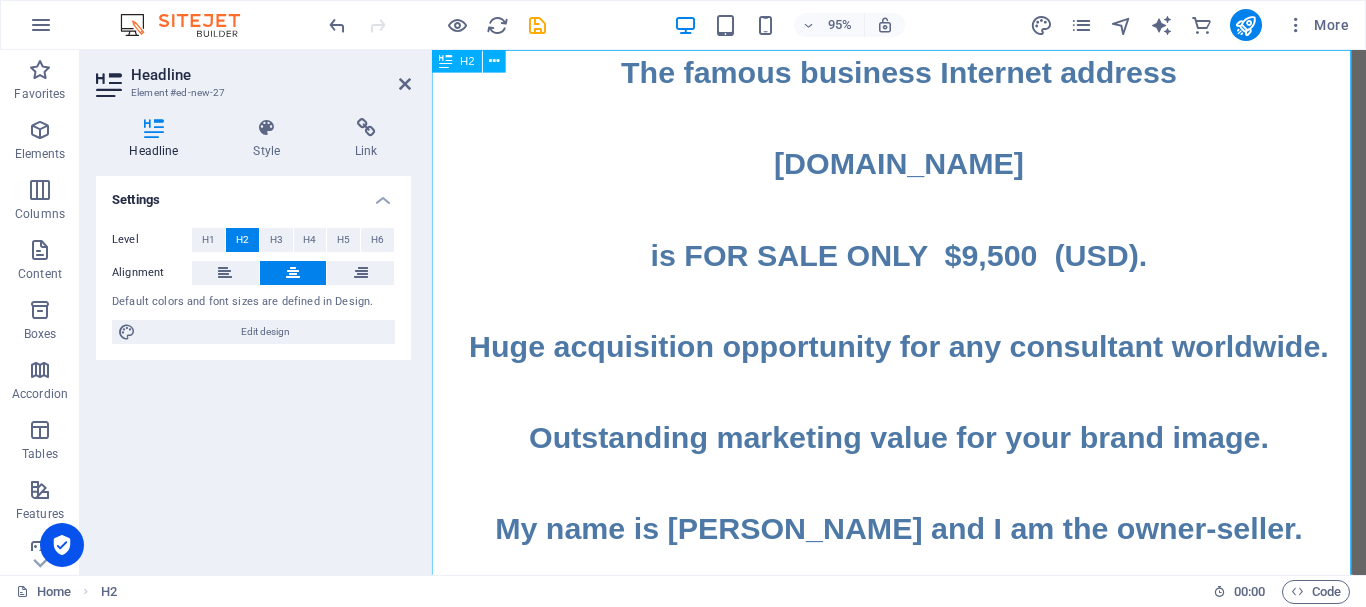 click on "The famous business Internet address ‌ ‌www.Consultant.Contact ‌ ‌is FOR SALE ONLY  $9,500  (USD).  ‌ ‌Huge acquisition opportunity for any consultant worldwide.  ‌ ‌Outstanding marketing value for your brand image.  ‌ ‌My name is Daniel and I am the owner-seller.  ‌ ‌Email me at  daniel94199@gmail.com  ‌if you wish to acquire it.  ‌ ‌1st come 1st served. ‌ ‌ ‌ ‌" at bounding box center (923, 530) 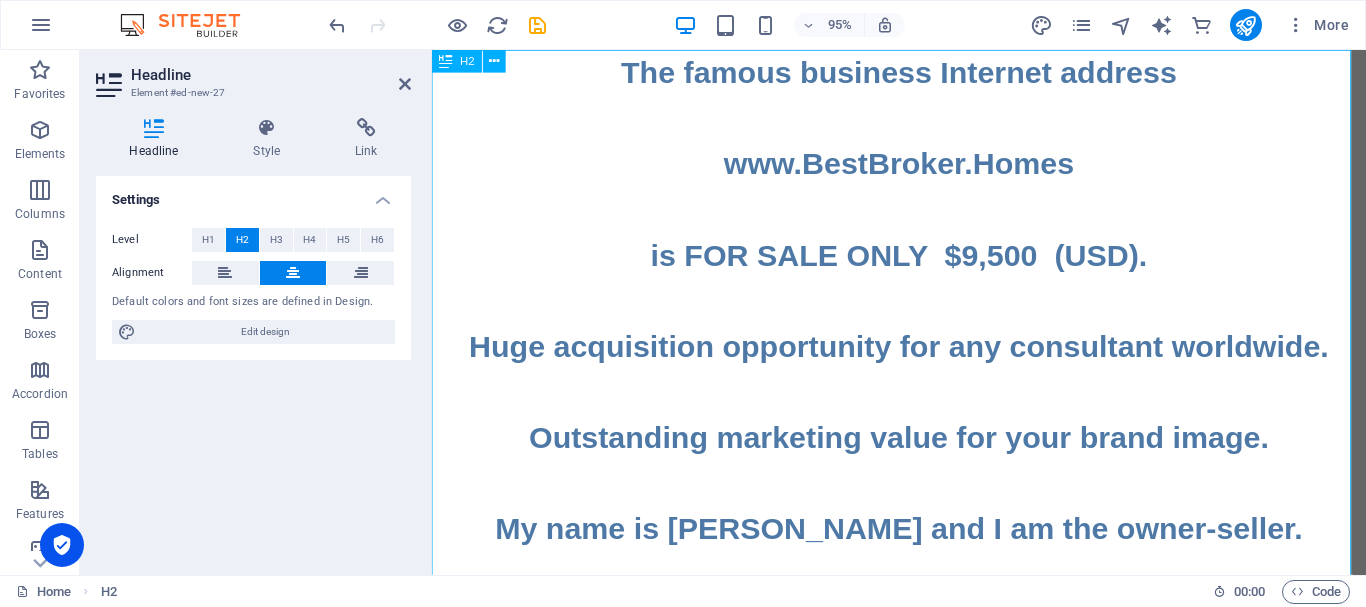 click on "The famous business Internet address ‌ ‌www.BestBroker.​Homes ‌ ‌is FOR SALE ONLY  $9,500  (USD).  ‌ ‌Huge acquisition opportunity for any consultant worldwide.  ‌ ‌Outstanding marketing value for your brand image.  ‌ ‌My name is Daniel and I am the owner-seller.  ‌ ‌Email me at  daniel94199@gmail.com  ‌if you wish to acquire it.  ‌ ‌1st come 1st served. ‌ ‌ ‌ ‌" at bounding box center (923, 530) 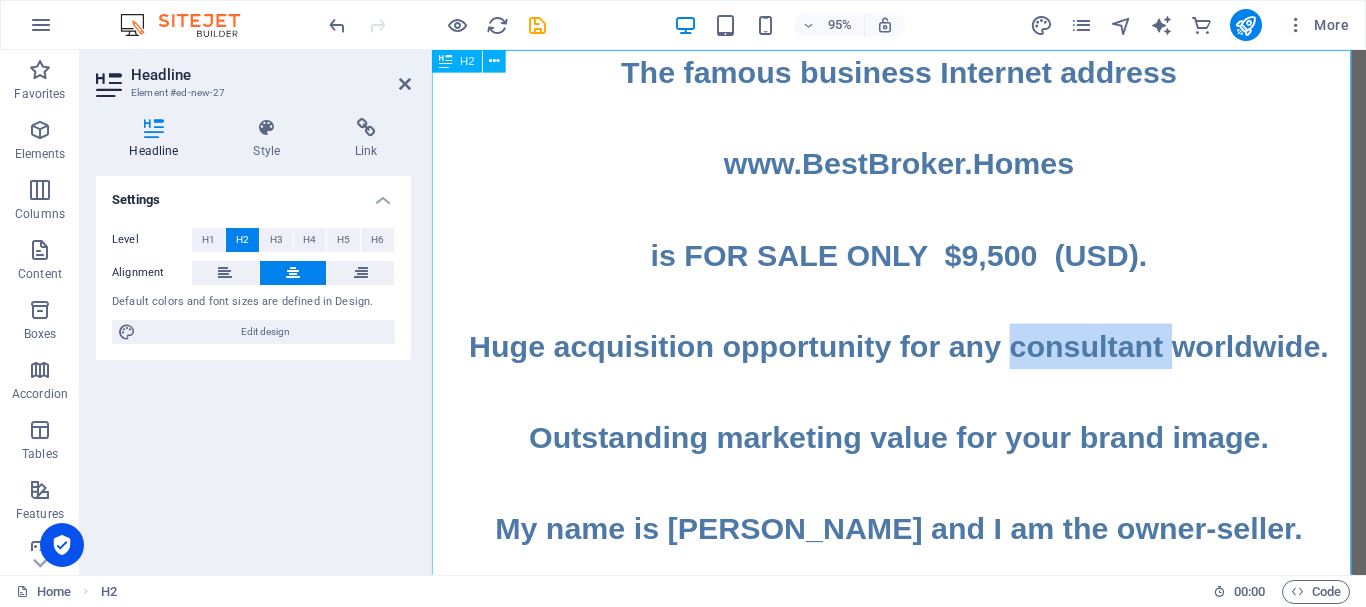 click on "The famous business Internet address ‌ ‌www.BestBroker.​Homes ‌ ‌is FOR SALE ONLY  $9,500  (USD).  ‌ ‌Huge acquisition opportunity for any consultant worldwide.  ‌ ‌Outstanding marketing value for your brand image.  ‌ ‌My name is Daniel and I am the owner-seller.  ‌ ‌Email me at  daniel94199@gmail.com  ‌if you wish to acquire it.  ‌ ‌1st come 1st served. ‌ ‌ ‌ ‌" at bounding box center [923, 530] 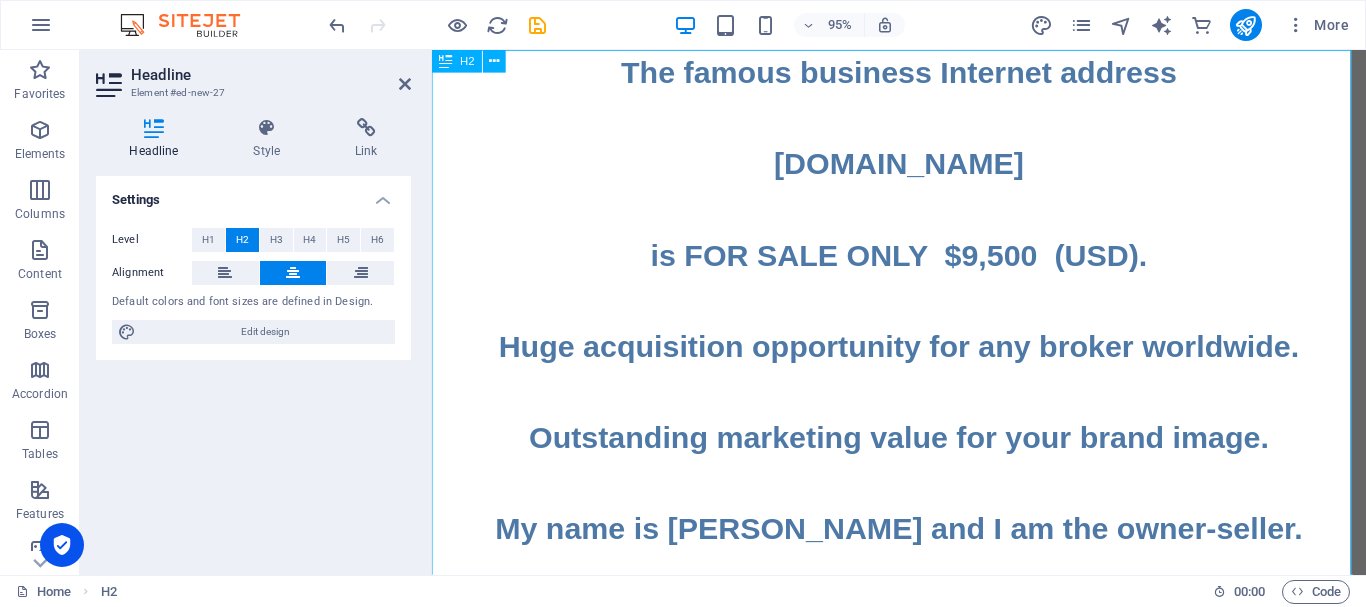click on "The famous business Internet address ‌ ‌www.BestBroker.Homes ‌ ‌is FOR SALE ONLY  $9,500  (USD).  ‌ ‌Huge acquisition opportunity for any broker worldwide.  ‌ ‌Outstanding marketing value for your brand image.  ‌ ‌My name is Daniel and I am the owner-seller.  ‌ ‌Email me at  daniel94199@gmail.com  ‌if you wish to acquire it.  ‌ ‌1st come 1st served. ‌ ‌ ‌ ‌" at bounding box center [923, 530] 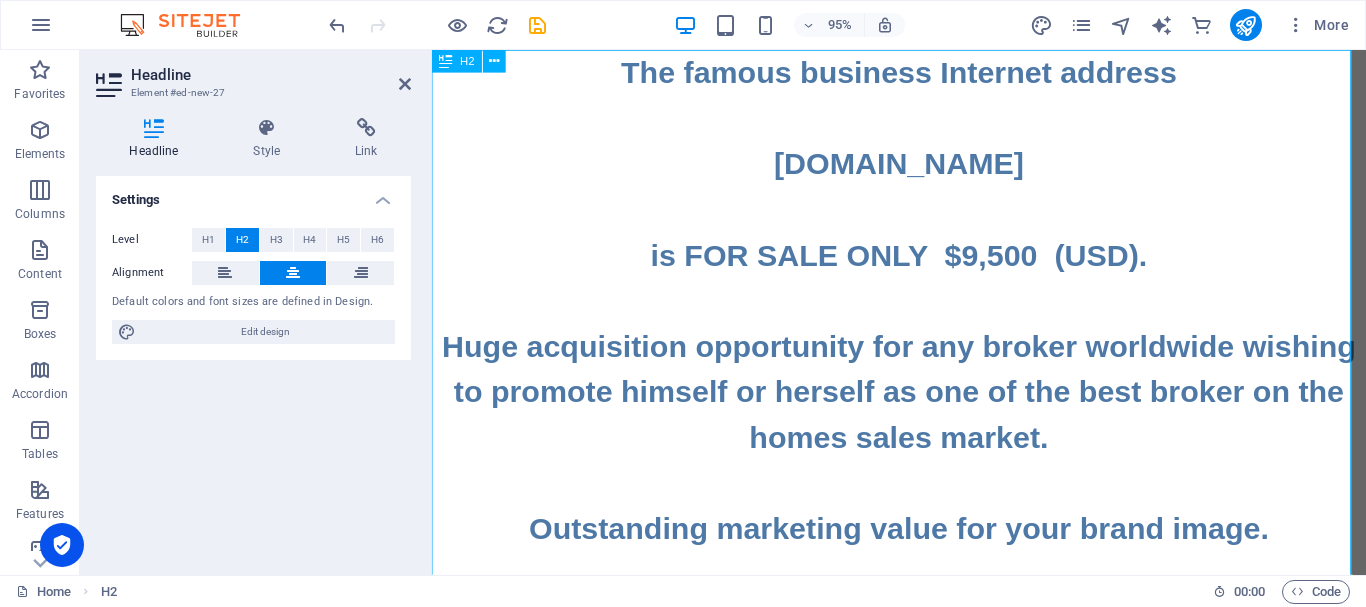 click on "The famous business Internet address ‌ ‌www.BestBroker.Homes ‌ ‌is FOR SALE ONLY  $9,500  (USD).  ‌ ‌Huge acquisition opportunity for any broker worldwide wishing to promote himself or herself as one of the best broker on the homes sales market.  ‌ ‌Outstanding marketing value for your brand image.  ‌ ‌My name is Daniel and I am the owner-seller.  ‌ ‌Email me at  daniel94199@gmail.com  ‌if you wish to acquire it.  ‌ ‌1st come 1st served. ‌ ‌ ‌ ‌" at bounding box center [923, 578] 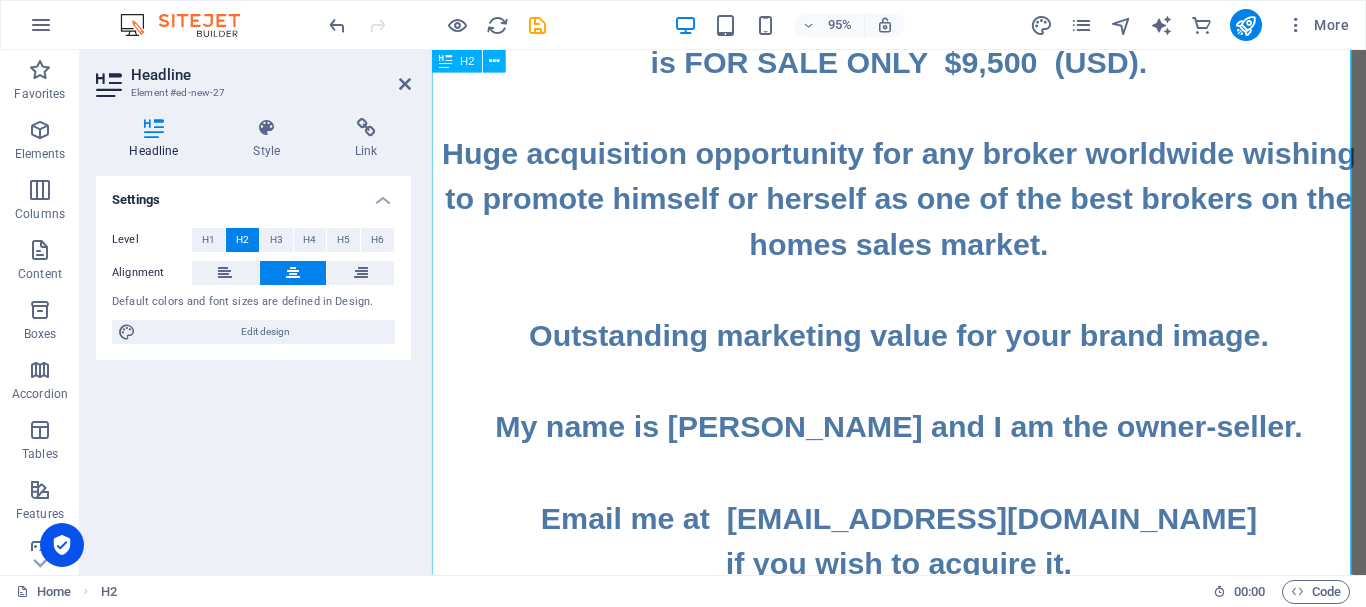 scroll, scrollTop: 103, scrollLeft: 0, axis: vertical 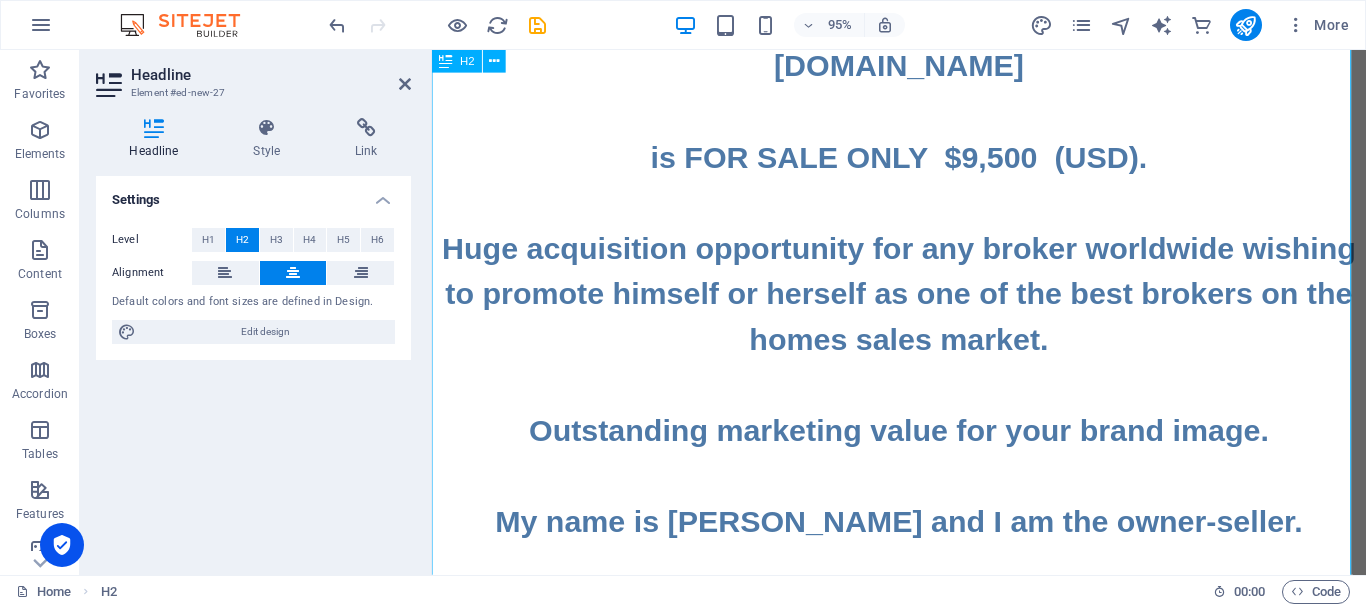 click on "The famous business Internet address ‌ ‌www.BestBroker.Homes ‌ ‌is FOR SALE ONLY  $9,500  (USD).  ‌ ‌Huge acquisition opportunity for any broker worldwide wishing to promote himself or herself as one of the best brokers on the homes sales market.  ‌ ‌Outstanding marketing value for your brand image.  ‌ ‌My name is Daniel and I am the owner-seller.  ‌ ‌Email me at  daniel94199@gmail.com  ‌if you wish to acquire it.  ‌ ‌1st come 1st served. ‌ ‌ ‌ ‌" at bounding box center [923, 475] 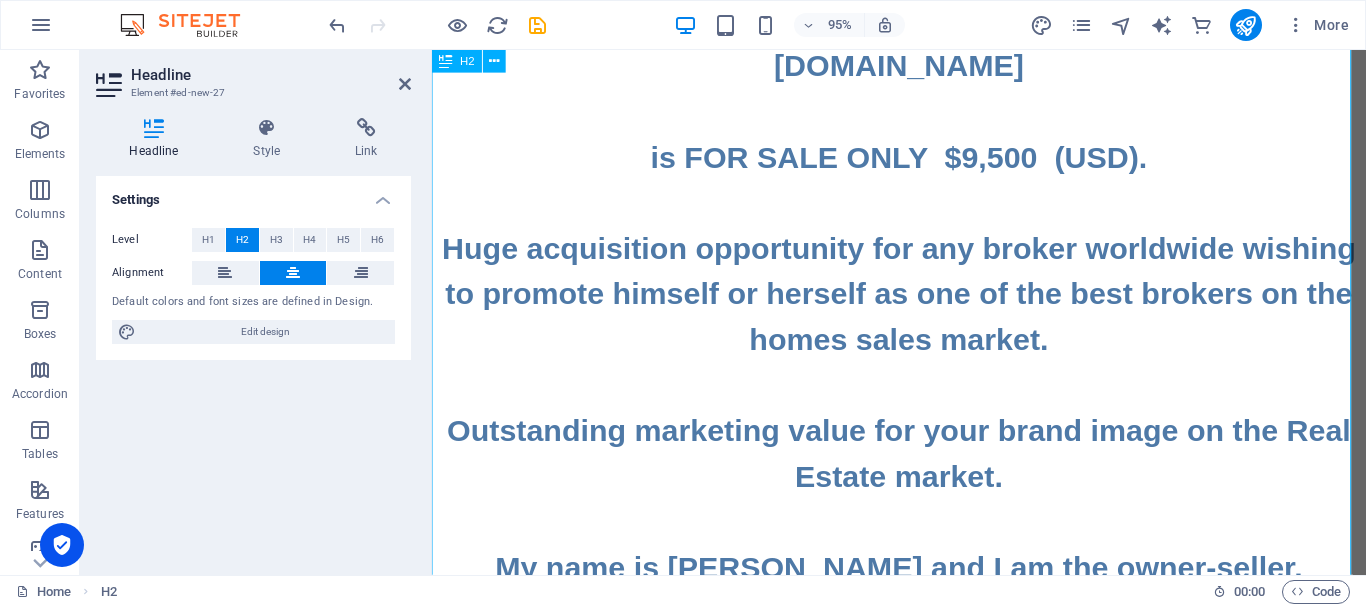 click on "The famous business Internet address ‌ ‌www.BestBroker.Homes ‌ ‌is FOR SALE ONLY  $9,500  (USD).  ‌ ‌Huge acquisition opportunity for any broker worldwide wishing to promote himself or herself as one of the best brokers on the homes sales market.  ‌ ‌Outstanding marketing value for your brand image on the Real Estate market.  ‌ ‌My name is Daniel and I am the owner-seller.  ‌ ‌Email me at  daniel94199@gmail.com  ‌if you wish to acquire it.  ‌ ‌1st come 1st served. ‌ ‌ ‌ ‌" at bounding box center [923, 499] 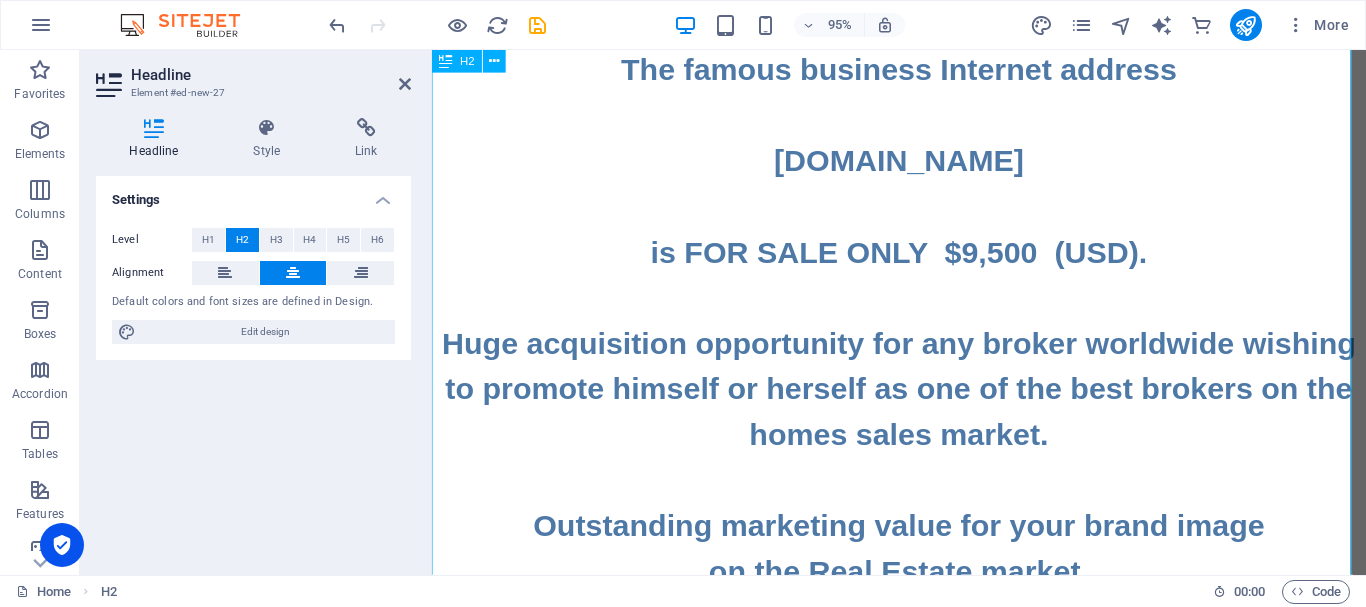 scroll, scrollTop: 0, scrollLeft: 0, axis: both 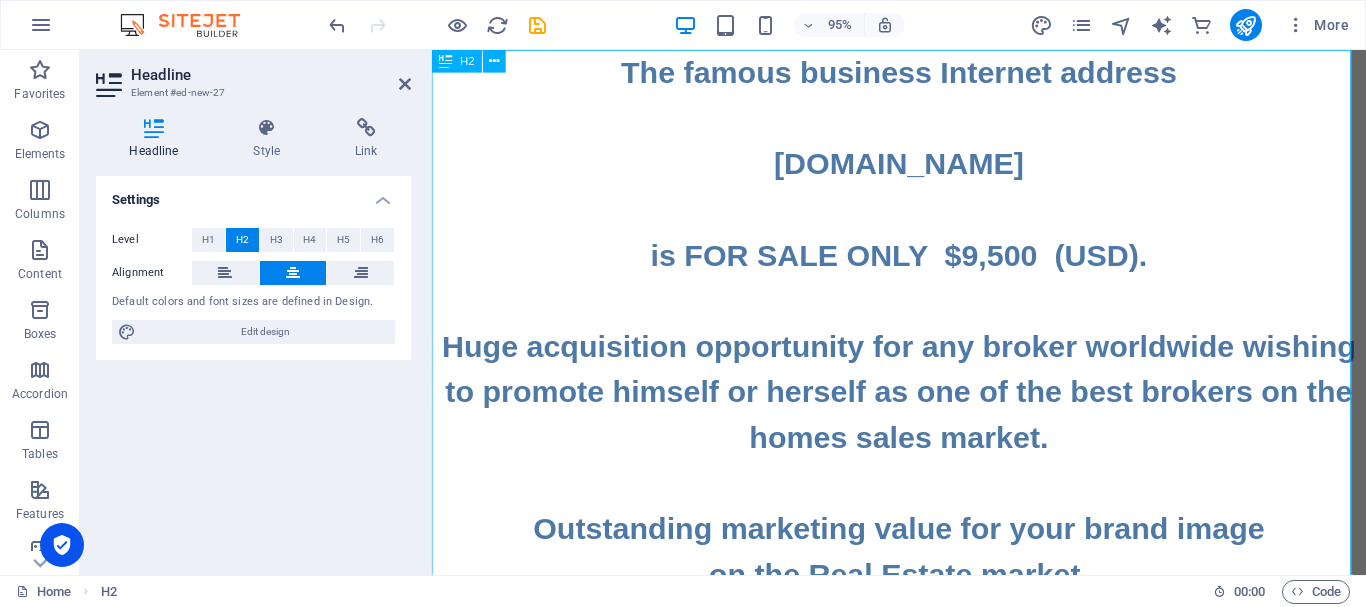 click on "The famous business Internet address ‌ ‌www.BestBroker.Homes ‌ ‌is FOR SALE ONLY  $9,500  (USD).  ‌ ‌Huge acquisition opportunity for any broker worldwide wishing to promote himself or herself as one of the best brokers on the homes sales market.  ‌ ‌Outstanding marketing value for your brand image  ‌on the Real Estate market.  ‌ ‌My name is Daniel and I am the owner-seller.  ‌ ‌Email me at  daniel94199@gmail.com  ‌if you wish to acquire it.  ‌ ‌1st come 1st served. ‌ ‌ ‌ ‌" at bounding box center [923, 602] 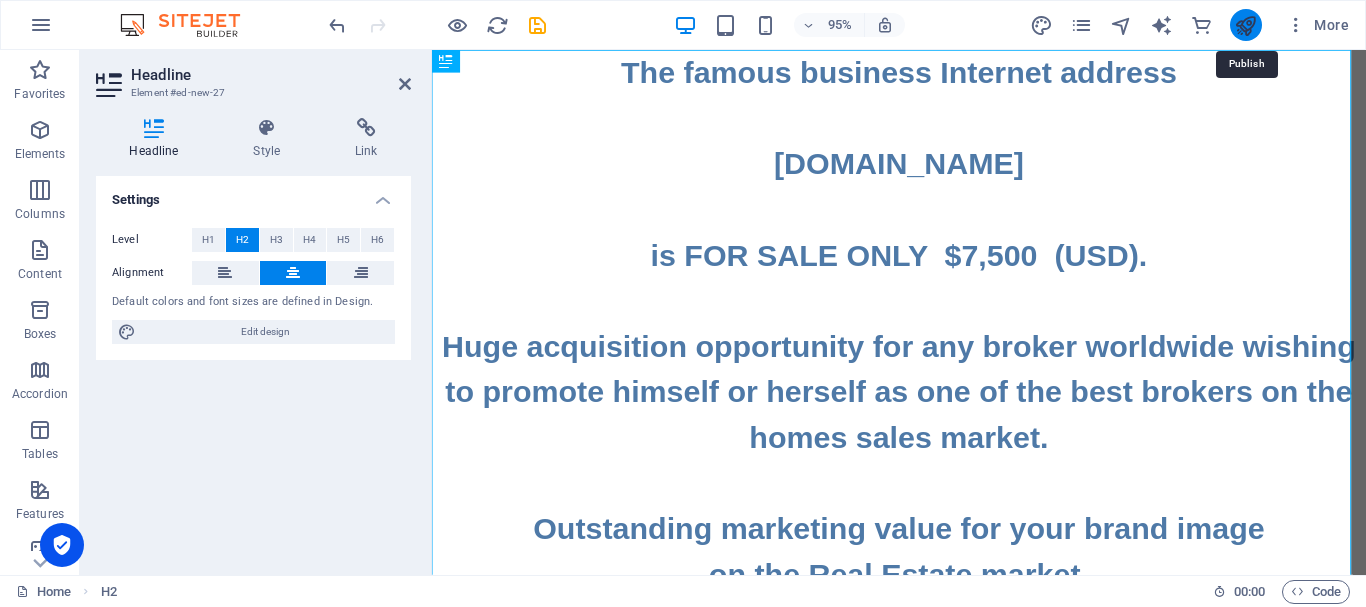 click at bounding box center (1245, 25) 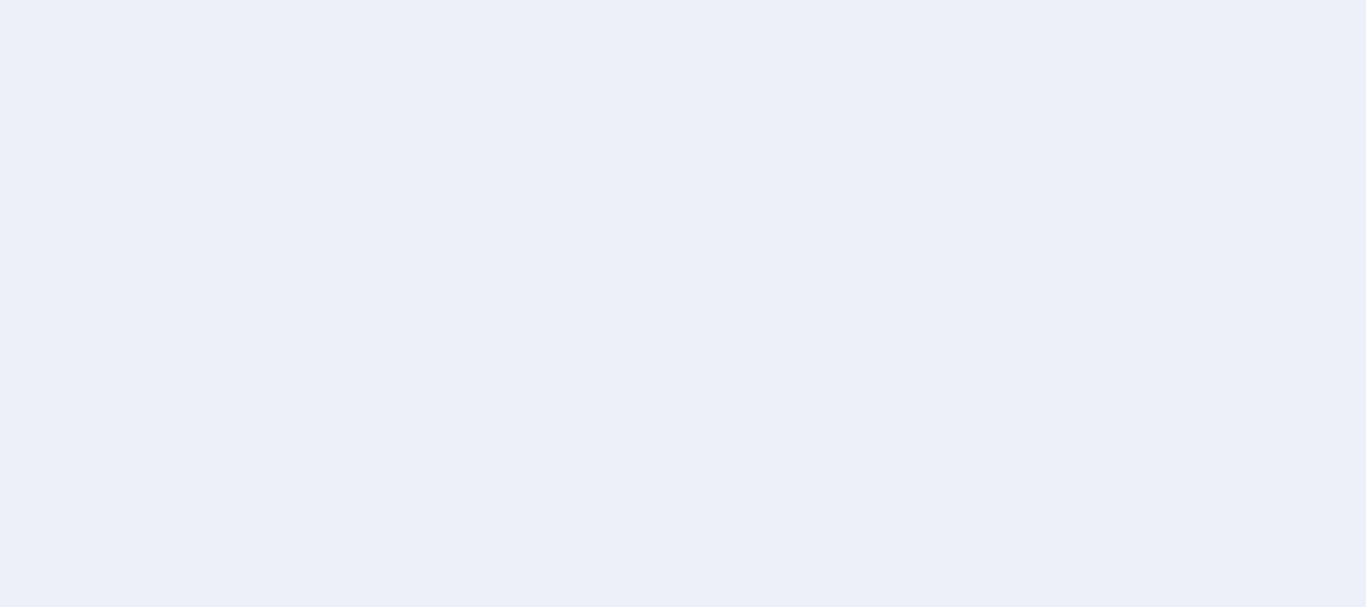 scroll, scrollTop: 0, scrollLeft: 0, axis: both 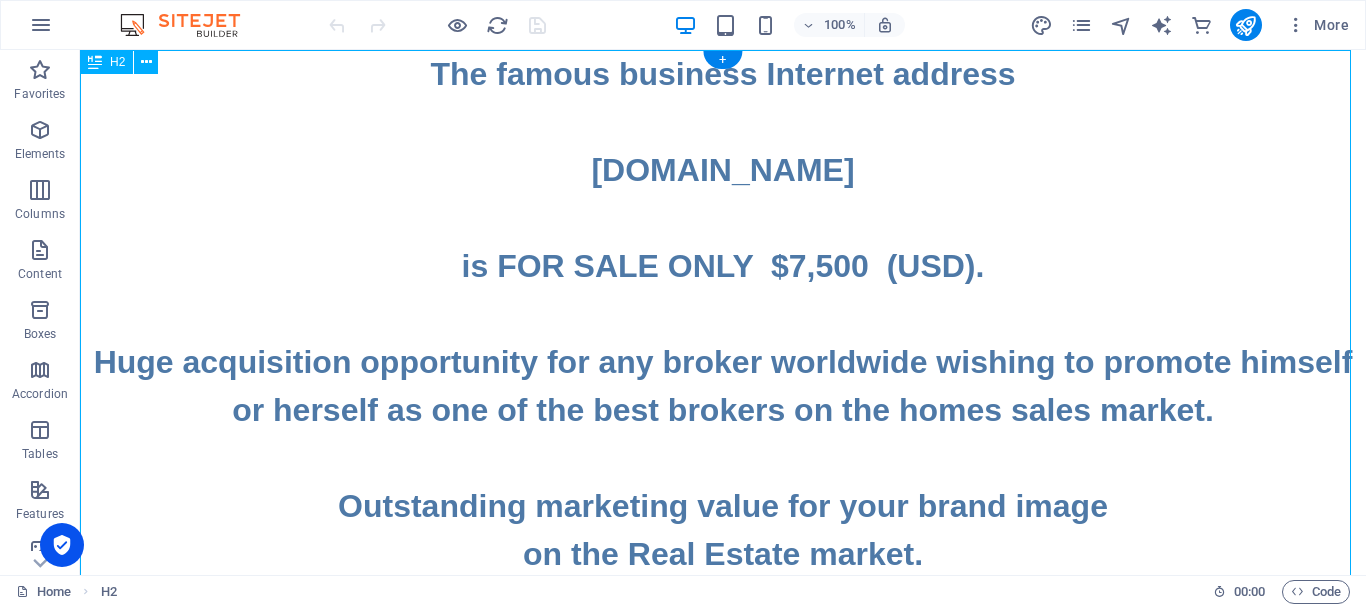 click on "The famous business Internet address [DOMAIN_NAME] is FOR SALE ONLY  $7,500  (USD).  Huge acquisition opportunity for any broker worldwide wishing to promote himself or herself as one of the best brokers on the homes sales market.  Outstanding marketing value for your brand image  on the Real Estate market.  My name is [PERSON_NAME] and I am the owner-seller.  Email me at  [EMAIL_ADDRESS][DOMAIN_NAME]  if you wish to acquire it.  1st come 1st served." at bounding box center [723, 554] 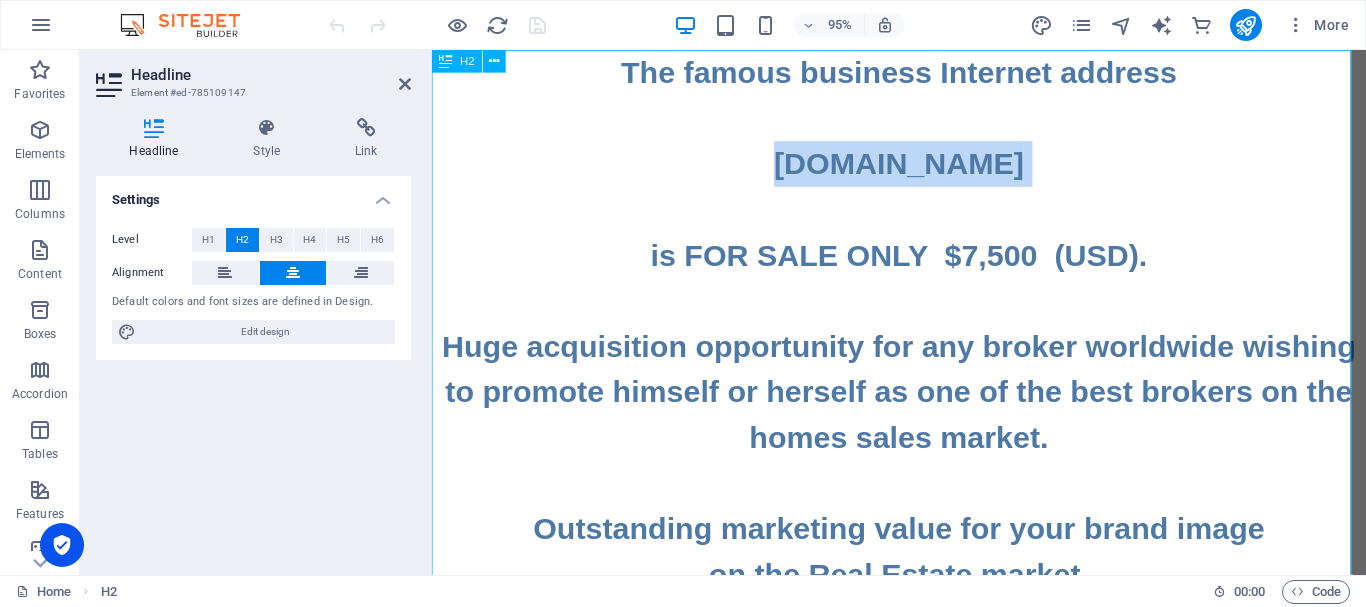 click on "The famous business Internet address [DOMAIN_NAME] is FOR SALE ONLY  $7,500  (USD).  Huge acquisition opportunity for any broker worldwide wishing to promote himself or herself as one of the best brokers on the homes sales market.  Outstanding marketing value for your brand image  on the Real Estate market.  My name is [PERSON_NAME] and I am the owner-seller.  Email me at  [EMAIL_ADDRESS][DOMAIN_NAME]  if you wish to acquire it.  1st come 1st served." 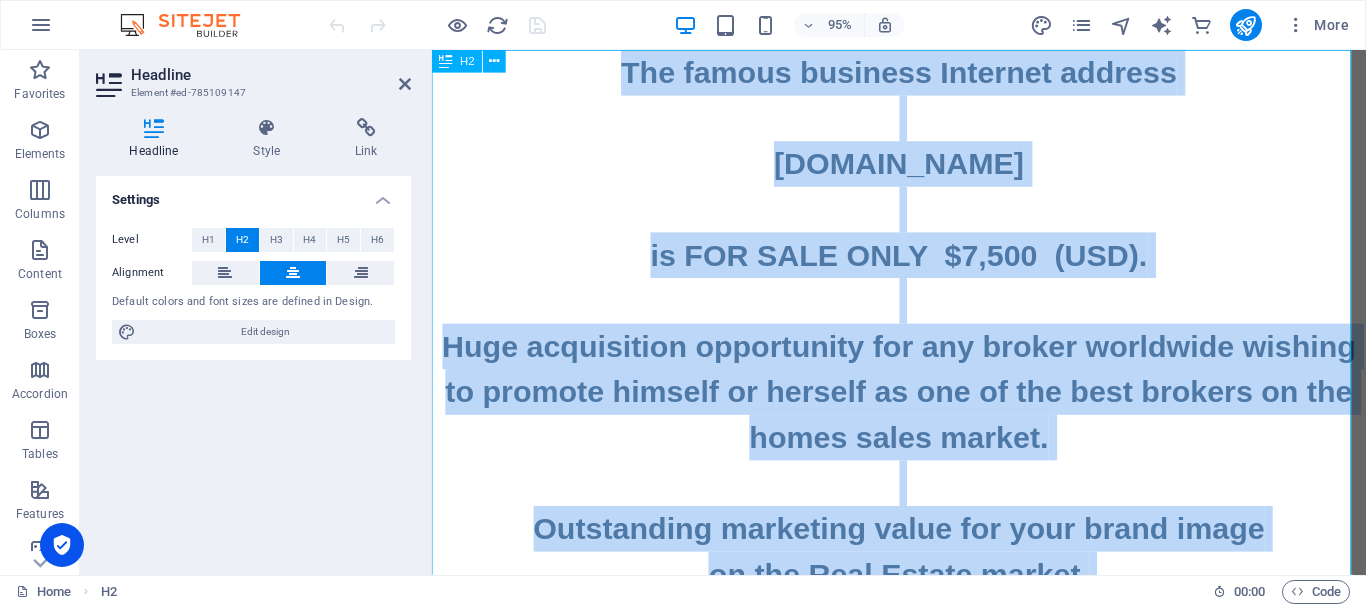 scroll, scrollTop: 503, scrollLeft: 0, axis: vertical 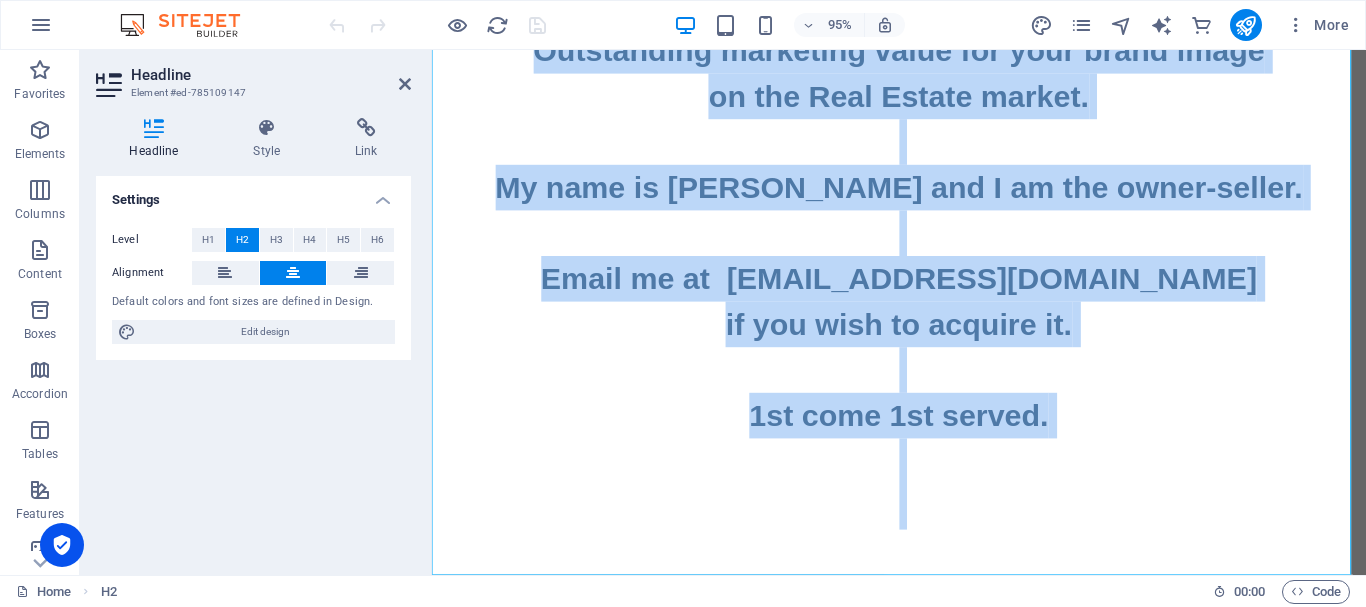 drag, startPoint x: 252, startPoint y: 107, endPoint x: 545, endPoint y: 627, distance: 596.86597 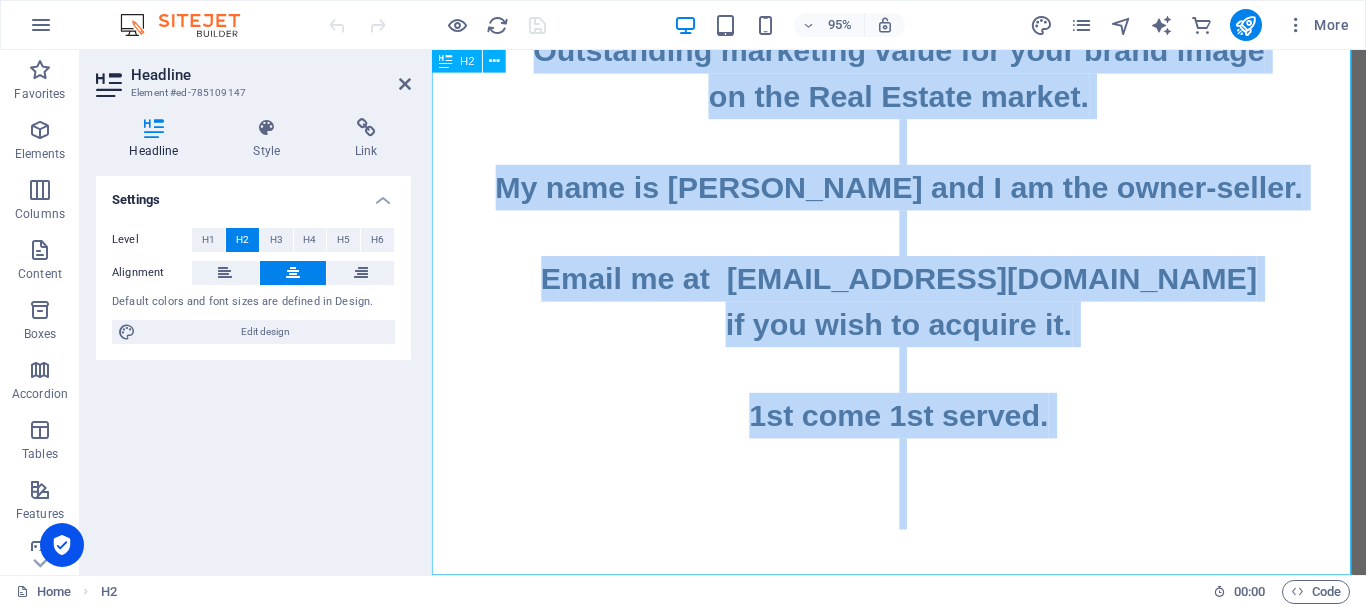 copy on "The famous business Internet address [DOMAIN_NAME] is FOR SALE ONLY  $7,500  (USD).  Huge acquisition opportunity for any broker worldwide wishing to promote himself or herself as one of the best brokers on the homes sales market.  Outstanding marketing value for your brand image  on the Real Estate market.  My name is [PERSON_NAME] and I am the owner-seller.  Email me at  [EMAIL_ADDRESS][DOMAIN_NAME]  if you wish to acquire it.  1st come 1st served." 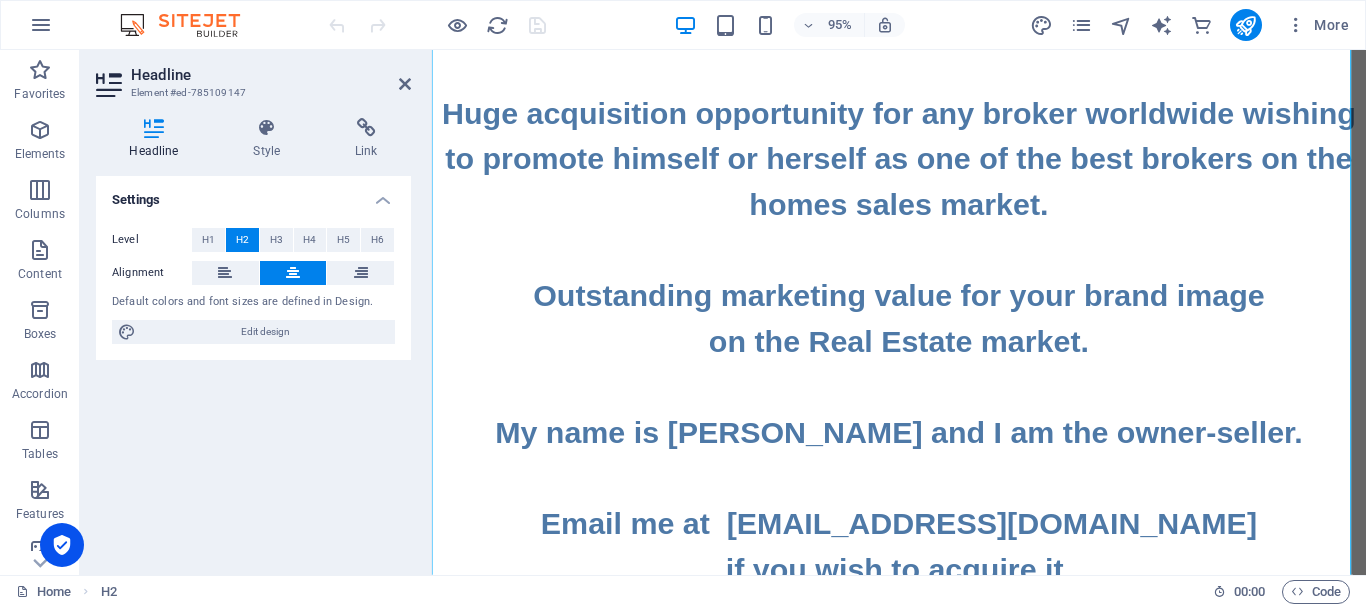 scroll, scrollTop: 0, scrollLeft: 0, axis: both 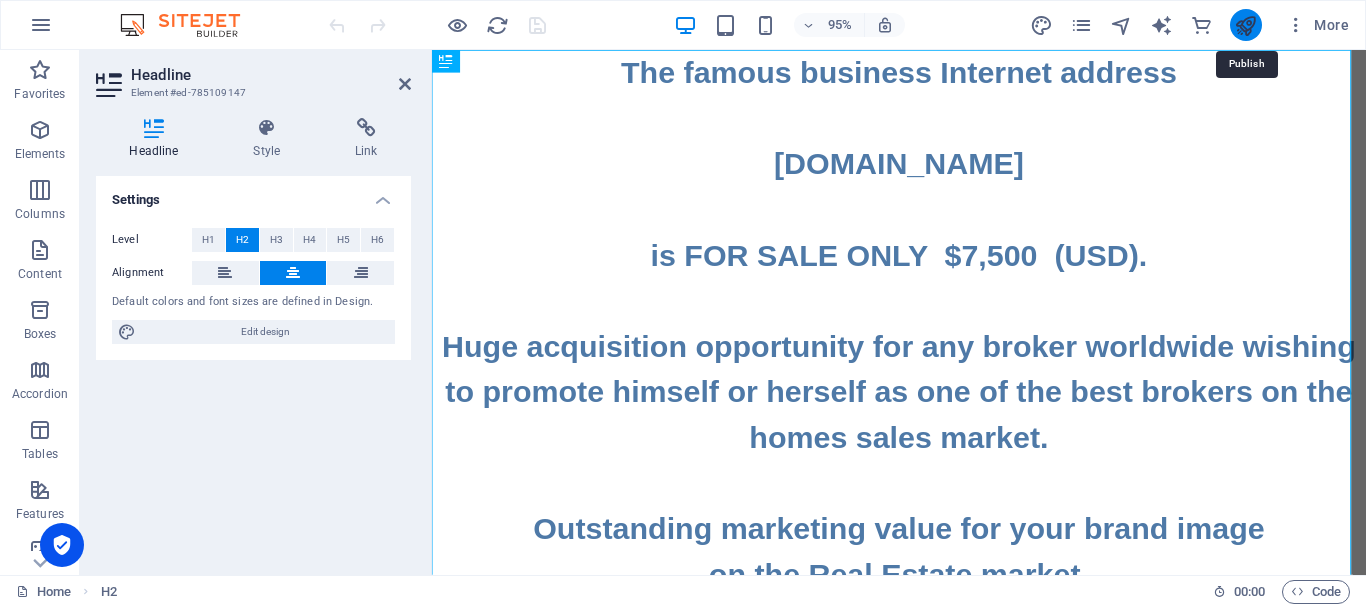 click 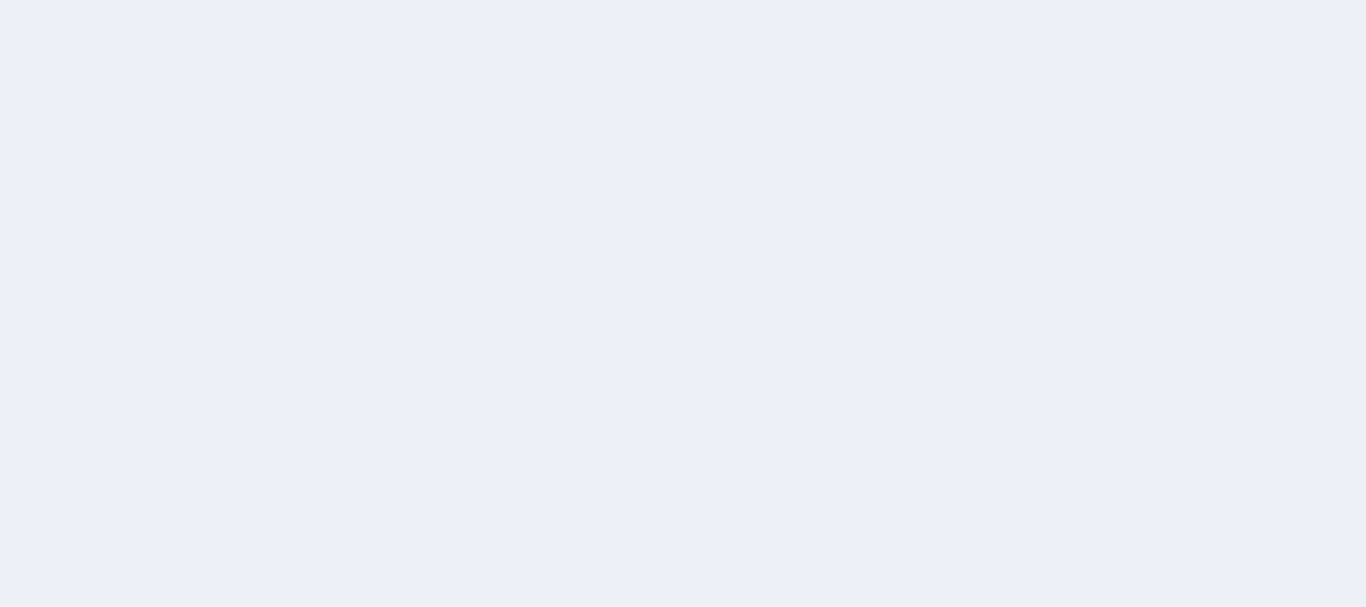 scroll, scrollTop: 0, scrollLeft: 0, axis: both 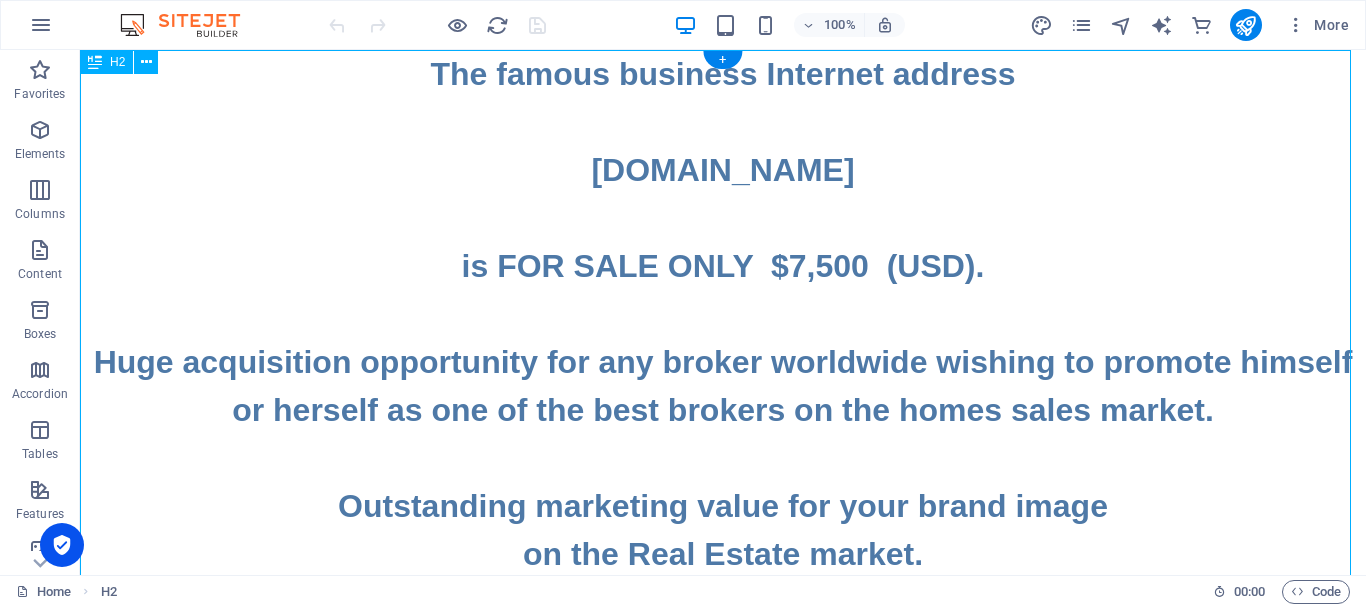 click on "The famous business Internet address [DOMAIN_NAME] is FOR SALE ONLY  $7,500  (USD).  Huge acquisition opportunity for any broker worldwide wishing to promote himself or herself as one of the best brokers on the homes sales market.  Outstanding marketing value for your brand image  on the Real Estate market.  My name is [PERSON_NAME] and I am the owner-seller.  Email me at  [EMAIL_ADDRESS][DOMAIN_NAME]  if you wish to acquire it.  1st come 1st served." at bounding box center (723, 554) 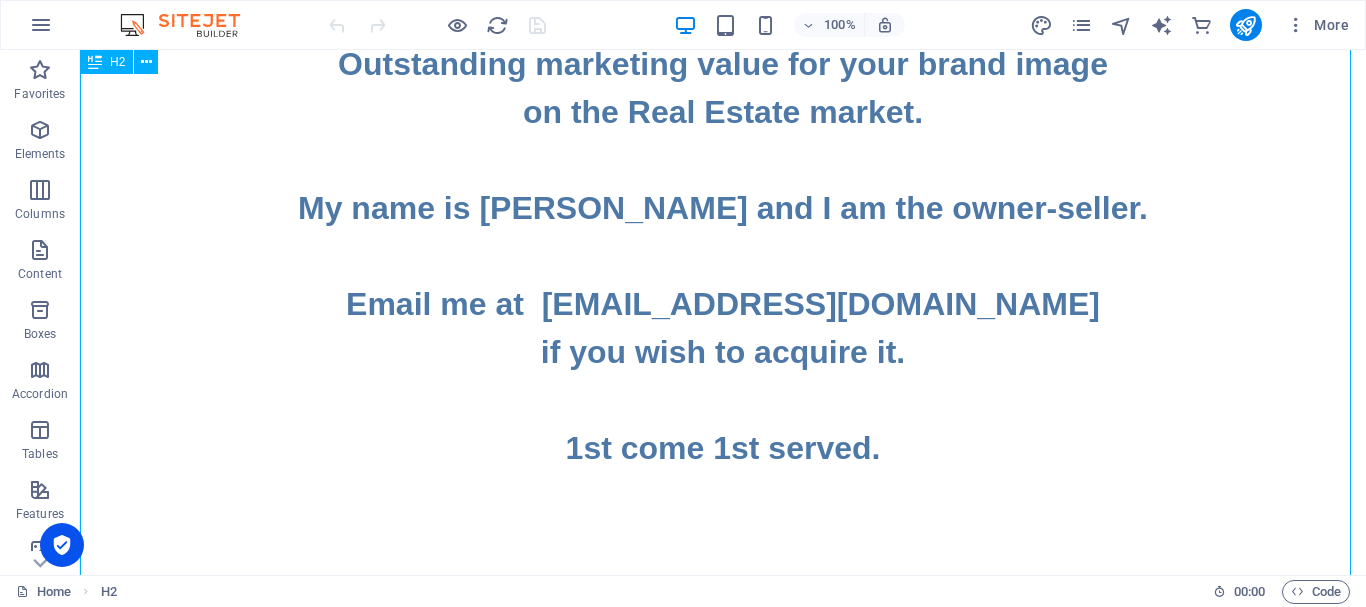scroll, scrollTop: 483, scrollLeft: 0, axis: vertical 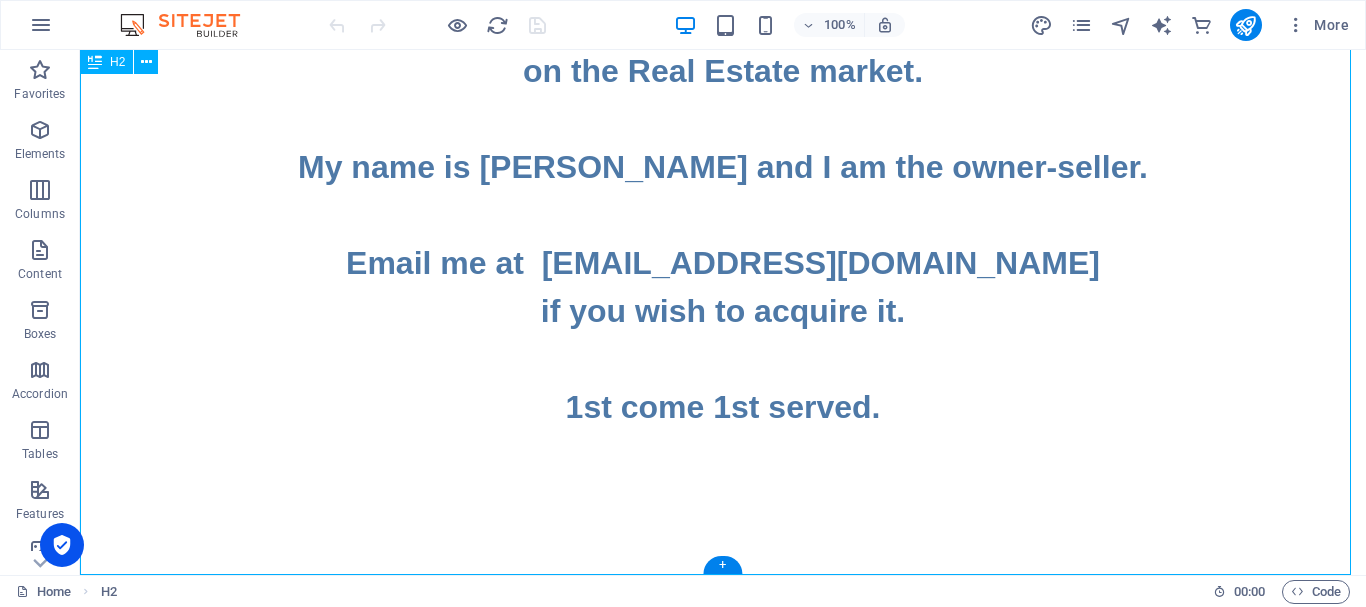 click on "The famous business Internet address [DOMAIN_NAME] is FOR SALE ONLY  $7,500  (USD).  Huge acquisition opportunity for any broker worldwide wishing to promote himself or herself as one of the best brokers on the homes sales market.  Outstanding marketing value for your brand image  on the Real Estate market.  My name is [PERSON_NAME] and I am the owner-seller.  Email me at  [EMAIL_ADDRESS][DOMAIN_NAME]  if you wish to acquire it.  1st come 1st served." at bounding box center (723, 71) 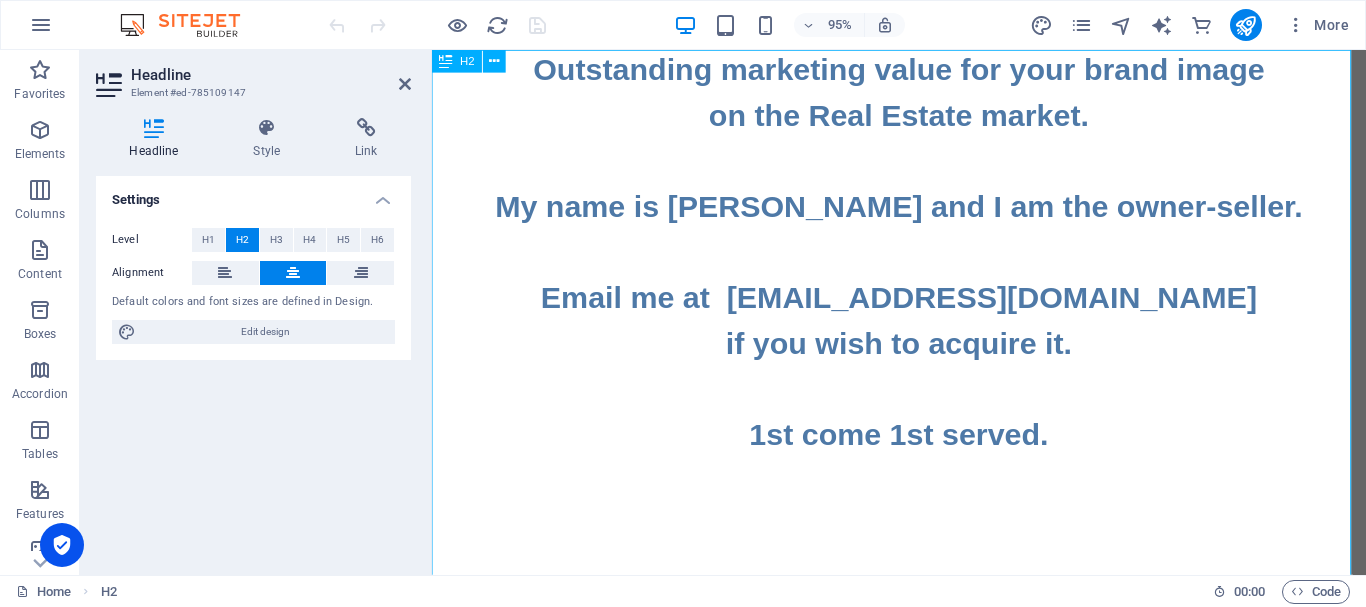 scroll, scrollTop: 0, scrollLeft: 0, axis: both 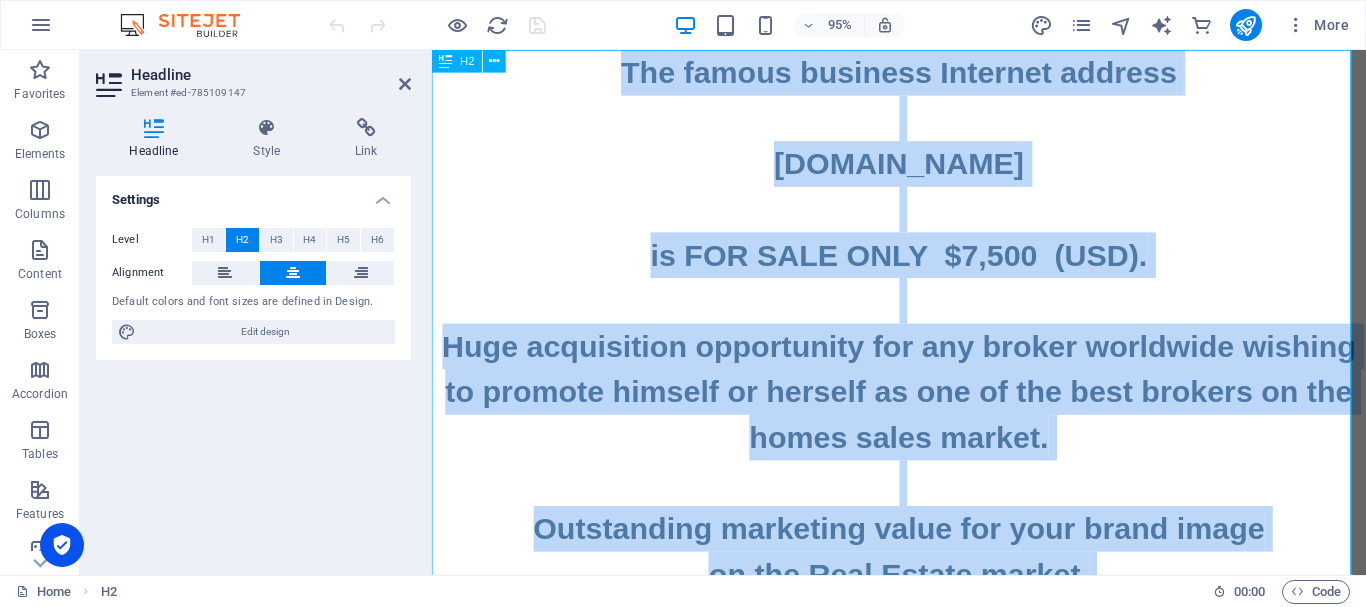 click on "The famous business Internet address [DOMAIN_NAME] is FOR SALE ONLY  $7,500  (USD).  Huge acquisition opportunity for any broker worldwide wishing to promote himself or herself as one of the best brokers on the homes sales market.  Outstanding marketing value for your brand image  on the Real Estate market.  My name is [PERSON_NAME] and I am the owner-seller.  Email me at  [EMAIL_ADDRESS][DOMAIN_NAME]  if you wish to acquire it.  1st come 1st served." at bounding box center [923, 578] 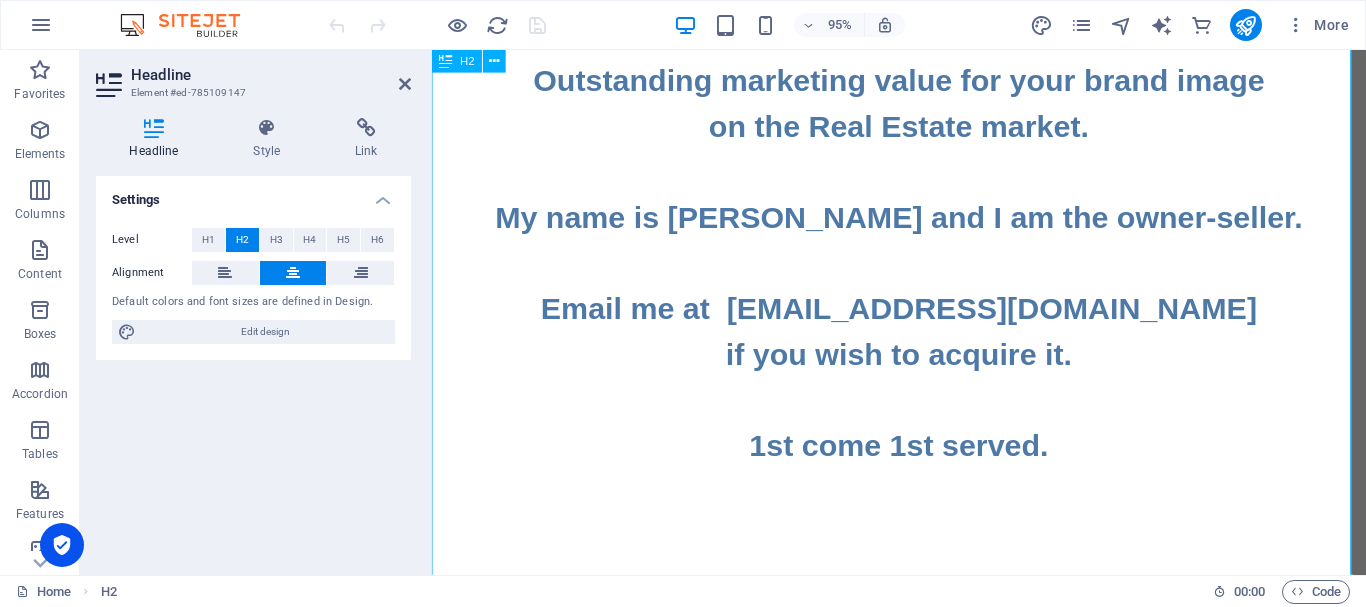 scroll, scrollTop: 503, scrollLeft: 0, axis: vertical 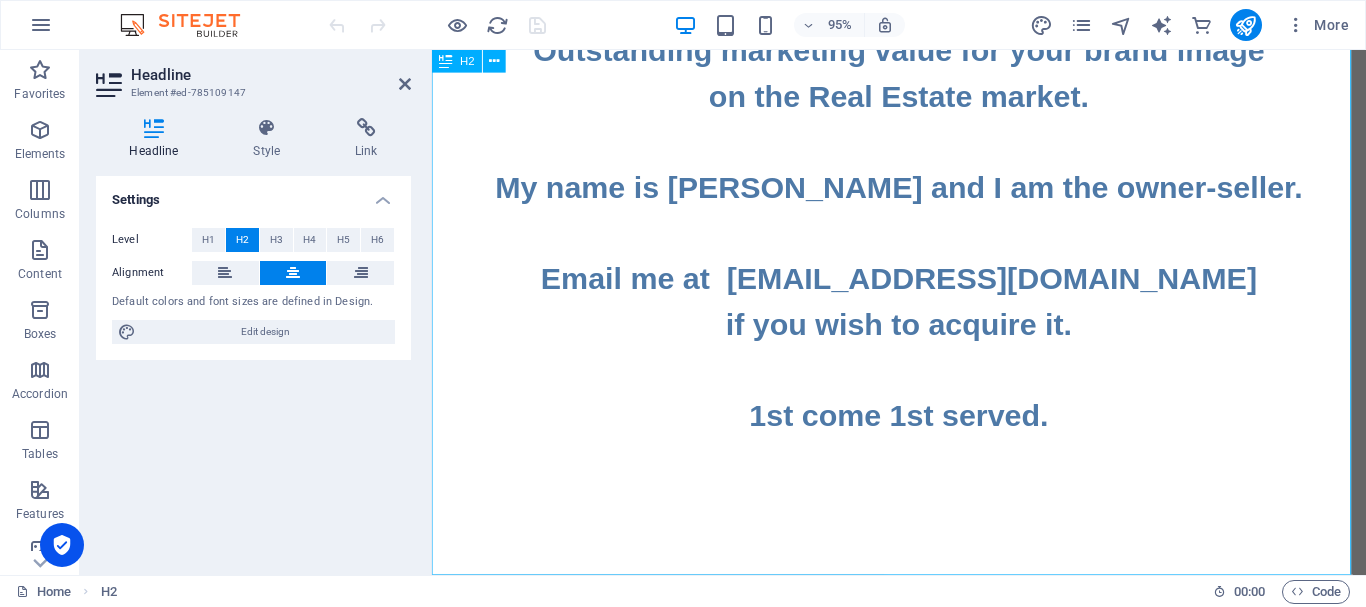click on "The famous business Internet address [DOMAIN_NAME] is FOR SALE ONLY  $7,500  (USD).  Huge acquisition opportunity for any broker worldwide wishing to promote himself or herself as one of the best brokers on the homes sales market.  Outstanding marketing value for your brand image  on the Real Estate market.  My name is [PERSON_NAME] and I am the owner-seller.  Email me at  [EMAIL_ADDRESS][DOMAIN_NAME]  if you wish to acquire it.  1st come 1st served." at bounding box center (923, 75) 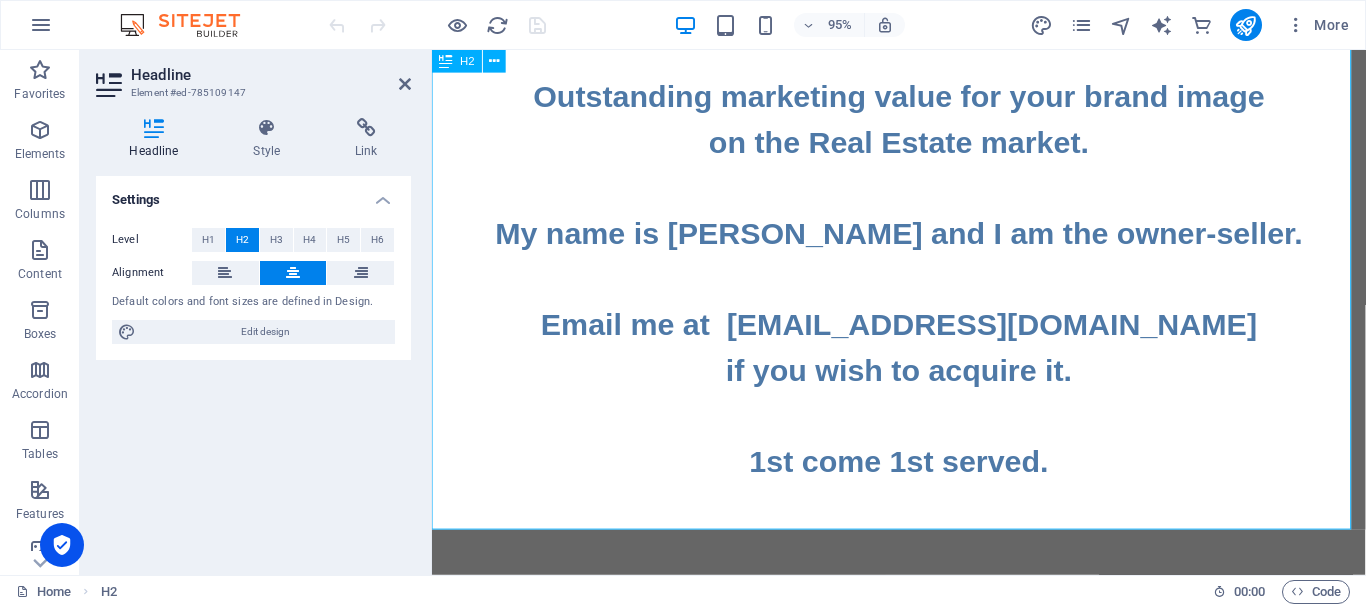 scroll, scrollTop: 503, scrollLeft: 0, axis: vertical 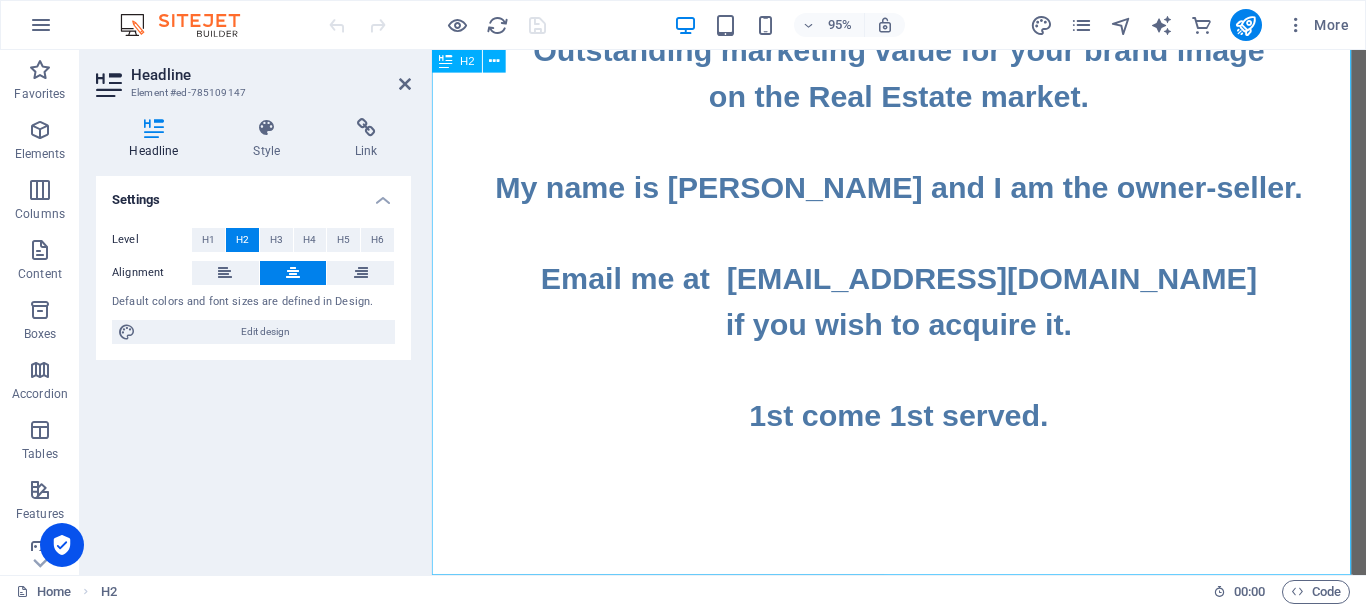 type 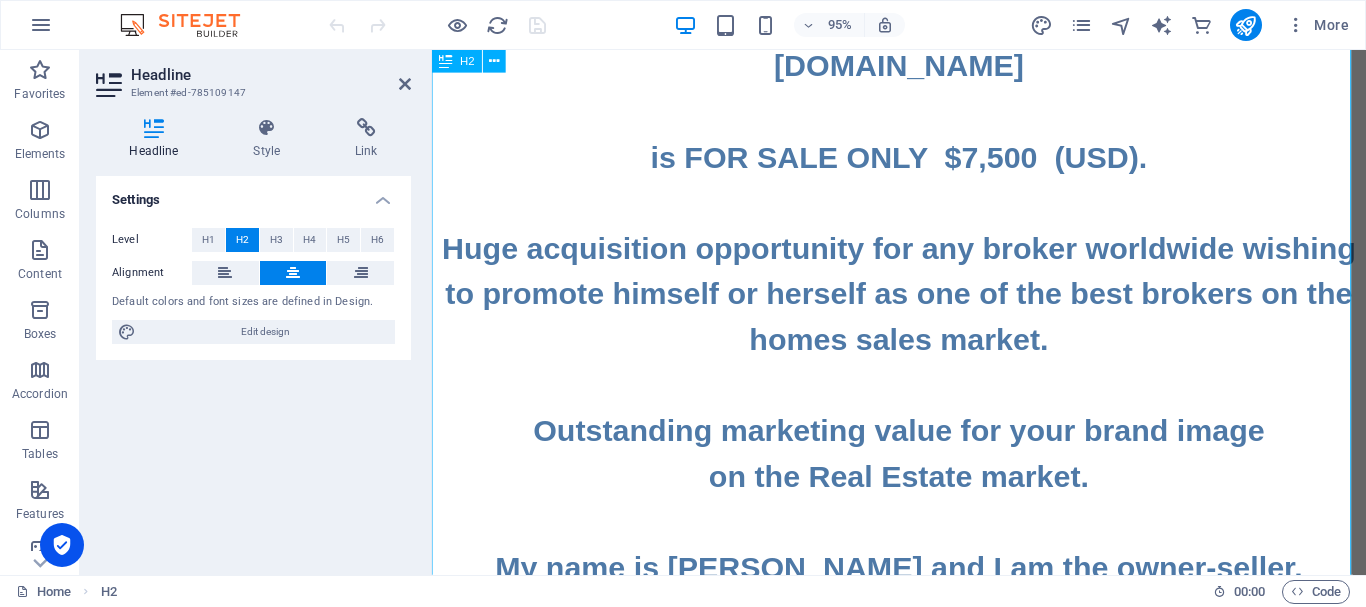 scroll, scrollTop: 0, scrollLeft: 0, axis: both 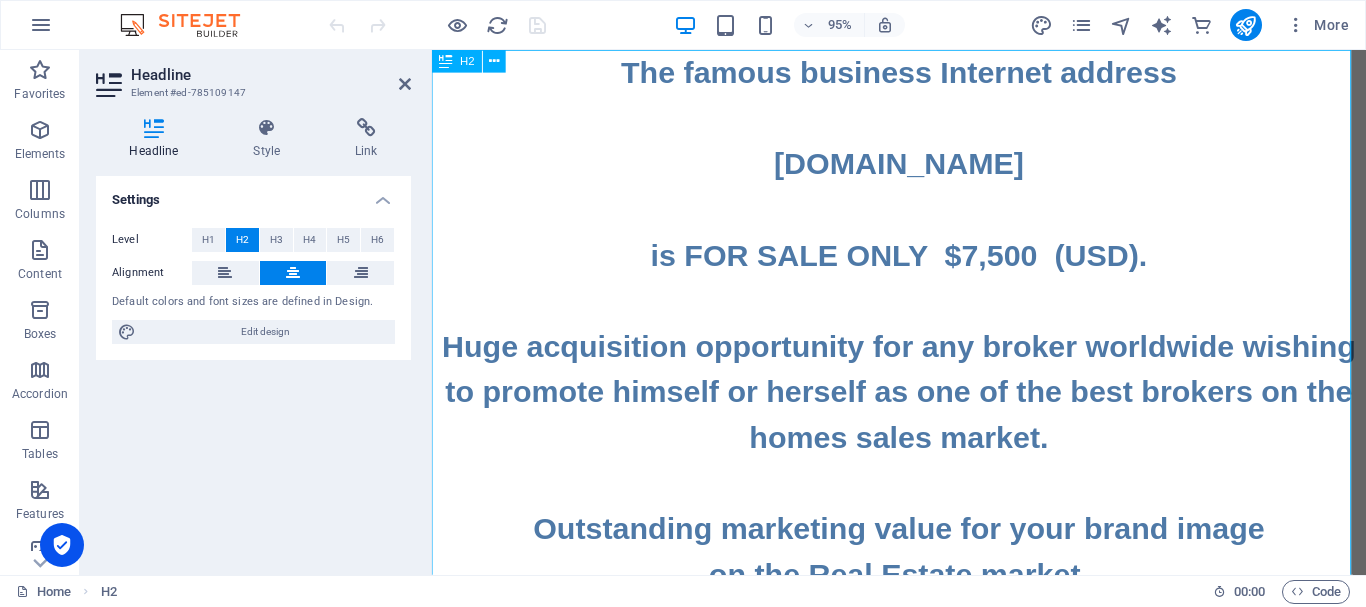 click on "The famous business Internet address [DOMAIN_NAME] is FOR SALE ONLY  $7,500  (USD).  Huge acquisition opportunity for any broker worldwide wishing to promote himself or herself as one of the best brokers on the homes sales market.  Outstanding marketing value for your brand image  on the Real Estate market.  My name is [PERSON_NAME] and I am the owner-seller.  Email me at  [EMAIL_ADDRESS][DOMAIN_NAME]  if you wish to acquire it.  1st come 1st served. ‌." at bounding box center [923, 578] 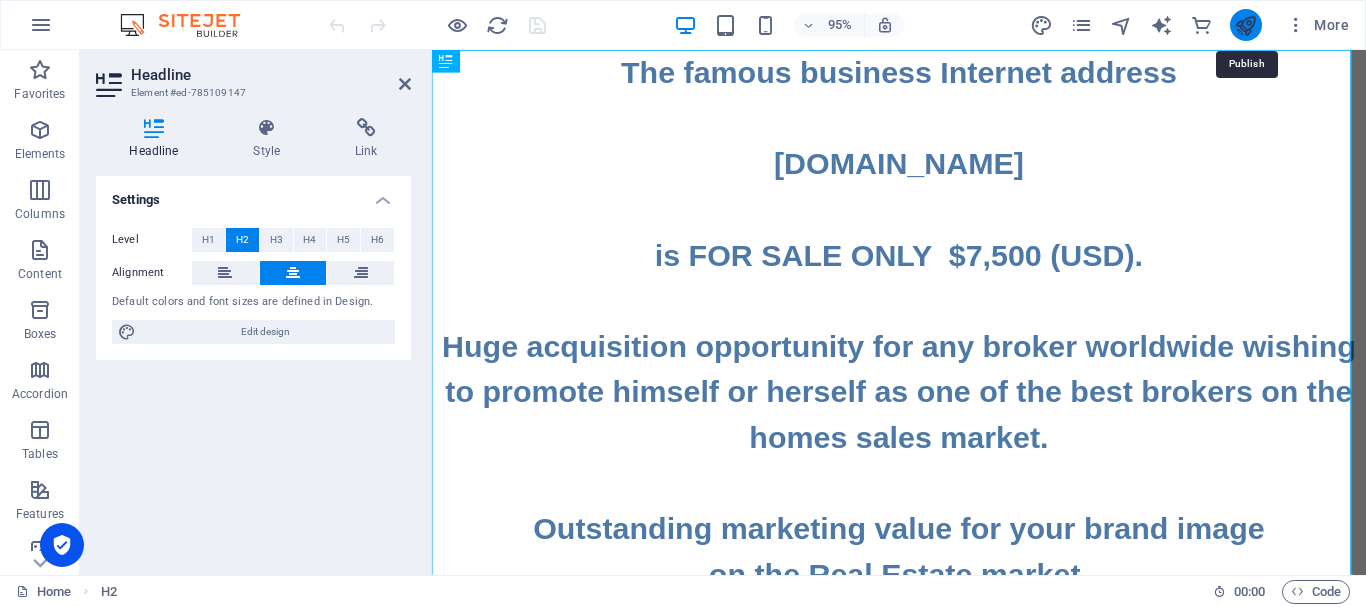 click at bounding box center (1245, 25) 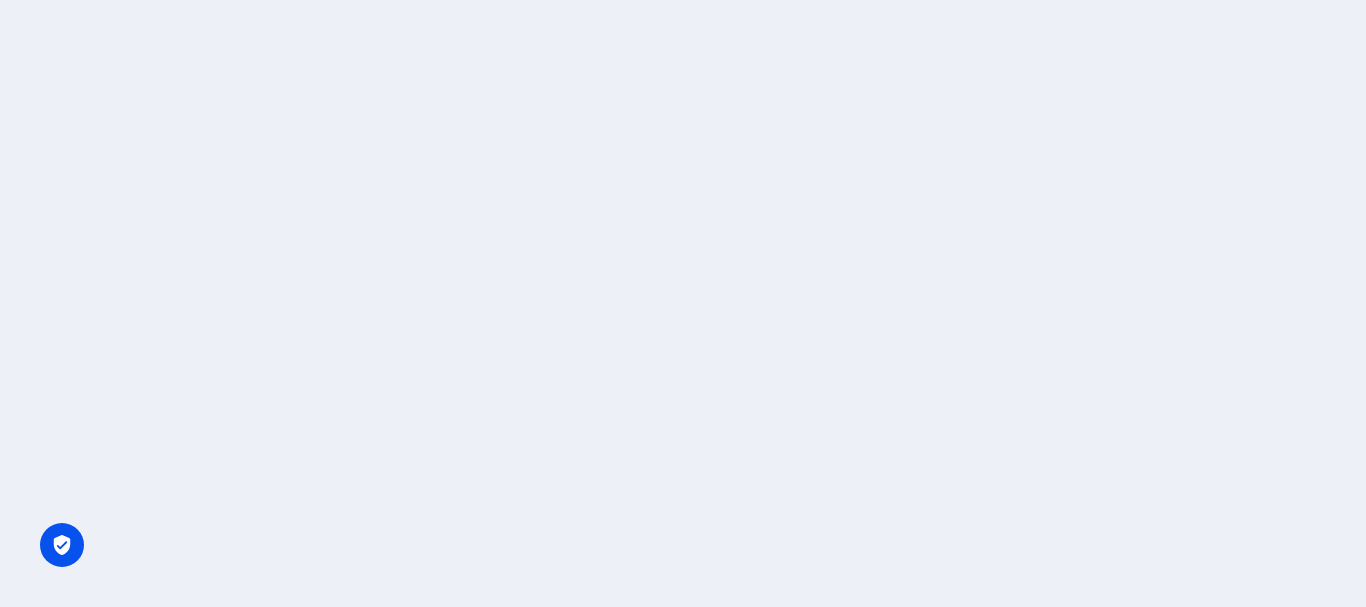 scroll, scrollTop: 0, scrollLeft: 0, axis: both 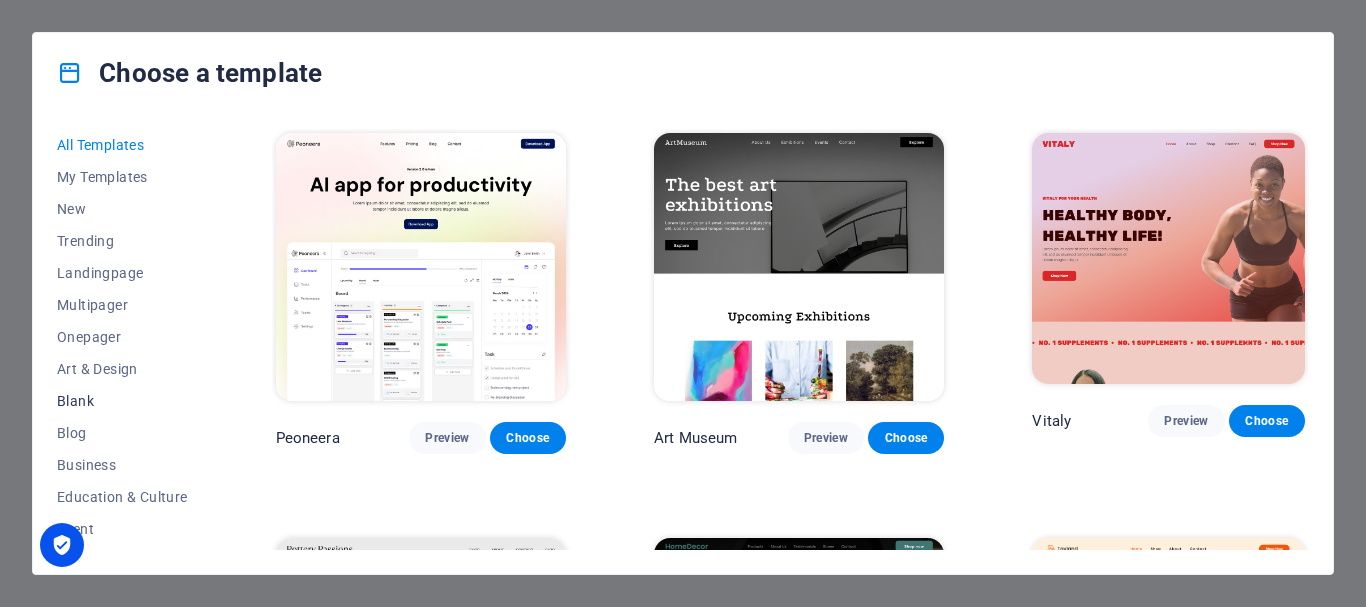 click on "Blank" at bounding box center (122, 401) 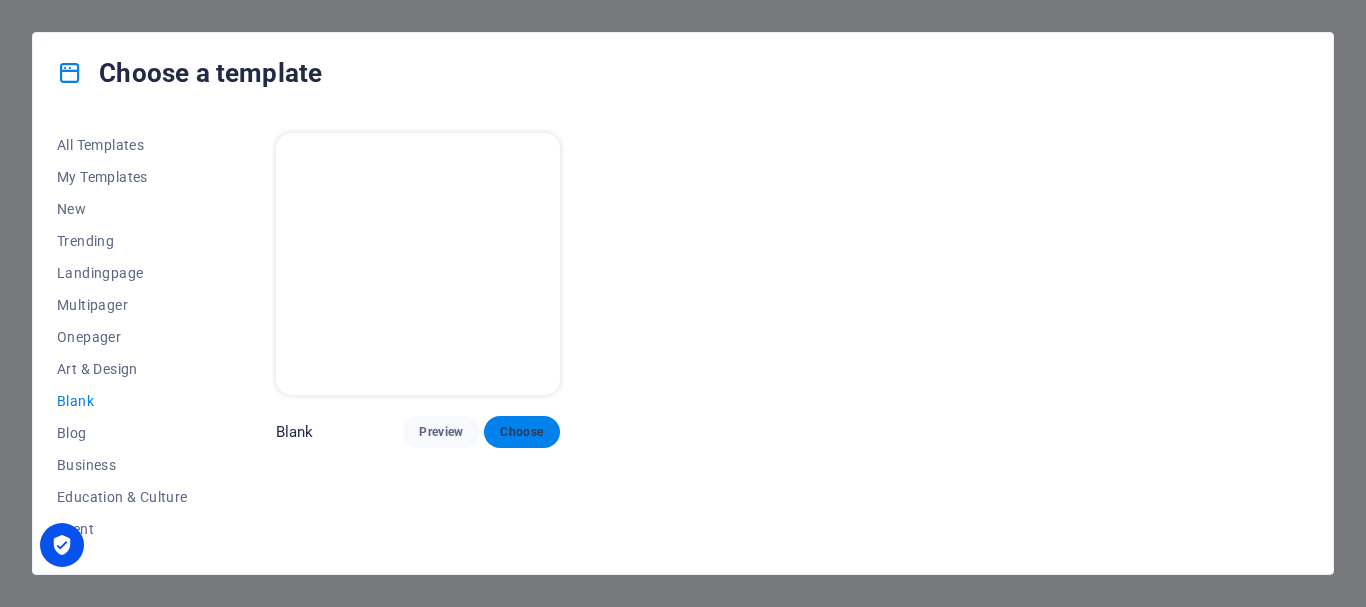 click on "Choose" at bounding box center [522, 432] 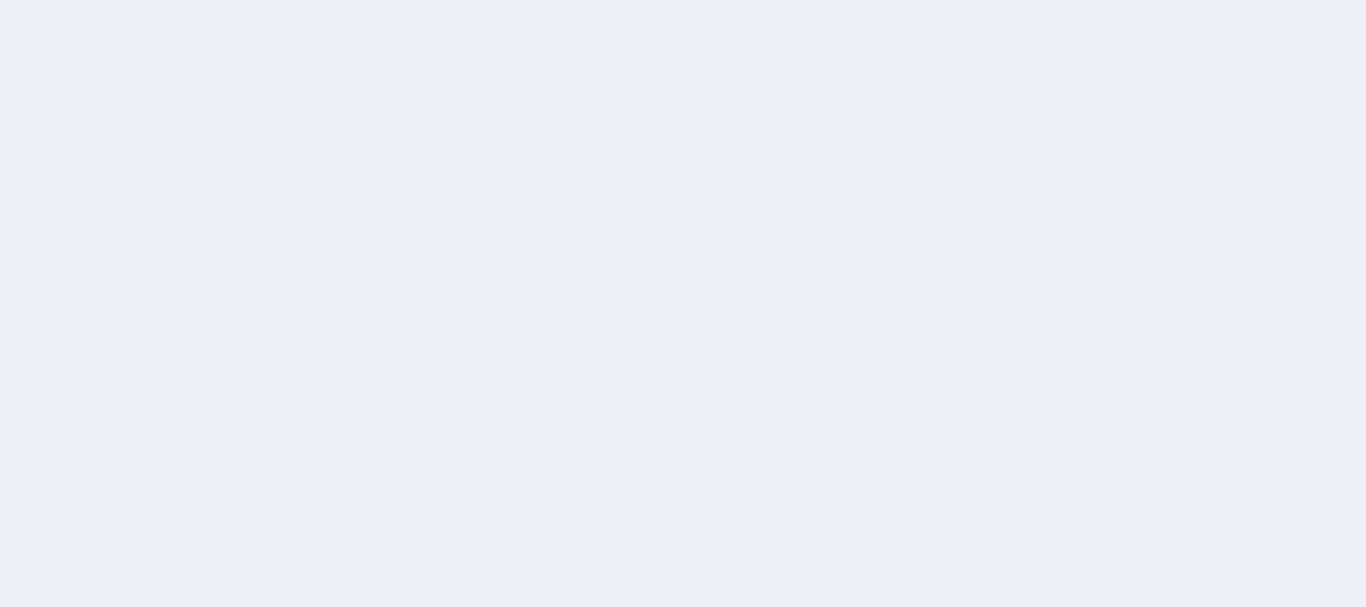 scroll, scrollTop: 0, scrollLeft: 0, axis: both 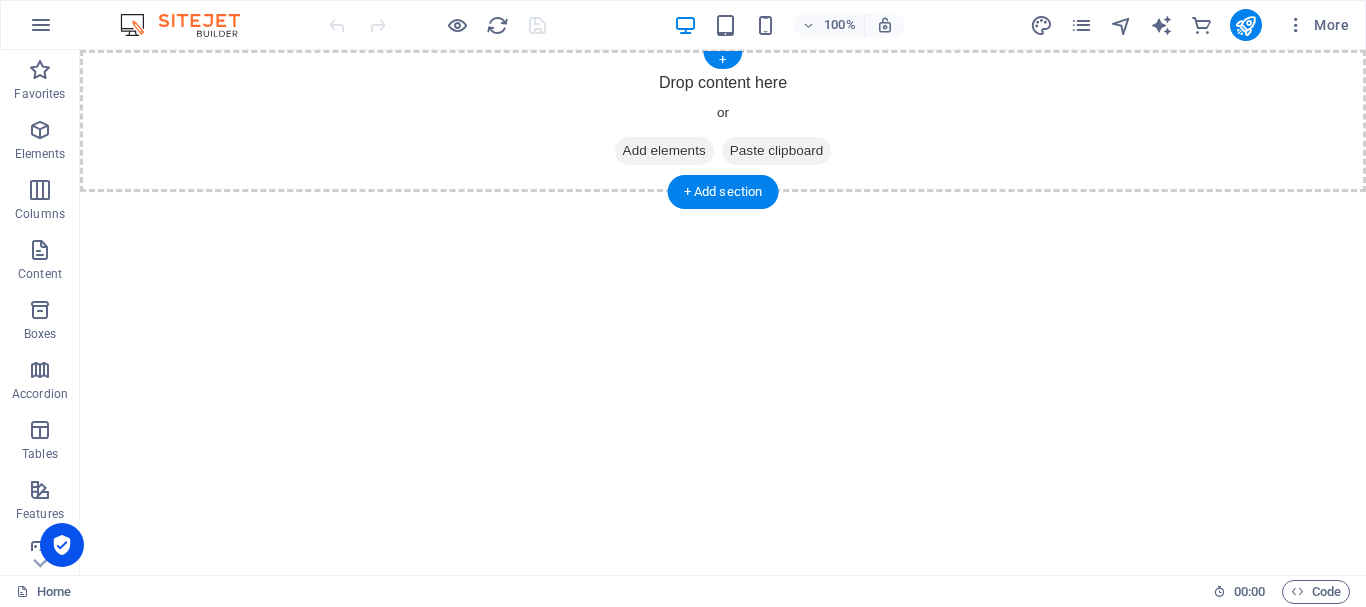 click on "Add elements" at bounding box center (664, 151) 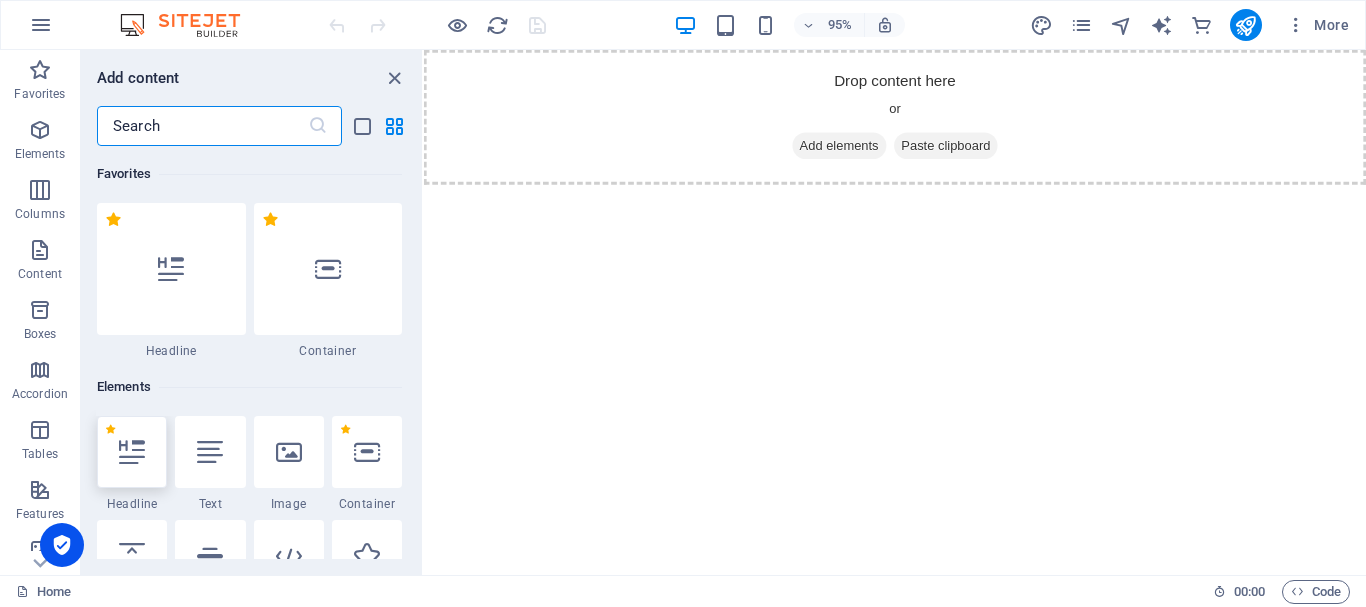 click at bounding box center [132, 452] 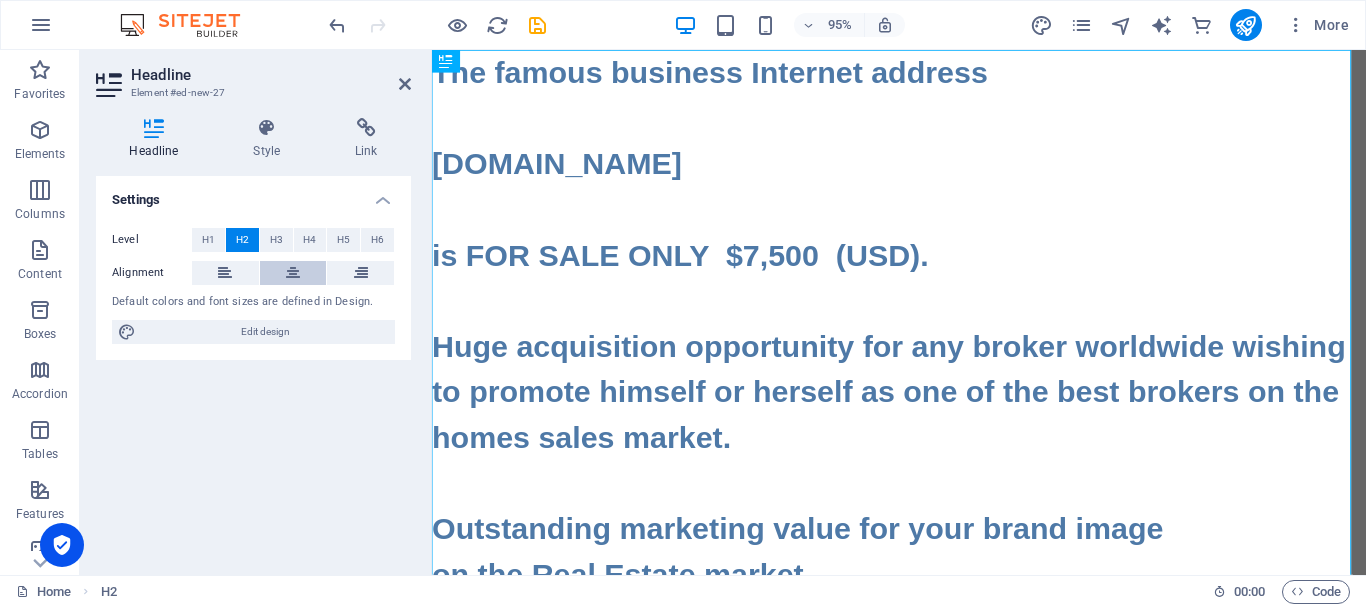 click at bounding box center [293, 273] 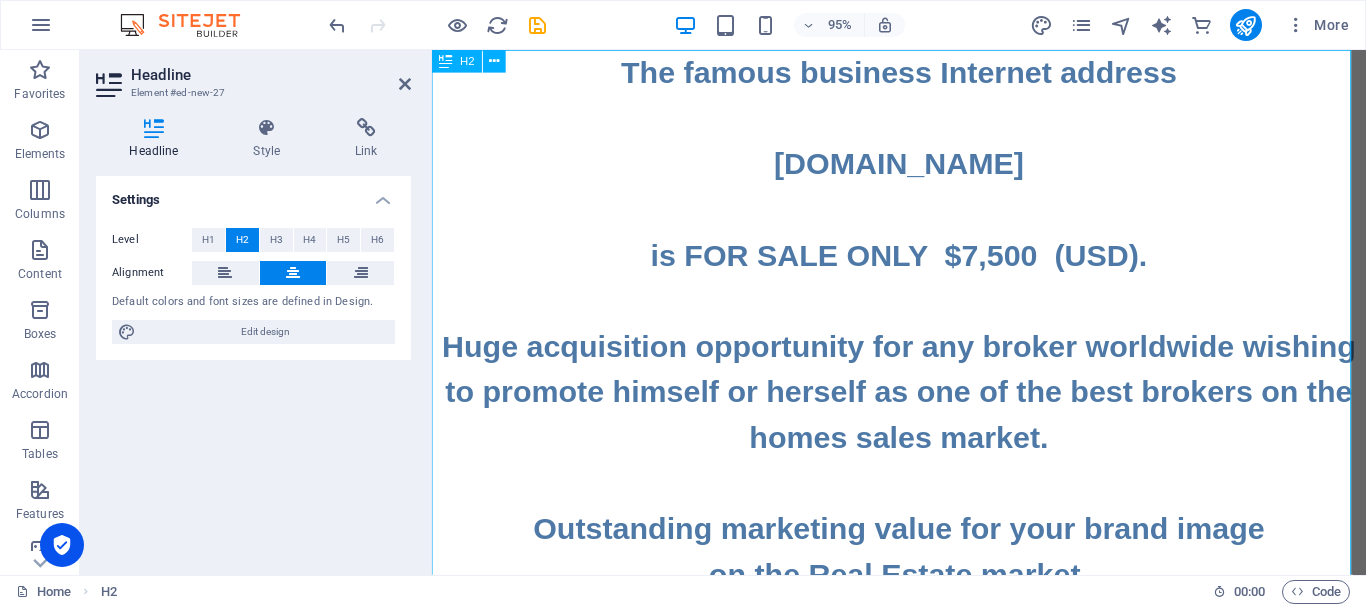 drag, startPoint x: 810, startPoint y: 162, endPoint x: 984, endPoint y: 157, distance: 174.07182 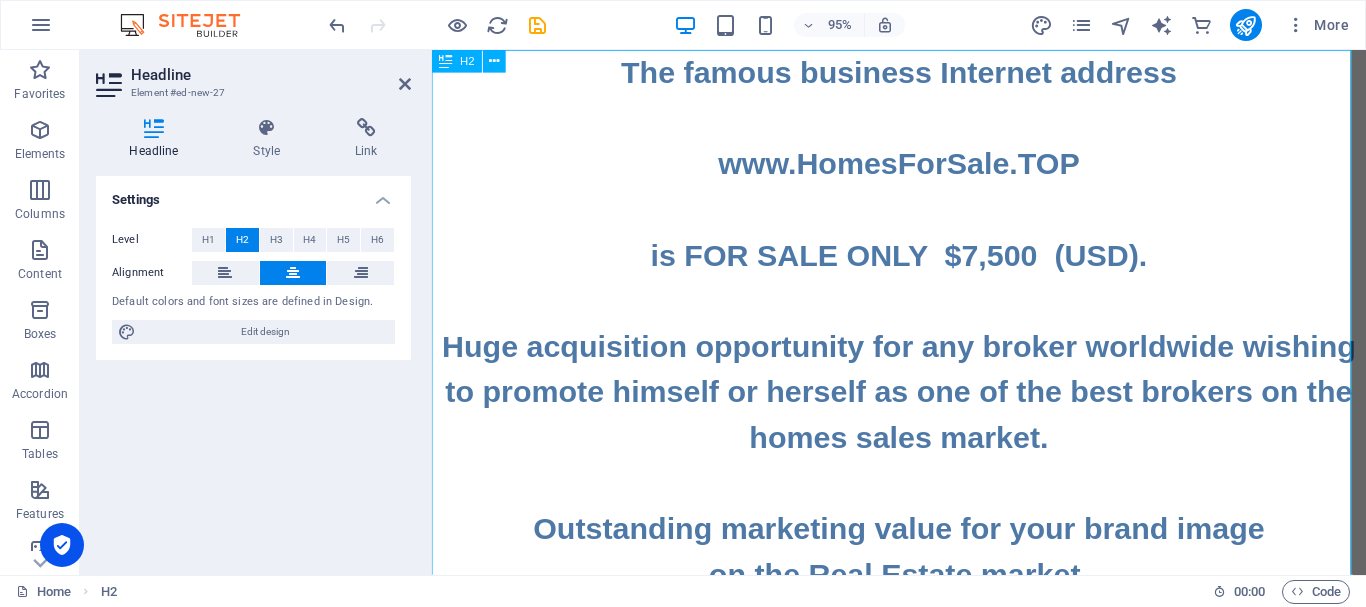 click on "The famous business Internet address www.HomesForSale.​TOP is FOR SALE ONLY  $7,500  (USD).  Huge acquisition opportunity for any broker worldwide wishing to promote himself or herself as one of the best brokers on the homes sales market.  Outstanding marketing value for your brand image  on the Real Estate market.  My name is Daniel and I am the owner-seller.  Email me at  daniel94199@gmail.com  if you wish to acquire it.  1st come 1st served." at bounding box center (923, 554) 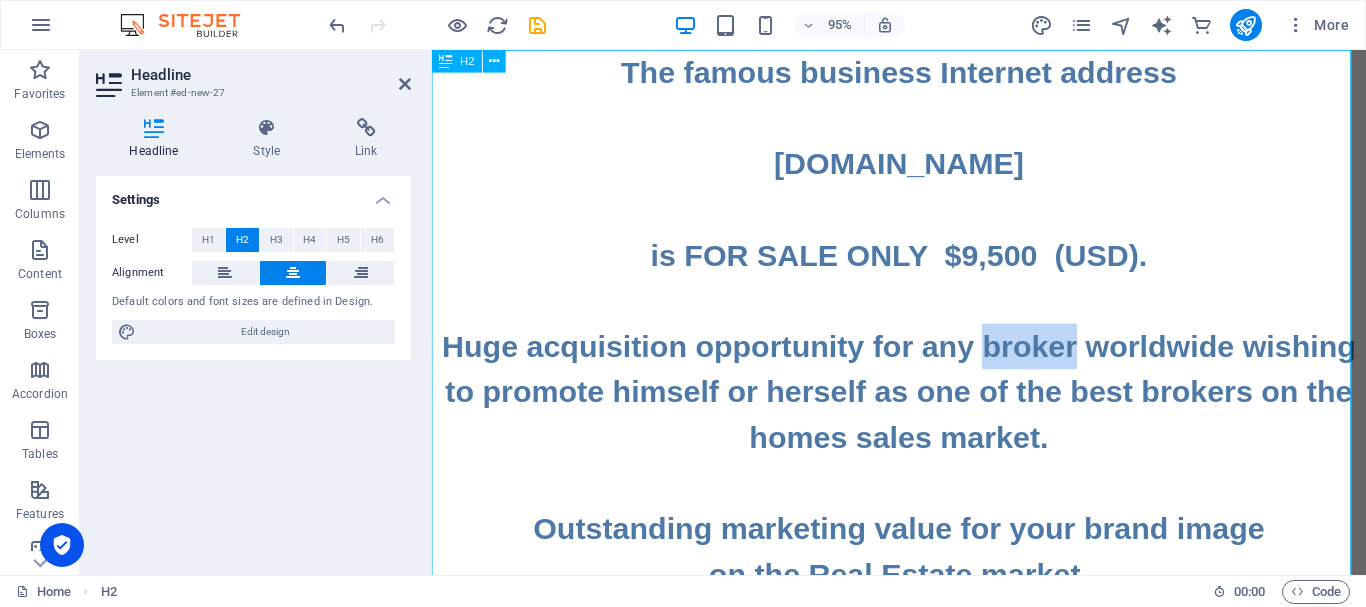 drag, startPoint x: 1000, startPoint y: 358, endPoint x: 1099, endPoint y: 358, distance: 99 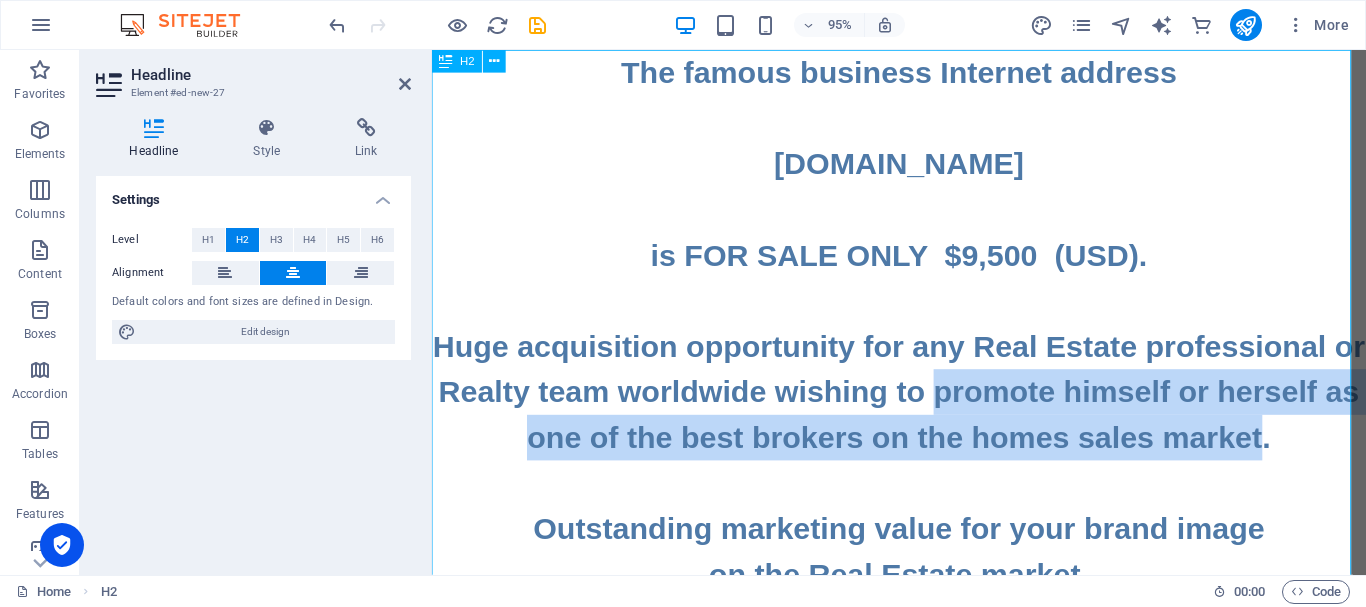 drag, startPoint x: 997, startPoint y: 414, endPoint x: 1321, endPoint y: 452, distance: 326.2208 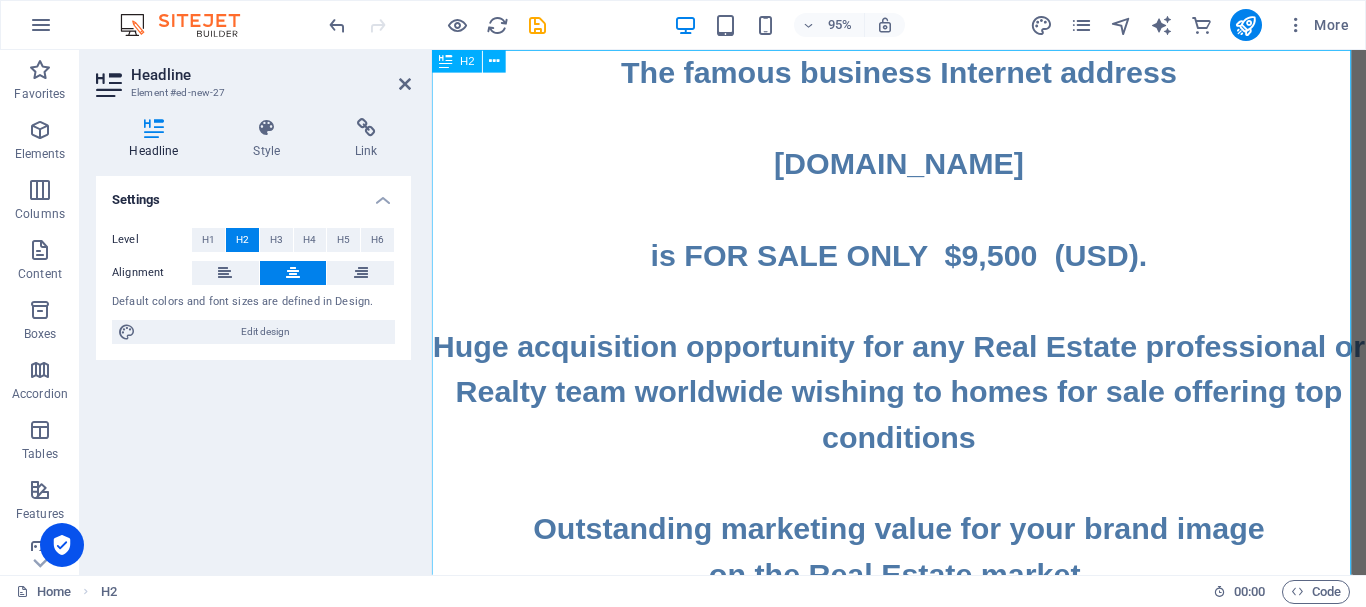 click on "The famous business Internet address www.HomesForSale.TOP is FOR SALE ONLY  $9,500  (USD).  Huge acquisition opportunity for any Real Estate professional or Realty team worldwide wishing to homes for sale offering top conditions  Outstanding marketing value for your brand image  on the Real Estate market.  My name is Daniel and I am the owner-seller.  Email me at  daniel94199@gmail.com  if you wish to acquire it.  1st come 1st served." at bounding box center [923, 554] 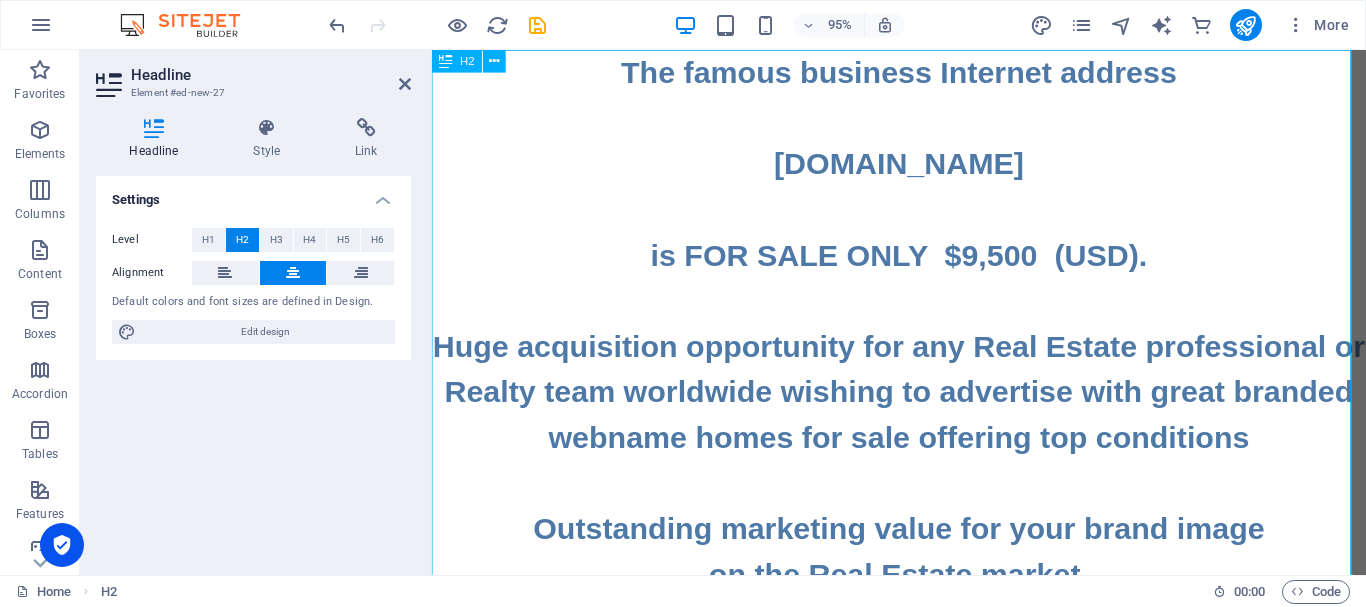 click on "The famous business Internet address www.HomesForSale.TOP is FOR SALE ONLY  $9,500  (USD).  Huge acquisition opportunity for any Real Estate professional or Realty team worldwide wishing to advertise with great branded webname homes for sale offering top conditions  Outstanding marketing value for your brand image  on the Real Estate market.  My name is Daniel and I am the owner-seller.  Email me at  daniel94199@gmail.com  if you wish to acquire it.  1st come 1st served." at bounding box center [923, 554] 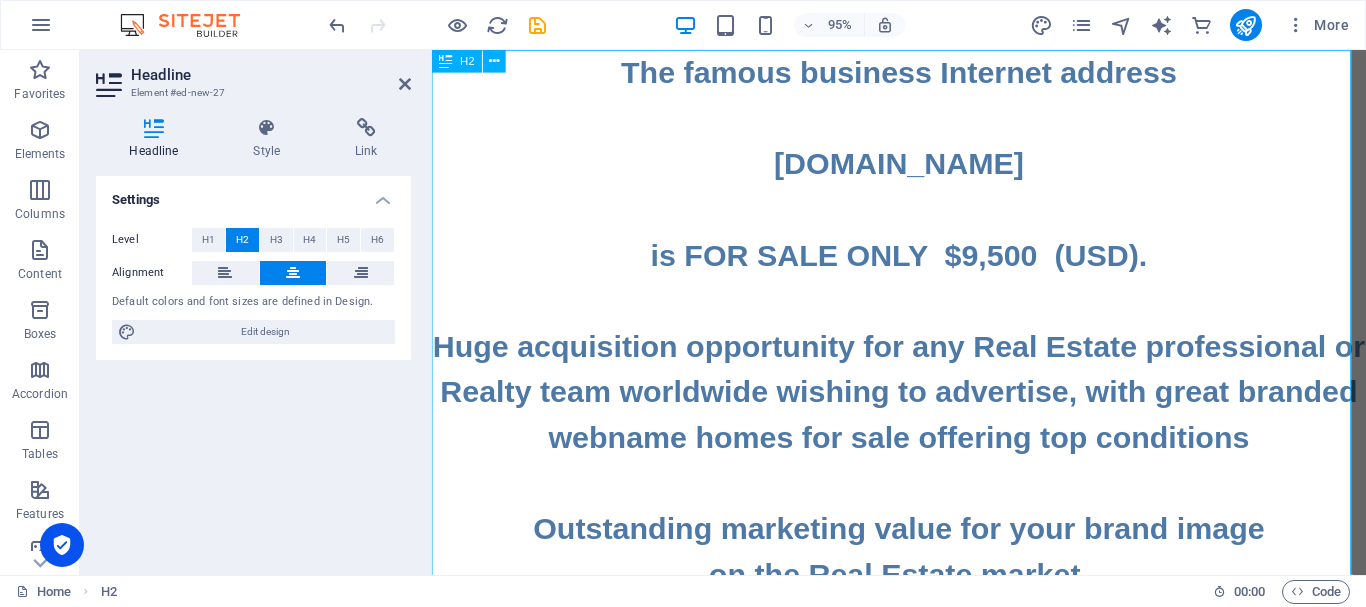 click on "The famous business Internet address www.HomesForSale.TOP is FOR SALE ONLY  $9,500  (USD).  Huge acquisition opportunity for any Real Estate professional or Realty team worldwide wishing to advertise, with great branded webname homes for sale offering top conditions  Outstanding marketing value for your brand image  on the Real Estate market.  My name is Daniel and I am the owner-seller.  Email me at  daniel94199@gmail.com  if you wish to acquire it.  1st come 1st served." at bounding box center (923, 554) 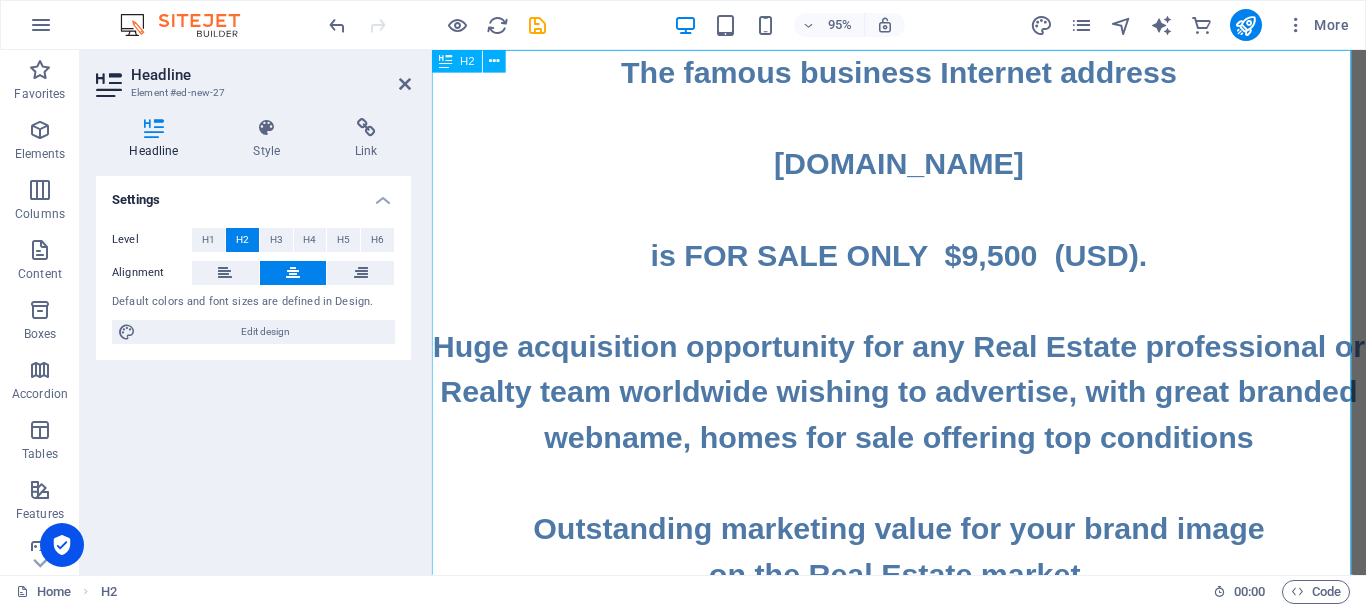 click on "The famous business Internet address www.HomesForSale.TOP is FOR SALE ONLY  $9,500  (USD).  Huge acquisition opportunity for any Real Estate professional or Realty team worldwide wishing to advertise, with great branded webname, homes for sale offering top conditions  Outstanding marketing value for your brand image  on the Real Estate market.  My name is Daniel and I am the owner-seller.  Email me at  daniel94199@gmail.com  if you wish to acquire it.  1st come 1st served." at bounding box center (923, 554) 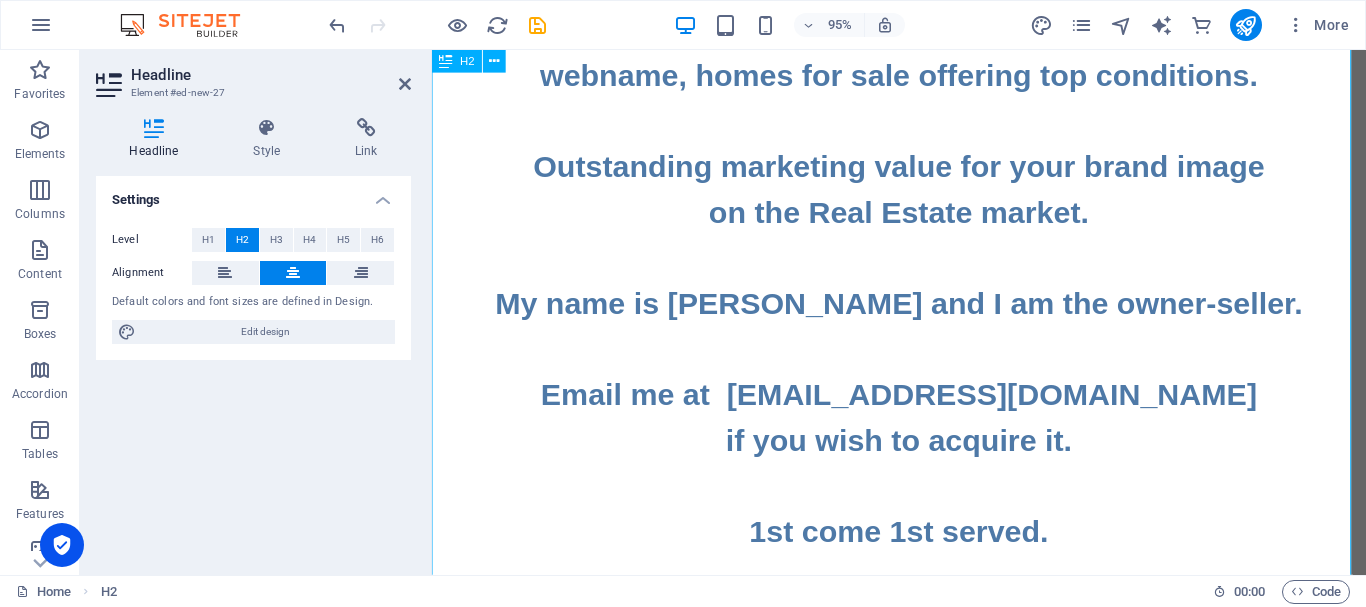 scroll, scrollTop: 455, scrollLeft: 0, axis: vertical 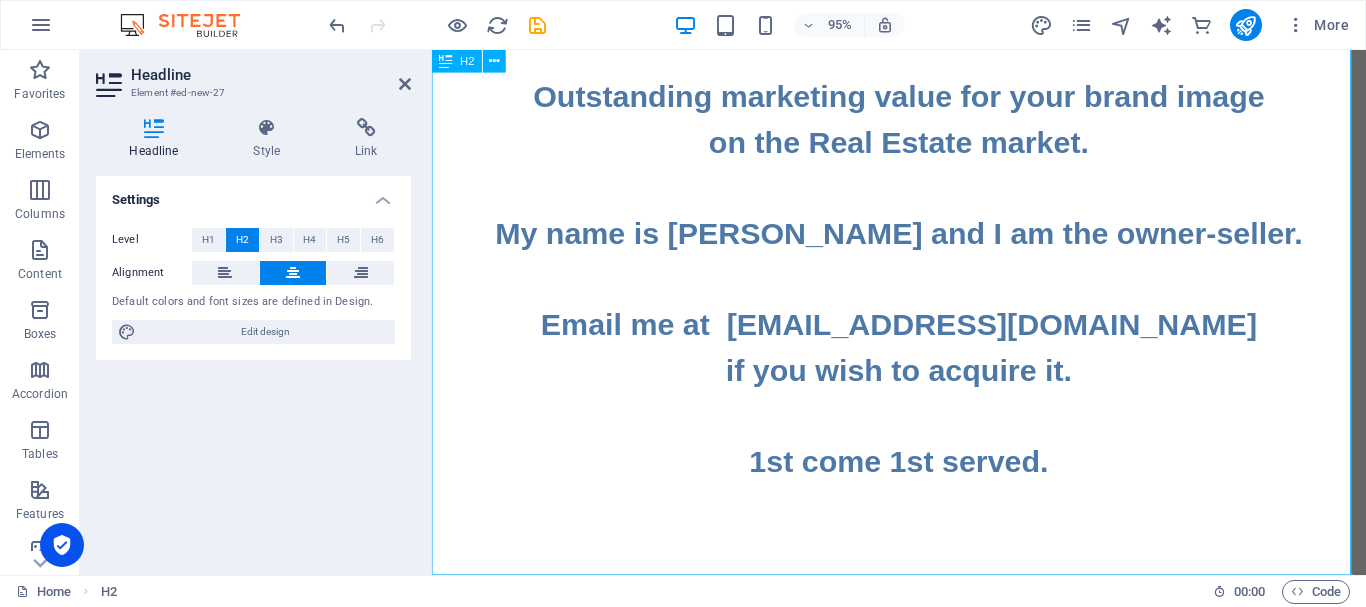 click on "The famous business Internet address www.HomesForSale.TOP is FOR SALE ONLY  $9,500  (USD).  Huge acquisition opportunity for any Real Estate professional or Realty team worldwide wishing to advertise, with great branded webname, homes for sale offering top conditions.   Outstanding marketing value for your brand image  on the Real Estate market.  My name is Daniel and I am the owner-seller.  Email me at  daniel94199@gmail.com  if you wish to acquire it.  1st come 1st served." at bounding box center [923, 99] 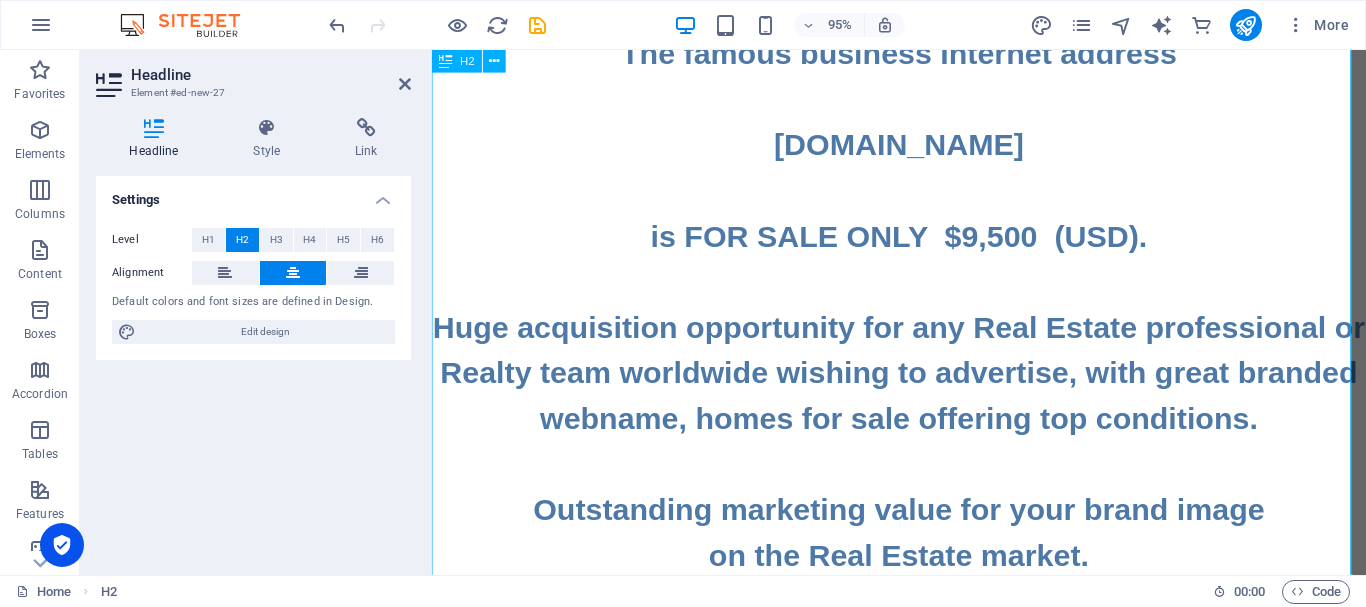 scroll, scrollTop: 0, scrollLeft: 0, axis: both 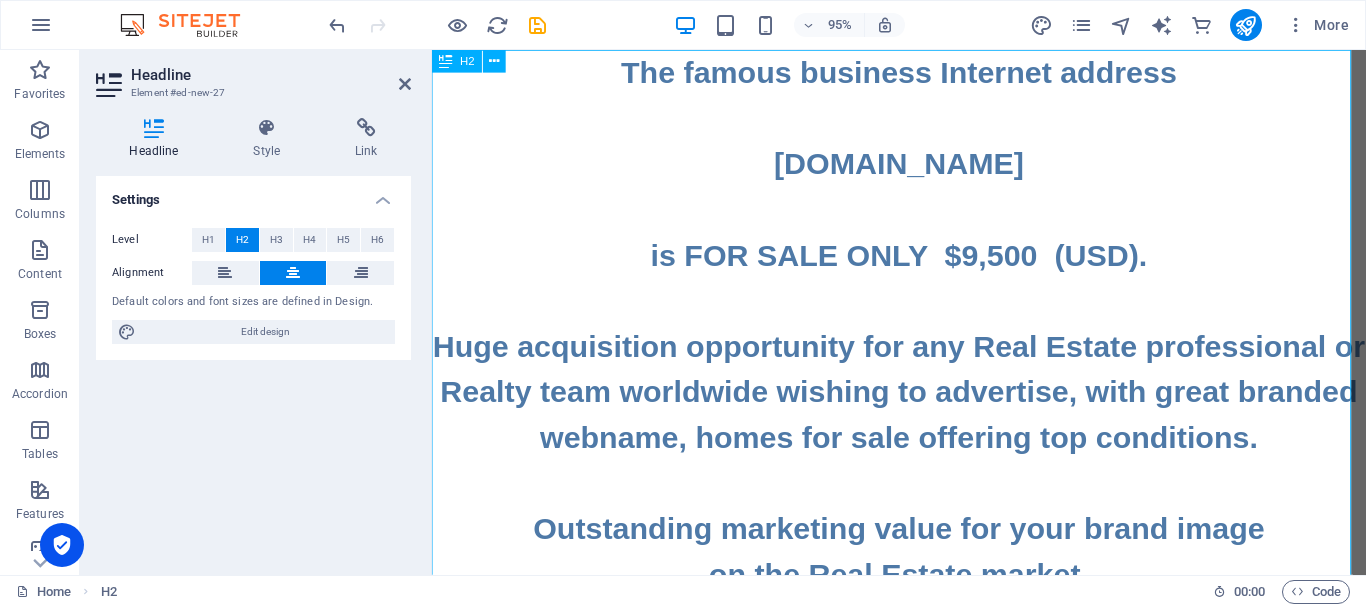 click on "The famous business Internet address www.HomesForSale.TOP is FOR SALE ONLY  $9,500  (USD).  Huge acquisition opportunity for any Real Estate professional or Realty team worldwide wishing to advertise, with great branded webname, homes for sale offering top conditions.   Outstanding marketing value for your brand image  on the Real Estate market.  My name is Daniel and I am the owner-seller.  Email me at  daniel94199@gmail.com  if you wish to acquire it.  1st come 1st served. ‌ ‌" at bounding box center (923, 602) 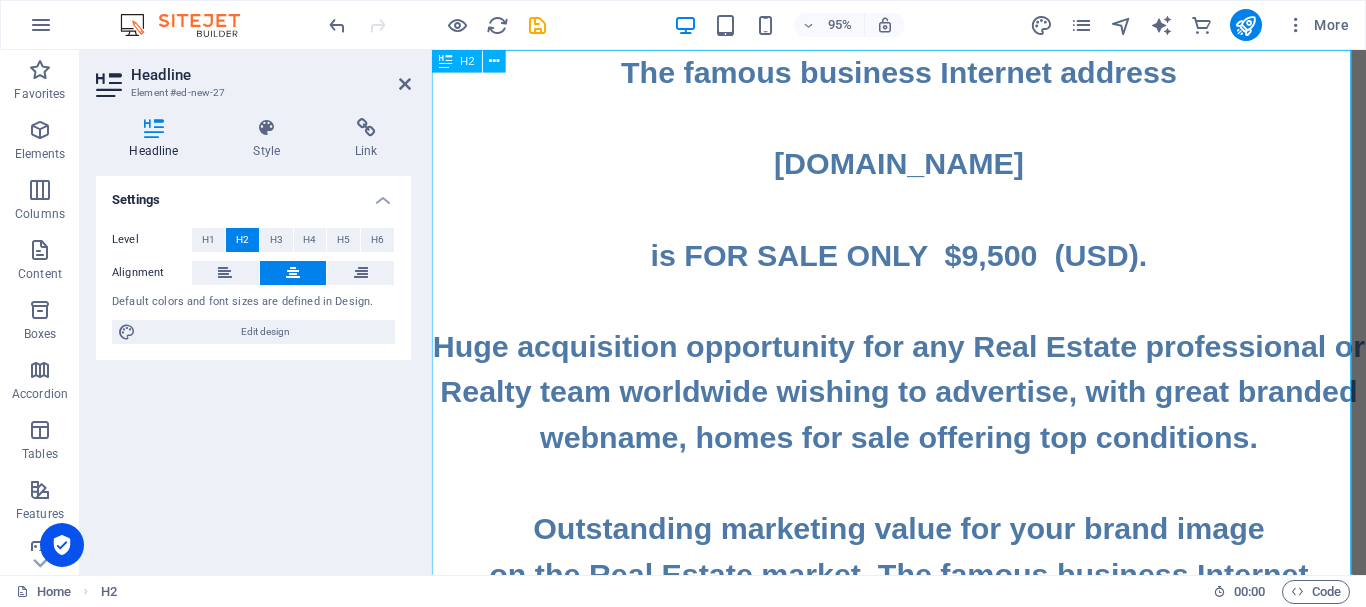 click on "The famous business Internet address www.HomesForSale.TOP is FOR SALE ONLY  $9,500  (USD).  Huge acquisition opportunity for any Real Estate professional or Realty team worldwide wishing to advertise, with great branded webname, homes for sale offering top conditions.   Outstanding marketing value for your brand image  on the Real Estate market. The famous business Internet addresswww.HomesForSale.TOPis FOR SALE ONLY  $9,500  (USD). Huge acquisition opportunity for any Real Estate professional or Realty team worldwide wishing to advertise, with great branded webname, homes for sa My name is Daniel and I am the owner-seller.  Email me at  daniel94199@gmail.com  if you wish to acquire it.  1st come 1st served. ‌ ‌" at bounding box center [923, 698] 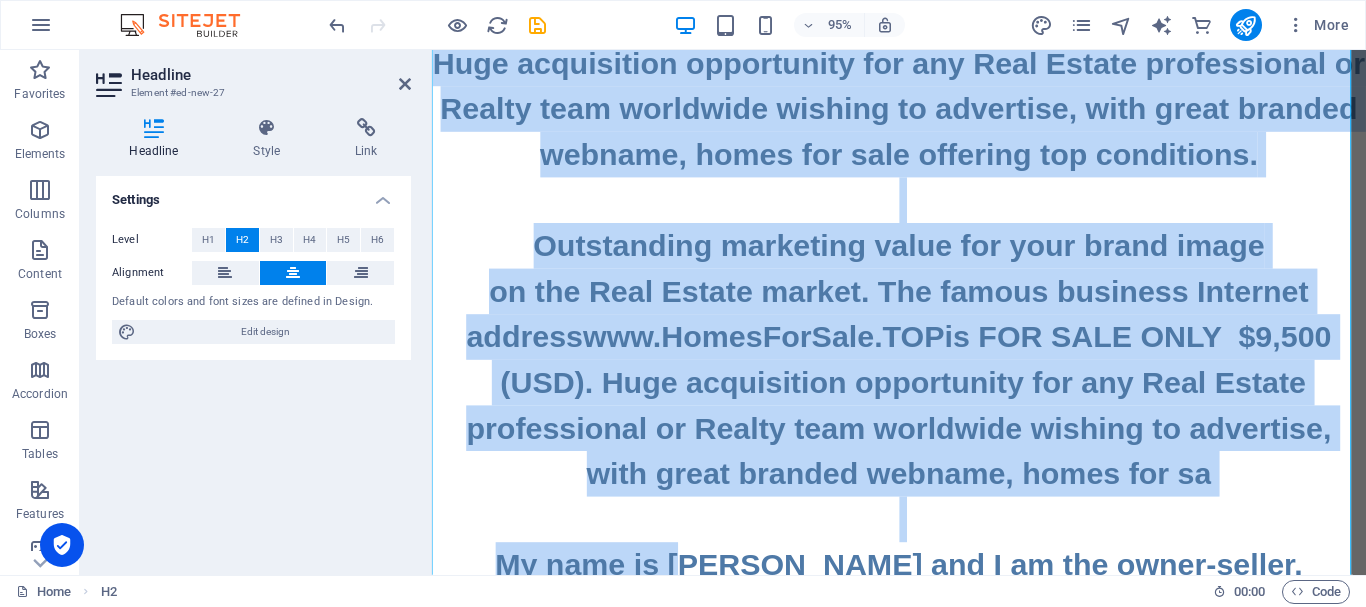 scroll, scrollTop: 743, scrollLeft: 0, axis: vertical 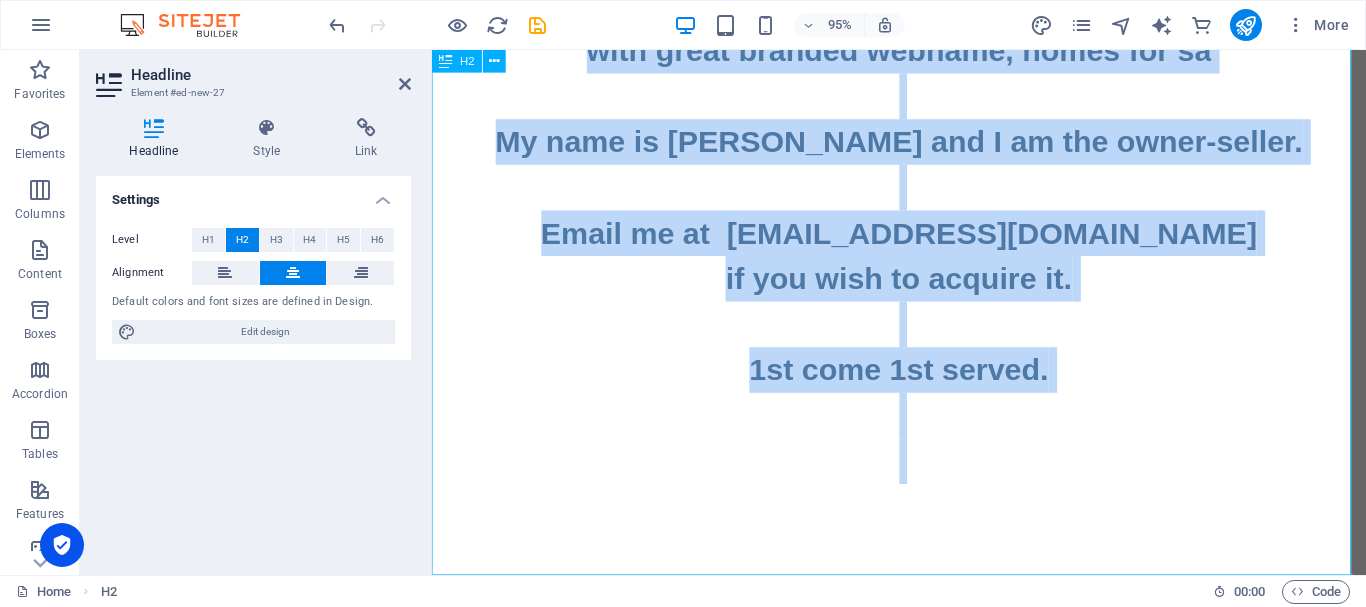 drag, startPoint x: 624, startPoint y: 66, endPoint x: 1045, endPoint y: 552, distance: 642.99066 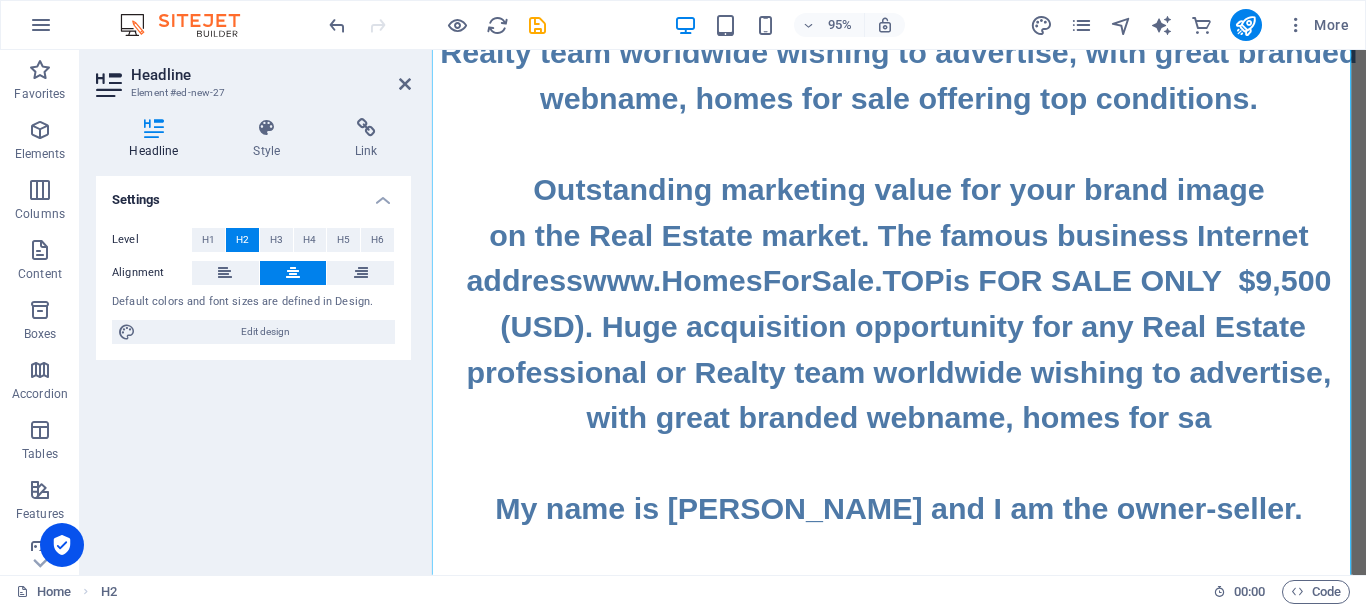 scroll, scrollTop: 0, scrollLeft: 0, axis: both 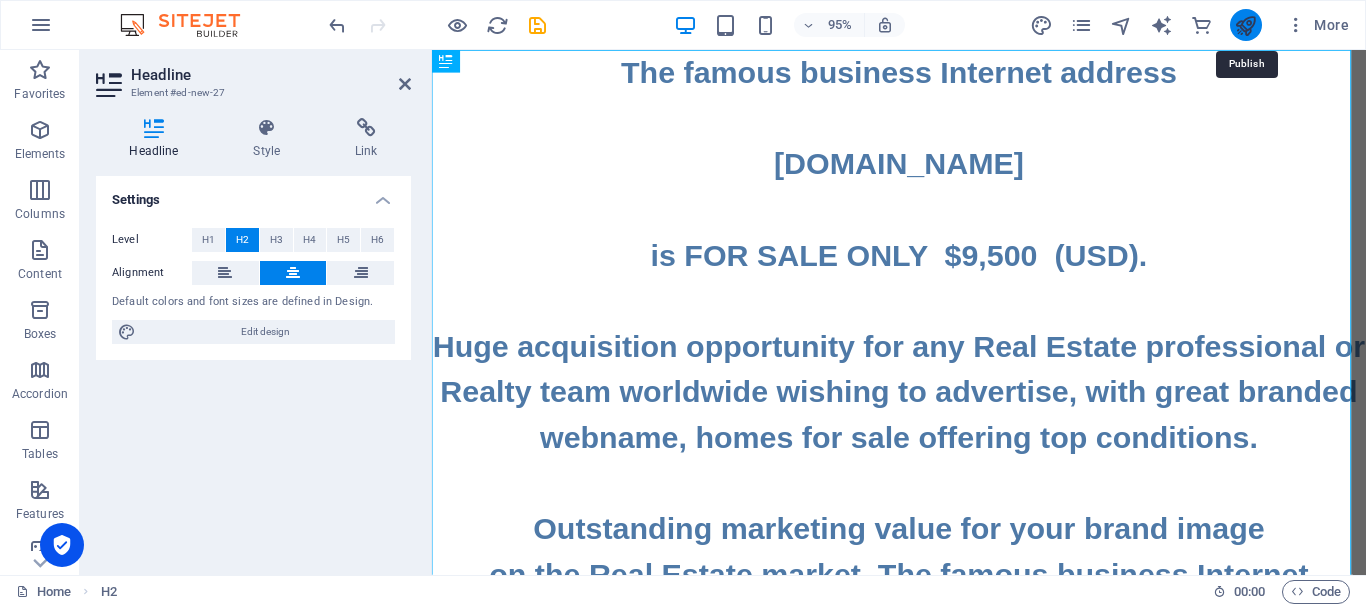 click at bounding box center [1245, 25] 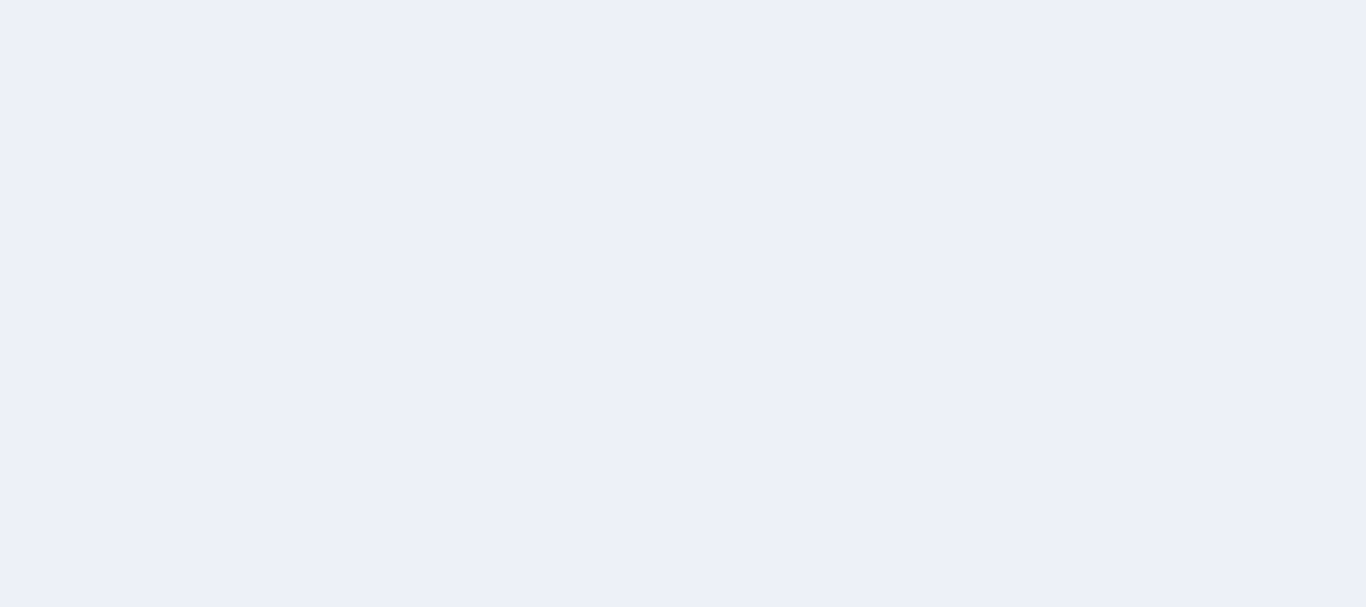 scroll, scrollTop: 0, scrollLeft: 0, axis: both 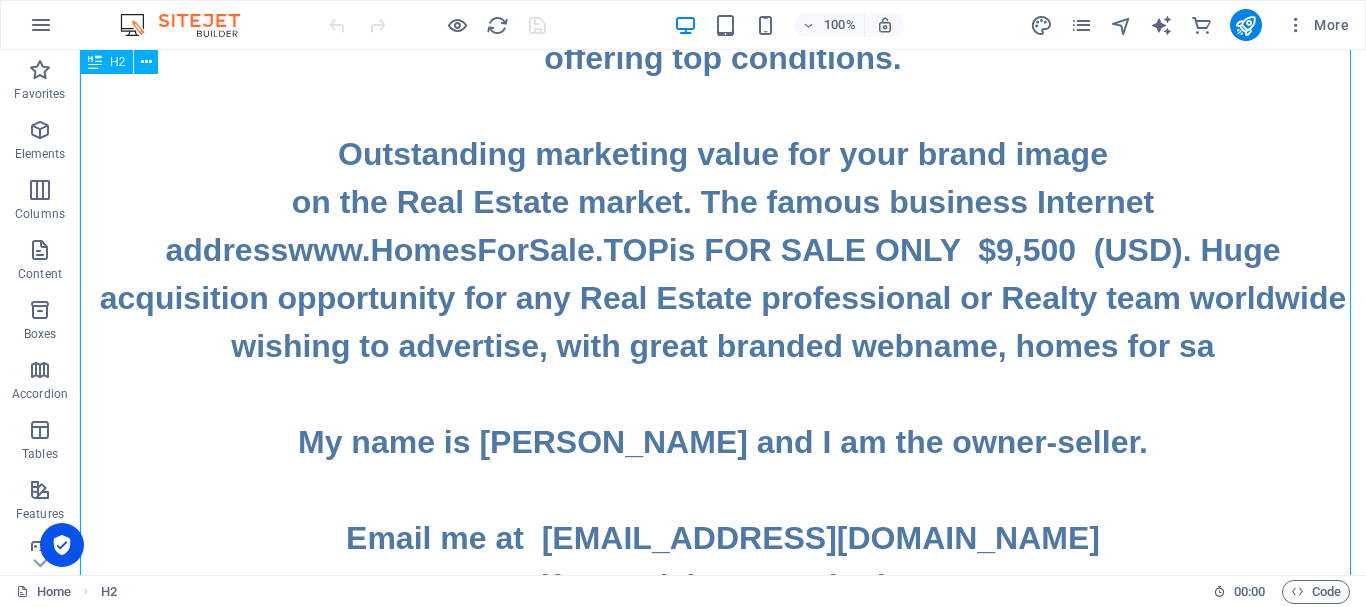 click on "The famous business Internet address www.HomesForSale.TOP is FOR SALE ONLY  $9,500  (USD).  Huge acquisition opportunity for any Real Estate professional or Realty team worldwide wishing to advertise, with great branded webname, homes for sale offering top conditions.   Outstanding marketing value for your brand image  on the Real Estate market. The famous business Internet addresswww.HomesForSale.TOPis FOR SALE ONLY  $9,500  (USD). Huge acquisition opportunity for any Real Estate professional or Realty team worldwide wishing to advertise, with great branded webname, homes for sa My name is Daniel and I am the owner-seller.  Email me at  daniel94199@gmail.com  if you wish to acquire it.  1st come 1st served." at bounding box center [723, 250] 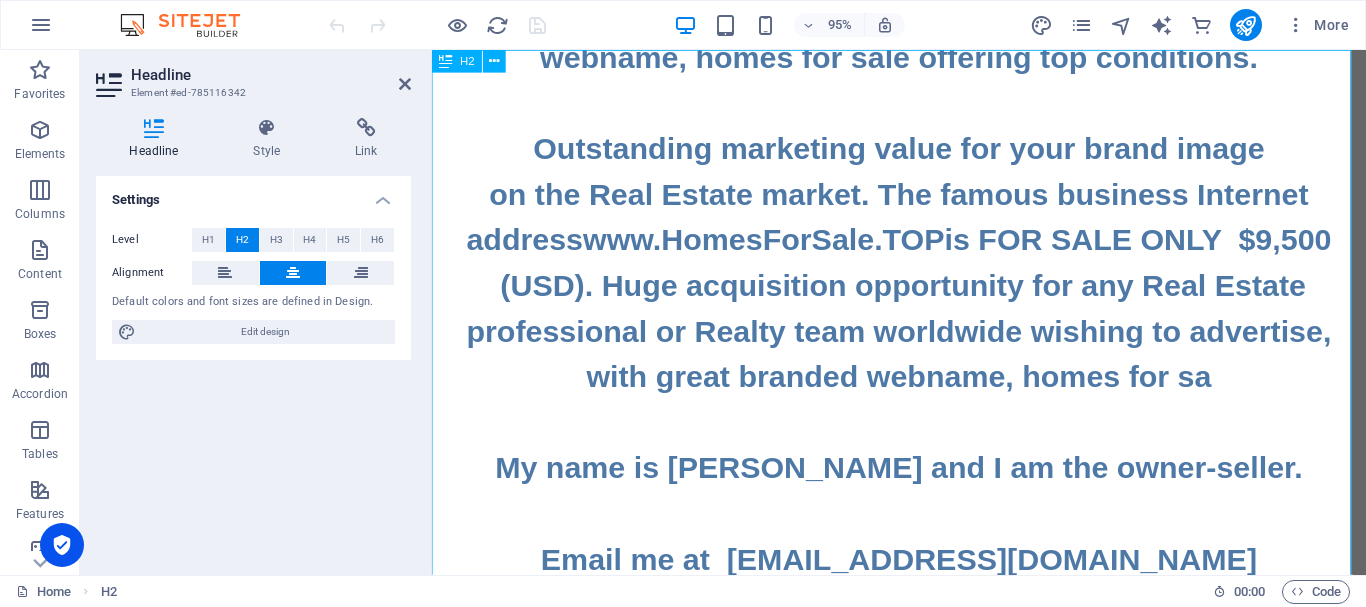 scroll, scrollTop: 0, scrollLeft: 0, axis: both 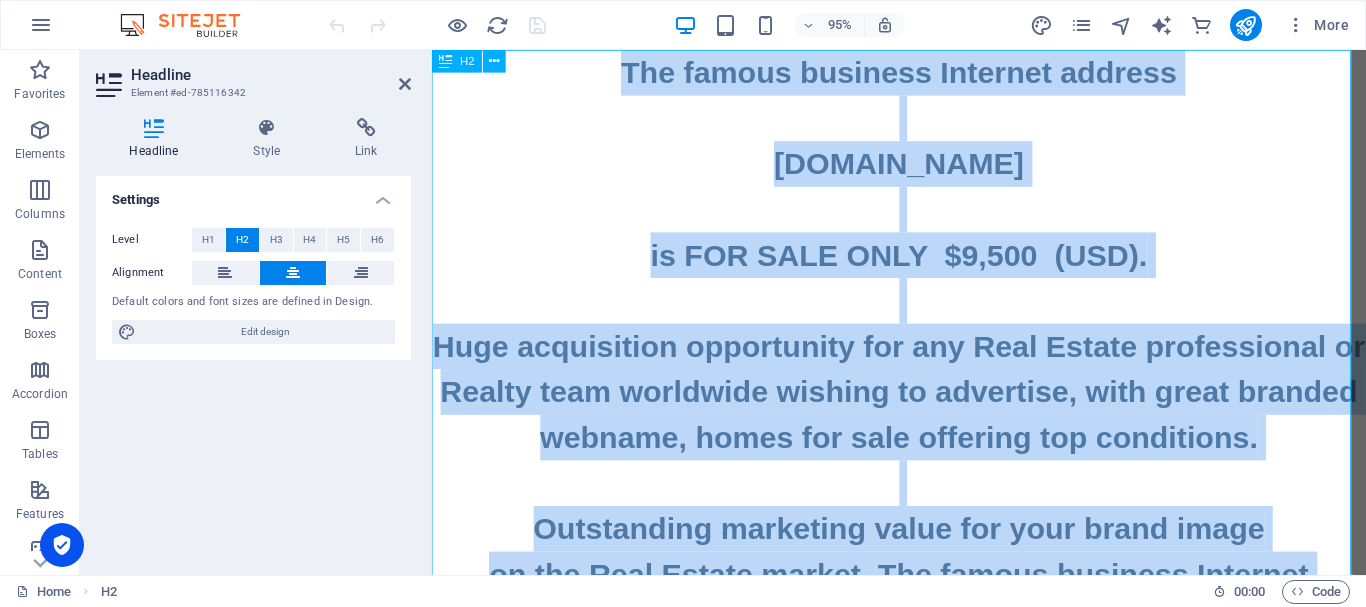 click on "The famous business Internet address www.HomesForSale.TOP is FOR SALE ONLY  $9,500  (USD).  Huge acquisition opportunity for any Real Estate professional or Realty team worldwide wishing to advertise, with great branded webname, homes for sale offering top conditions.   Outstanding marketing value for your brand image  on the Real Estate market. The famous business Internet addresswww.HomesForSale.TOPis FOR SALE ONLY  $9,500  (USD). Huge acquisition opportunity for any Real Estate professional or Realty team worldwide wishing to advertise, with great branded webname, homes for sa My name is Daniel and I am the owner-seller.  Email me at  daniel94199@gmail.com  if you wish to acquire it.  1st come 1st served." at bounding box center [923, 674] 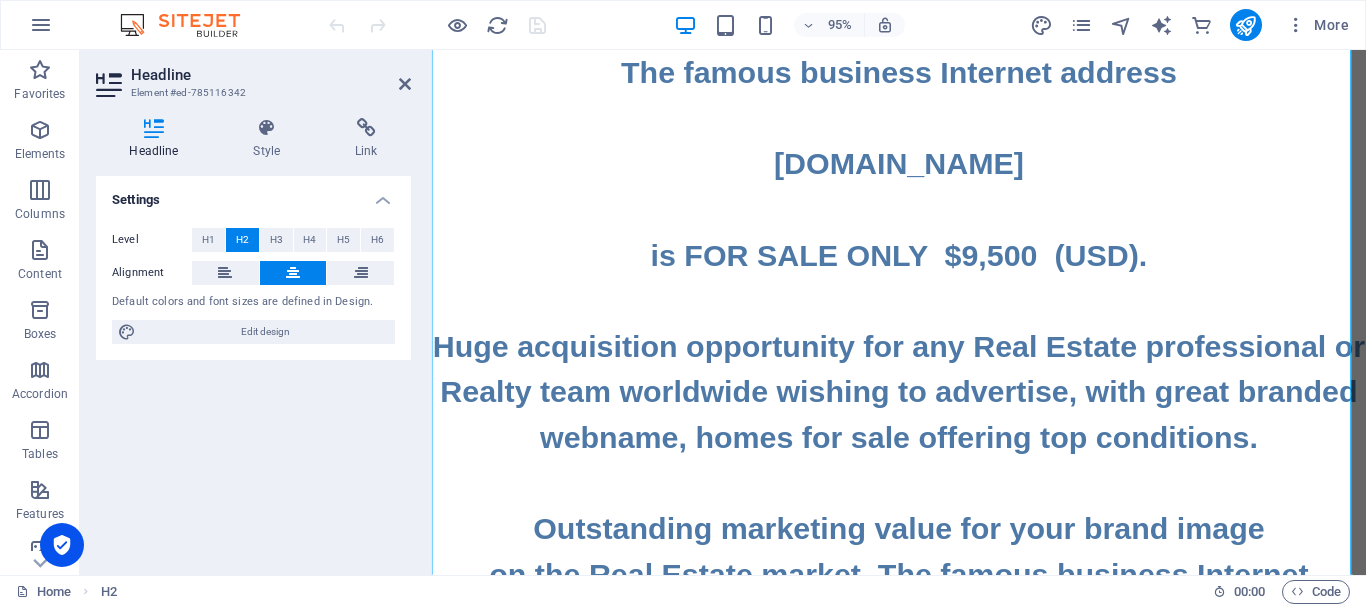 scroll, scrollTop: 300, scrollLeft: 0, axis: vertical 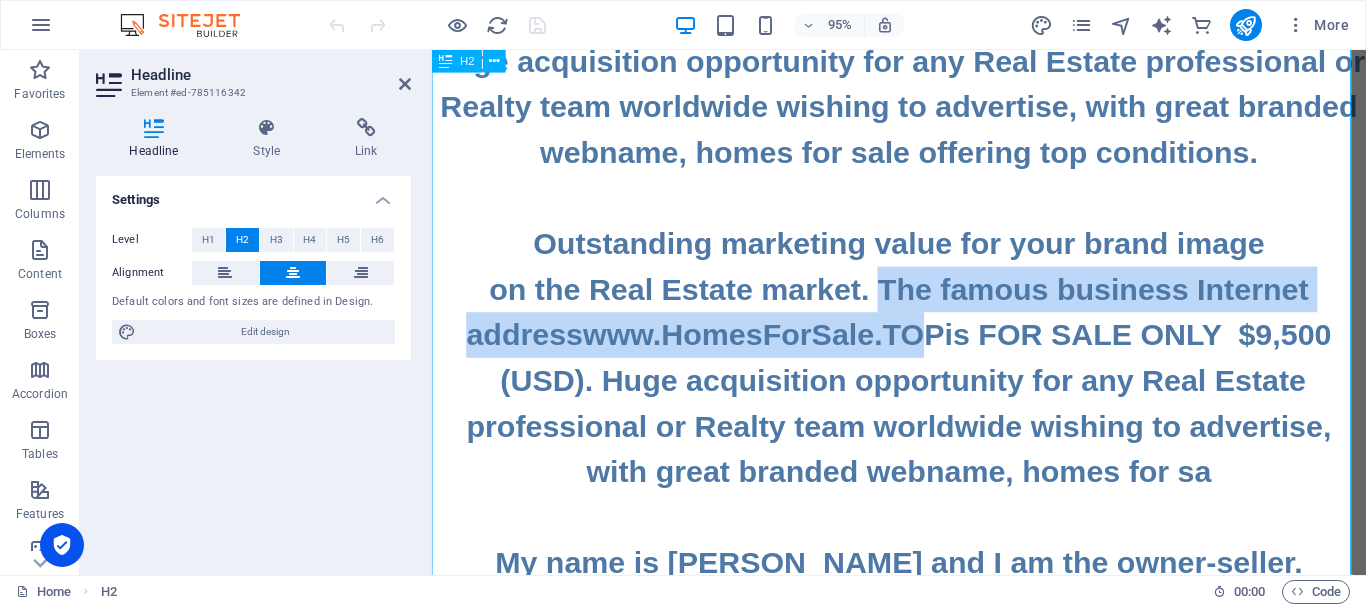 drag, startPoint x: 914, startPoint y: 335, endPoint x: 894, endPoint y: 301, distance: 39.446167 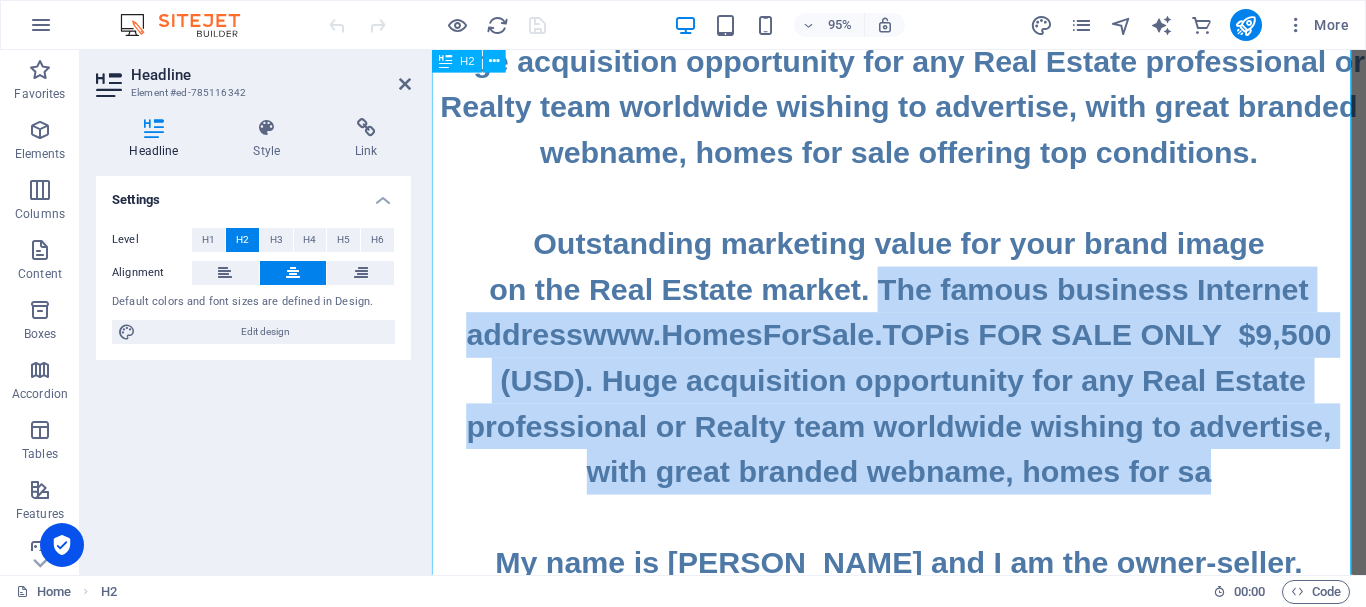 drag, startPoint x: 907, startPoint y: 303, endPoint x: 1241, endPoint y: 486, distance: 380.84775 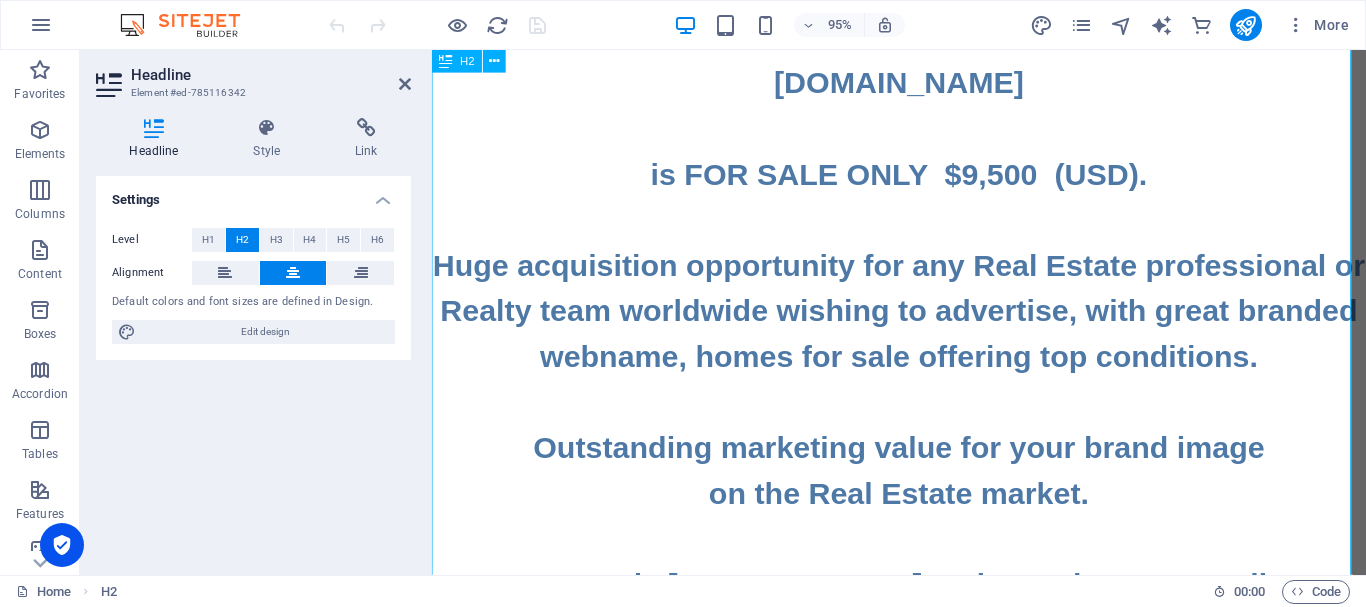 scroll, scrollTop: 0, scrollLeft: 0, axis: both 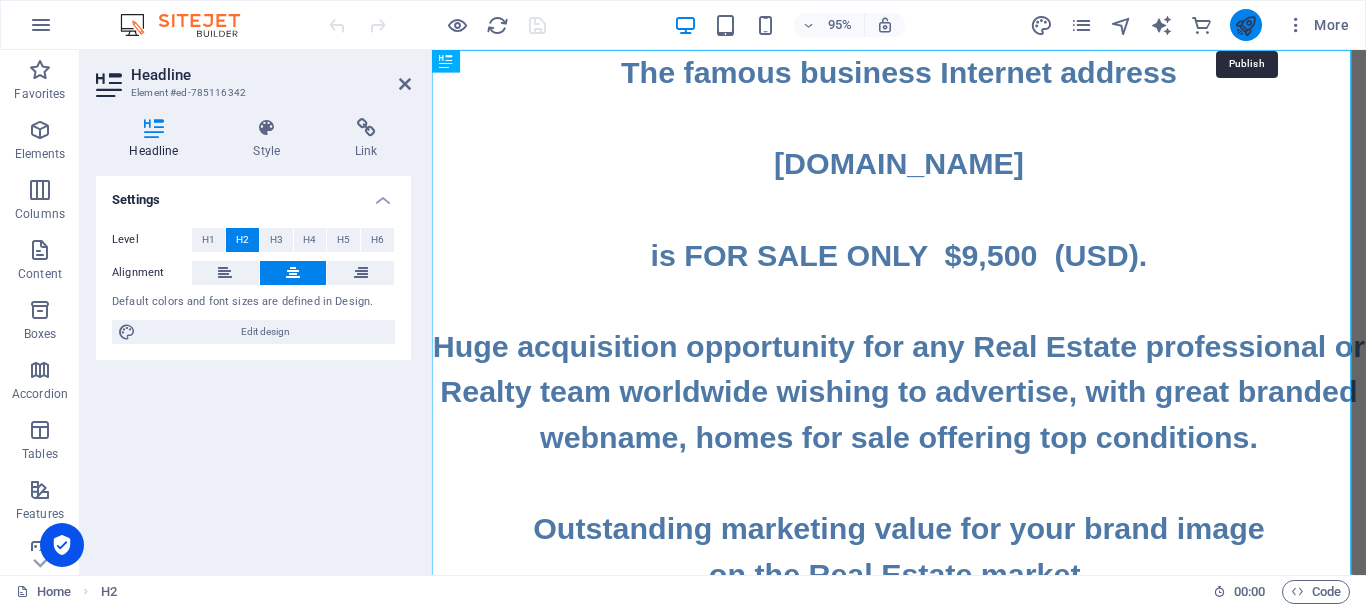 click at bounding box center (1245, 25) 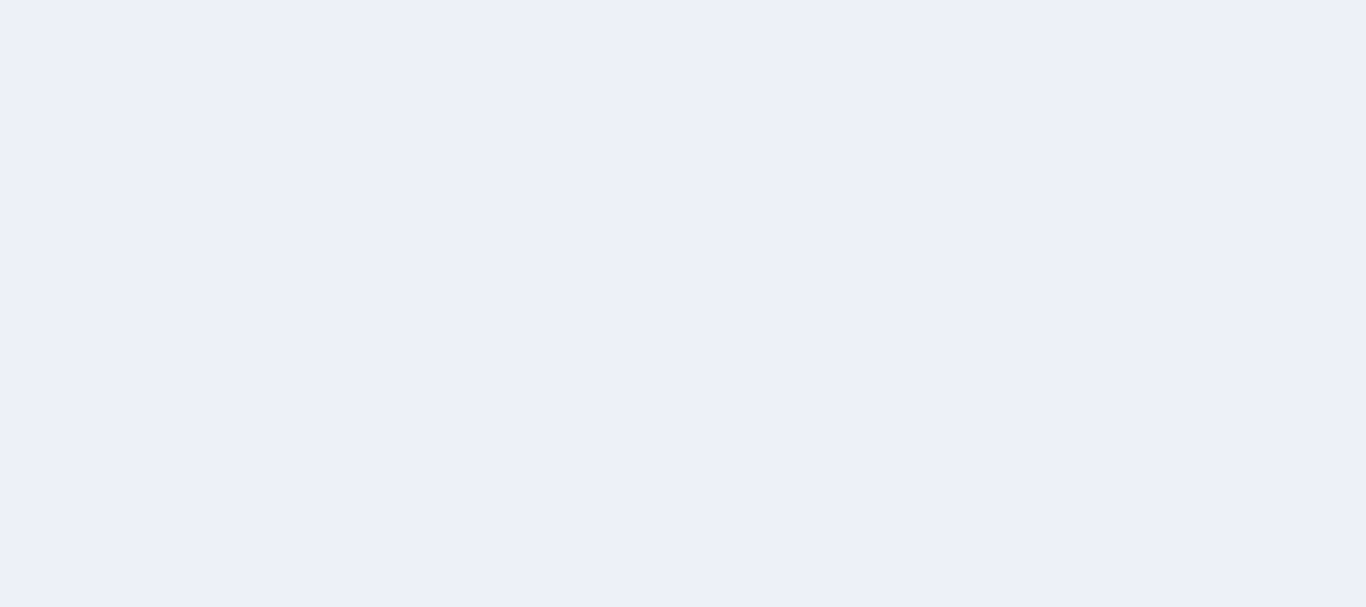 scroll, scrollTop: 0, scrollLeft: 0, axis: both 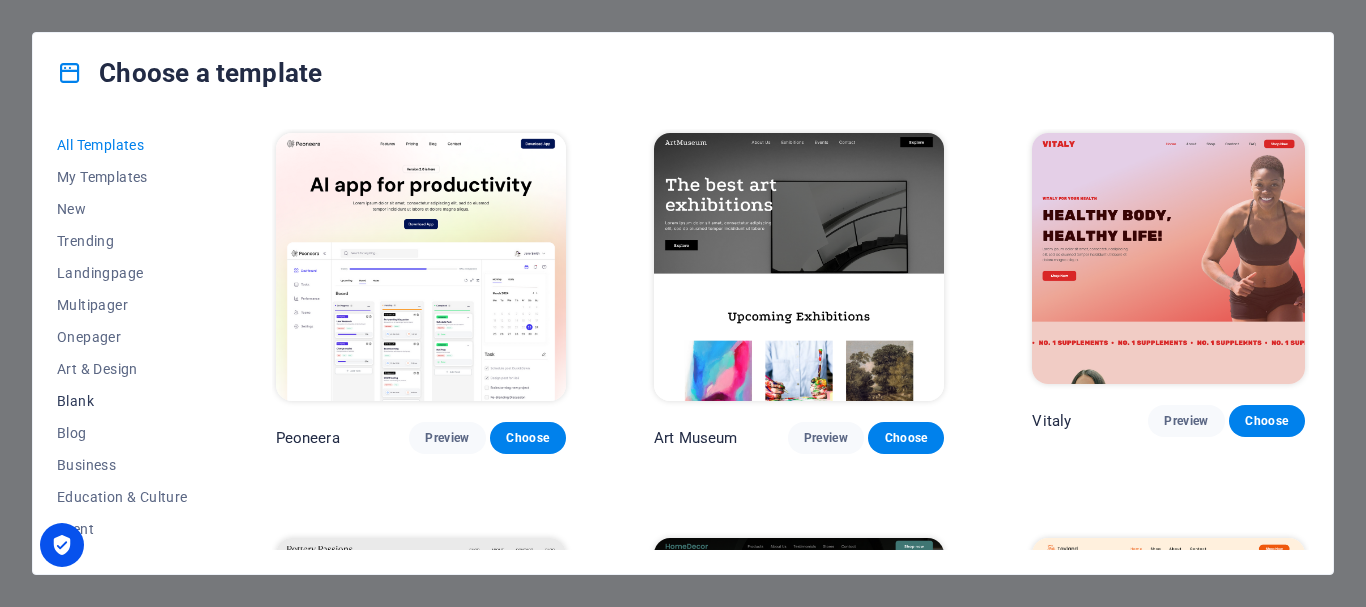 click on "Blank" at bounding box center [122, 401] 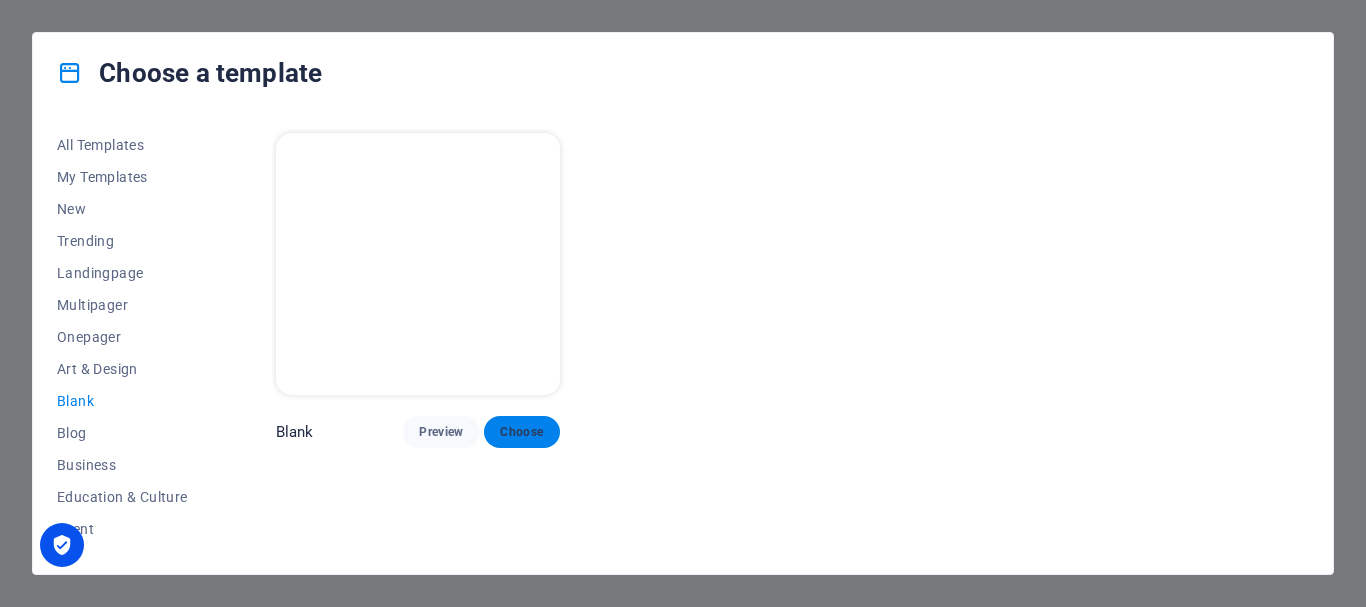 click on "Choose" at bounding box center (522, 432) 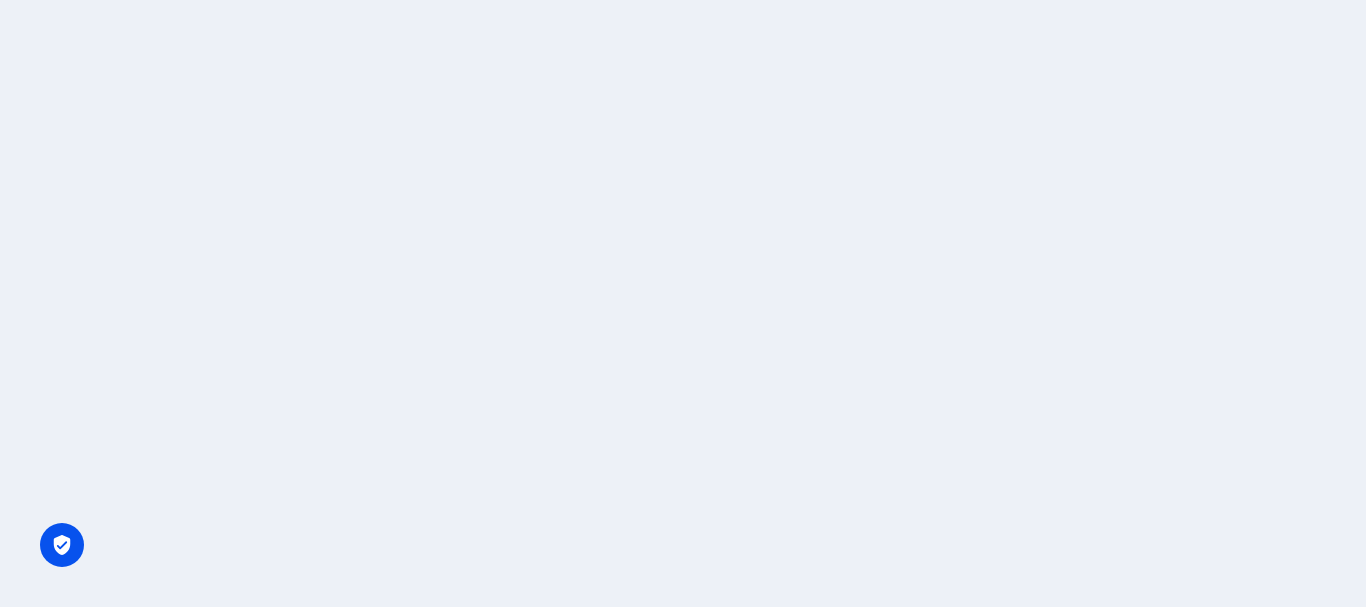 scroll, scrollTop: 0, scrollLeft: 0, axis: both 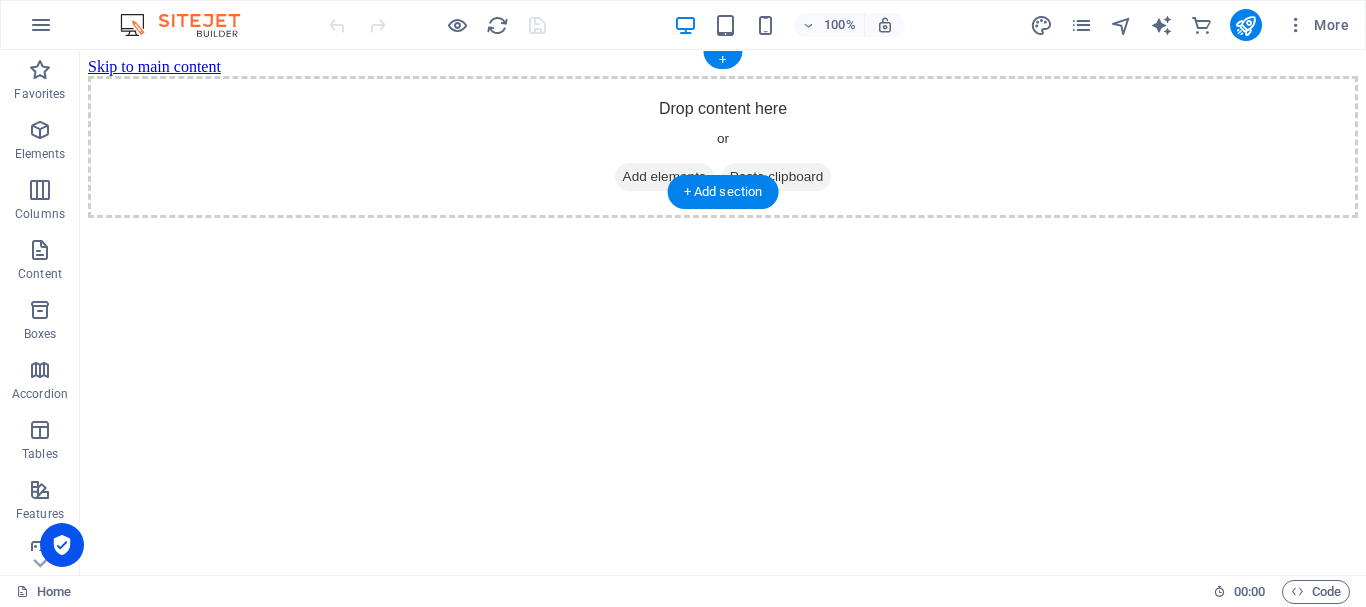 click on "Add elements" at bounding box center (664, 177) 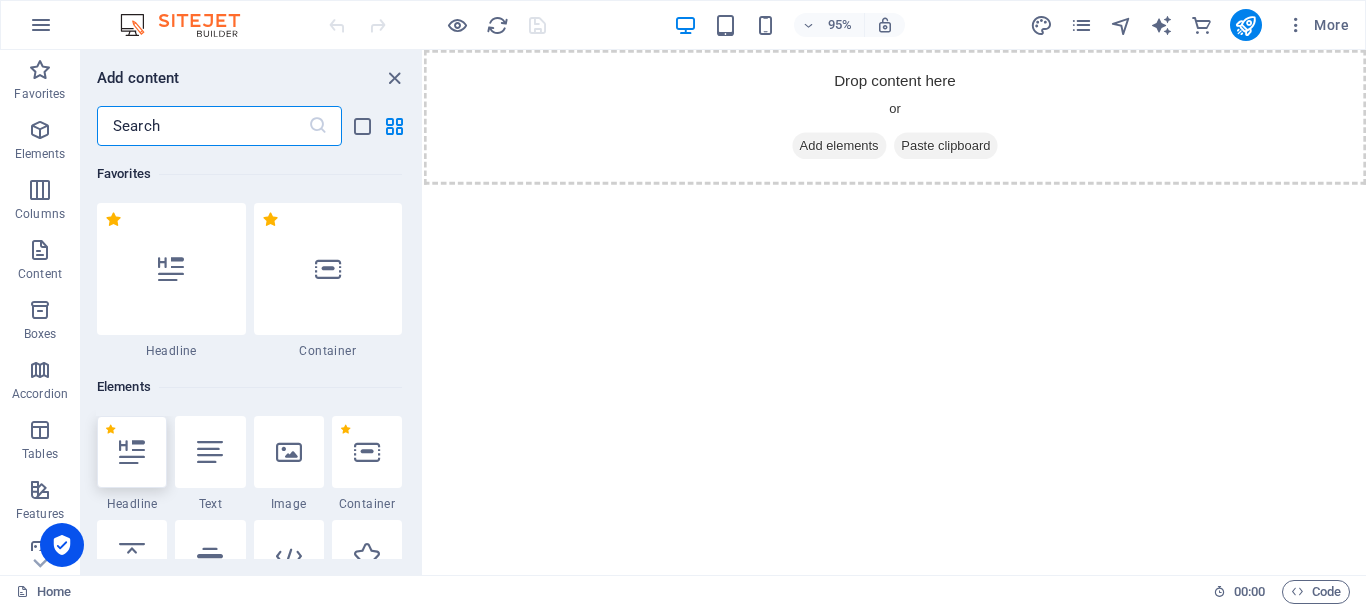 click at bounding box center (132, 452) 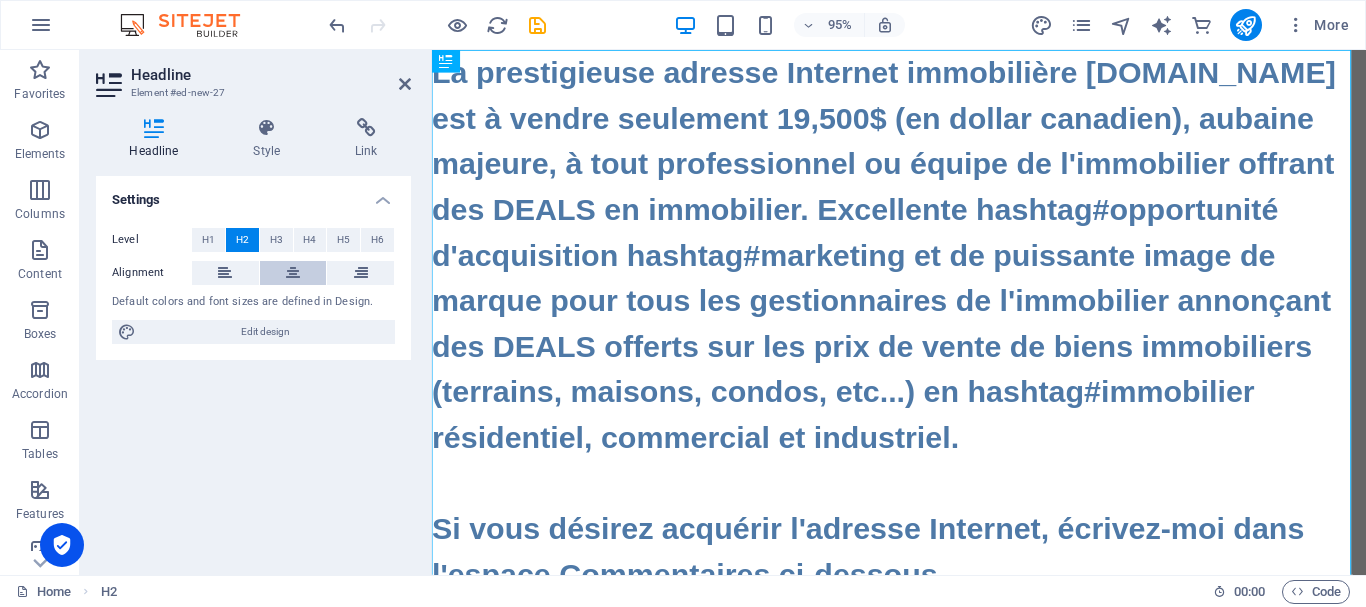 click at bounding box center (293, 273) 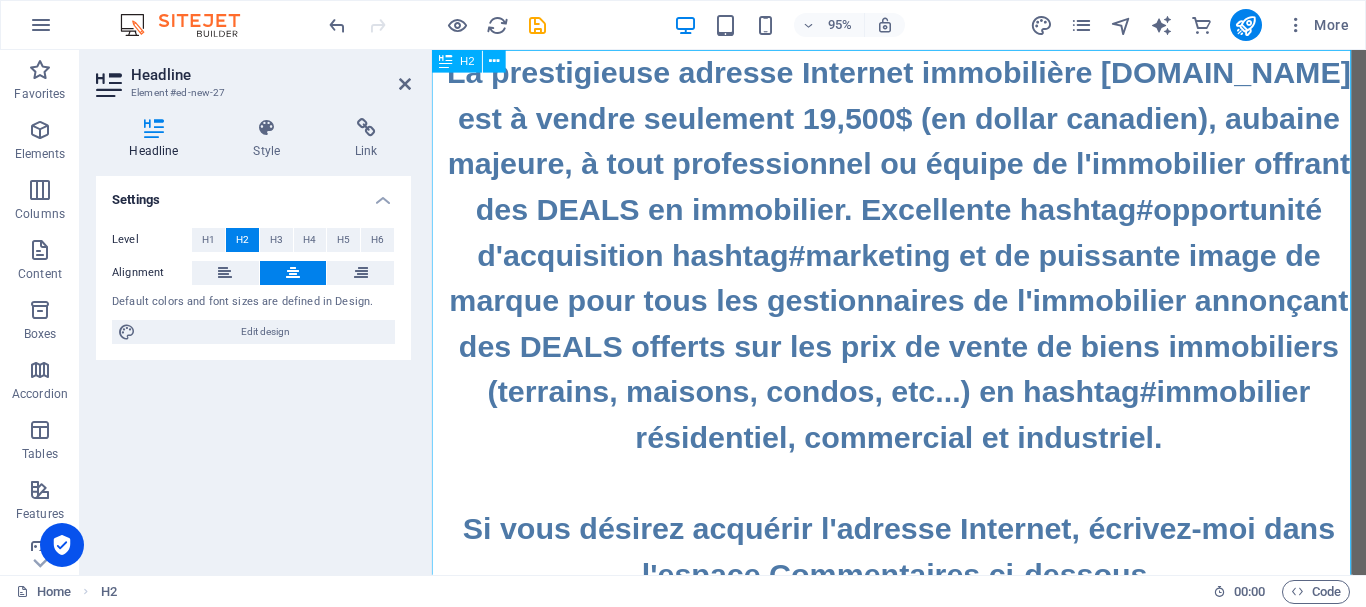 click on "La prestigieuse adresse Internet immobilière www.Immobilier.DEALS est à vendre seulement 19,500$ (en dollar canadien), aubaine majeure, à tout professionnel ou équipe de l'immobilier offrant des DEALS en immobilier. Excellente hashtag#opportunité d'acquisition hashtag#marketing et de puissante image de marque pour tous les gestionnaires de l'immobilier annonçant des DEALS offerts sur les prix de vente de biens immobiliers (terrains, maisons, condos, etc...) en hashtag#immobilier résidentiel, commercial et industriel.   Si vous désirez acquérir l'adresse Internet, écrivez-moi dans l'espace Commentaires ci-dessous.   Premier acheteur sérieux arrivé, premier servi." at bounding box center [923, 386] 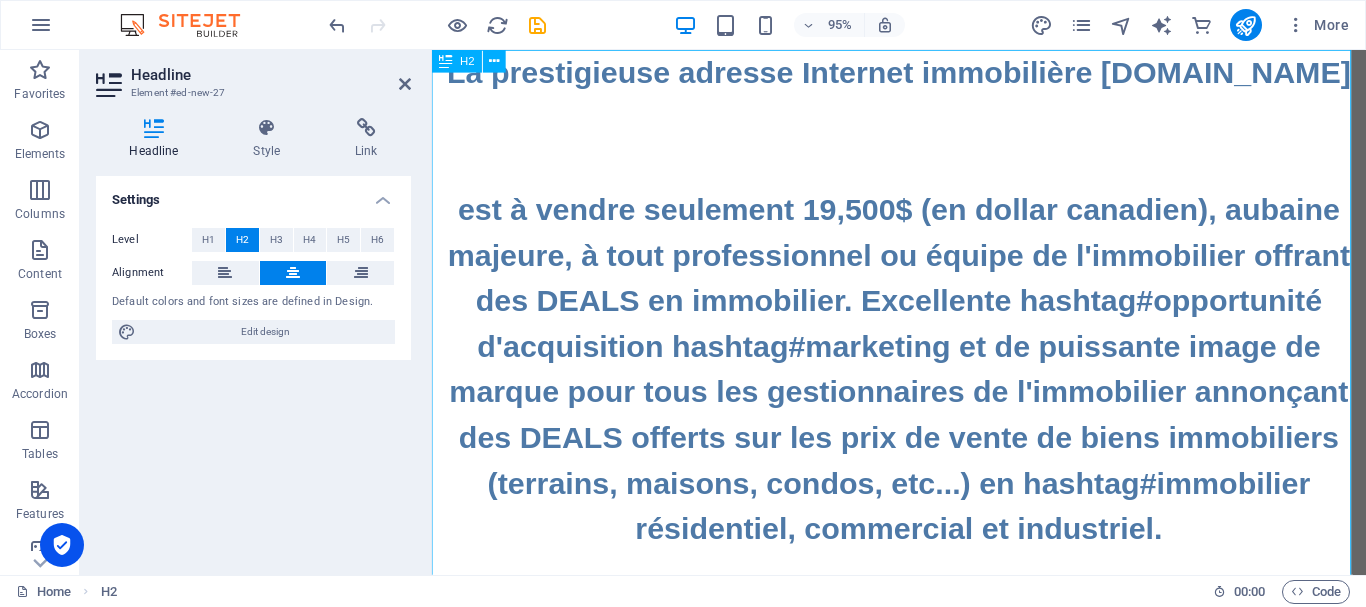 click on "La prestigieuse adresse Internet immobilière www.Immobilier.DEALS  ‌ ‌ est à vendre seulement 19,500$ (en dollar canadien), aubaine majeure, à tout professionnel ou équipe de l'immobilier offrant des DEALS en immobilier. Excellente hashtag#opportunité d'acquisition hashtag#marketing et de puissante image de marque pour tous les gestionnaires de l'immobilier annonçant des DEALS offerts sur les prix de vente de biens immobiliers (terrains, maisons, condos, etc...) en hashtag#immobilier résidentiel, commercial et industriel.   Si vous désirez acquérir l'adresse Internet, écrivez-moi dans l'espace Commentaires ci-dessous.   Premier acheteur sérieux arrivé, premier servi." at bounding box center [923, 434] 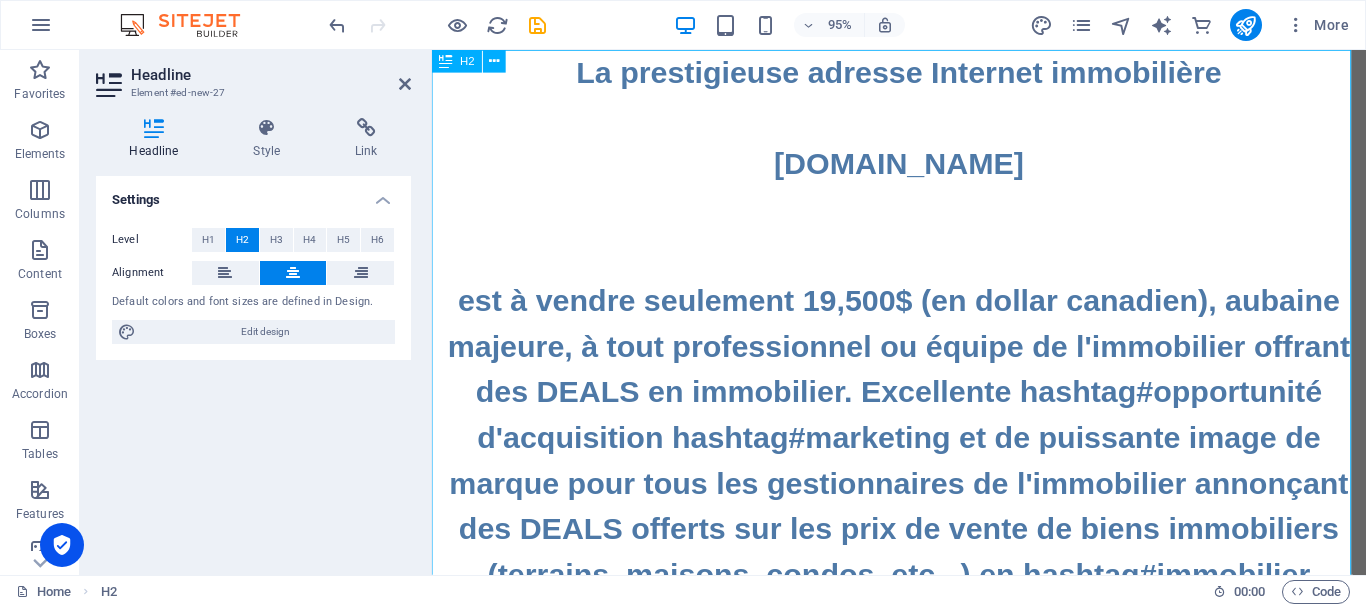click on "La prestigieuse adresse Internet immobilière ‌ ‌www.Immobilier.DEALS  ‌ ‌ est à vendre seulement 19,500$ (en dollar canadien), aubaine majeure, à tout professionnel ou équipe de l'immobilier offrant des DEALS en immobilier. Excellente hashtag#opportunité d'acquisition hashtag#marketing et de puissante image de marque pour tous les gestionnaires de l'immobilier annonçant des DEALS offerts sur les prix de vente de biens immobiliers (terrains, maisons, condos, etc...) en hashtag#immobilier résidentiel, commercial et industriel.   Si vous désirez acquérir l'adresse Internet, écrivez-moi dans l'espace Commentaires ci-dessous.   Premier acheteur sérieux arrivé, premier servi." at bounding box center (923, 482) 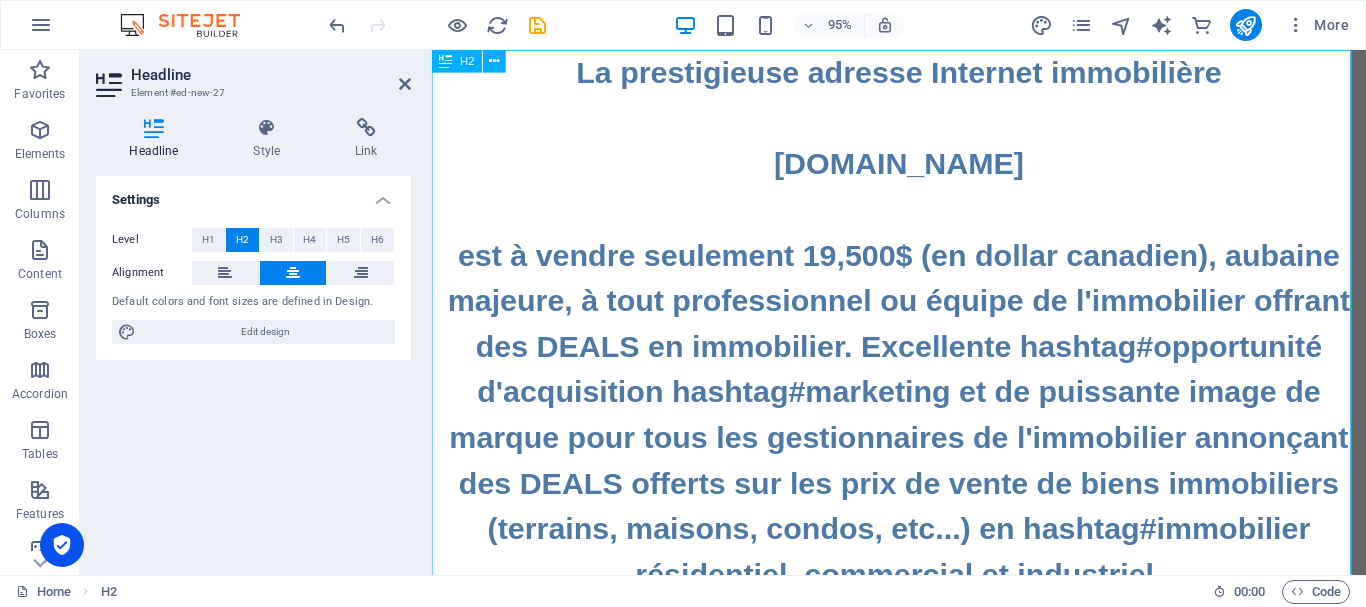 click on "La prestigieuse adresse Internet immobilière ‌ ‌www.Immobilier.DEALS  ‌ ‌est à vendre seulement 19,500$ (en dollar canadien), aubaine majeure, à tout professionnel ou équipe de l'immobilier offrant des DEALS en immobilier. Excellente hashtag#opportunité d'acquisition hashtag#marketing et de puissante image de marque pour tous les gestionnaires de l'immobilier annonçant des DEALS offerts sur les prix de vente de biens immobiliers (terrains, maisons, condos, etc...) en hashtag#immobilier résidentiel, commercial et industriel.   Si vous désirez acquérir l'adresse Internet, écrivez-moi dans l'espace Commentaires ci-dessous.   Premier acheteur sérieux arrivé, premier servi." at bounding box center (923, 458) 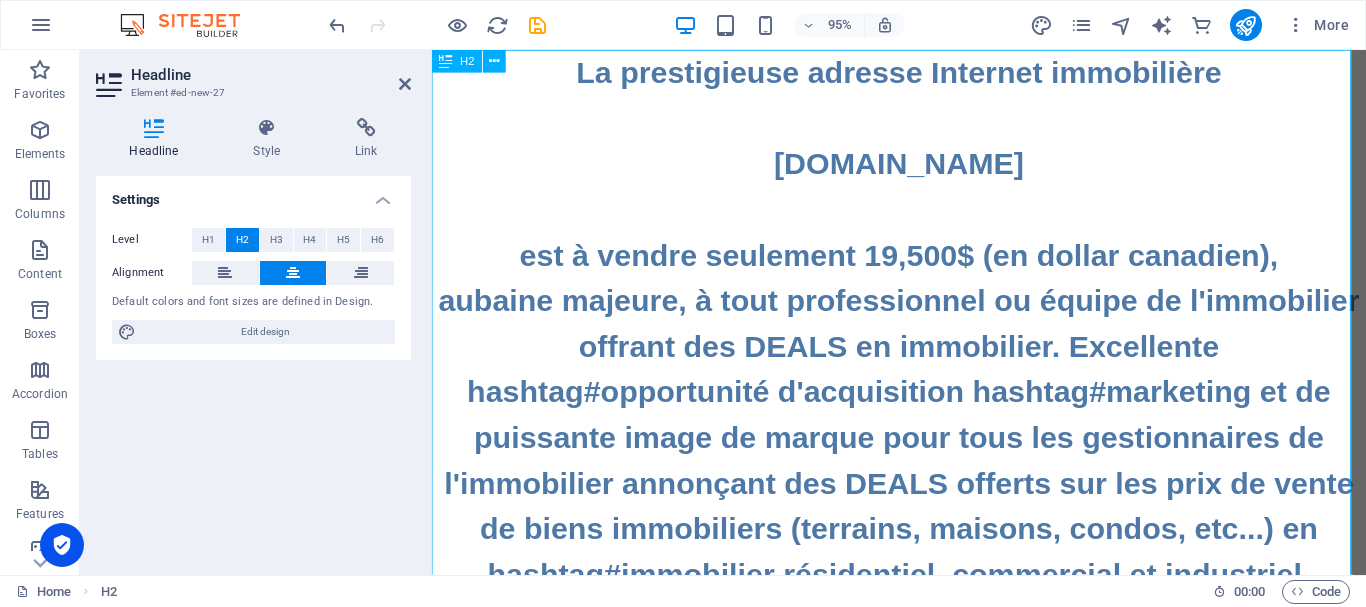 click on "La prestigieuse adresse Internet immobilière ‌ ‌www.Immobilier.DEALS  ‌ ‌est à vendre seulement 19,500$ (en dollar canadien),  ‌aubaine majeure, à tout professionnel ou équipe de l'immobilier offrant des DEALS en immobilier. Excellente hashtag#opportunité d'acquisition hashtag#marketing et de puissante image de marque pour tous les gestionnaires de l'immobilier annonçant des DEALS offerts sur les prix de vente de biens immobiliers (terrains, maisons, condos, etc...) en hashtag#immobilier résidentiel, commercial et industriel.   Si vous désirez acquérir l'adresse Internet, écrivez-moi dans l'espace Commentaires ci-dessous.   Premier acheteur sérieux arrivé, premier servi." at bounding box center (923, 458) 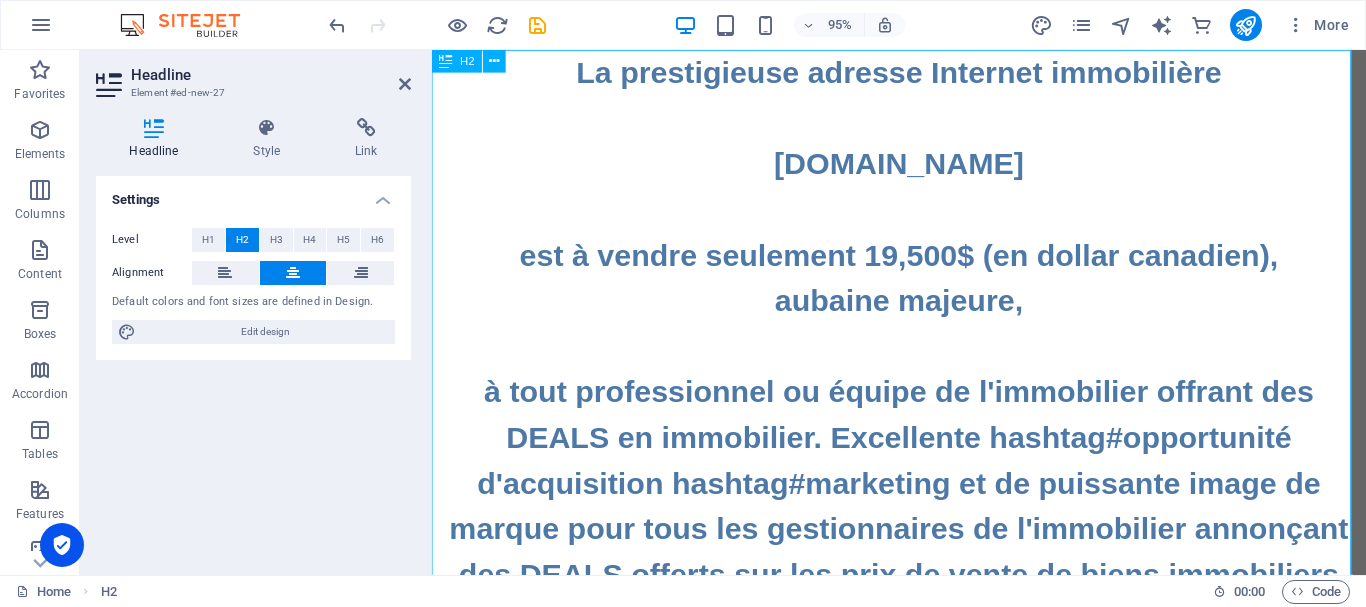 click on "La prestigieuse adresse Internet immobilière ‌ ‌www.Immobilier.DEALS  ‌ ‌est à vendre seulement 19,500$ (en dollar canadien),  ‌aubaine majeure,  ‌ ‌à tout professionnel ou équipe de l'immobilier offrant des DEALS en immobilier. Excellente hashtag#opportunité d'acquisition hashtag#marketing et de puissante image de marque pour tous les gestionnaires de l'immobilier annonçant des DEALS offerts sur les prix de vente de biens immobiliers (terrains, maisons, condos, etc...) en hashtag#immobilier résidentiel, commercial et industriel.   Si vous désirez acquérir l'adresse Internet, écrivez-moi dans l'espace Commentaires ci-dessous.   Premier acheteur sérieux arrivé, premier servi." at bounding box center [923, 506] 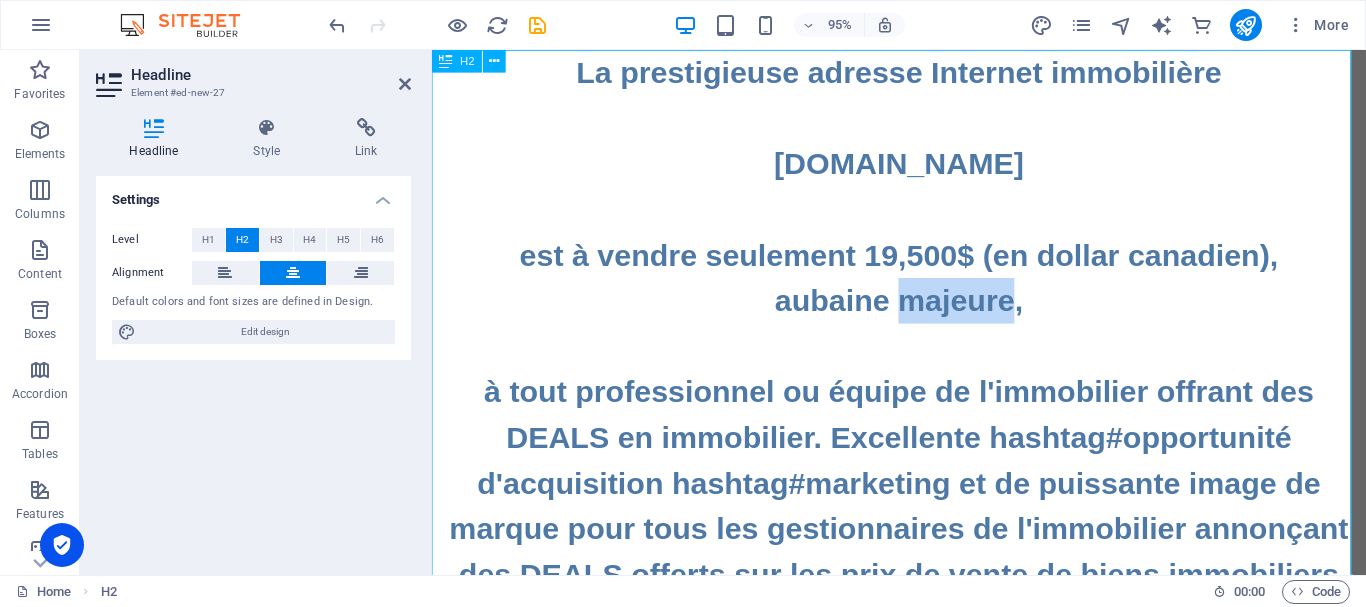 click on "La prestigieuse adresse Internet immobilière ‌ ‌www.Immobilier.DEALS  ‌ ‌est à vendre seulement 19,500$ (en dollar canadien),  ‌aubaine majeure,  ‌ ‌à tout professionnel ou équipe de l'immobilier offrant des DEALS en immobilier. Excellente hashtag#opportunité d'acquisition hashtag#marketing et de puissante image de marque pour tous les gestionnaires de l'immobilier annonçant des DEALS offerts sur les prix de vente de biens immobiliers (terrains, maisons, condos, etc...) en hashtag#immobilier résidentiel, commercial et industriel.   Si vous désirez acquérir l'adresse Internet, écrivez-moi dans l'espace Commentaires ci-dessous.   Premier acheteur sérieux arrivé, premier servi." at bounding box center [923, 506] 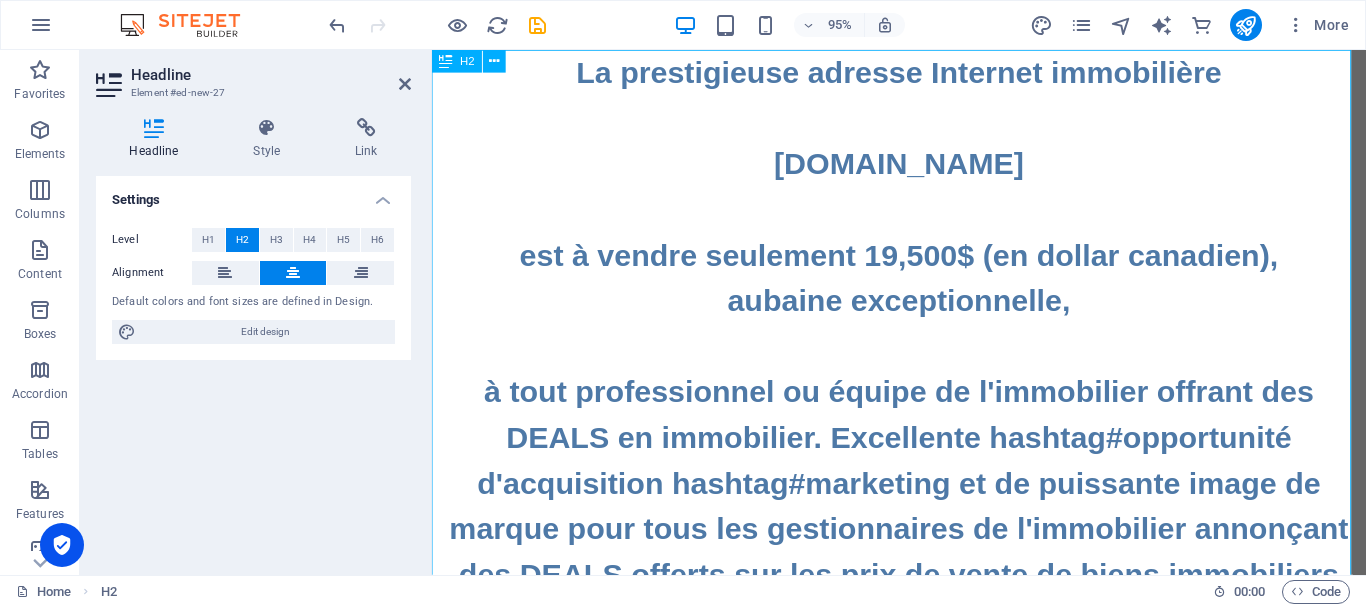 click on "La prestigieuse adresse Internet immobilière ‌ ‌www.Immobilier.DEALS  ‌ ‌est à vendre seulement 19,500$ (en dollar canadien),  ‌aubaine exceptionnelle,  ‌ ‌à tout professionnel ou équipe de l'immobilier offrant des DEALS en immobilier. Excellente hashtag#opportunité d'acquisition hashtag#marketing et de puissante image de marque pour tous les gestionnaires de l'immobilier annonçant des DEALS offerts sur les prix de vente de biens immobiliers (terrains, maisons, condos, etc...) en hashtag#immobilier résidentiel, commercial et industriel.   Si vous désirez acquérir l'adresse Internet, écrivez-moi dans l'espace Commentaires ci-dessous.   Premier acheteur sérieux arrivé, premier servi." at bounding box center [923, 506] 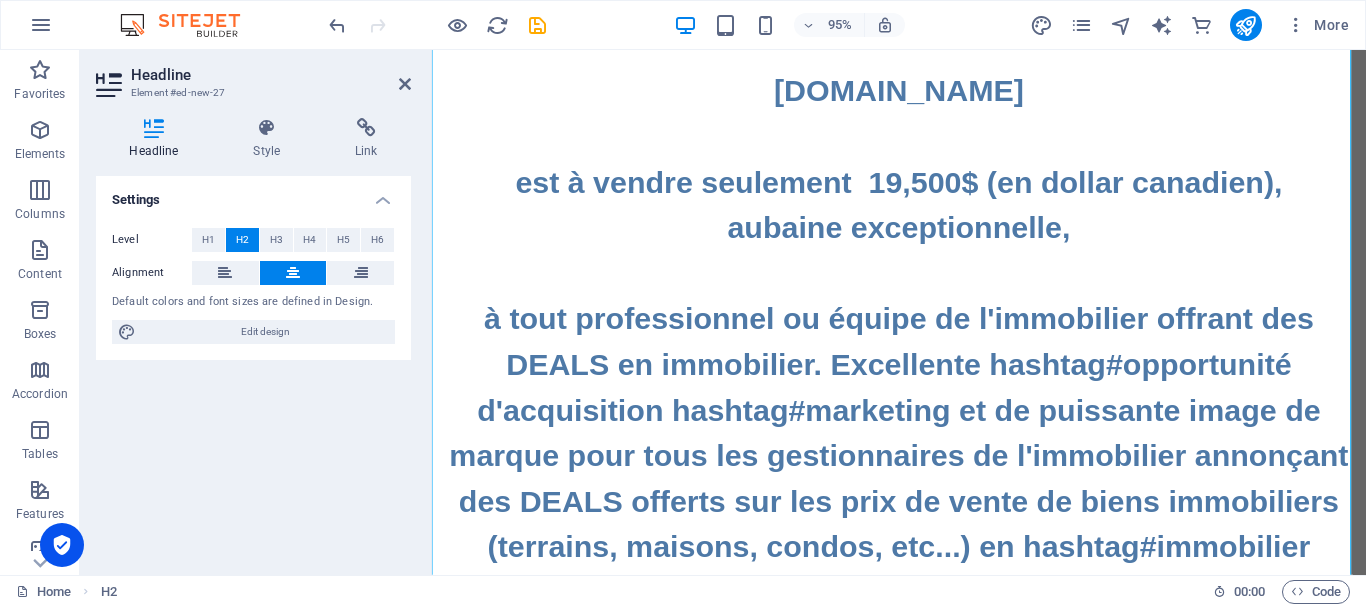 scroll, scrollTop: 200, scrollLeft: 0, axis: vertical 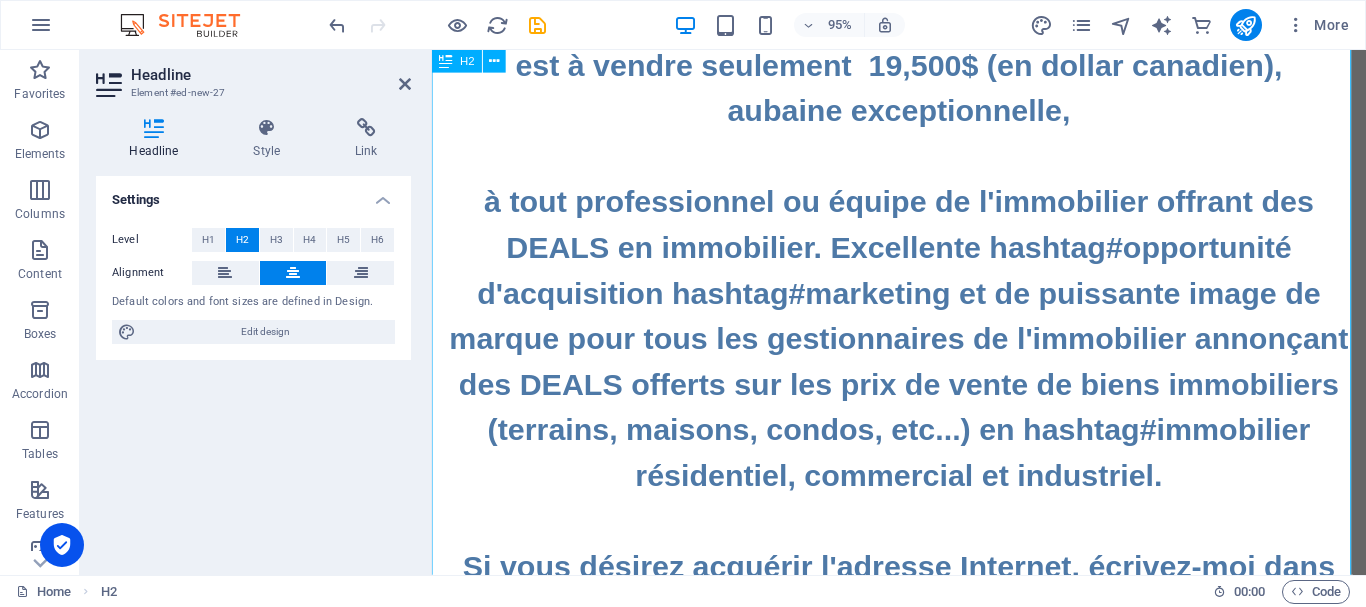 click on "La prestigieuse adresse Internet immobilière ‌ ‌www.IMMOBILIER.DEALS  ‌ ‌est à vendre seulement  19,500$ (en dollar canadien),  ‌aubaine exceptionnelle,  ‌ ‌à tout professionnel ou équipe de l'immobilier offrant des DEALS en immobilier. Excellente hashtag#opportunité d'acquisition hashtag#marketing et de puissante image de marque pour tous les gestionnaires de l'immobilier annonçant des DEALS offerts sur les prix de vente de biens immobiliers (terrains, maisons, condos, etc...) en hashtag#immobilier résidentiel, commercial et industriel.   Si vous désirez acquérir l'adresse Internet, écrivez-moi dans l'espace Commentaires ci-dessous.   Premier acheteur sérieux arrivé, premier servi." at bounding box center [923, 306] 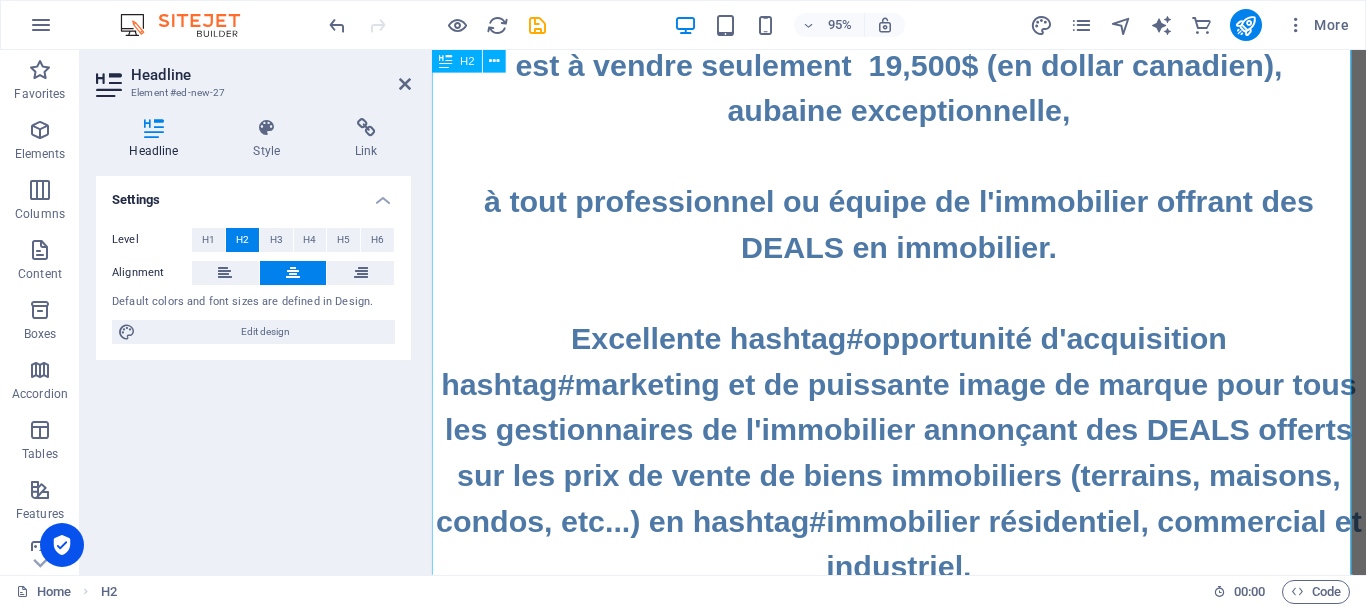 click on "La prestigieuse adresse Internet immobilière ‌ ‌www.IMMOBILIER.DEALS  ‌ ‌est à vendre seulement  19,500$ (en dollar canadien),  ‌aubaine exceptionnelle,  ‌ ‌à tout professionnel ou équipe de l'immobilier offrant des DEALS en immobilier.  ‌ ‌Excellente hashtag#opportunité d'acquisition hashtag#marketing et de puissante image de marque pour tous les gestionnaires de l'immobilier annonçant des DEALS offerts sur les prix de vente de biens immobiliers (terrains, maisons, condos, etc...) en hashtag#immobilier résidentiel, commercial et industriel.   Si vous désirez acquérir l'adresse Internet, écrivez-moi dans l'espace Commentaires ci-dessous.   Premier acheteur sérieux arrivé, premier servi." at bounding box center [923, 354] 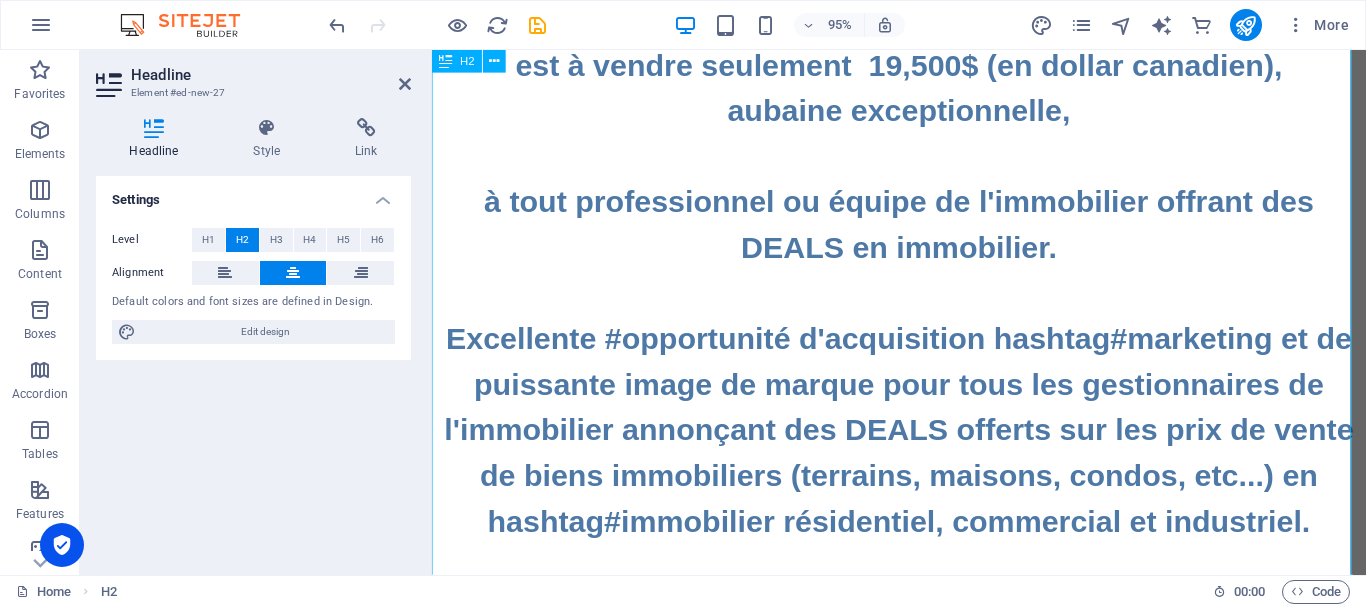 click on "La prestigieuse adresse Internet immobilière ‌ ‌www.IMMOBILIER.DEALS  ‌ ‌est à vendre seulement  19,500$ (en dollar canadien),  ‌aubaine exceptionnelle,  ‌ ‌à tout professionnel ou équipe de l'immobilier offrant des DEALS en immobilier.  ‌ ‌Excellente #opportunité d'acquisition hashtag#marketing et de puissante image de marque pour tous les gestionnaires de l'immobilier annonçant des DEALS offerts sur les prix de vente de biens immobiliers (terrains, maisons, condos, etc...) en hashtag#immobilier résidentiel, commercial et industriel.   Si vous désirez acquérir l'adresse Internet, écrivez-moi dans l'espace Commentaires ci-dessous.   Premier acheteur sérieux arrivé, premier servi." at bounding box center (923, 330) 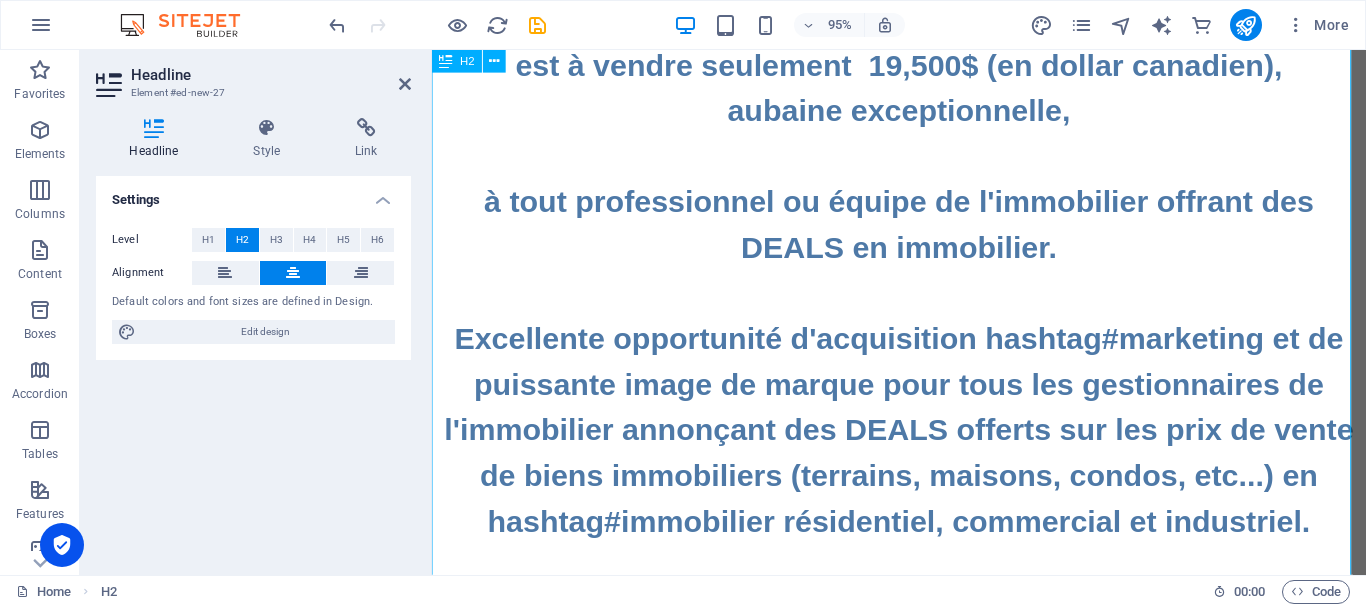 click on "La prestigieuse adresse Internet immobilière ‌ ‌www.IMMOBILIER.DEALS  ‌ ‌est à vendre seulement  19,500$ (en dollar canadien),  ‌aubaine exceptionnelle,  ‌ ‌à tout professionnel ou équipe de l'immobilier offrant des DEALS en immobilier.  ‌ ‌Excellente opportunité d'acquisition hashtag#marketing et de puissante image de marque pour tous les gestionnaires de l'immobilier annonçant des DEALS offerts sur les prix de vente de biens immobiliers (terrains, maisons, condos, etc...) en hashtag#immobilier résidentiel, commercial et industriel.   Si vous désirez acquérir l'adresse Internet, écrivez-moi dans l'espace Commentaires ci-dessous.   Premier acheteur sérieux arrivé, premier servi." at bounding box center (923, 330) 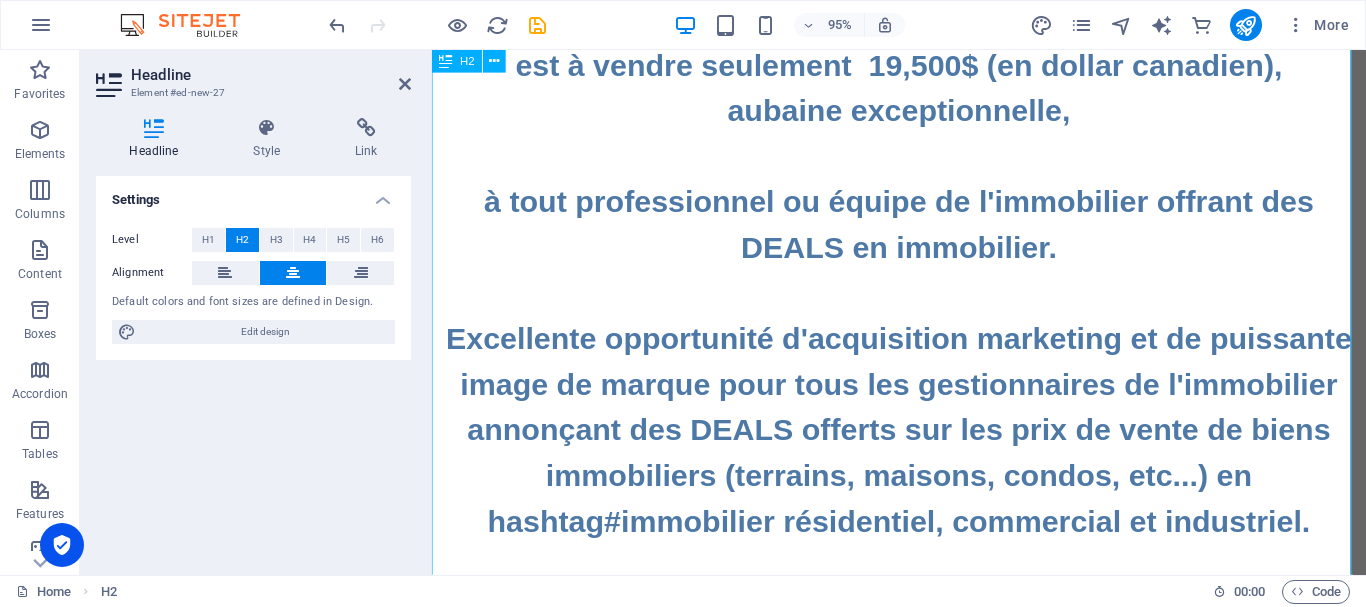 click on "La prestigieuse adresse Internet immobilière ‌ ‌www.IMMOBILIER.DEALS  ‌ ‌est à vendre seulement  19,500$ (en dollar canadien),  ‌aubaine exceptionnelle,  ‌ ‌à tout professionnel ou équipe de l'immobilier offrant des DEALS en immobilier.  ‌ ‌Excellente opportunité d'acquisition marketing et de puissante image de marque pour tous les gestionnaires de l'immobilier annonçant des DEALS offerts sur les prix de vente de biens immobiliers (terrains, maisons, condos, etc...) en hashtag#immobilier résidentiel, commercial et industriel.   Si vous désirez acquérir l'adresse Internet, écrivez-moi dans l'espace Commentaires ci-dessous.   Premier acheteur sérieux arrivé, premier servi." at bounding box center [923, 330] 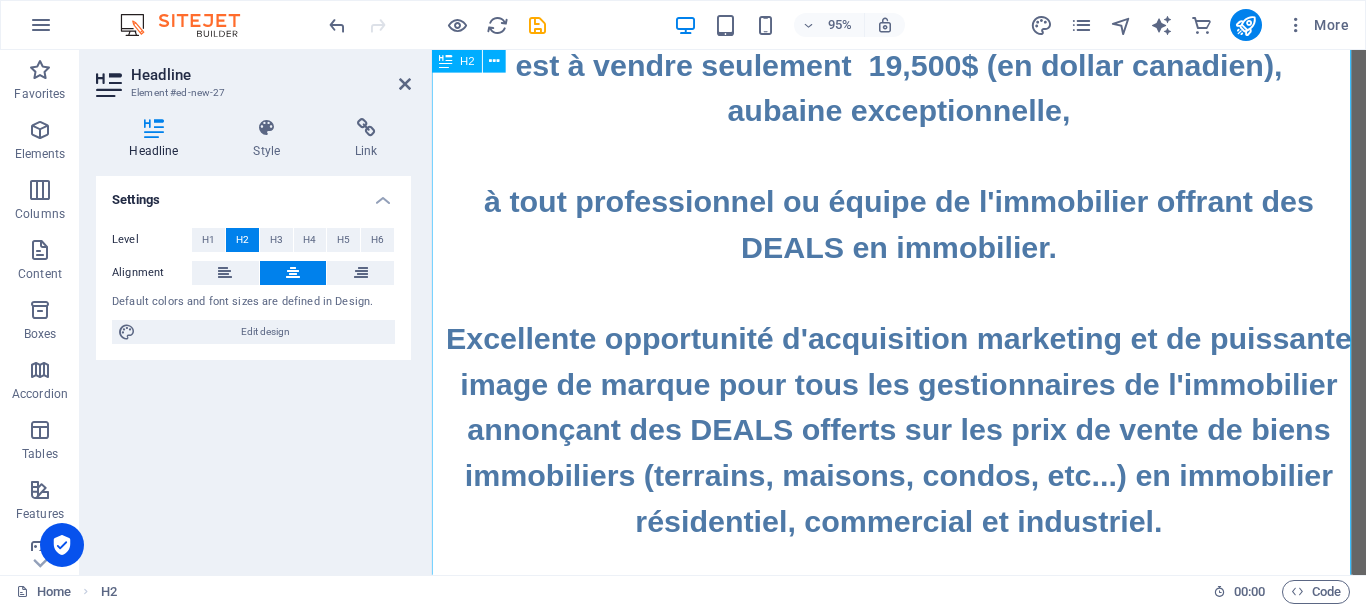 click on "La prestigieuse adresse Internet immobilière ‌ ‌www.IMMOBILIER.DEALS  ‌ ‌est à vendre seulement  19,500$ (en dollar canadien),  ‌aubaine exceptionnelle,  ‌ ‌à tout professionnel ou équipe de l'immobilier offrant des DEALS en immobilier.  ‌ ‌Excellente opportunité d'acquisition marketing et de puissante image de marque pour tous les gestionnaires de l'immobilier annonçant des DEALS offerts sur les prix de vente de biens immobiliers (terrains, maisons, condos, etc...) en immobilier résidentiel, commercial et industriel.   Si vous désirez acquérir l'adresse Internet, écrivez-moi dans l'espace Commentaires ci-dessous.   Premier acheteur sérieux arrivé, premier servi." at bounding box center [923, 330] 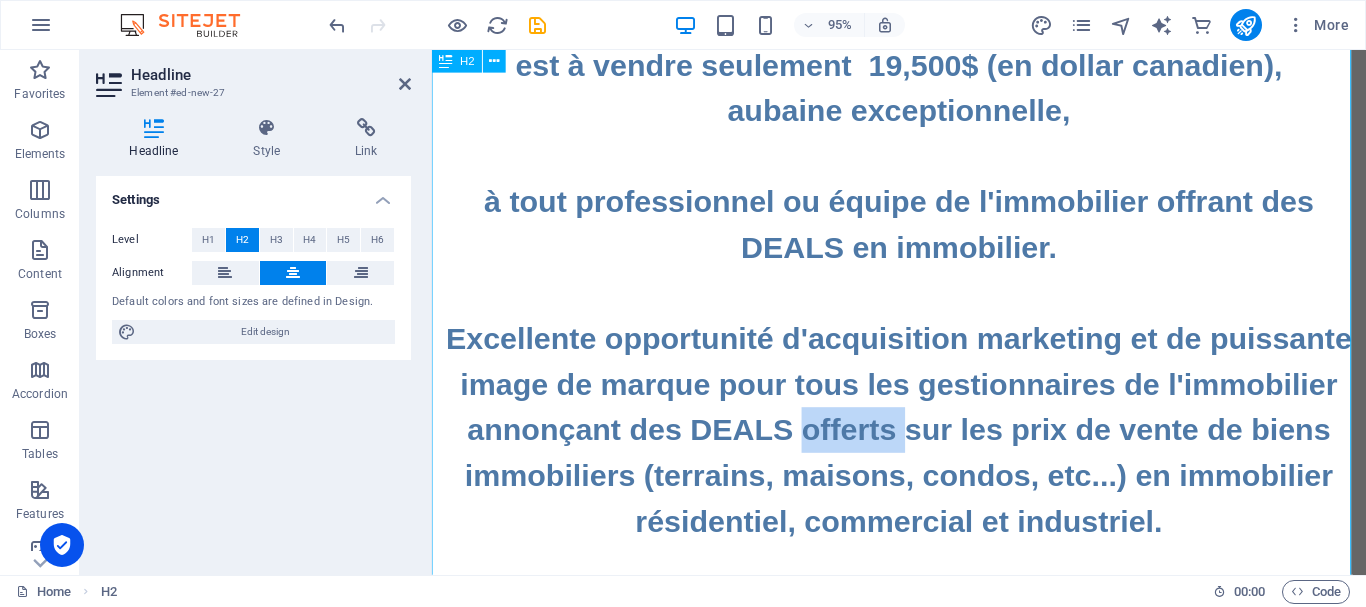click on "La prestigieuse adresse Internet immobilière ‌ ‌www.IMMOBILIER.DEALS  ‌ ‌est à vendre seulement  19,500$ (en dollar canadien),  ‌aubaine exceptionnelle,  ‌ ‌à tout professionnel ou équipe de l'immobilier offrant des DEALS en immobilier.  ‌ ‌Excellente opportunité d'acquisition marketing et de puissante image de marque pour tous les gestionnaires de l'immobilier annonçant des DEALS offerts sur les prix de vente de biens immobiliers (terrains, maisons, condos, etc...) en immobilier résidentiel, commercial et industriel.   Si vous désirez acquérir l'adresse Internet, écrivez-moi dans l'espace Commentaires ci-dessous.   Premier acheteur sérieux arrivé, premier servi." at bounding box center (923, 330) 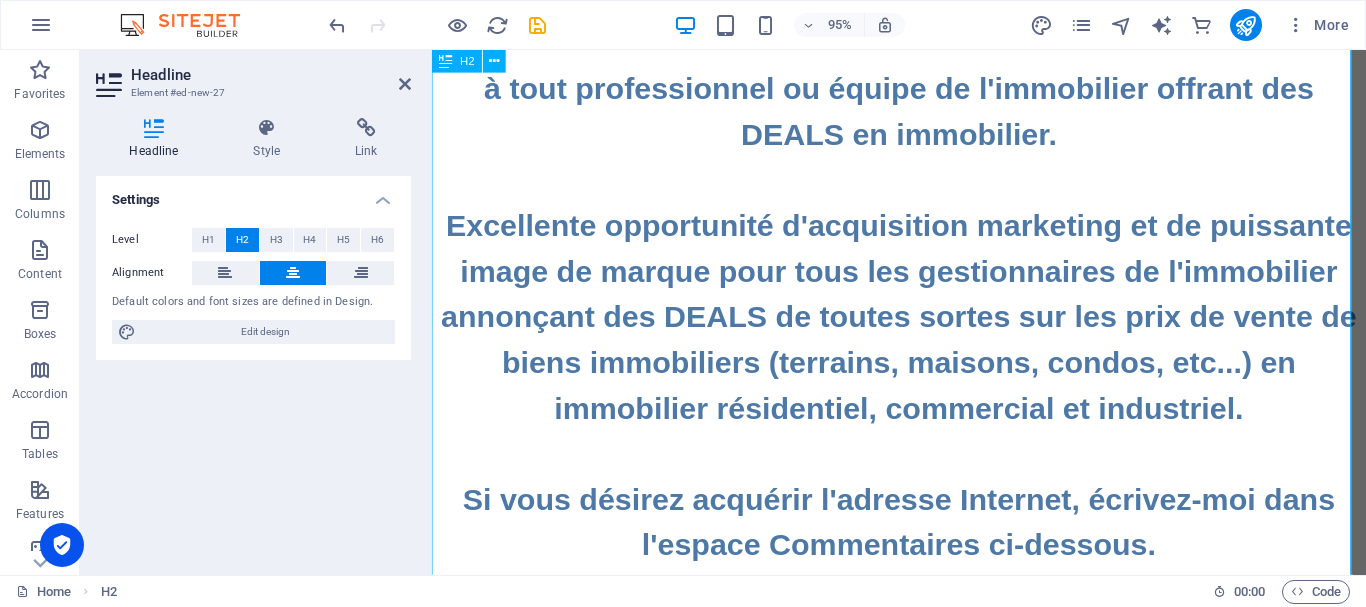 scroll, scrollTop: 400, scrollLeft: 0, axis: vertical 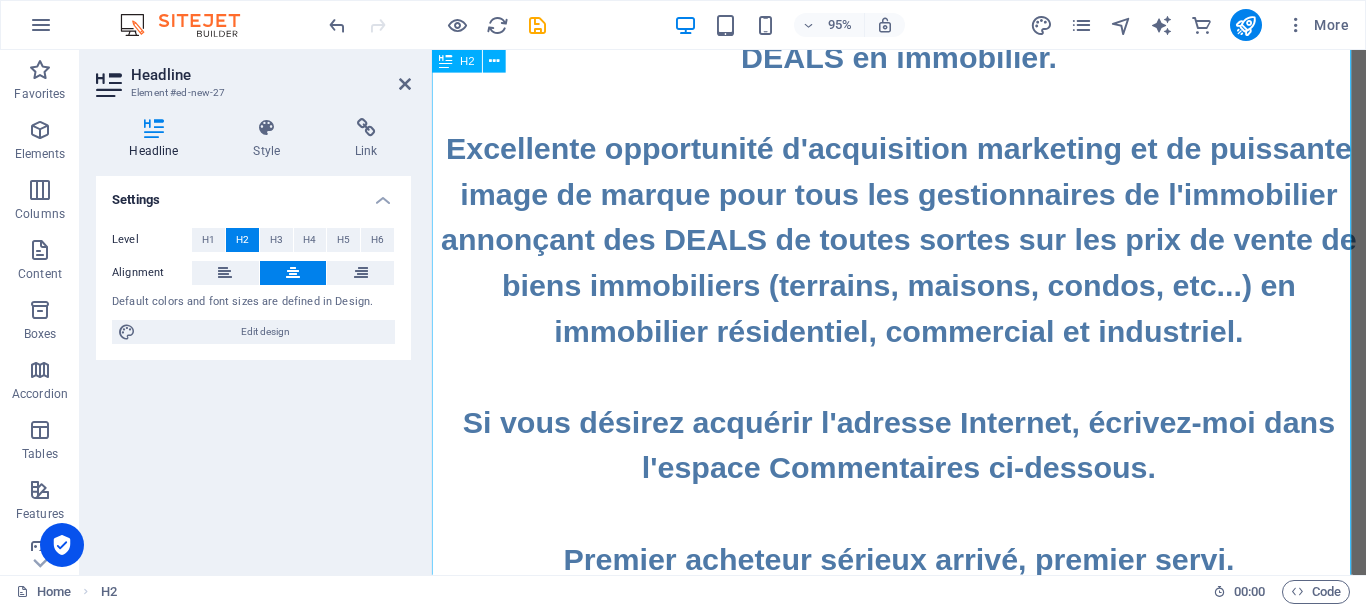 click on "La prestigieuse adresse Internet immobilière ‌ ‌www.IMMOBILIER.DEALS  ‌ ‌est à vendre seulement  19,500$ (en dollar canadien),  ‌aubaine exceptionnelle,  ‌ ‌à tout professionnel ou équipe de l'immobilier offrant des DEALS en immobilier.  ‌ ‌Excellente opportunité d'acquisition marketing et de puissante image de marque pour tous les gestionnaires de l'immobilier annonçant des DEALS de toutes sortes sur les prix de vente de biens immobiliers (terrains, maisons, condos, etc...) en immobilier résidentiel, commercial et industriel.   Si vous désirez acquérir l'adresse Internet, écrivez-moi dans l'espace Commentaires ci-dessous.   Premier acheteur sérieux arrivé, premier servi." at bounding box center [923, 130] 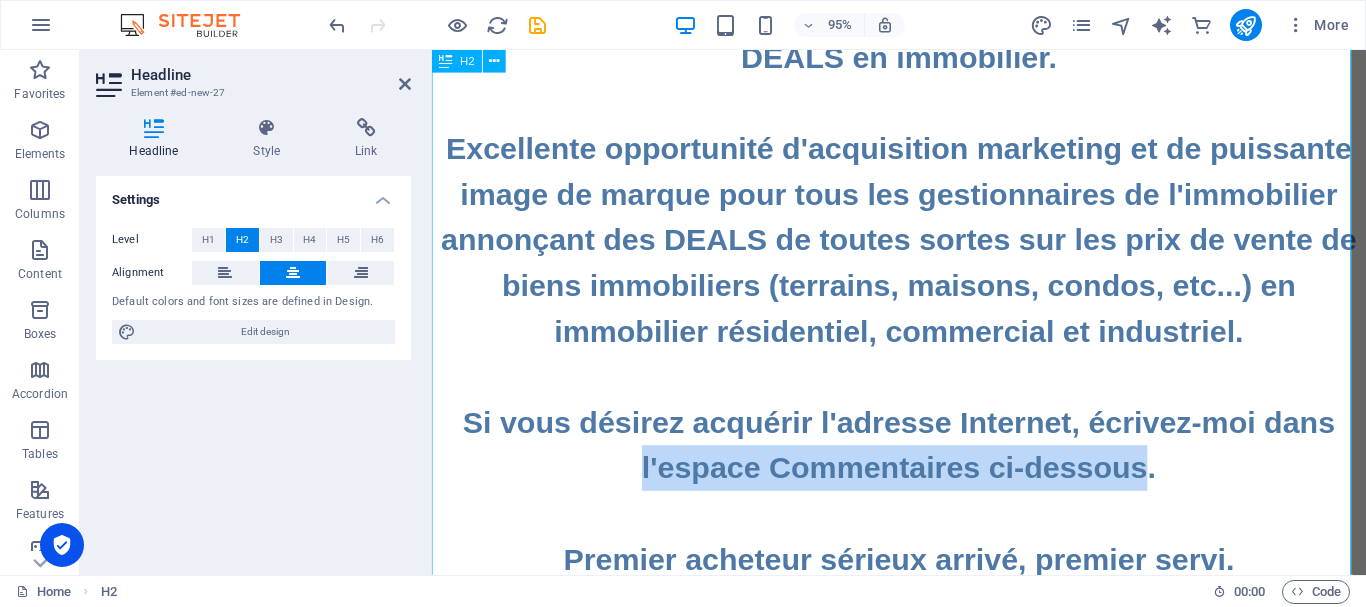 drag, startPoint x: 1178, startPoint y: 489, endPoint x: 638, endPoint y: 501, distance: 540.1333 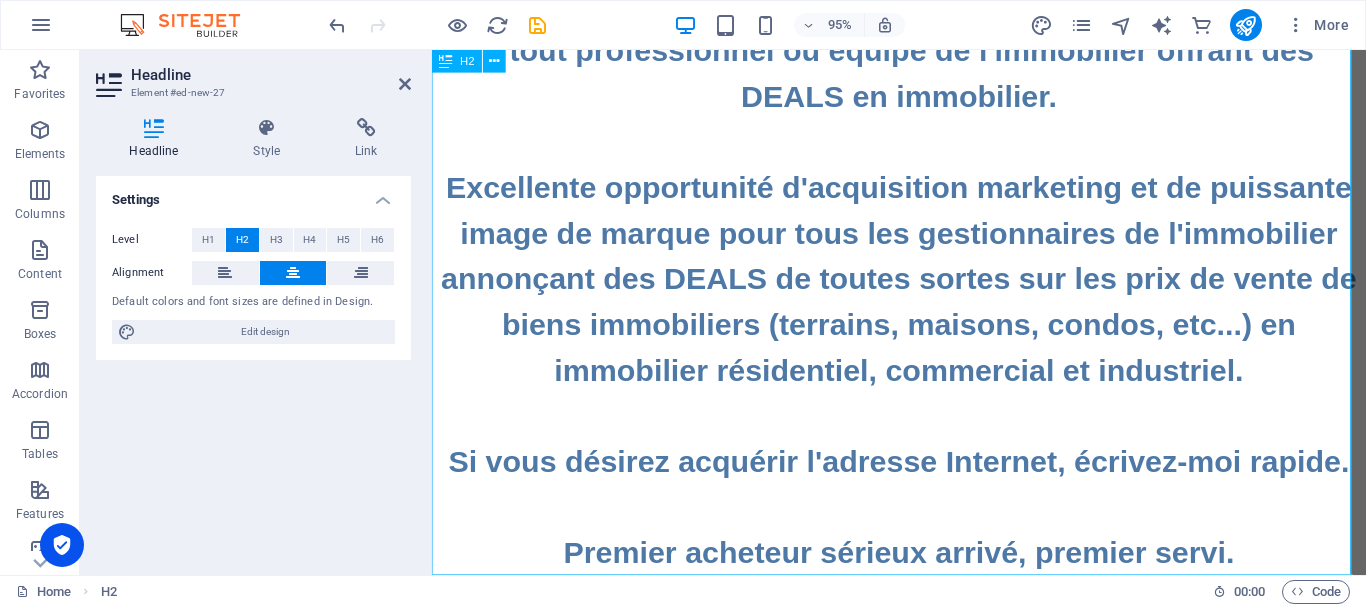 scroll, scrollTop: 400, scrollLeft: 0, axis: vertical 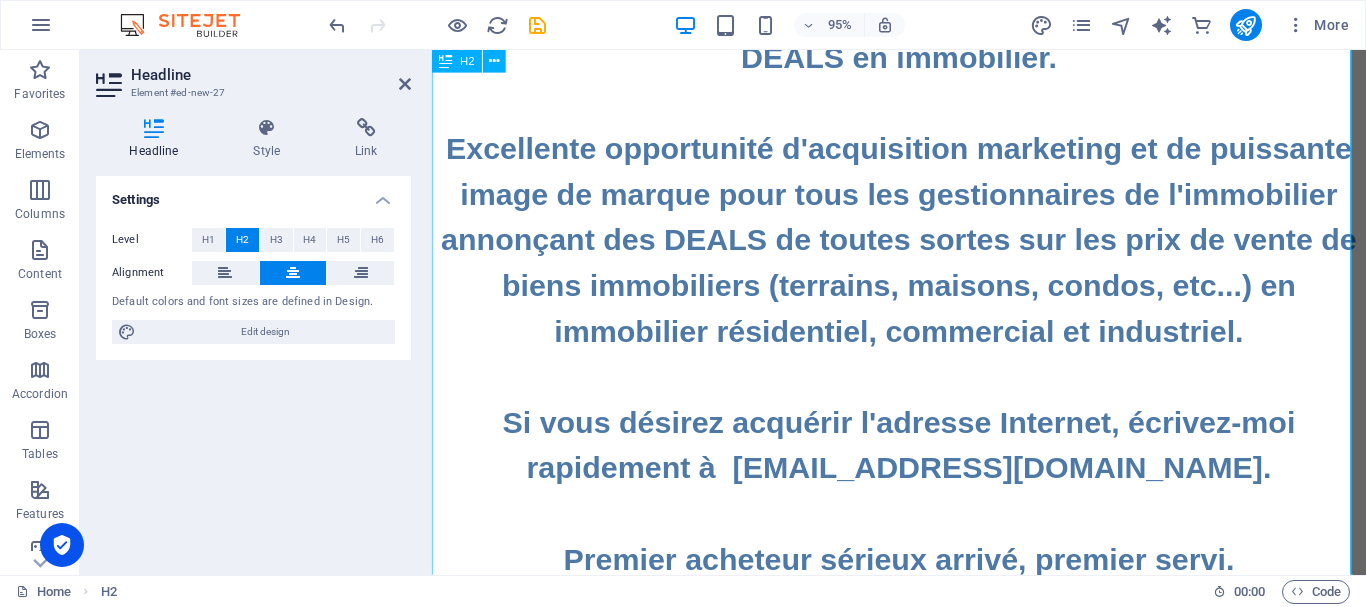 click on "La prestigieuse adresse Internet immobilière ‌ ‌www.IMMOBILIER.DEALS  ‌ ‌est à vendre seulement  19,500$ (en dollar canadien),  ‌aubaine exceptionnelle,  ‌ ‌à tout professionnel ou équipe de l'immobilier offrant des DEALS en immobilier.  ‌ ‌Excellente opportunité d'acquisition marketing et de puissante image de marque pour tous les gestionnaires de l'immobilier annonçant des DEALS de toutes sortes sur les prix de vente de biens immobiliers (terrains, maisons, condos, etc...) en immobilier résidentiel, commercial et industriel.   Si vous désirez acquérir l'adresse Internet, écrivez-moi rapidement à  daniel94199@gmail.com.   Premier acheteur sérieux arrivé, premier servi." at bounding box center [923, 130] 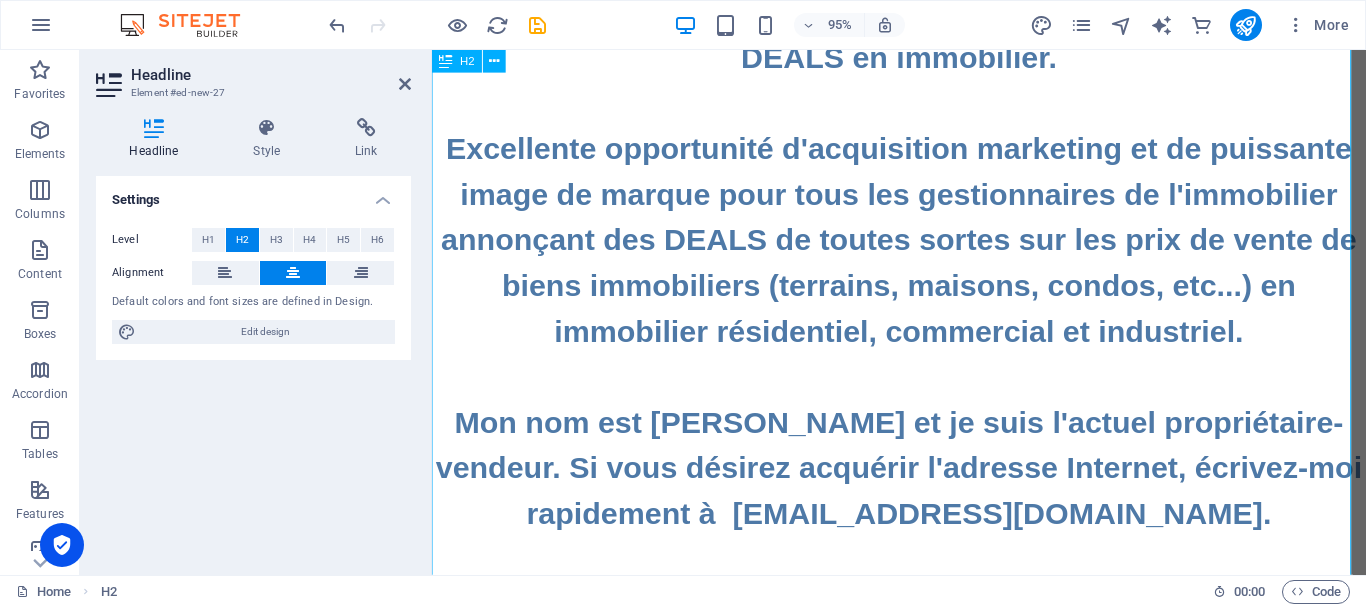 click on "La prestigieuse adresse Internet immobilière ‌ ‌www.IMMOBILIER.DEALS  ‌ ‌est à vendre seulement  19,500$ (en dollar canadien),  ‌aubaine exceptionnelle,  ‌ ‌à tout professionnel ou équipe de l'immobilier offrant des DEALS en immobilier.  ‌ ‌Excellente opportunité d'acquisition marketing et de puissante image de marque pour tous les gestionnaires de l'immobilier annonçant des DEALS de toutes sortes sur les prix de vente de biens immobiliers (terrains, maisons, condos, etc...) en immobilier résidentiel, commercial et industriel.   Mon nom est Daniel et je suis l'actuel propriétaire-vendeur. Si vous désirez acquérir l'adresse Internet, écrivez-moi rapidement à  daniel94199@gmail.com.   Premier acheteur sérieux arrivé, premier servi." at bounding box center (923, 154) 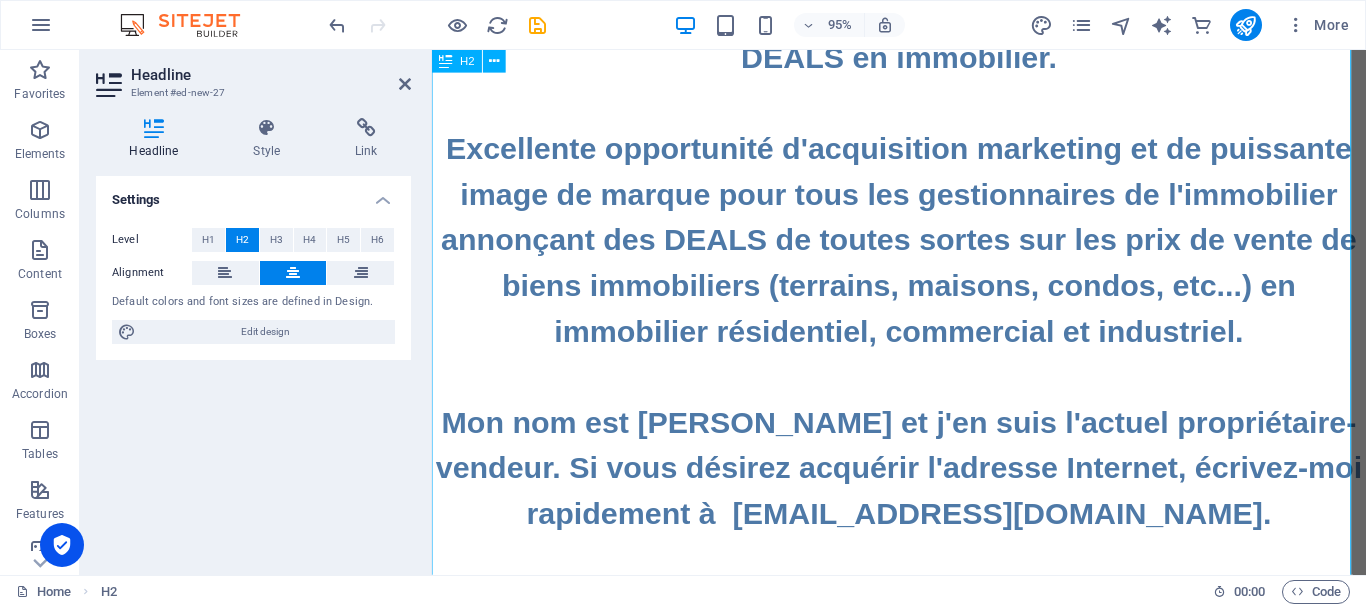 click on "La prestigieuse adresse Internet immobilière ‌ ‌www.IMMOBILIER.DEALS  ‌ ‌est à vendre seulement  19,500$ (en dollar canadien),  ‌aubaine exceptionnelle,  ‌ ‌à tout professionnel ou équipe de l'immobilier offrant des DEALS en immobilier.  ‌ ‌Excellente opportunité d'acquisition marketing et de puissante image de marque pour tous les gestionnaires de l'immobilier annonçant des DEALS de toutes sortes sur les prix de vente de biens immobiliers (terrains, maisons, condos, etc...) en immobilier résidentiel, commercial et industriel.   Mon nom est Daniel et j'en suis l'actuel propriétaire-vendeur. Si vous désirez acquérir l'adresse Internet, écrivez-moi rapidement à  daniel94199@gmail.com.   Premier acheteur sérieux arrivé, premier servi." at bounding box center [923, 154] 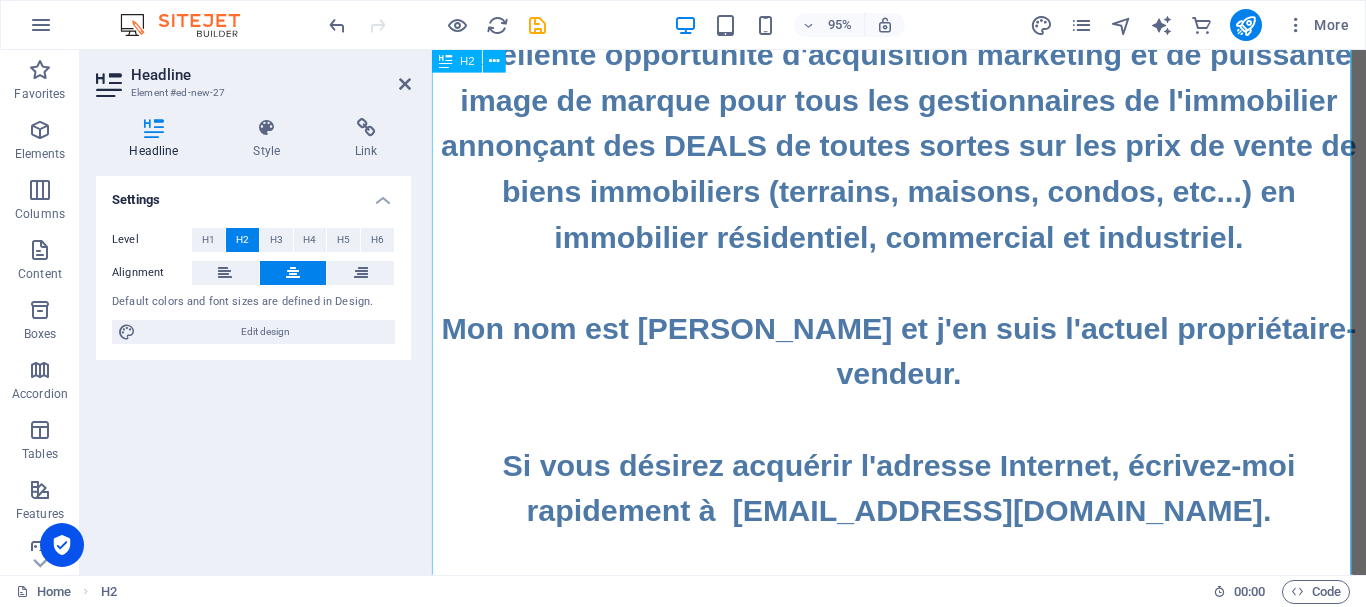 scroll, scrollTop: 503, scrollLeft: 0, axis: vertical 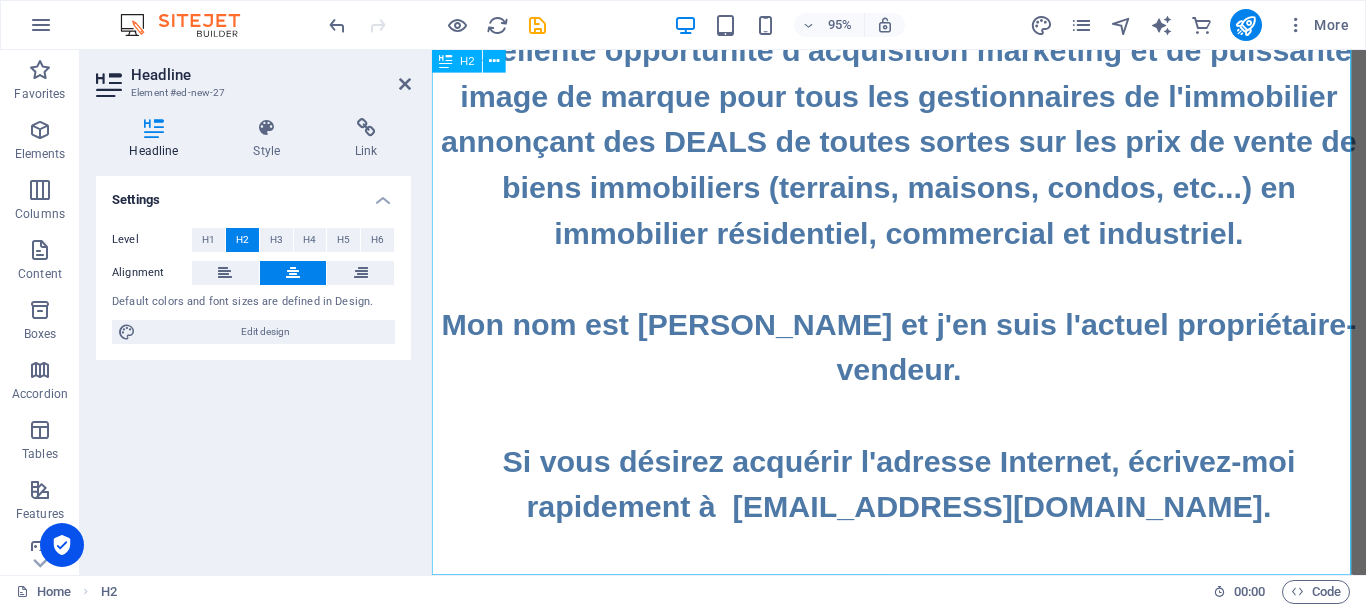 click on "La prestigieuse adresse Internet immobilière ‌ ‌www.IMMOBILIER.DEALS  ‌ ‌est à vendre seulement  19,500$ (en dollar canadien),  ‌aubaine exceptionnelle,  ‌ ‌à tout professionnel ou équipe de l'immobilier offrant des DEALS en immobilier.  ‌ ‌Excellente opportunité d'acquisition marketing et de puissante image de marque pour tous les gestionnaires de l'immobilier annonçant des DEALS de toutes sortes sur les prix de vente de biens immobiliers (terrains, maisons, condos, etc...) en immobilier résidentiel, commercial et industriel.   Mon nom est Daniel et j'en suis l'actuel propriétaire-vendeur.  ‌ ‌Si vous désirez acquérir l'adresse Internet, écrivez-moi rapidement à  daniel94199@gmail.com.   Premier acheteur sérieux arrivé, premier servi." at bounding box center [923, 99] 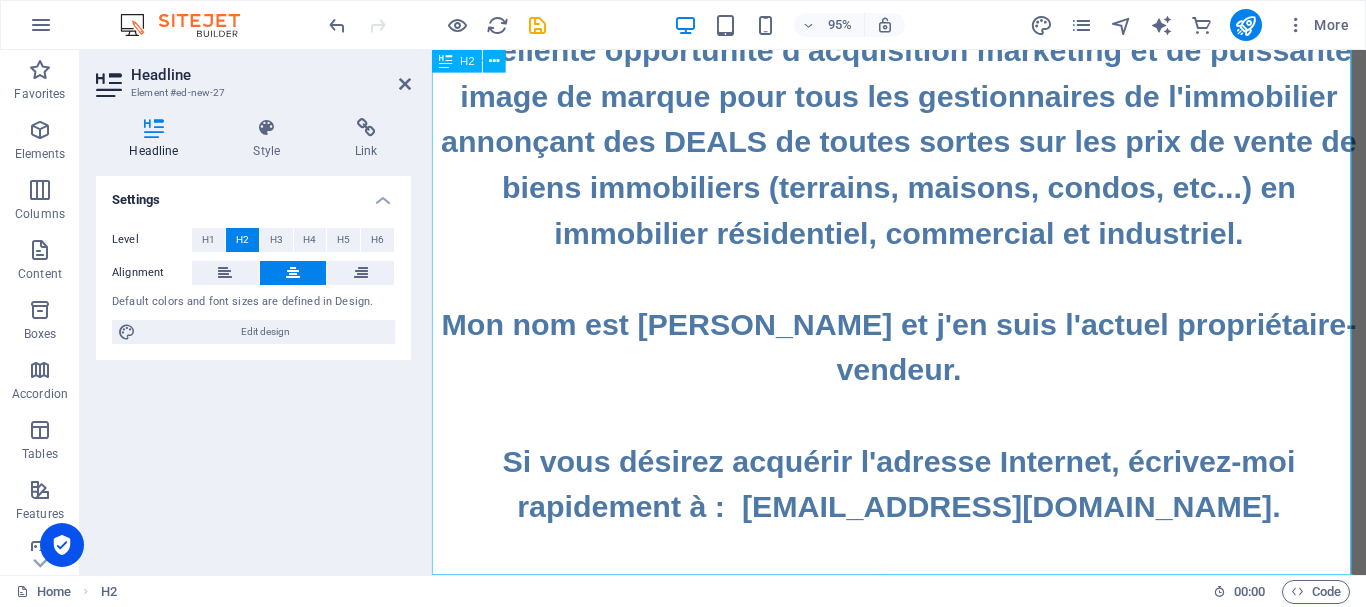 click on "La prestigieuse adresse Internet immobilière ‌ ‌www.IMMOBILIER.DEALS  ‌ ‌est à vendre seulement  19,500$ (en dollar canadien),  ‌aubaine exceptionnelle,  ‌ ‌à tout professionnel ou équipe de l'immobilier offrant des DEALS en immobilier.  ‌ ‌Excellente opportunité d'acquisition marketing et de puissante image de marque pour tous les gestionnaires de l'immobilier annonçant des DEALS de toutes sortes sur les prix de vente de biens immobiliers (terrains, maisons, condos, etc...) en immobilier résidentiel, commercial et industriel.   Mon nom est Daniel et j'en suis l'actuel propriétaire-vendeur.  ‌ ‌Si vous désirez acquérir l'adresse Internet, écrivez-moi rapidement à :  daniel94199@gmail.com.   Premier acheteur sérieux arrivé, premier servi." at bounding box center (923, 99) 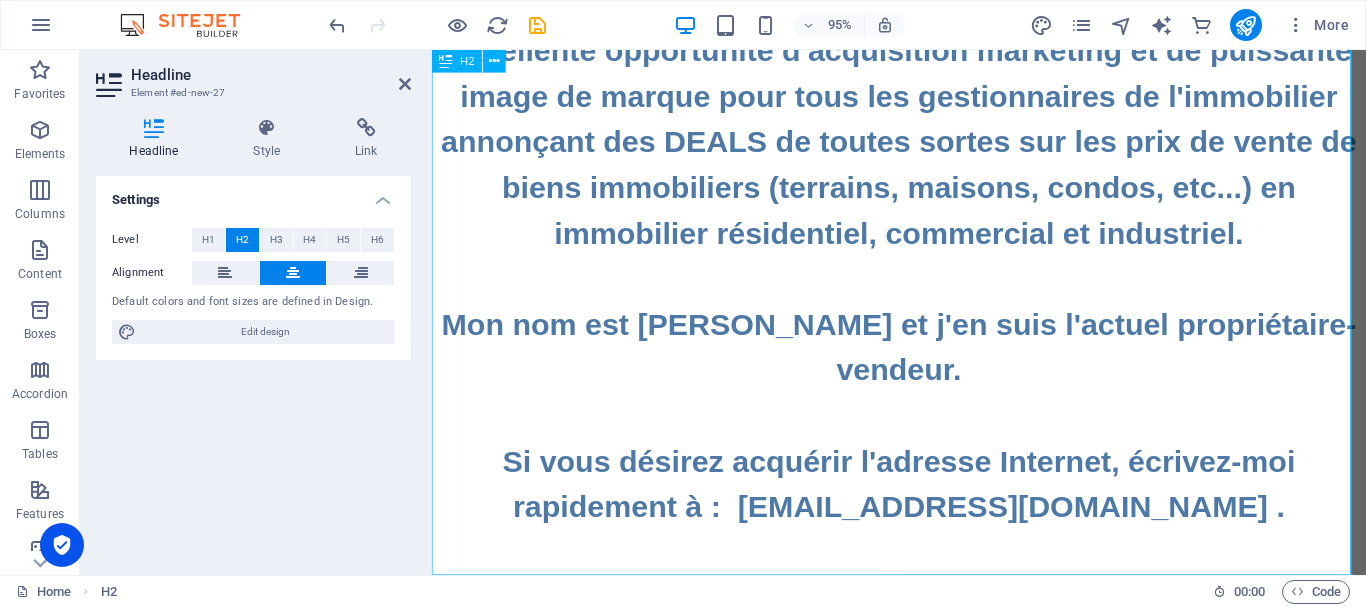 click on "La prestigieuse adresse Internet immobilière ‌ ‌www.IMMOBILIER.DEALS  ‌ ‌est à vendre seulement  19,500$ (en dollar canadien),  ‌aubaine exceptionnelle,  ‌ ‌à tout professionnel ou équipe de l'immobilier offrant des DEALS en immobilier.  ‌ ‌Excellente opportunité d'acquisition marketing et de puissante image de marque pour tous les gestionnaires de l'immobilier annonçant des DEALS de toutes sortes sur les prix de vente de biens immobiliers (terrains, maisons, condos, etc...) en immobilier résidentiel, commercial et industriel.   Mon nom est Daniel et j'en suis l'actuel propriétaire-vendeur.  ‌ ‌Si vous désirez acquérir l'adresse Internet, écrivez-moi rapidement à :  daniel94199@gmail.com .   Premier acheteur sérieux arrivé, premier servi." at bounding box center (923, 99) 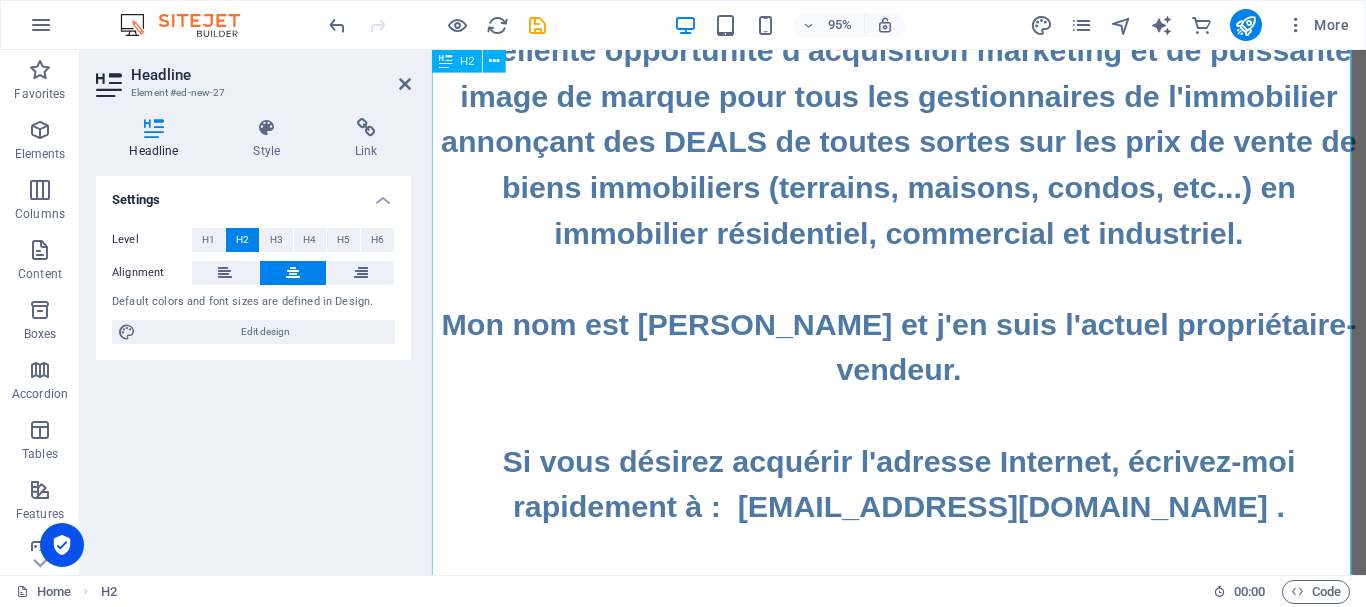 scroll, scrollTop: 695, scrollLeft: 0, axis: vertical 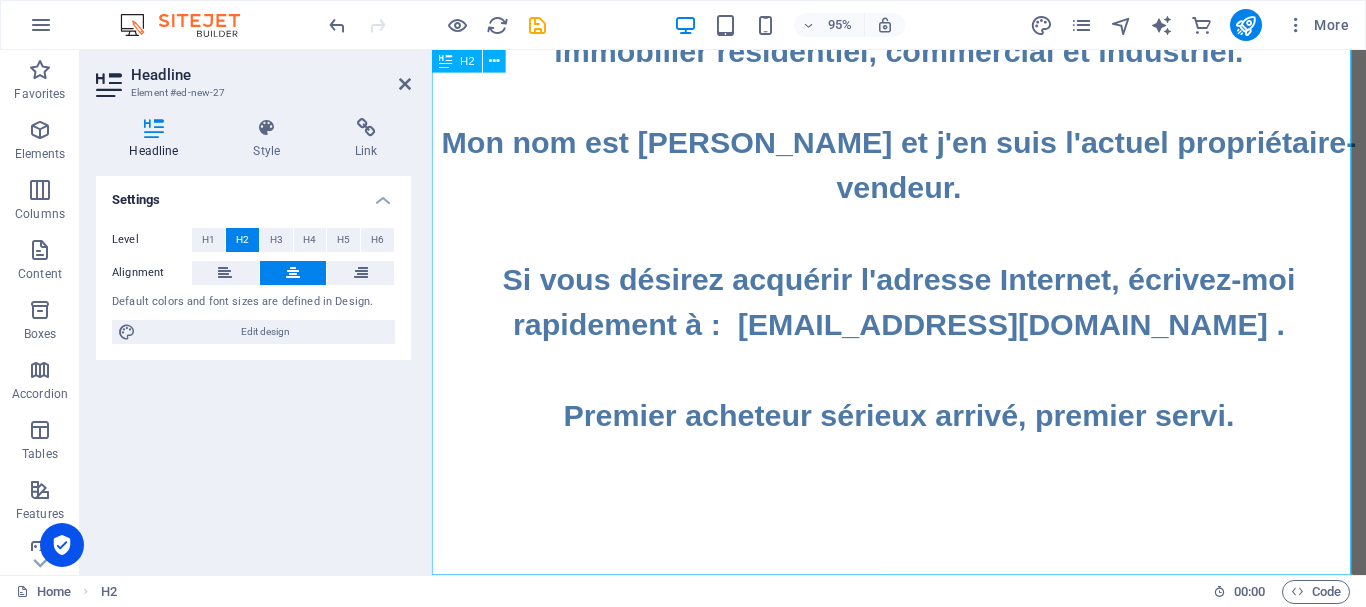 click on "La prestigieuse adresse Internet immobilière ‌ ‌www.IMMOBILIER.DEALS  ‌ ‌est à vendre seulement  19,500$ (en dollar canadien),  ‌aubaine exceptionnelle,  ‌ ‌à tout professionnel ou équipe de l'immobilier offrant des DEALS en immobilier.  ‌ ‌Excellente opportunité d'acquisition marketing et de puissante image de marque pour tous les gestionnaires de l'immobilier annonçant des DEALS de toutes sortes sur les prix de vente de biens immobiliers (terrains, maisons, condos, etc...) en immobilier résidentiel, commercial et industriel.   Mon nom est Daniel et j'en suis l'actuel propriétaire-vendeur.  ‌ ‌Si vous désirez acquérir l'adresse Internet, écrivez-moi rapidement à :  daniel94199@gmail.com .   Premier acheteur sérieux arrivé, premier servi. ‌ ‌ ‌ ‌" at bounding box center (923, 3) 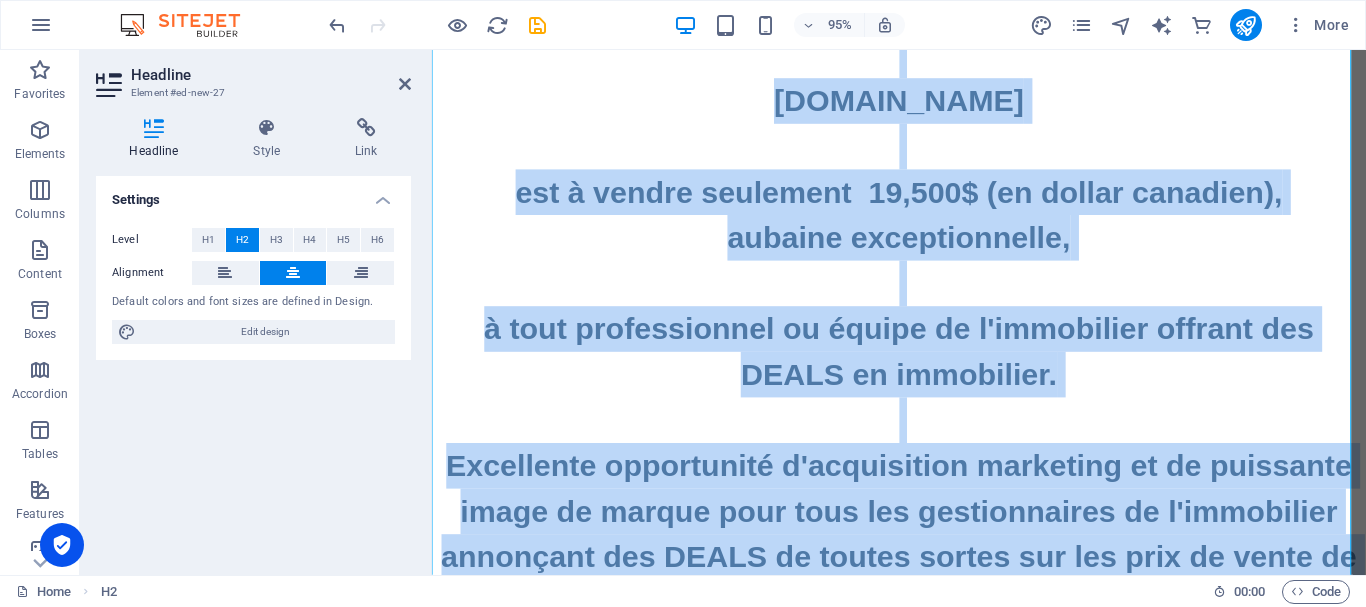 scroll, scrollTop: 0, scrollLeft: 0, axis: both 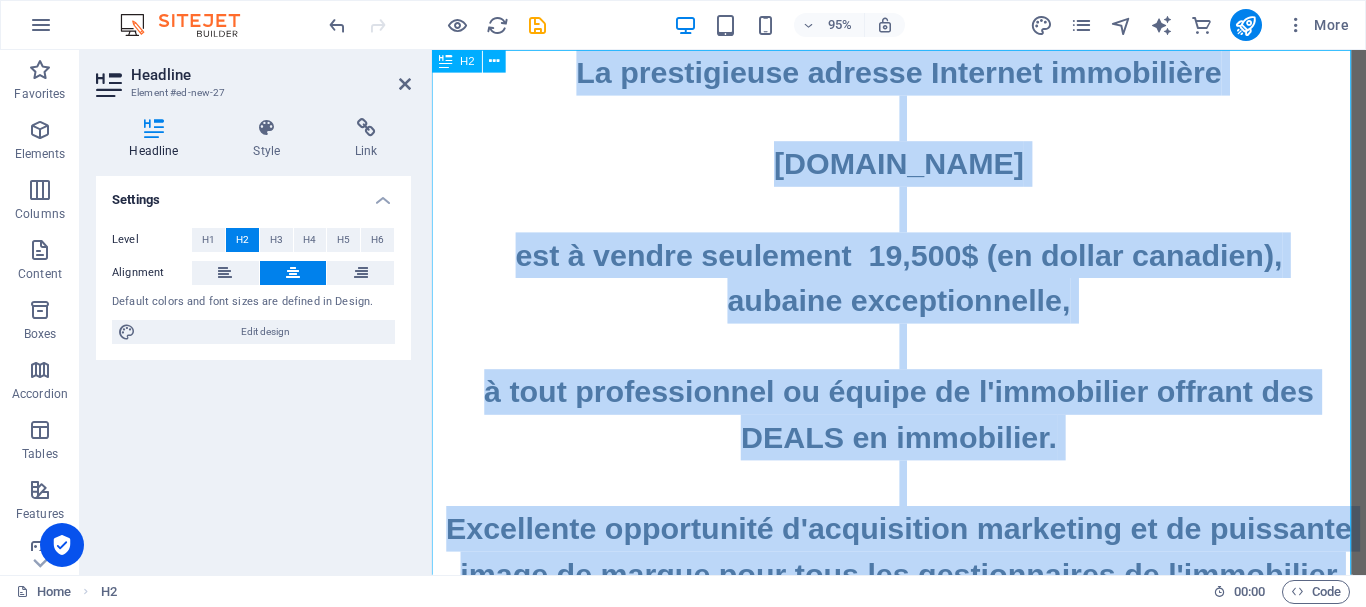 drag, startPoint x: 948, startPoint y: 484, endPoint x: 571, endPoint y: 77, distance: 554.7774 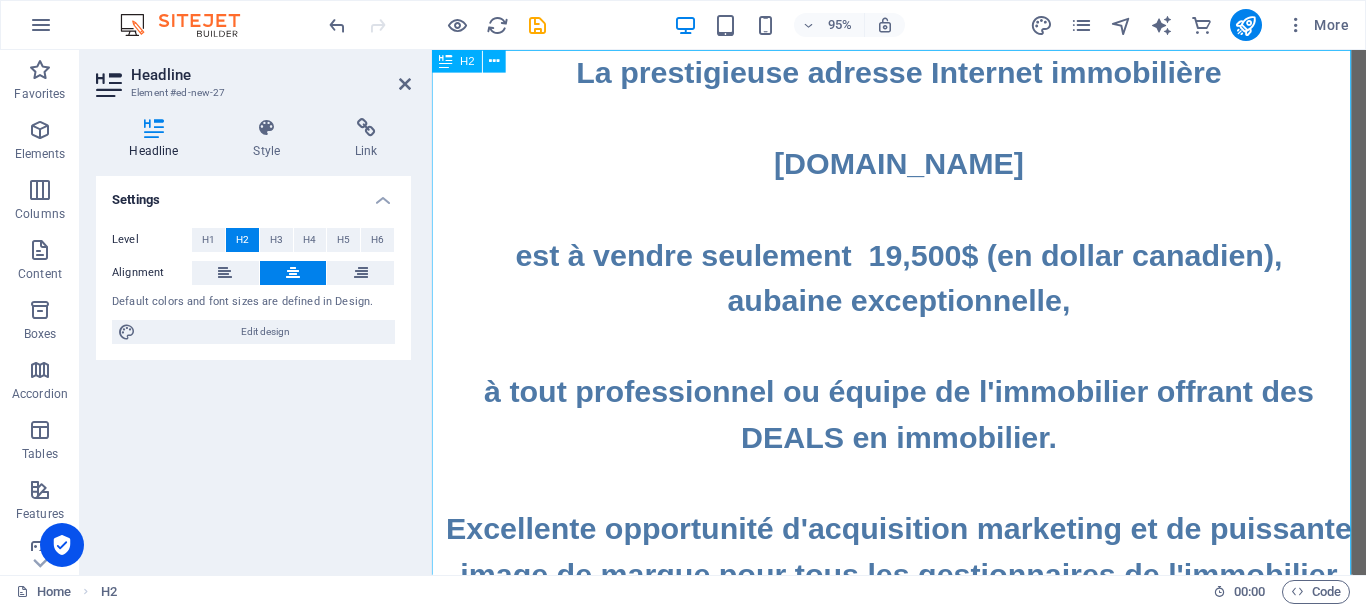 click on "La prestigieuse adresse Internet immobilière ‌ ‌www.IMMOBILIER.DEALS  ‌ ‌est à vendre seulement  19,500$ (en dollar canadien),  ‌aubaine exceptionnelle,  ‌ ‌à tout professionnel ou équipe de l'immobilier offrant des DEALS en immobilier.  ‌ ‌Excellente opportunité d'acquisition marketing et de puissante image de marque pour tous les gestionnaires de l'immobilier annonçant des DEALS de toutes sortes sur les prix de vente de biens immobiliers (terrains, maisons, condos, etc...) en immobilier résidentiel, commercial et industriel.   Mon nom est Daniel et j'en suis l'actuel propriétaire-vendeur.  ‌ ‌Si vous désirez acquérir l'adresse Internet, écrivez-moi rapidement à :  daniel94199@gmail.com .   Premier acheteur sérieux arrivé, premier servi. ‌ ‌ ‌ ‌" at bounding box center (923, 698) 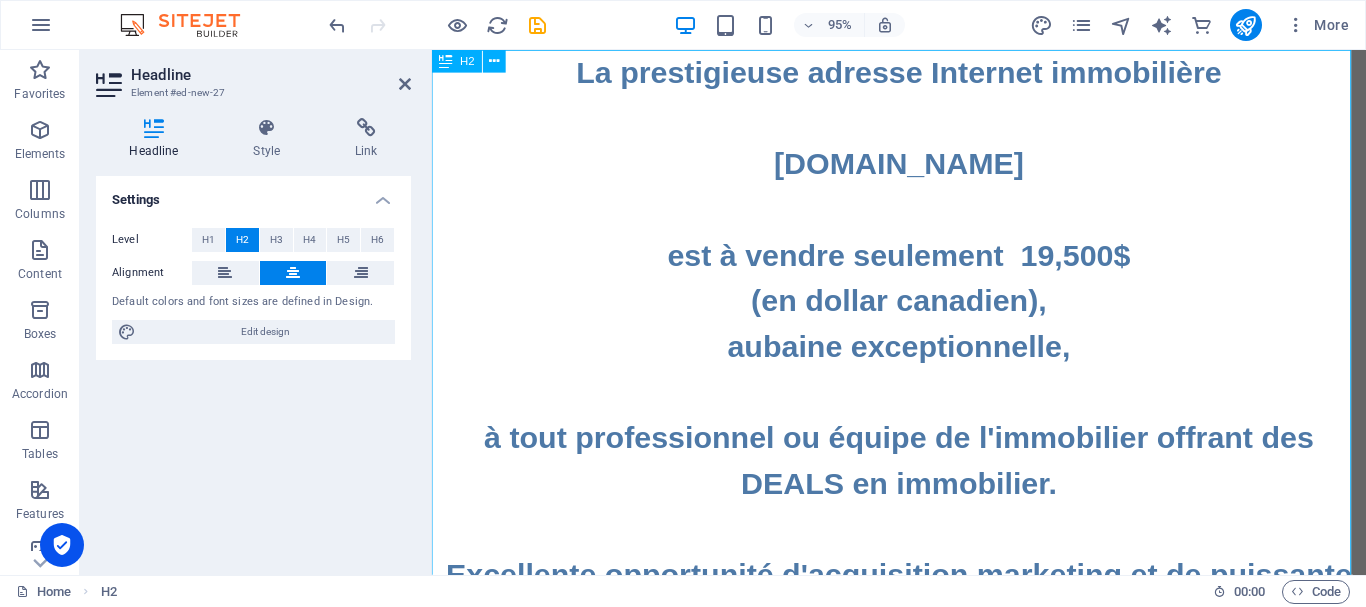 click on "La prestigieuse adresse Internet immobilière ‌ ‌www.IMMOBILIER.DEALS  ‌ ‌est à vendre seulement  19,500$  ‌(en dollar canadien),  ‌aubaine exceptionnelle,  ‌ ‌à tout professionnel ou équipe de l'immobilier offrant des DEALS en immobilier.  ‌ ‌Excellente opportunité d'acquisition marketing et de puissante image de marque pour tous les gestionnaires de l'immobilier annonçant des DEALS de toutes sortes sur les prix de vente de biens immobiliers (terrains, maisons, condos, etc...) en immobilier résidentiel, commercial et industriel.   Mon nom est Daniel et j'en suis l'actuel propriétaire-vendeur.  ‌ ‌Si vous désirez acquérir l'adresse Internet, écrivez-moi rapidement à :  daniel94199@gmail.com .   Premier acheteur sérieux arrivé, premier servi. ‌ ‌ ‌ ‌" at bounding box center (923, 722) 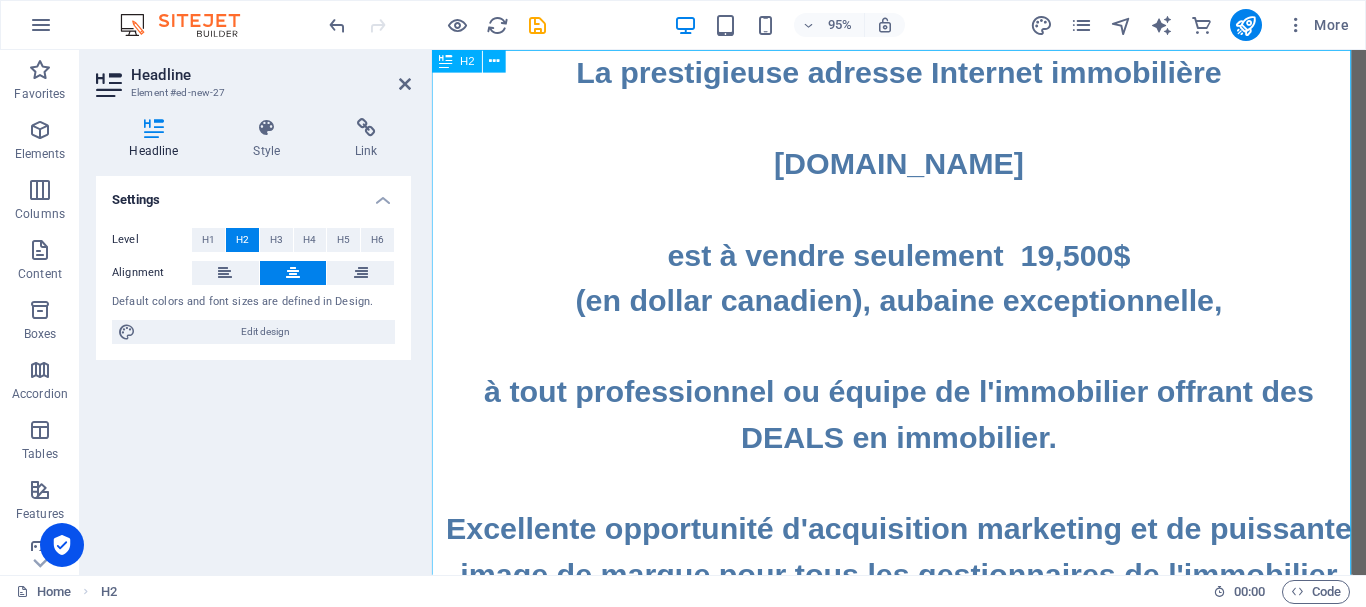 click on "La prestigieuse adresse Internet immobilière ‌ ‌www.IMMOBILIER.DEALS  ‌ ‌est à vendre seulement  19,500$  ‌(en dollar canadien), aubaine exceptionnelle,  ‌ ‌à tout professionnel ou équipe de l'immobilier offrant des DEALS en immobilier.  ‌ ‌Excellente opportunité d'acquisition marketing et de puissante image de marque pour tous les gestionnaires de l'immobilier annonçant des DEALS de toutes sortes sur les prix de vente de biens immobiliers (terrains, maisons, condos, etc...) en immobilier résidentiel, commercial et industriel.   Mon nom est Daniel et j'en suis l'actuel propriétaire-vendeur.  ‌ ‌Si vous désirez acquérir l'adresse Internet, écrivez-moi rapidement à :  daniel94199@gmail.com .   Premier acheteur sérieux arrivé, premier servi. ‌ ‌ ‌ ‌" at bounding box center (923, 698) 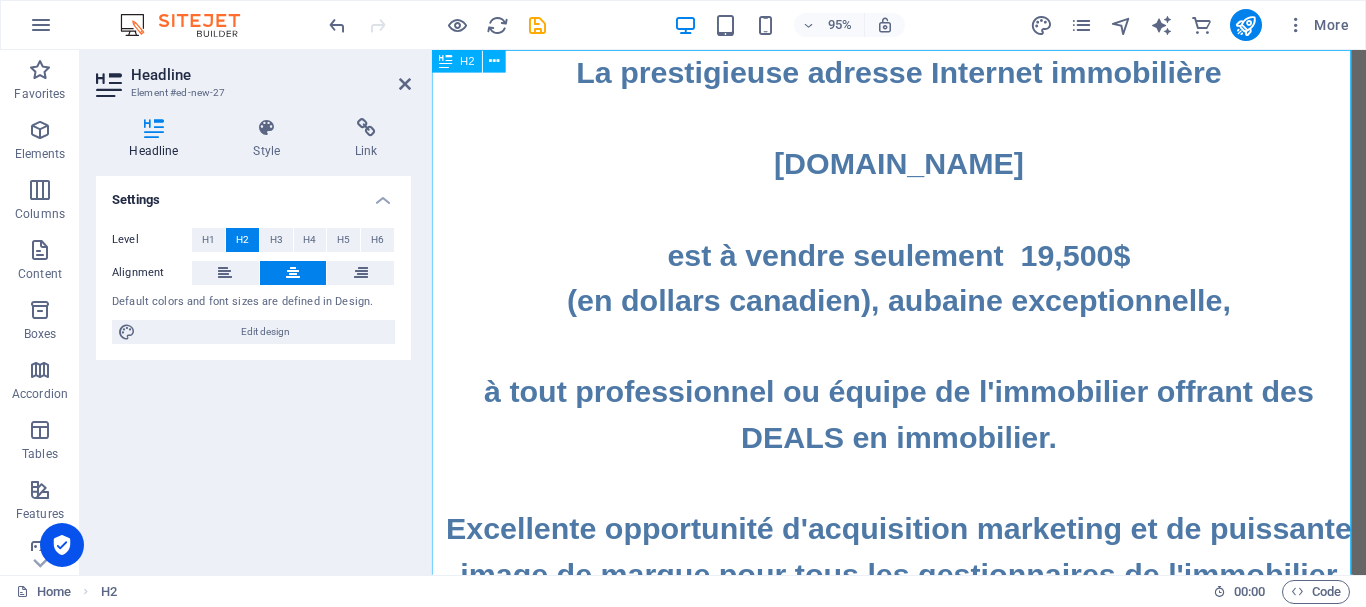 click on "La prestigieuse adresse Internet immobilière ‌ ‌www.IMMOBILIER.DEALS  ‌ ‌est à vendre seulement  19,500$  ‌(en dollars canadien), aubaine exceptionnelle,  ‌ ‌à tout professionnel ou équipe de l'immobilier offrant des DEALS en immobilier.  ‌ ‌Excellente opportunité d'acquisition marketing et de puissante image de marque pour tous les gestionnaires de l'immobilier annonçant des DEALS de toutes sortes sur les prix de vente de biens immobiliers (terrains, maisons, condos, etc...) en immobilier résidentiel, commercial et industriel.   Mon nom est Daniel et j'en suis l'actuel propriétaire-vendeur.  ‌ ‌Si vous désirez acquérir l'adresse Internet, écrivez-moi rapidement à :  daniel94199@gmail.com .   Premier acheteur sérieux arrivé, premier servi. ‌ ‌ ‌ ‌" at bounding box center [923, 698] 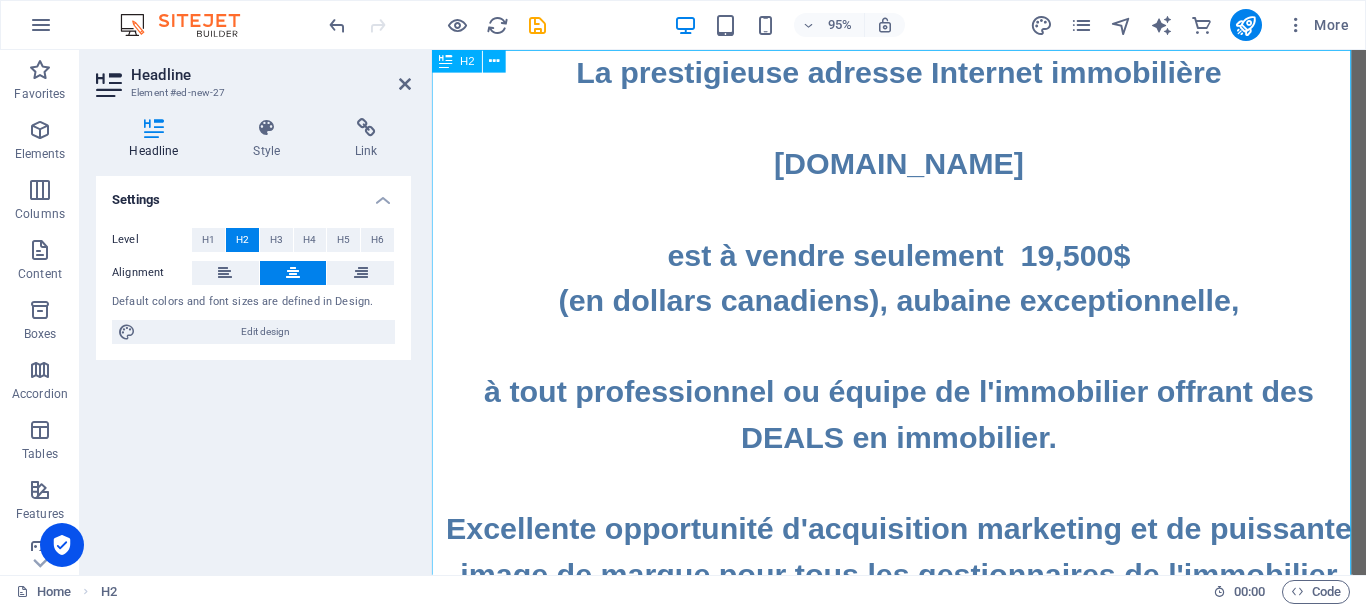 click on "La prestigieuse adresse Internet immobilière ‌ ‌www.IMMOBILIER.DEALS  ‌ ‌est à vendre seulement  19,500$  ‌(en dollars canadiens), aubaine exceptionnelle,  ‌ ‌à tout professionnel ou équipe de l'immobilier offrant des DEALS en immobilier.  ‌ ‌Excellente opportunité d'acquisition marketing et de puissante image de marque pour tous les gestionnaires de l'immobilier annonçant des DEALS de toutes sortes sur les prix de vente de biens immobiliers (terrains, maisons, condos, etc...) en immobilier résidentiel, commercial et industriel.   Mon nom est Daniel et j'en suis l'actuel propriétaire-vendeur.  ‌ ‌Si vous désirez acquérir l'adresse Internet, écrivez-moi rapidement à :  daniel94199@gmail.com .   Premier acheteur sérieux arrivé, premier servi. ‌ ‌ ‌ ‌" at bounding box center [923, 698] 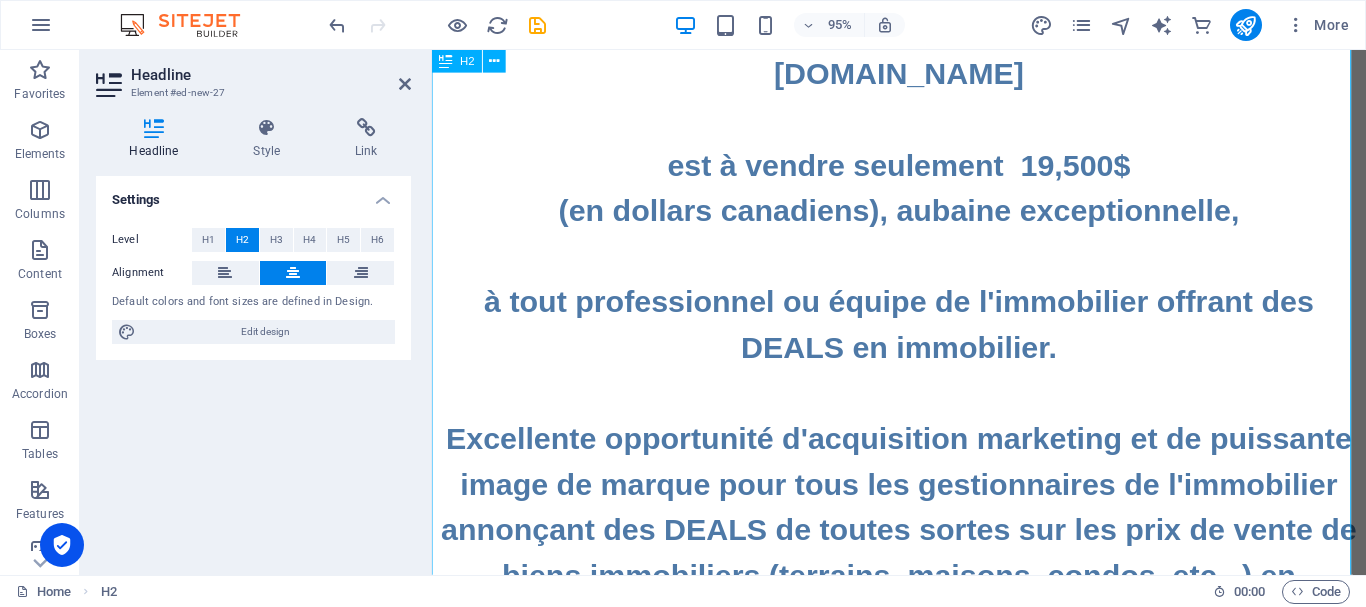 scroll, scrollTop: 0, scrollLeft: 0, axis: both 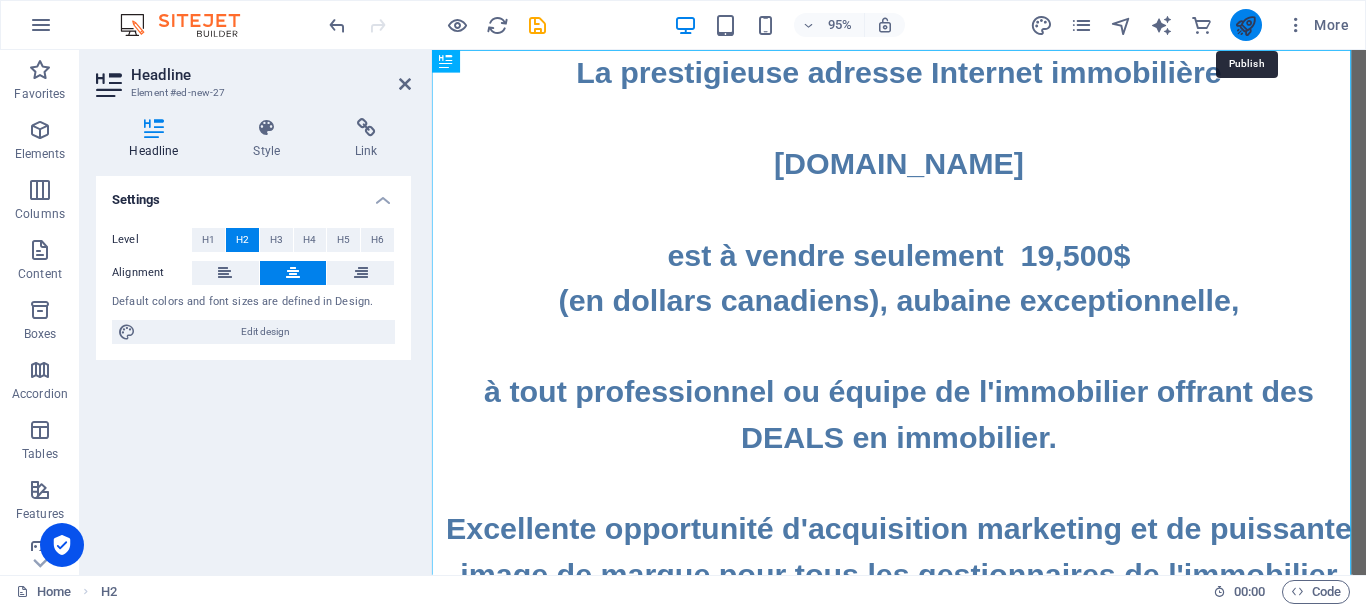 click at bounding box center [1245, 25] 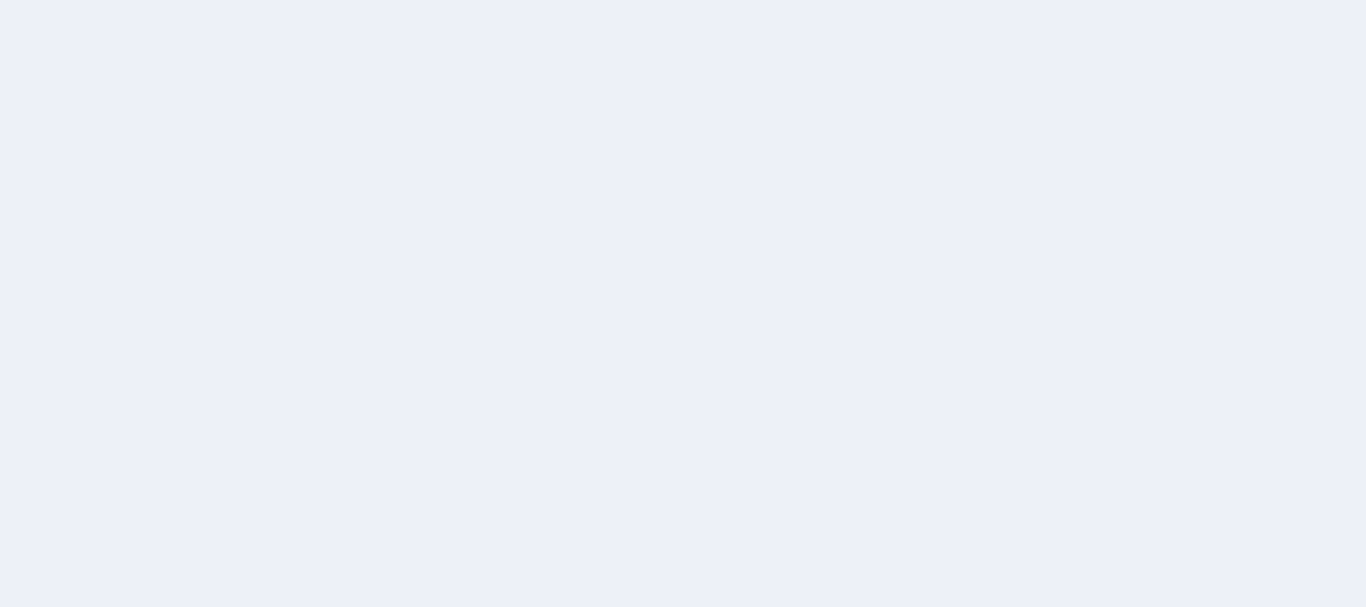 scroll, scrollTop: 0, scrollLeft: 0, axis: both 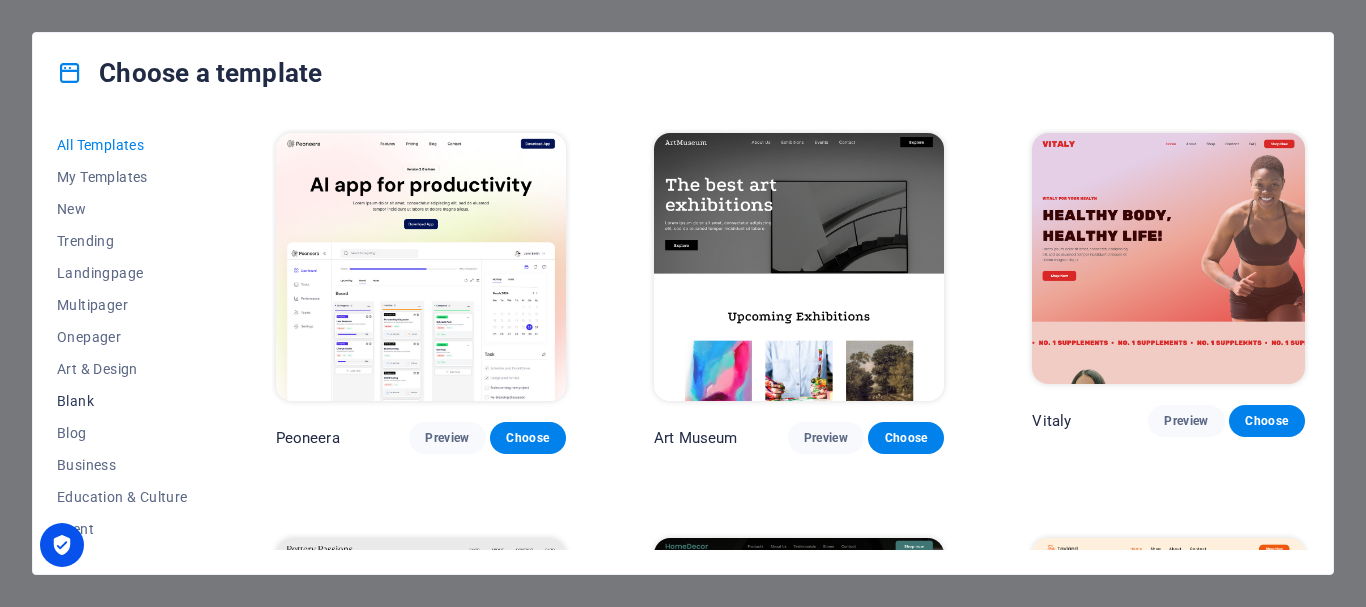 click on "Blank" at bounding box center [122, 401] 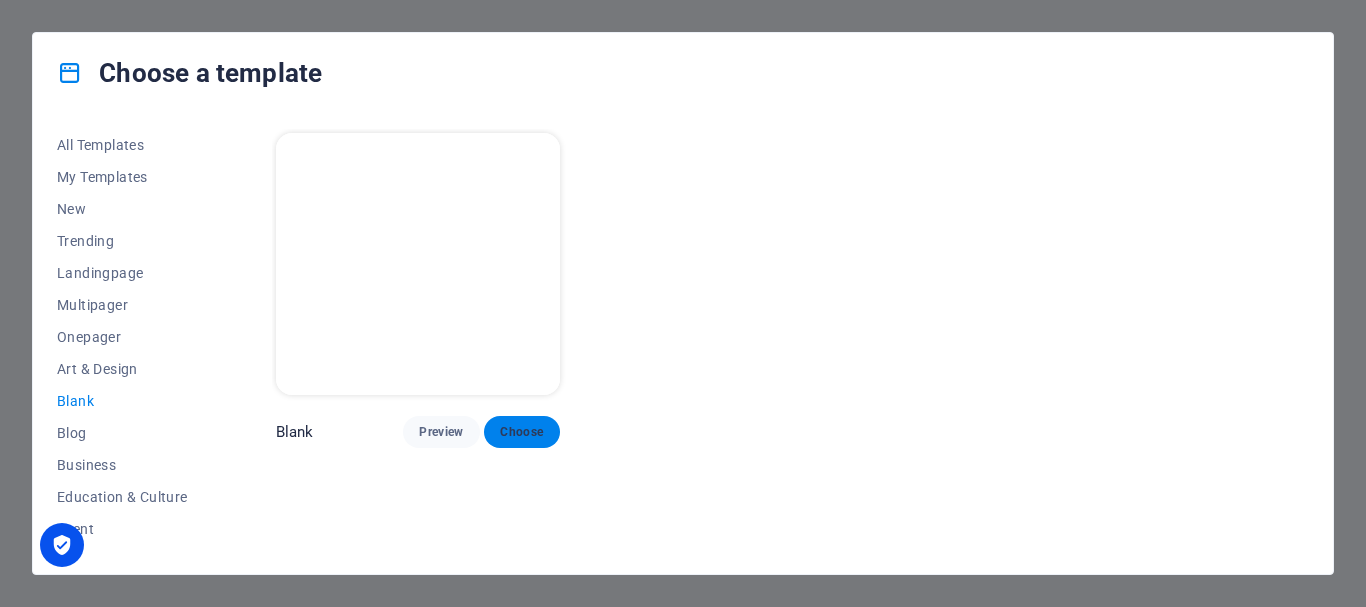 click on "Choose" at bounding box center (522, 432) 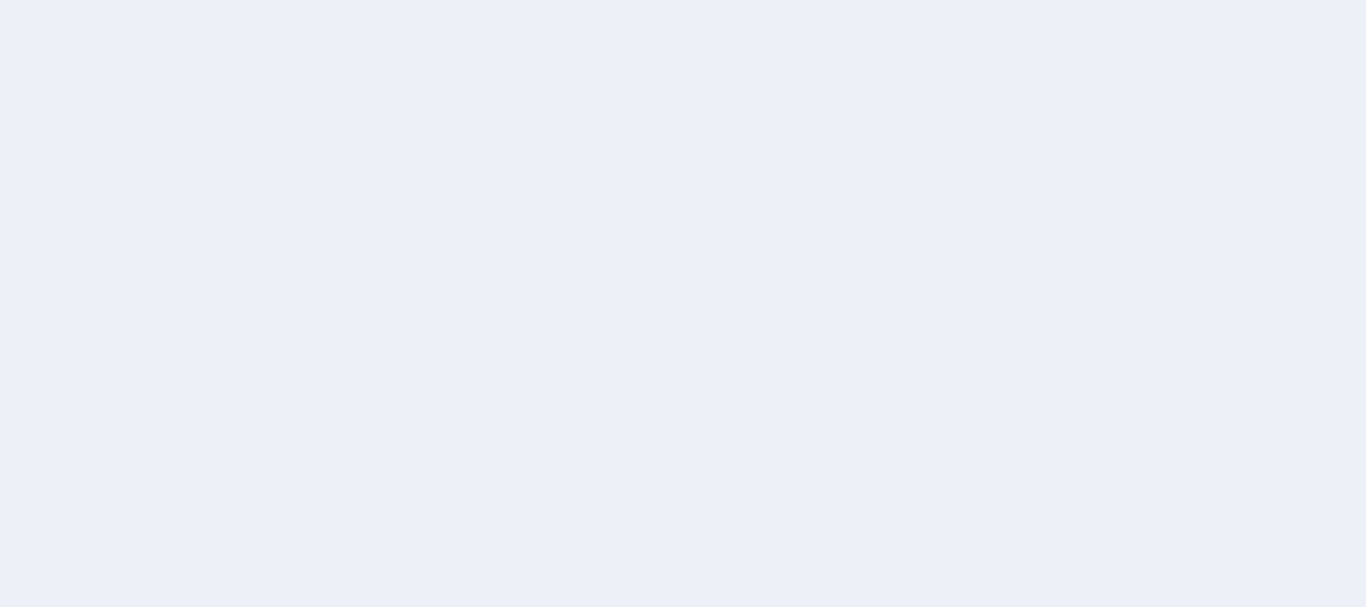scroll, scrollTop: 0, scrollLeft: 0, axis: both 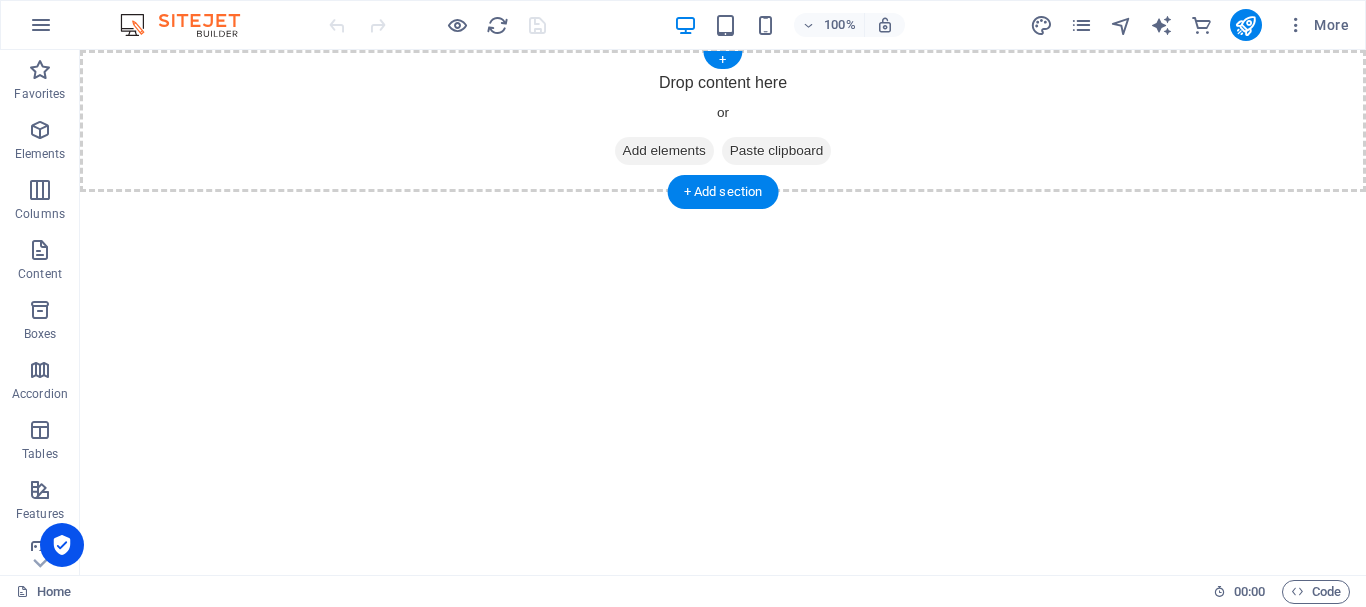 click on "Add elements" at bounding box center [664, 151] 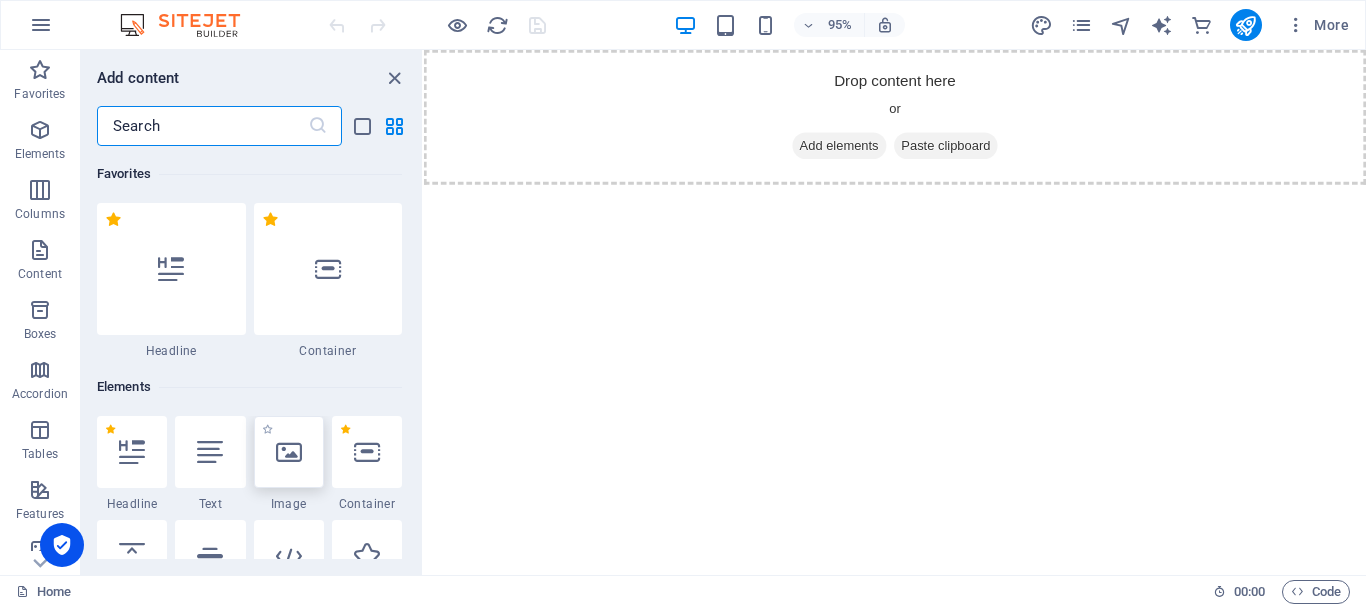 click at bounding box center [289, 452] 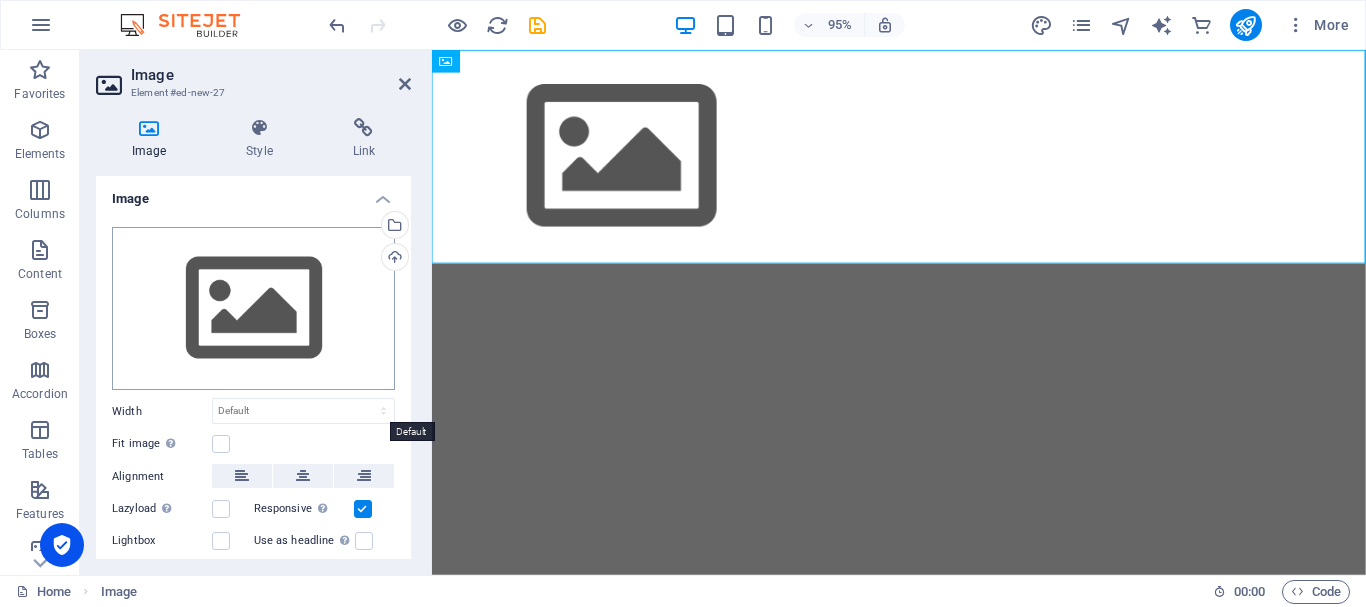 scroll, scrollTop: 0, scrollLeft: 0, axis: both 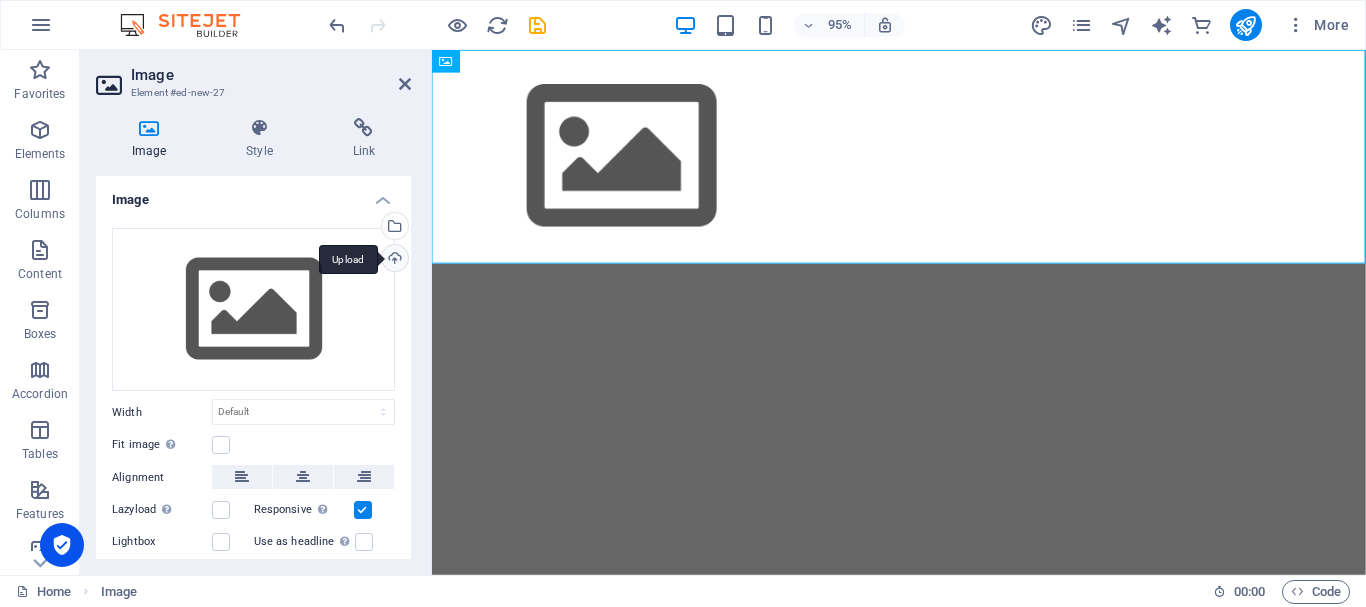 click on "Upload" at bounding box center [393, 260] 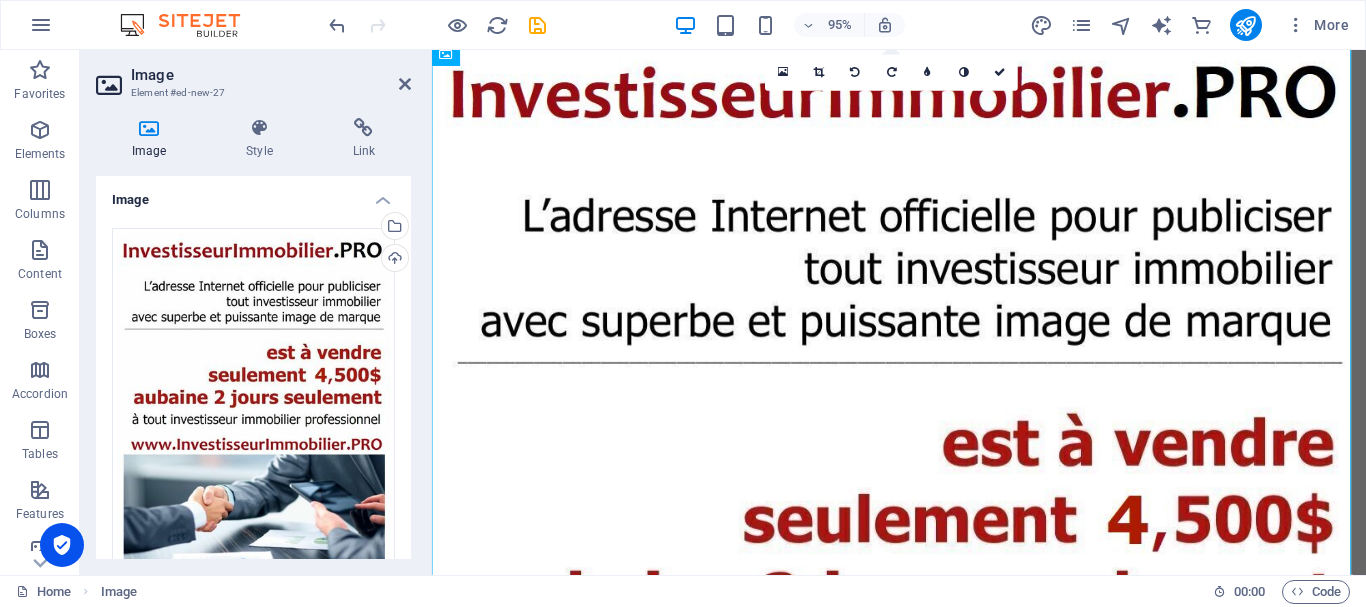 scroll, scrollTop: 0, scrollLeft: 0, axis: both 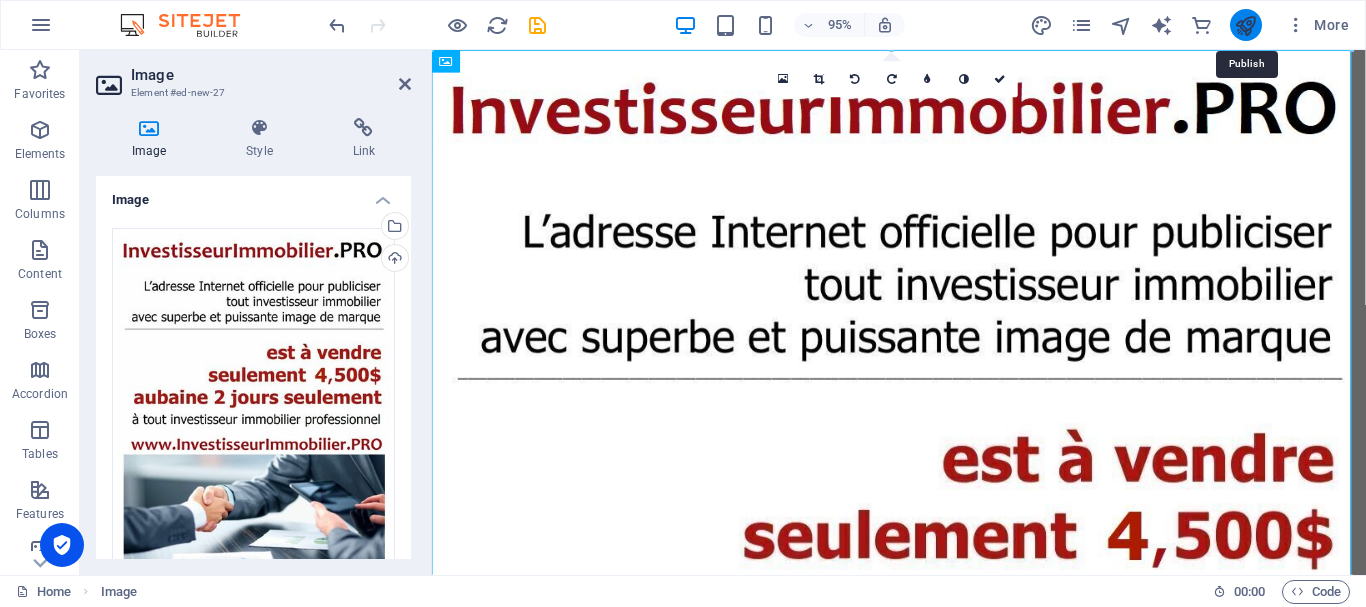click at bounding box center (1245, 25) 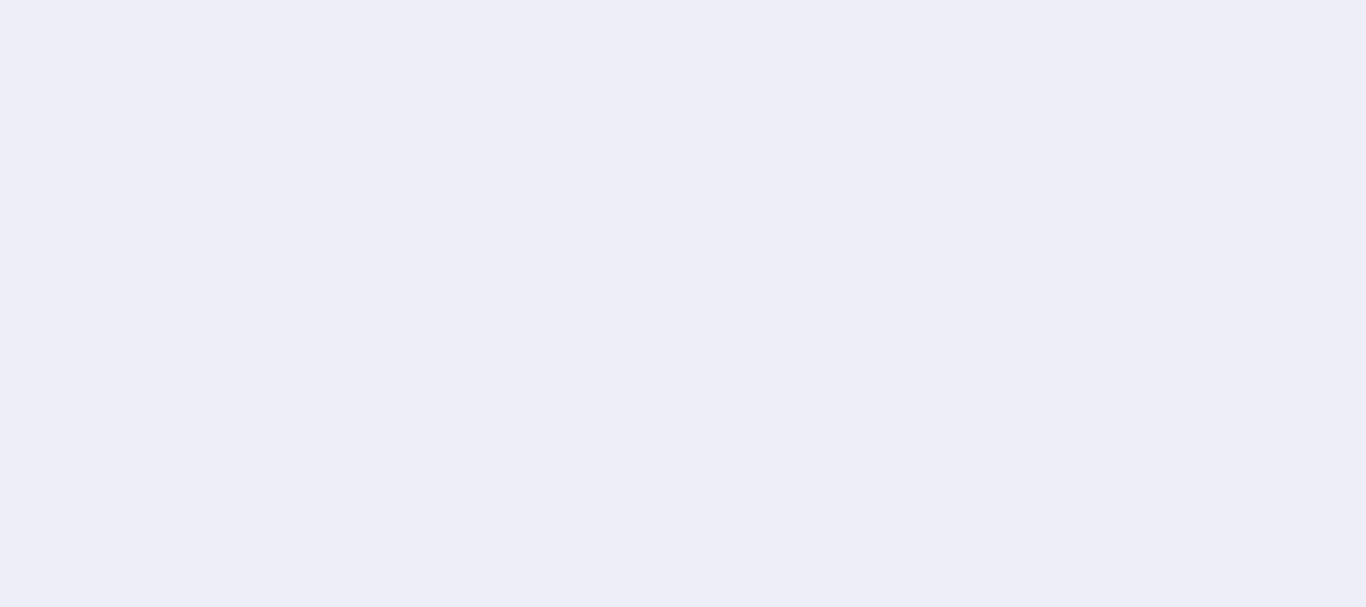 scroll, scrollTop: 0, scrollLeft: 0, axis: both 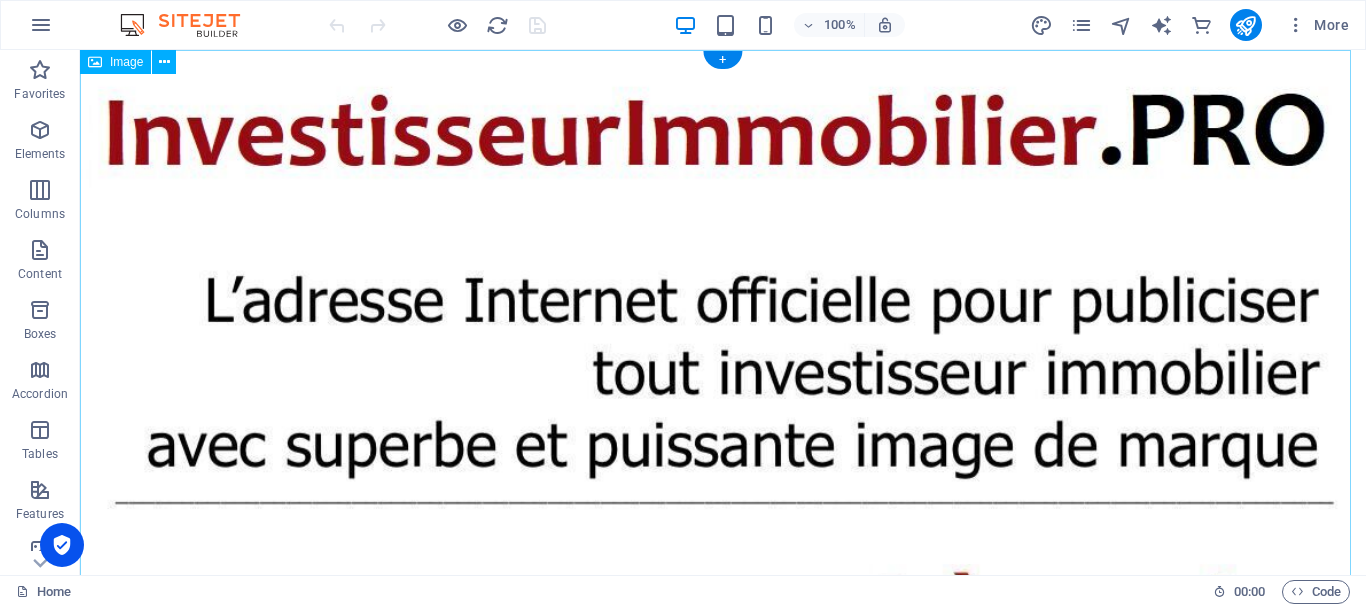 click at bounding box center (723, 863) 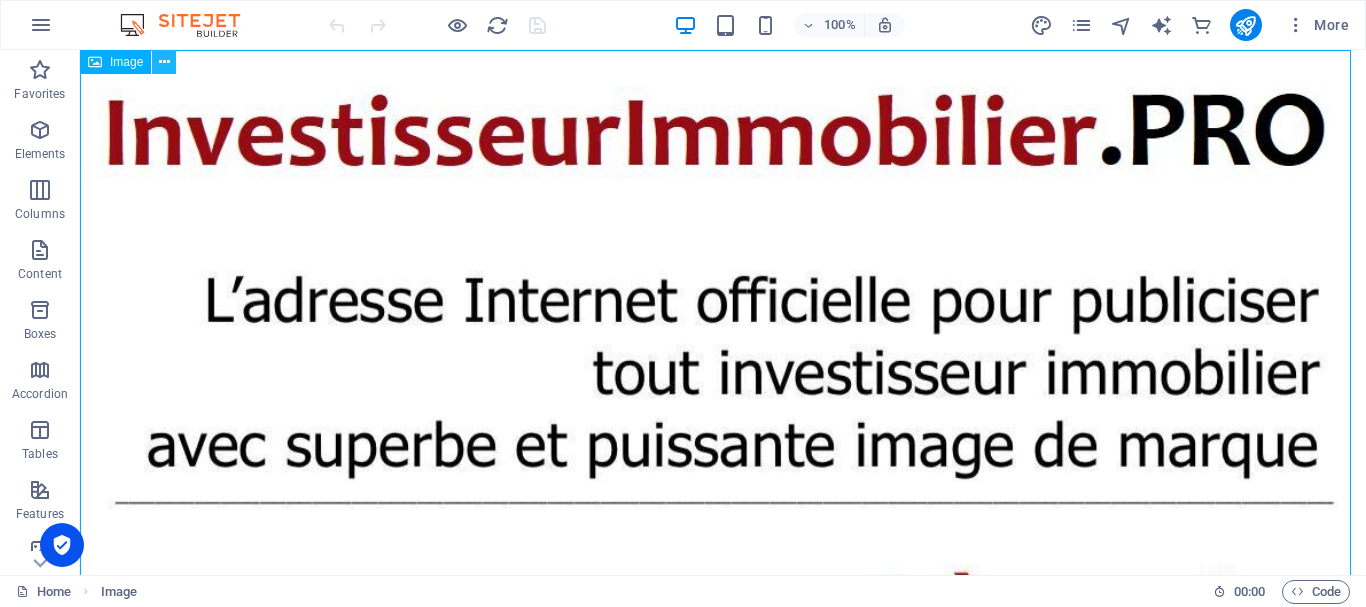 click at bounding box center [164, 62] 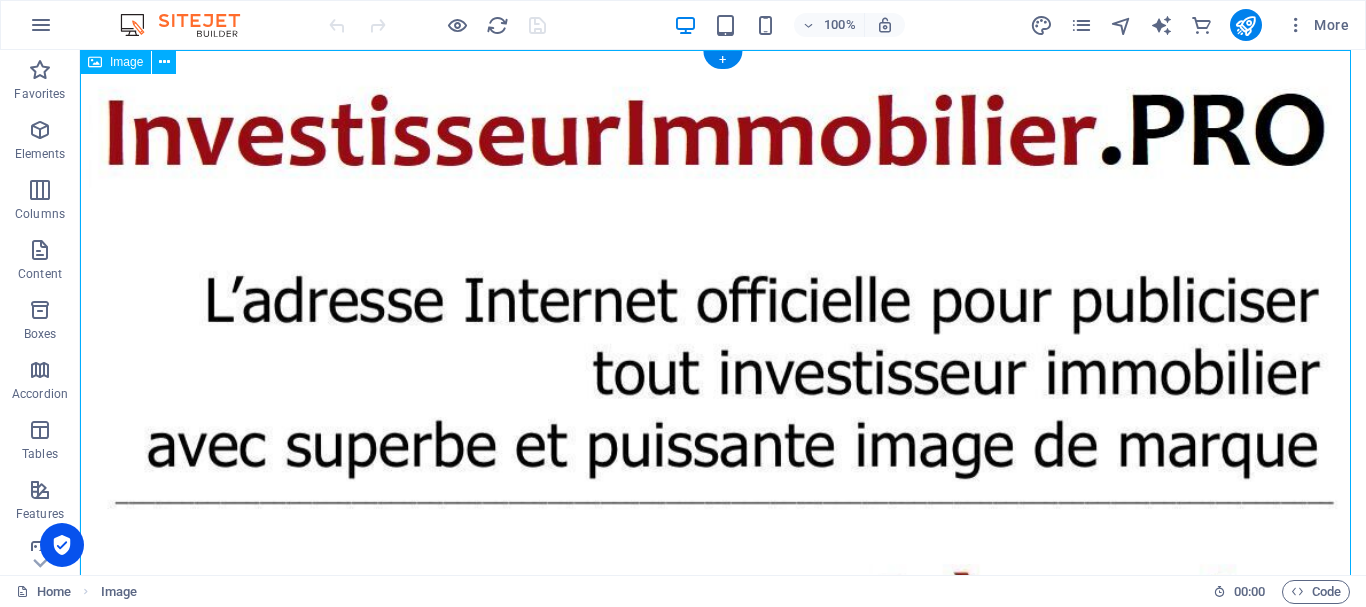 click at bounding box center [723, 863] 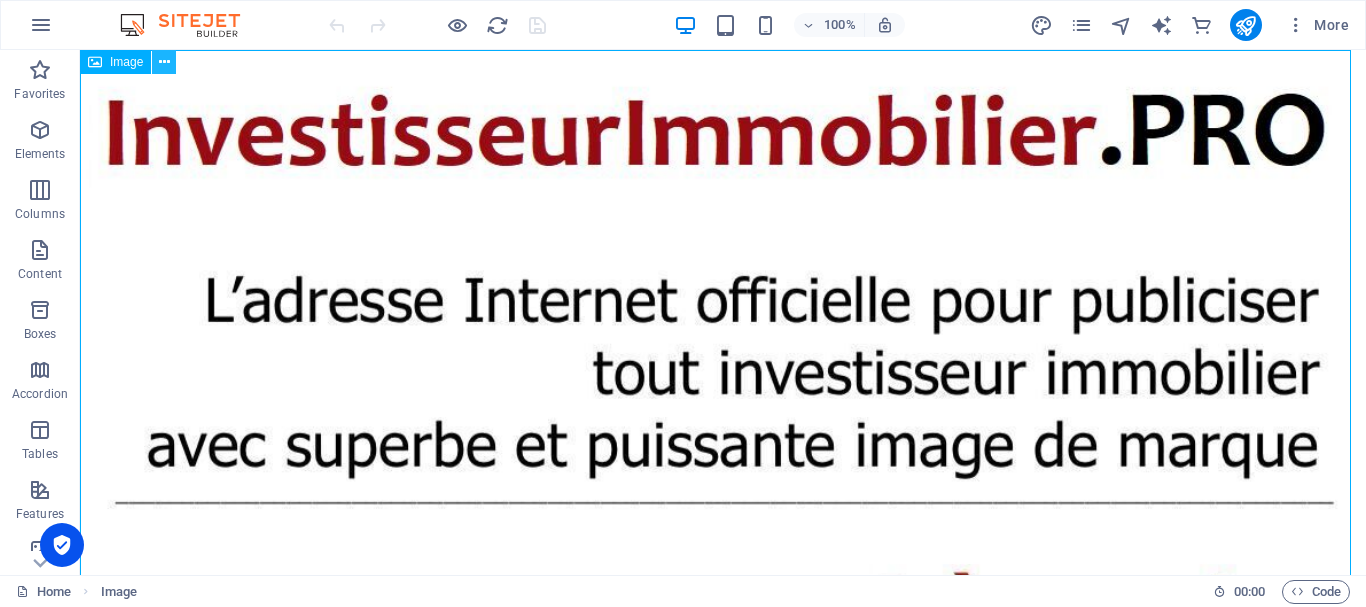 click at bounding box center [164, 62] 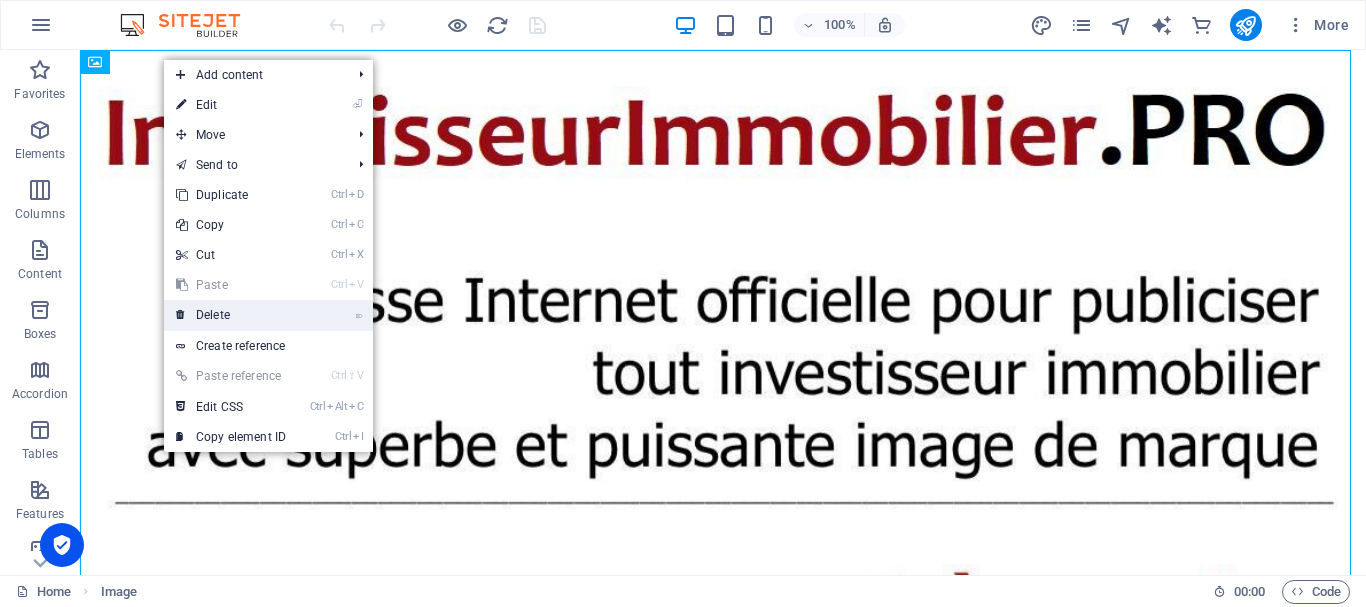 click on "⌦  Delete" at bounding box center (231, 315) 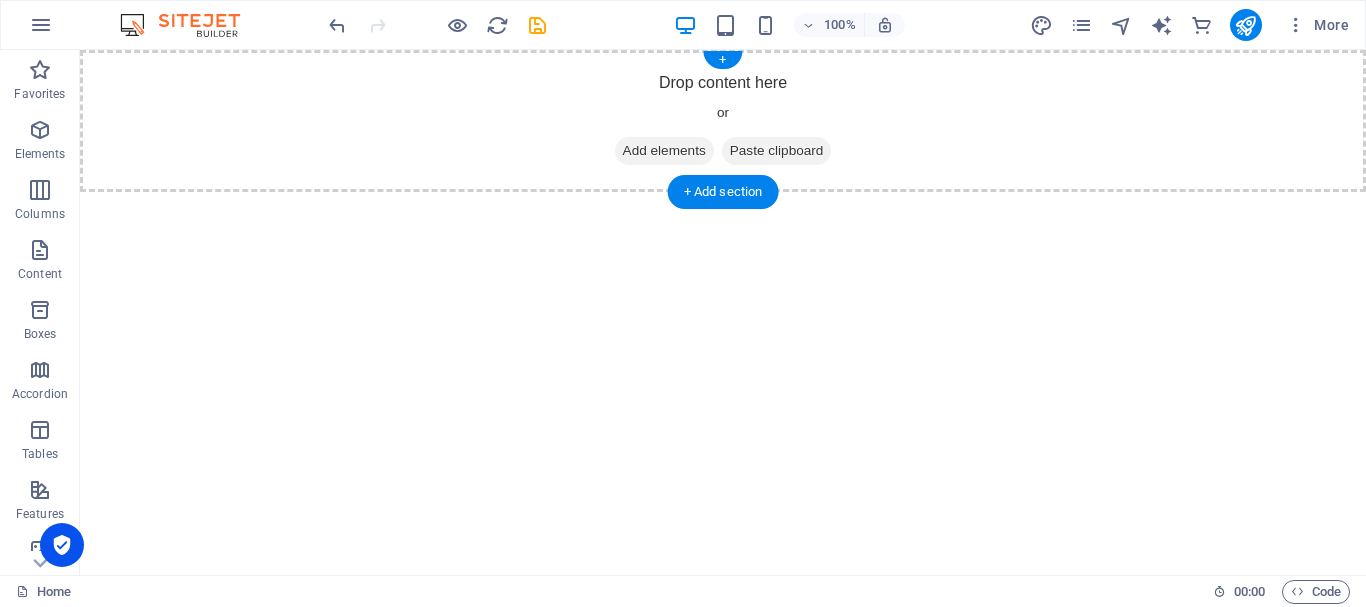 click on "Add elements" at bounding box center (664, 151) 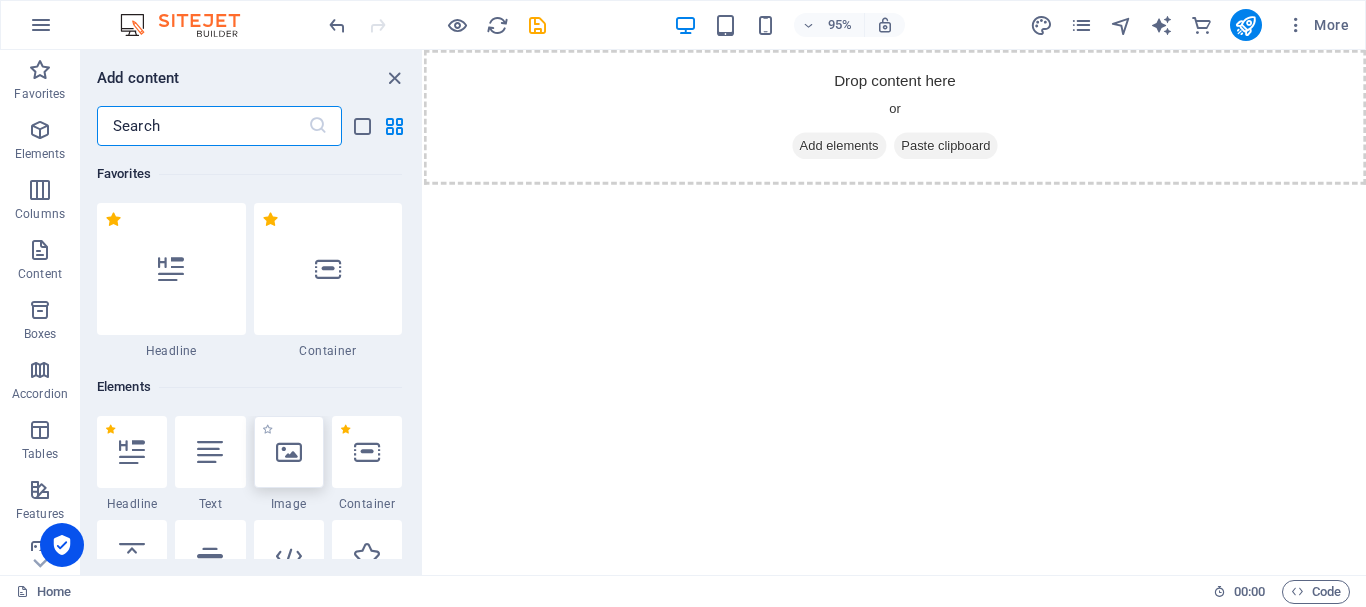 click at bounding box center [289, 452] 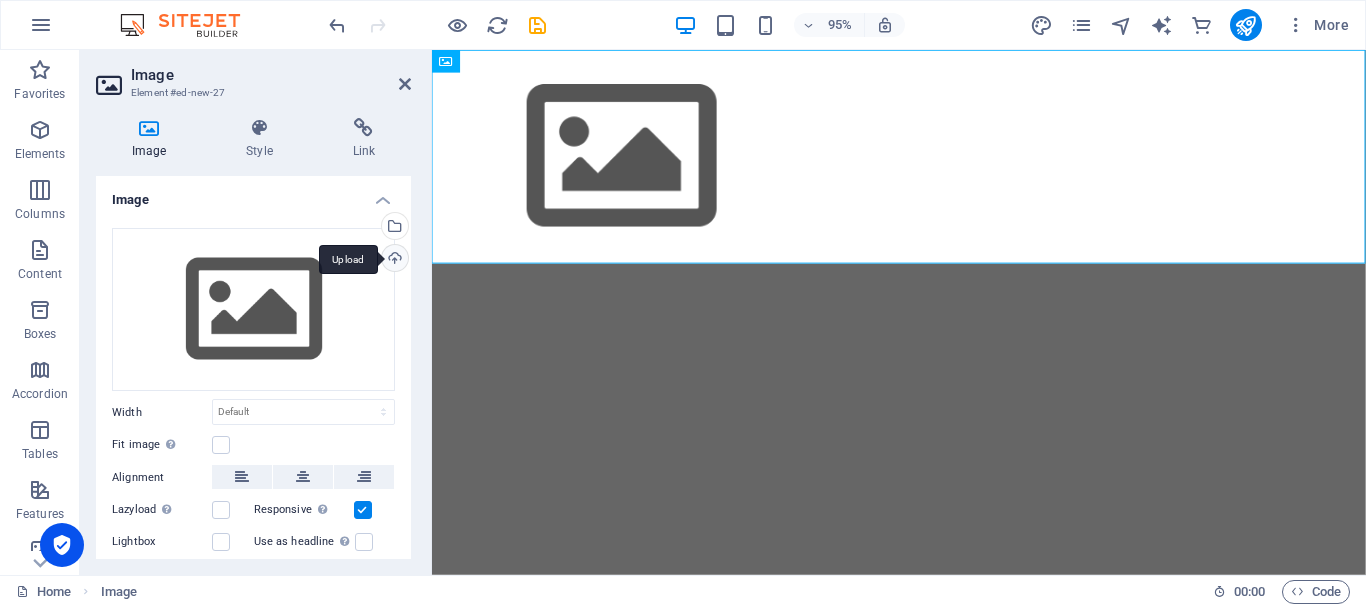 click on "Upload" at bounding box center [393, 260] 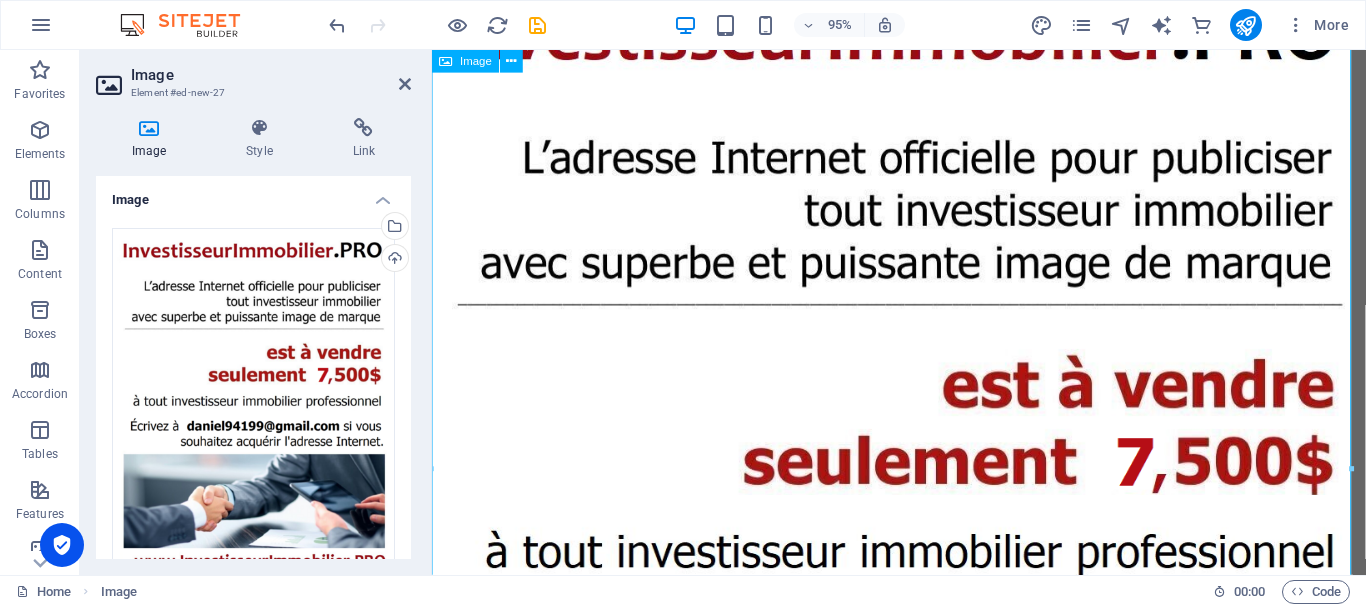 scroll, scrollTop: 0, scrollLeft: 0, axis: both 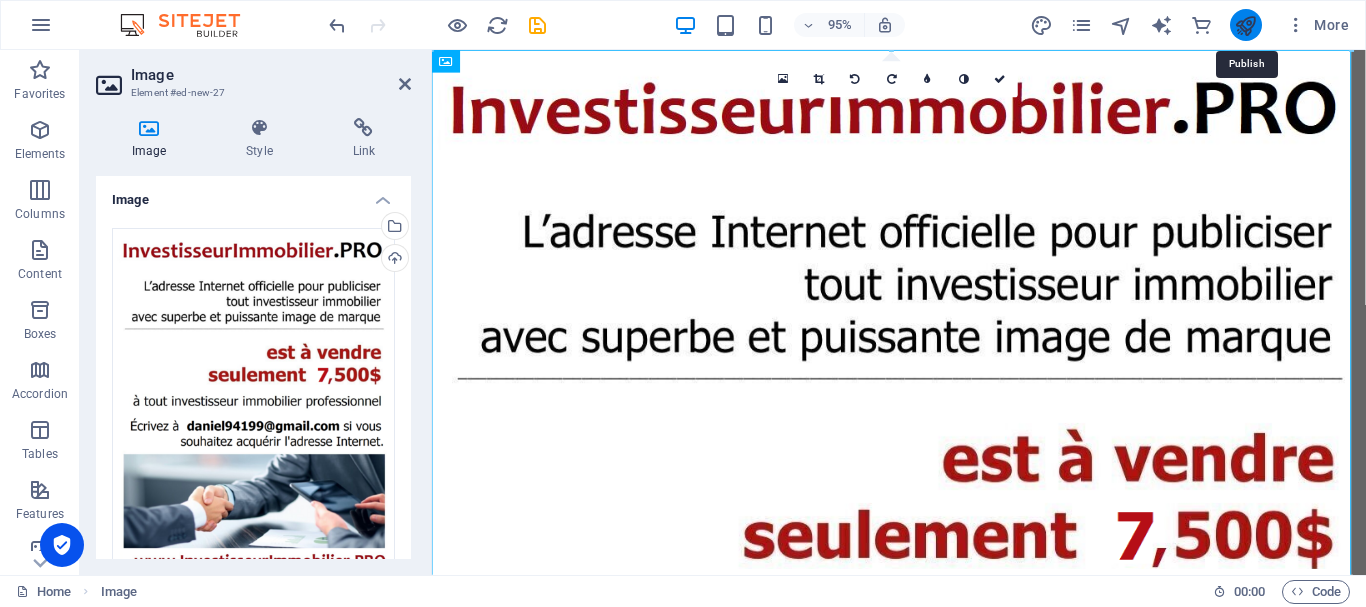 click at bounding box center (1245, 25) 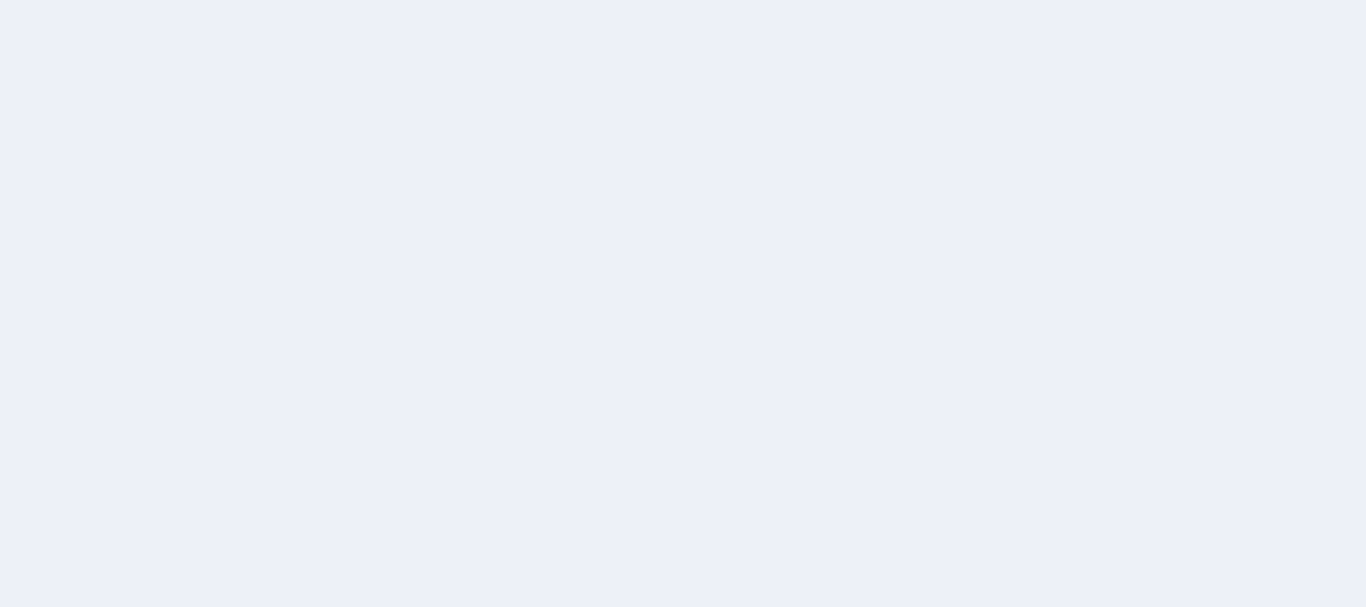 scroll, scrollTop: 0, scrollLeft: 0, axis: both 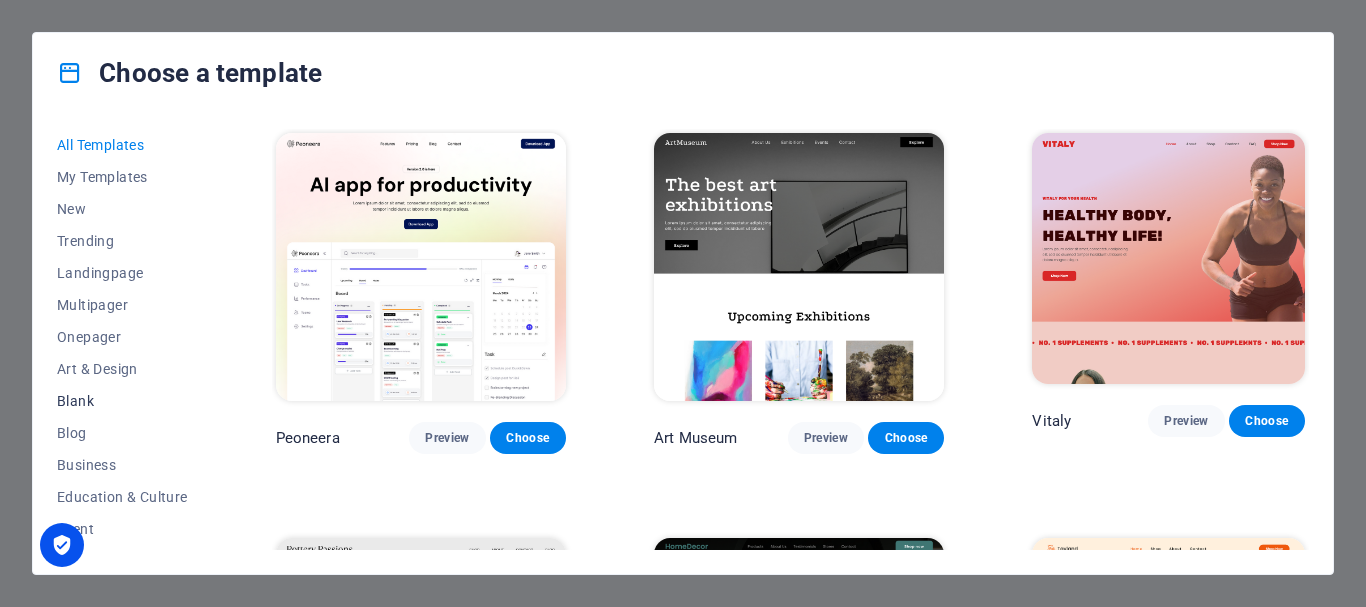 click on "Blank" at bounding box center (122, 401) 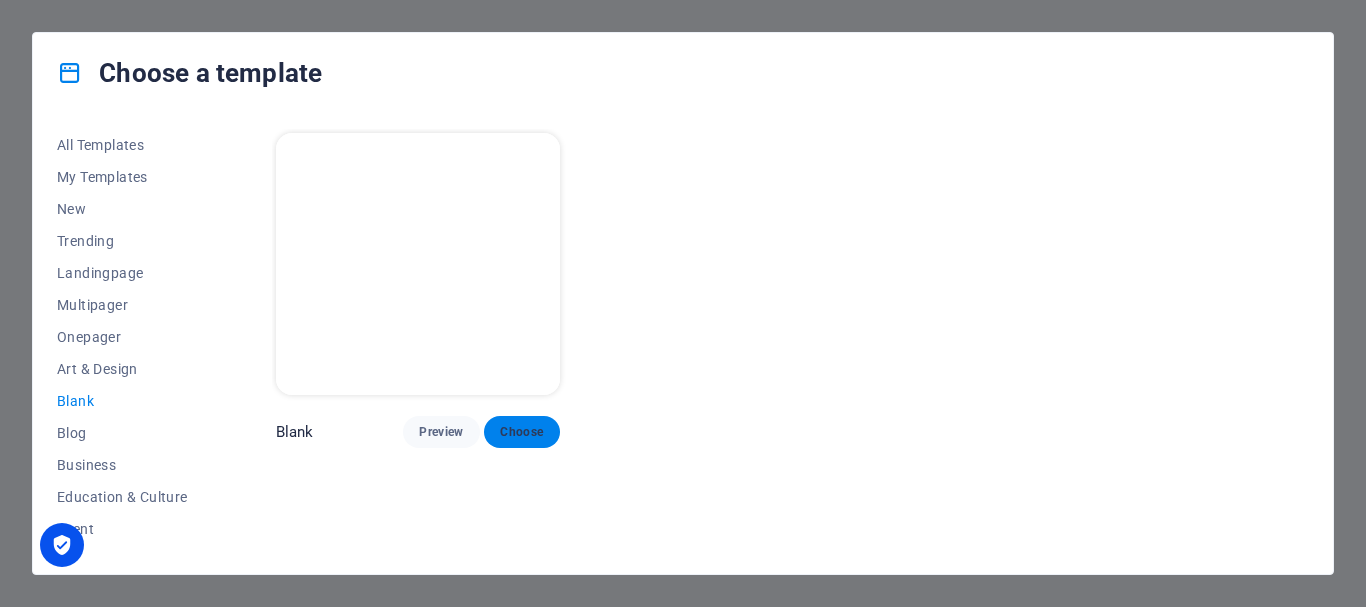 click on "Choose" at bounding box center (522, 432) 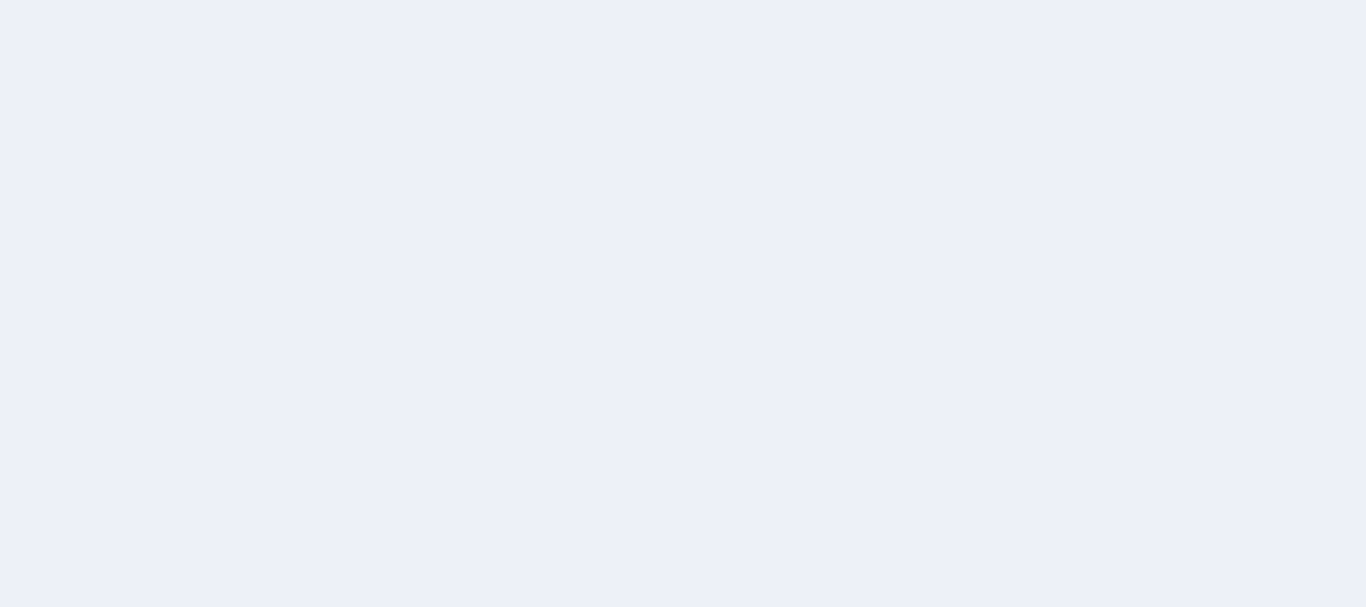 scroll, scrollTop: 0, scrollLeft: 0, axis: both 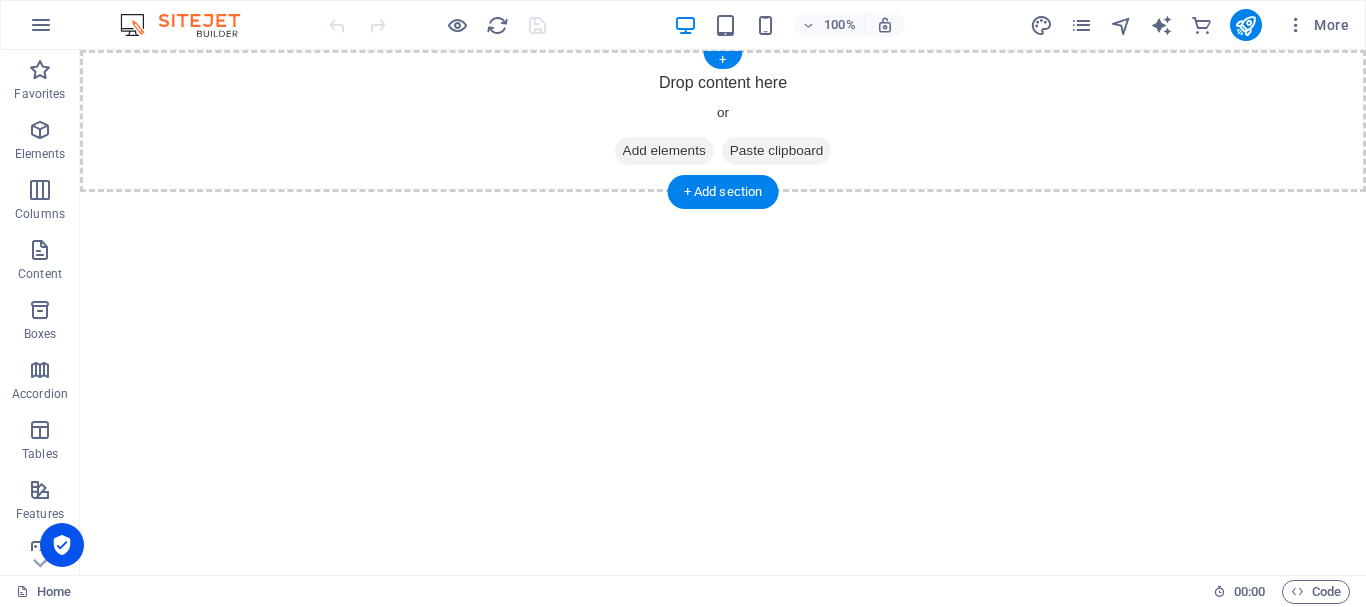 click on "Add elements" at bounding box center (664, 151) 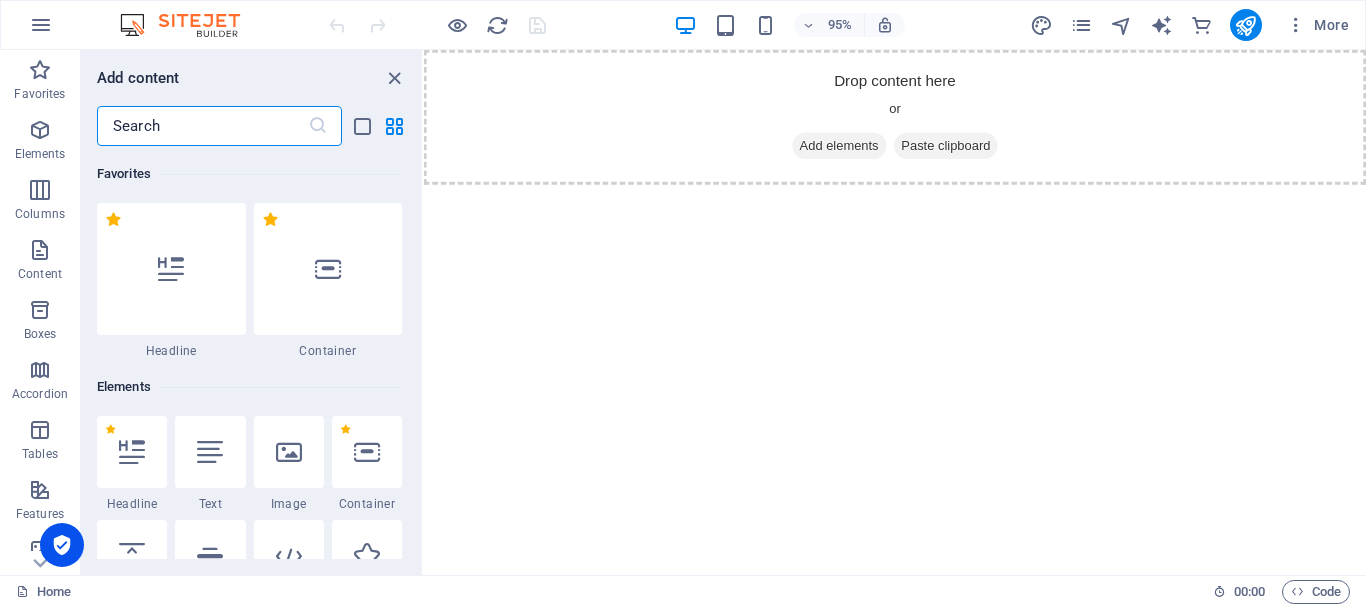 drag, startPoint x: 123, startPoint y: 460, endPoint x: 152, endPoint y: 451, distance: 30.364452 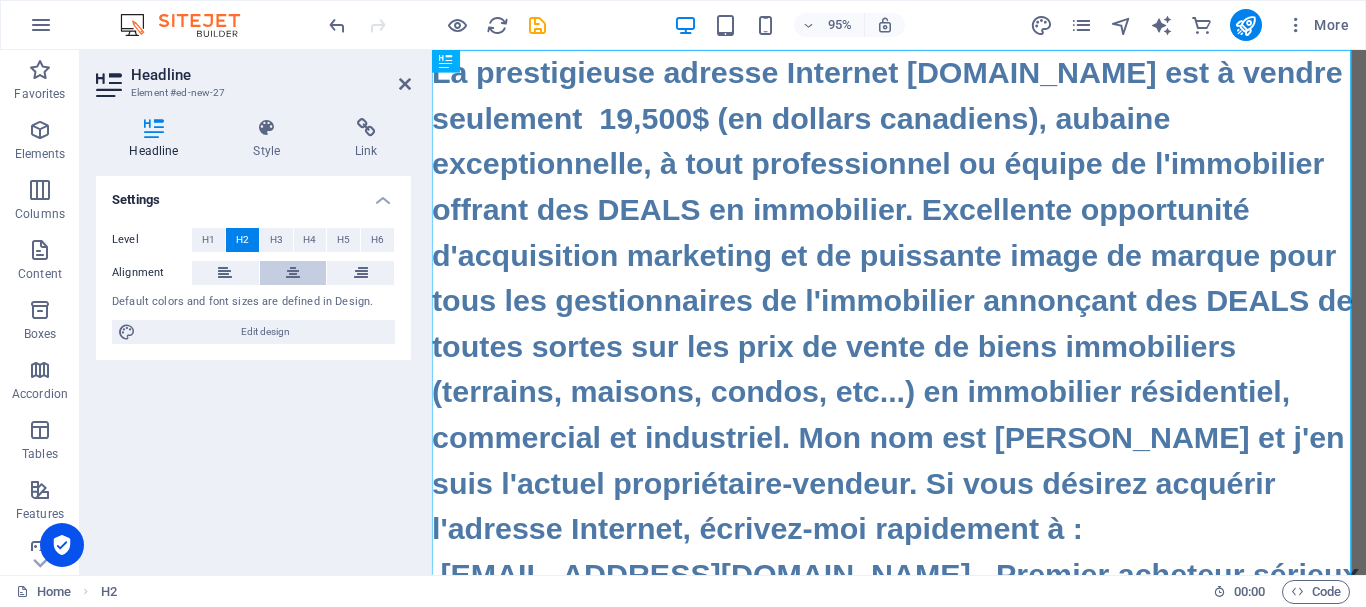 click at bounding box center [293, 273] 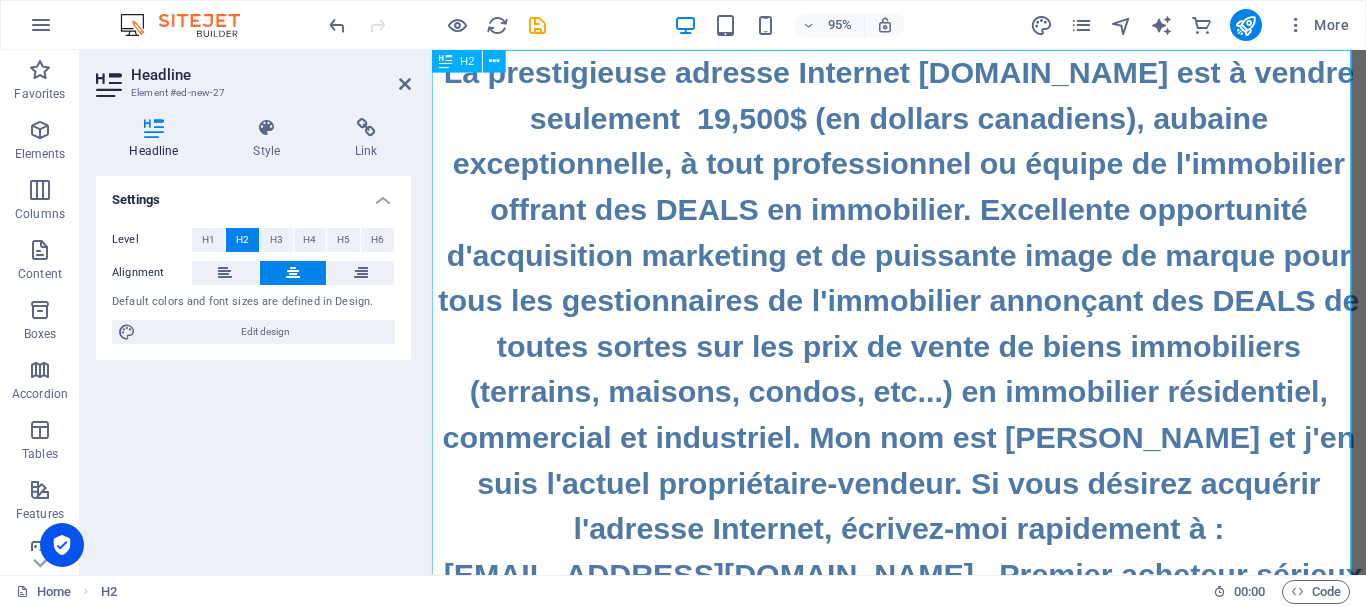 click on "La prestigieuse adresse Internet [DOMAIN_NAME] est à vendre seulement  19,500$ (en dollars canadiens), aubaine exceptionnelle, à tout professionnel ou équipe de l'immobilier offrant des DEALS en immobilier. Excellente opportunité d'acquisition marketing et de puissante image de marque pour tous les gestionnaires de l'immobilier annonçant des DEALS de toutes sortes sur les prix de vente de biens immobiliers (terrains, maisons, condos, etc...) en immobilier résidentiel, commercial et industriel. Mon nom est [PERSON_NAME] et j'en suis l'actuel propriétaire-vendeur. Si vous désirez acquérir l'adresse Internet, écrivez-moi rapidement à :  [EMAIL_ADDRESS][DOMAIN_NAME] . Premier acheteur sérieux arrivé, premier servi." at bounding box center (923, 362) 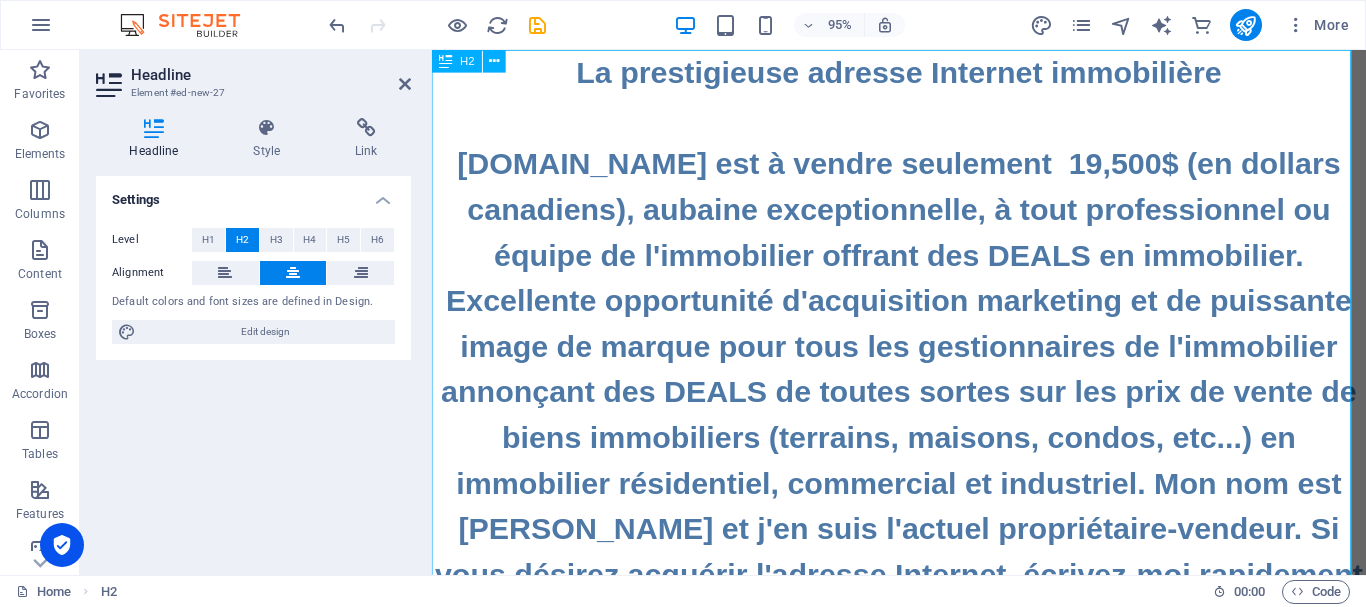 click on "La prestigieuse adresse Internet immobilière ‌ ‌[DOMAIN_NAME] est à vendre seulement  19,500$ (en dollars canadiens), aubaine exceptionnelle, à tout professionnel ou équipe de l'immobilier offrant des DEALS en immobilier. Excellente opportunité d'acquisition marketing et de puissante image de marque pour tous les gestionnaires de l'immobilier annonçant des DEALS de toutes sortes sur les prix de vente de biens immobiliers (terrains, maisons, condos, etc...) en immobilier résidentiel, commercial et industriel. Mon nom est [PERSON_NAME] et j'en suis l'actuel propriétaire-vendeur. Si vous désirez acquérir l'adresse Internet, écrivez-moi rapidement à :  [EMAIL_ADDRESS][DOMAIN_NAME] . Premier acheteur sérieux arrivé, premier servi." at bounding box center [923, 386] 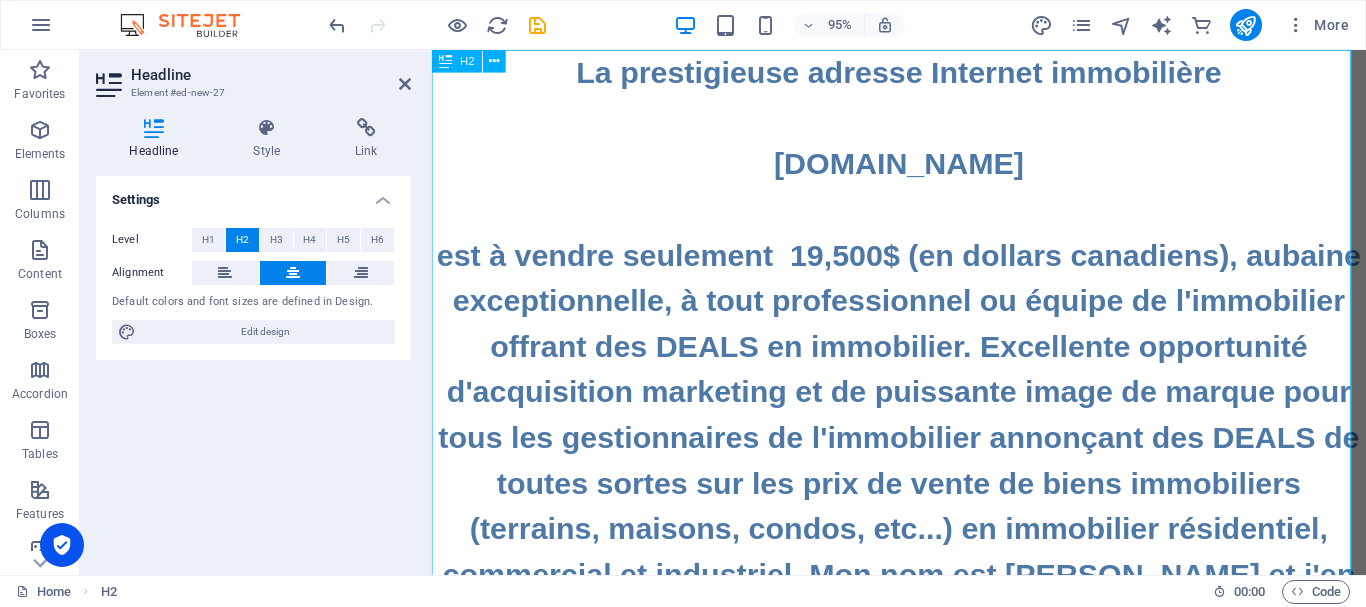 click on "La prestigieuse adresse Internet immobilière ‌ ‌[DOMAIN_NAME]  ‌ ‌est à vendre seulement  19,500$ (en dollars canadiens), aubaine exceptionnelle, à tout professionnel ou équipe de l'immobilier offrant des DEALS en immobilier. Excellente opportunité d'acquisition marketing et de puissante image de marque pour tous les gestionnaires de l'immobilier annonçant des DEALS de toutes sortes sur les prix de vente de biens immobiliers (terrains, maisons, condos, etc...) en immobilier résidentiel, commercial et industriel. Mon nom est [PERSON_NAME] et j'en suis l'actuel propriétaire-vendeur. Si vous désirez acquérir l'adresse Internet, écrivez-moi rapidement à :  [EMAIL_ADDRESS][DOMAIN_NAME] . Premier acheteur sérieux arrivé, premier servi." at bounding box center (923, 434) 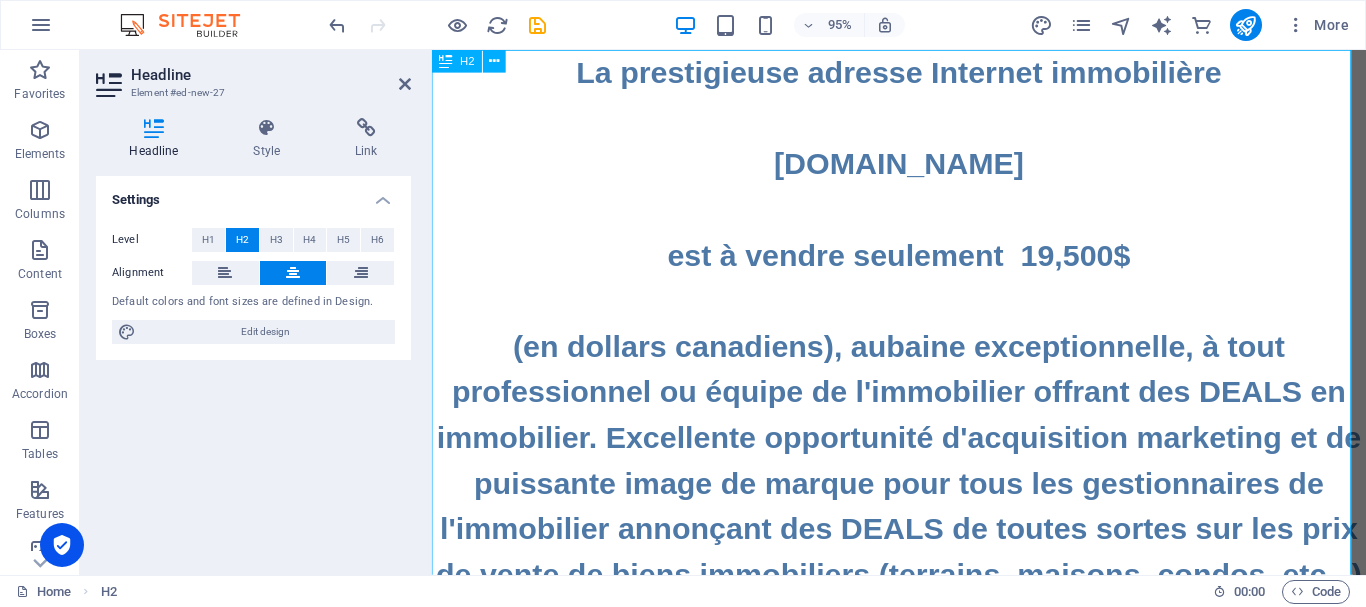 click on "La prestigieuse adresse Internet immobilière ‌ ‌[DOMAIN_NAME]  ‌ ‌est à vendre seulement  19,500$  ‌ ‌(en dollars canadiens), aubaine exceptionnelle, à tout professionnel ou équipe de l'immobilier offrant des DEALS en immobilier. Excellente opportunité d'acquisition marketing et de puissante image de marque pour tous les gestionnaires de l'immobilier annonçant des DEALS de toutes sortes sur les prix de vente de biens immobiliers (terrains, maisons, condos, etc...) en immobilier résidentiel, commercial et industriel. Mon nom est [PERSON_NAME] et j'en suis l'actuel propriétaire-vendeur. Si vous désirez acquérir l'adresse Internet, écrivez-moi rapidement à :  [EMAIL_ADDRESS][DOMAIN_NAME] . Premier acheteur sérieux arrivé, premier servi." at bounding box center (923, 458) 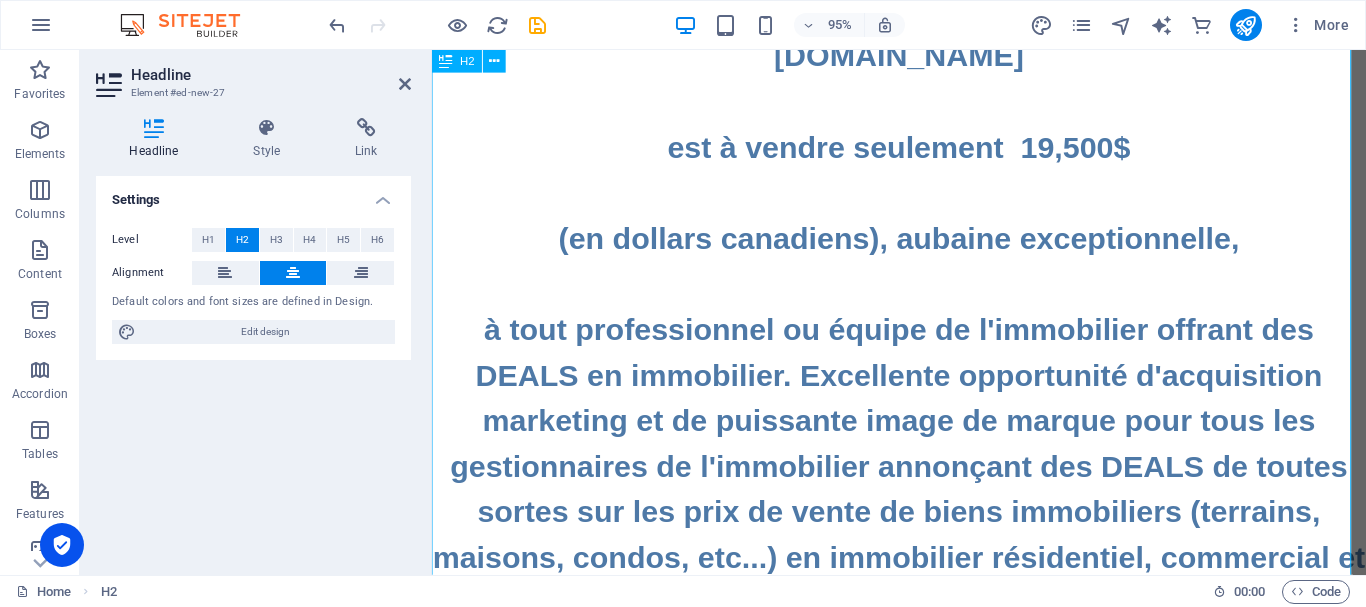 scroll, scrollTop: 200, scrollLeft: 0, axis: vertical 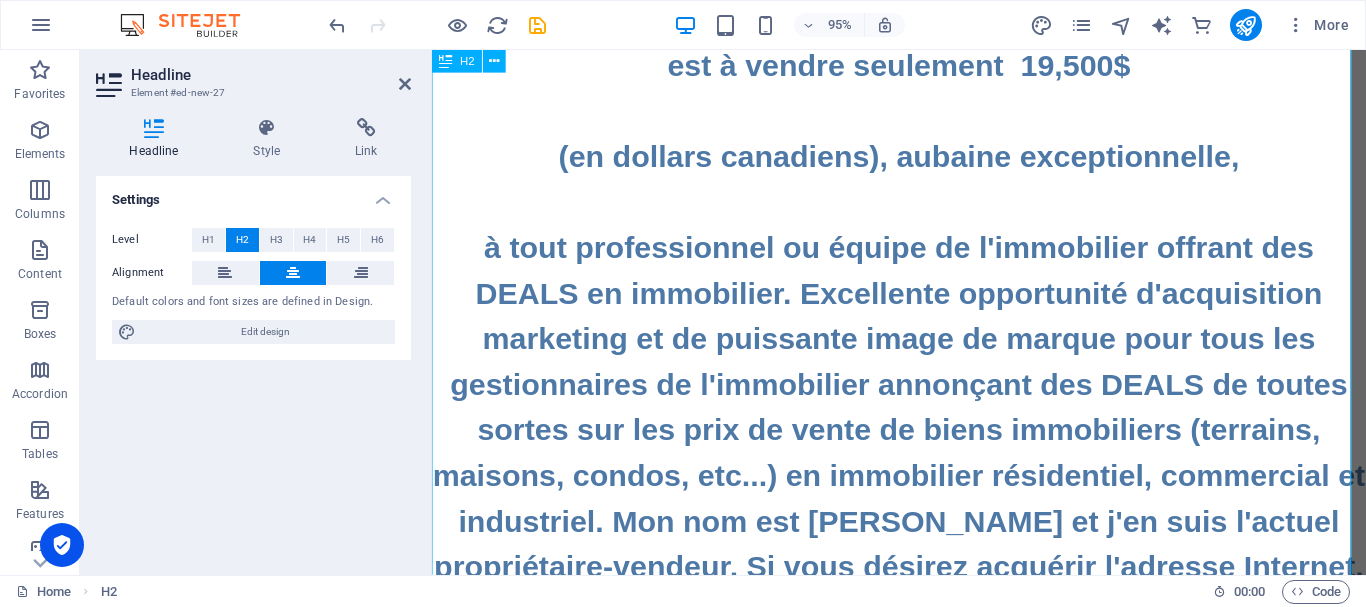 click on "La prestigieuse adresse Internet immobilière ‌ ‌[DOMAIN_NAME]  ‌ ‌est à vendre seulement  19,500$  ‌ ‌(en dollars canadiens), aubaine exceptionnelle,  ‌ ‌à tout professionnel ou équipe de l'immobilier offrant des DEALS en immobilier. Excellente opportunité d'acquisition marketing et de puissante image de marque pour tous les gestionnaires de l'immobilier annonçant des DEALS de toutes sortes sur les prix de vente de biens immobiliers (terrains, maisons, condos, etc...) en immobilier résidentiel, commercial et industriel. Mon nom est [PERSON_NAME] et j'en suis l'actuel propriétaire-vendeur. Si vous désirez acquérir l'adresse Internet, écrivez-moi rapidement à :  [EMAIL_ADDRESS][DOMAIN_NAME] . Premier acheteur sérieux arrivé, premier servi." at bounding box center (923, 282) 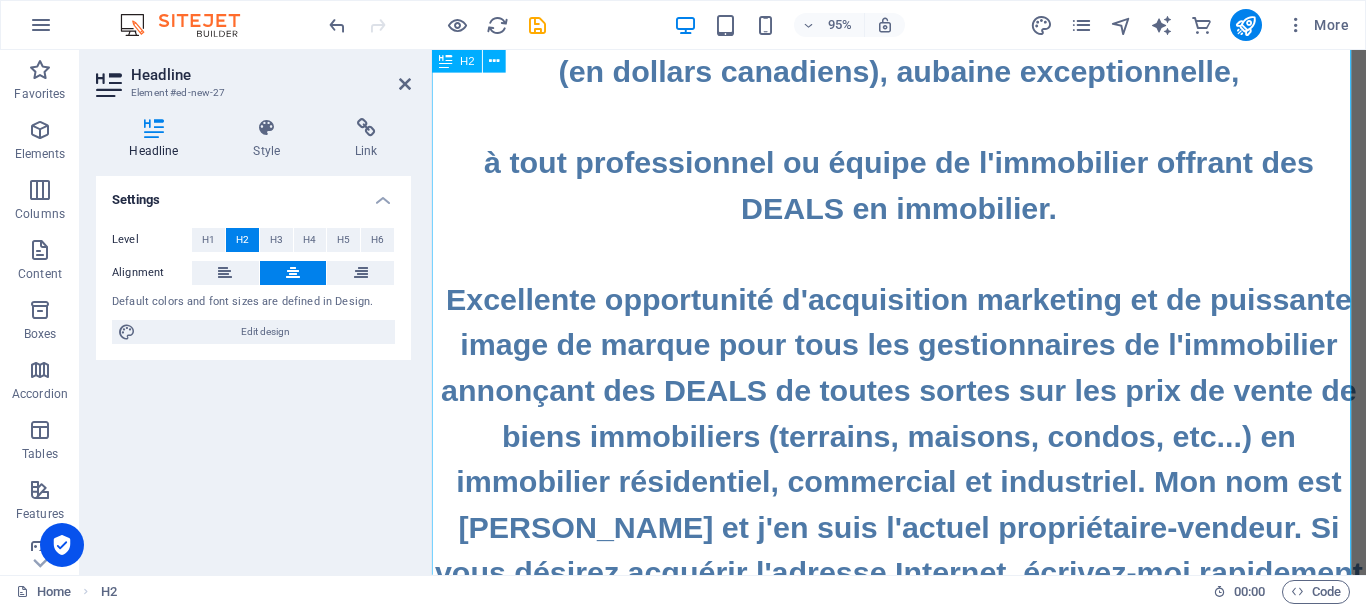 scroll, scrollTop: 400, scrollLeft: 0, axis: vertical 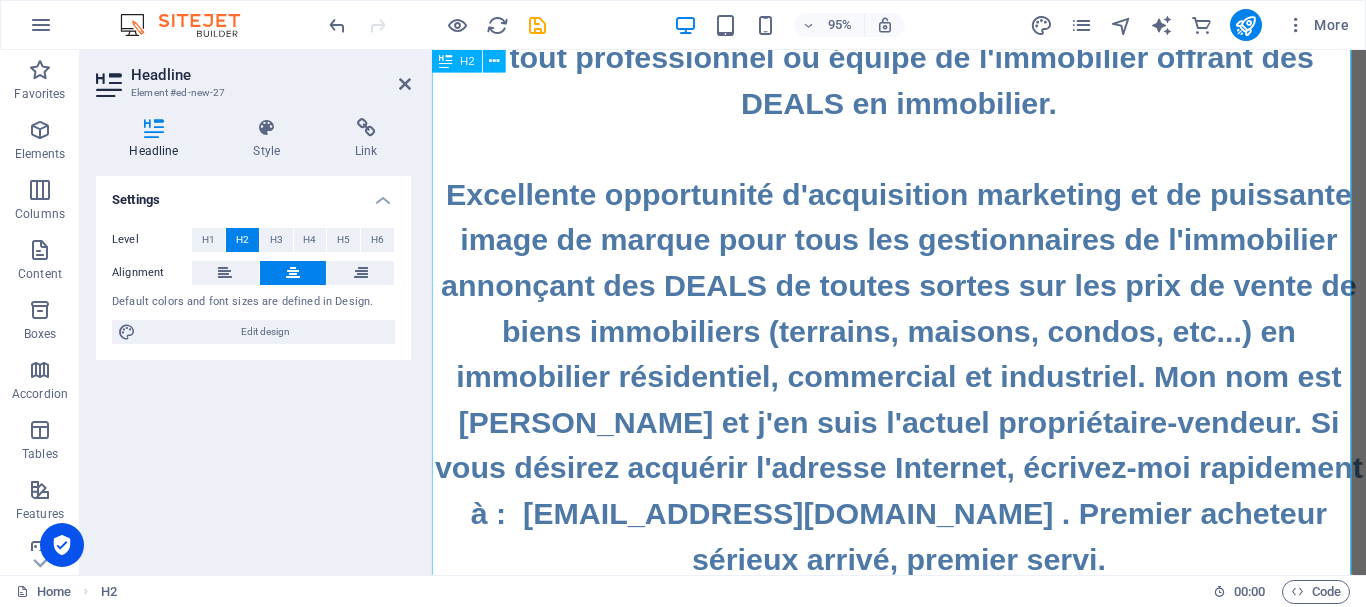click on "La prestigieuse adresse Internet immobilière ‌ ‌[DOMAIN_NAME]  ‌ ‌est à vendre seulement  19,500$  ‌ ‌(en dollars canadiens), aubaine exceptionnelle,  ‌ ‌à tout professionnel ou équipe de l'immobilier offrant des DEALS en immobilier.  ‌ ‌Excellente opportunité d'acquisition marketing et de puissante image de marque pour tous les gestionnaires de l'immobilier annonçant des DEALS de toutes sortes sur les prix de vente de biens immobiliers (terrains, maisons, condos, etc...) en immobilier résidentiel, commercial et industriel. Mon nom est [PERSON_NAME] et j'en suis l'actuel propriétaire-vendeur. Si vous désirez acquérir l'adresse Internet, écrivez-moi rapidement à :  [EMAIL_ADDRESS][DOMAIN_NAME] . Premier acheteur sérieux arrivé, premier servi." at bounding box center (923, 130) 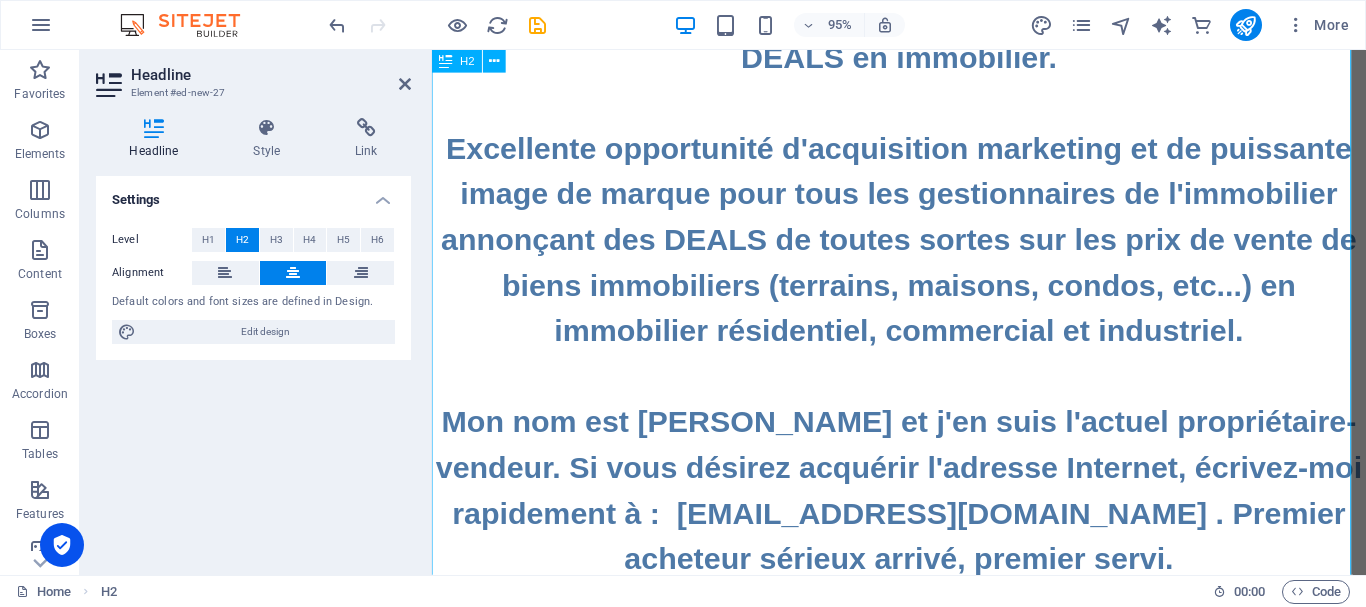 scroll, scrollTop: 455, scrollLeft: 0, axis: vertical 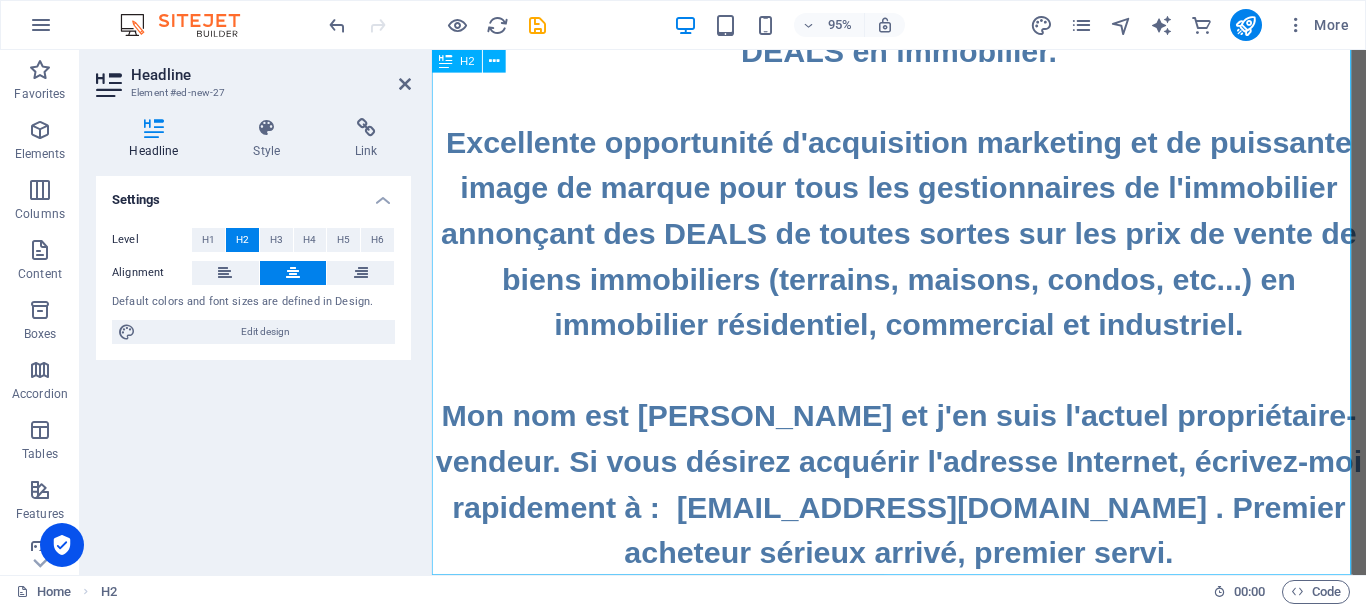 click on "La prestigieuse adresse Internet immobilière ‌ ‌[DOMAIN_NAME]  ‌ ‌est à vendre seulement  19,500$  ‌ ‌(en dollars canadiens), aubaine exceptionnelle,  ‌ ‌à tout professionnel ou équipe de l'immobilier offrant des DEALS en immobilier.  ‌ ‌Excellente opportunité d'acquisition marketing et de puissante image de marque pour tous les gestionnaires de l'immobilier annonçant des DEALS de toutes sortes sur les prix de vente de biens immobiliers (terrains, maisons, condos, etc...) en immobilier résidentiel, commercial et industriel.  ‌ ‌Mon nom est [PERSON_NAME] et j'en suis l'actuel propriétaire-vendeur. Si vous désirez acquérir l'adresse Internet, écrivez-moi rapidement à :  [EMAIL_ADDRESS][DOMAIN_NAME] . Premier acheteur sérieux arrivé, premier servi." at bounding box center (923, 99) 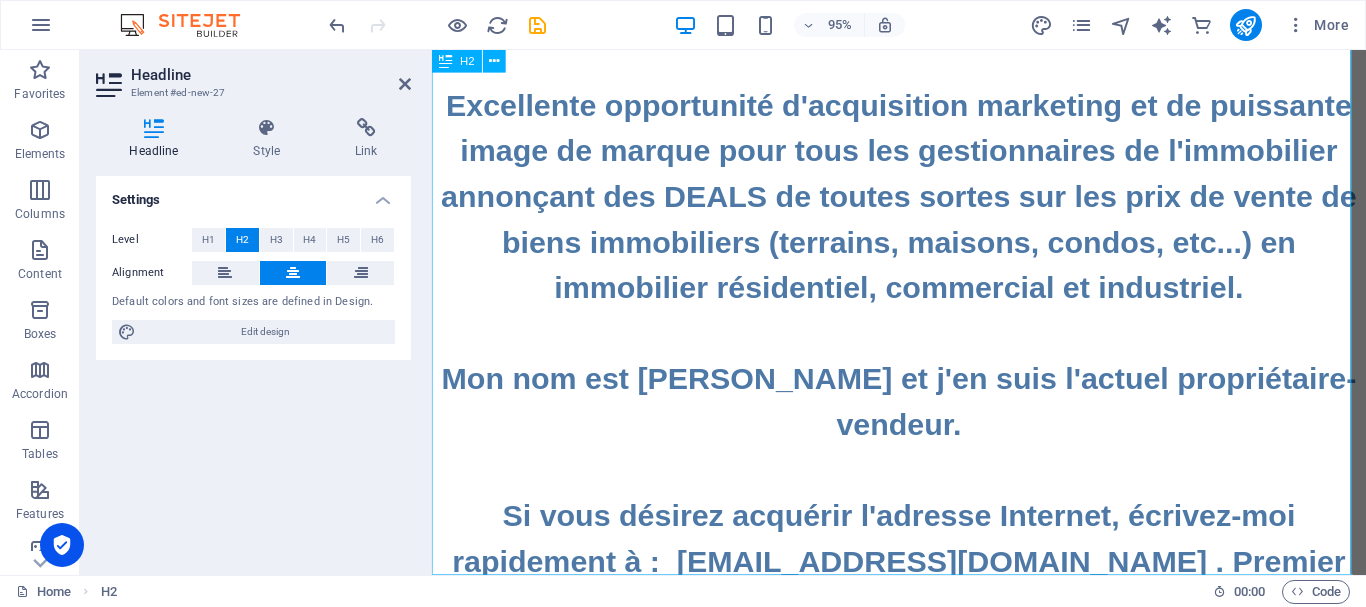 scroll, scrollTop: 503, scrollLeft: 0, axis: vertical 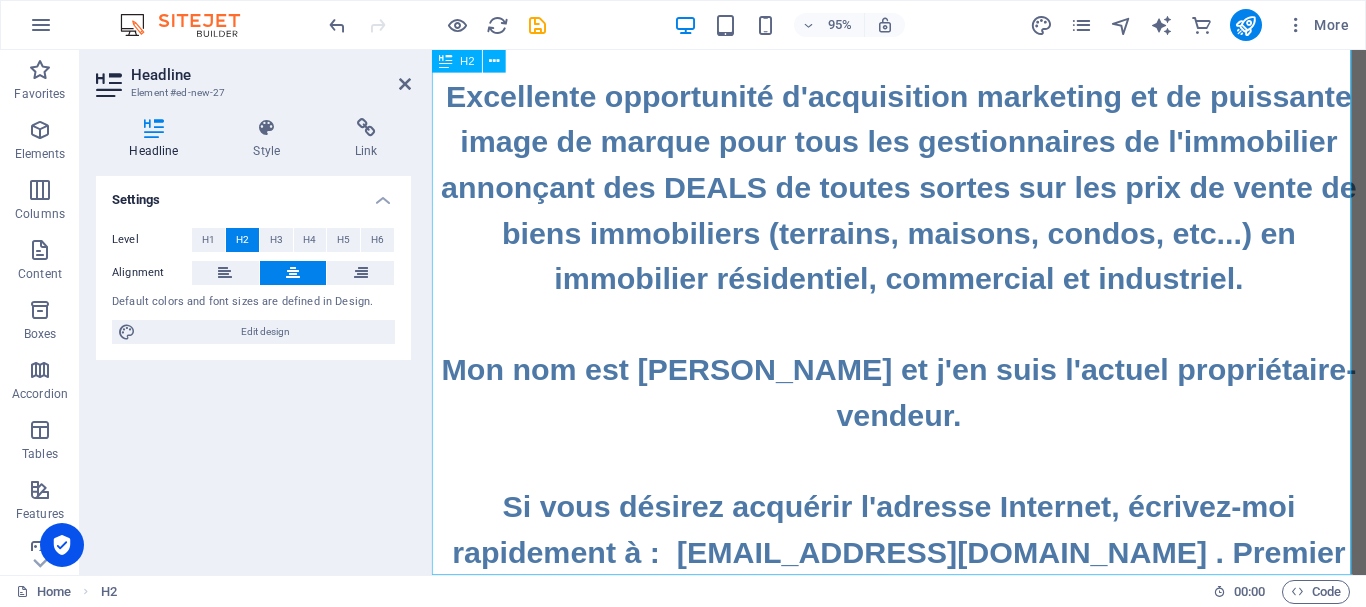 click on "La prestigieuse adresse Internet immobilière ‌ ‌[DOMAIN_NAME]  ‌ ‌est à vendre seulement  19,500$  ‌ ‌(en dollars canadiens), aubaine exceptionnelle,  ‌ ‌à tout professionnel ou équipe de l'immobilier offrant des DEALS en immobilier.  ‌ ‌Excellente opportunité d'acquisition marketing et de puissante image de marque pour tous les gestionnaires de l'immobilier annonçant des DEALS de toutes sortes sur les prix de vente de biens immobiliers (terrains, maisons, condos, etc...) en immobilier résidentiel, commercial et industriel.  ‌ ‌Mon nom est [PERSON_NAME] et j'en suis l'actuel propriétaire-vendeur.  ‌ ‌Si vous désirez acquérir l'adresse Internet, écrivez-moi rapidement à :  [EMAIL_ADDRESS][DOMAIN_NAME] . Premier acheteur sérieux arrivé, premier servi." at bounding box center [923, 99] 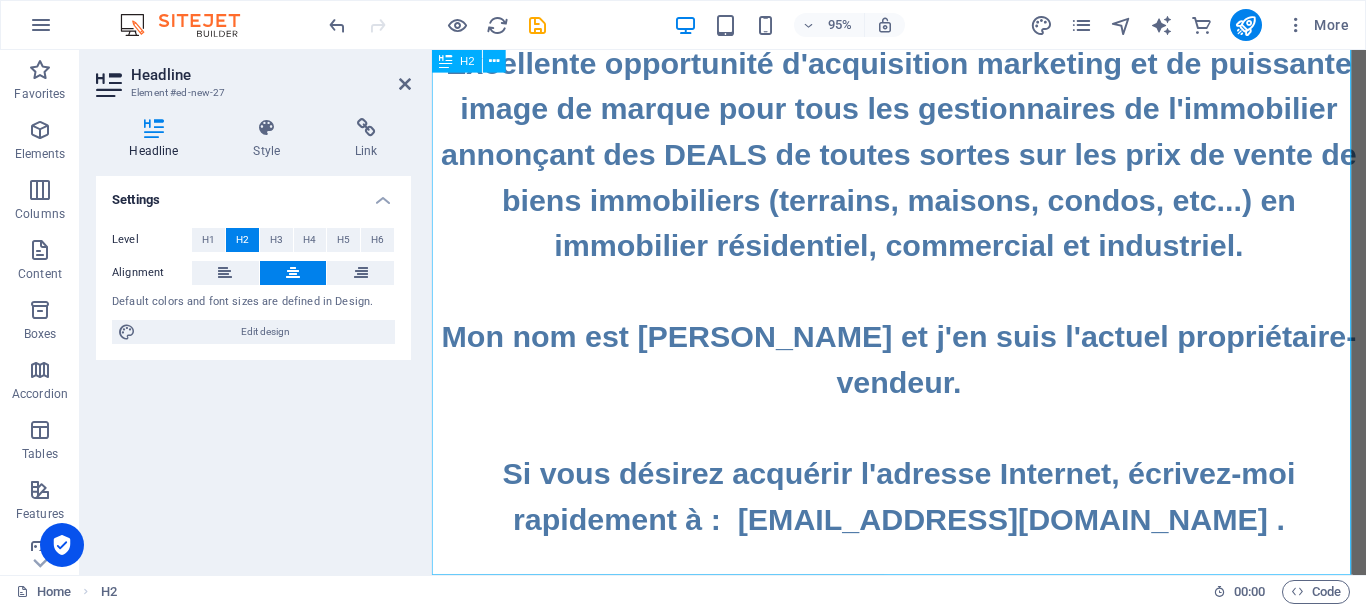 scroll, scrollTop: 551, scrollLeft: 0, axis: vertical 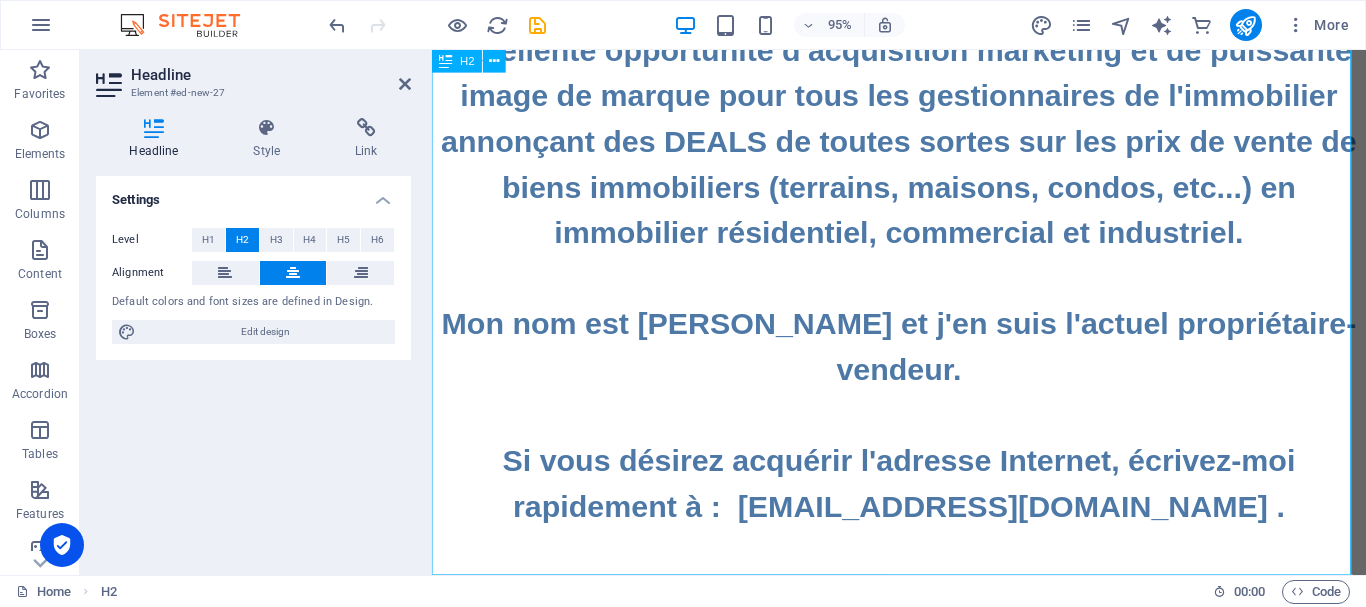 click on "La prestigieuse adresse Internet immobilière ‌ ‌www.IMMOBILIER.DEALS  ‌ ‌est à vendre seulement  19,500$  ‌ ‌(en dollars canadiens), aubaine exceptionnelle,  ‌ ‌à tout professionnel ou équipe de l'immobilier offrant des DEALS en immobilier.  ‌ ‌Excellente opportunité d'acquisition marketing et de puissante image de marque pour tous les gestionnaires de l'immobilier annonçant des DEALS de toutes sortes sur les prix de vente de biens immobiliers (terrains, maisons, condos, etc...) en immobilier résidentiel, commercial et industriel.  ‌ ‌Mon nom est Daniel et j'en suis l'actuel propriétaire-vendeur.  ‌ ‌Si vous désirez acquérir l'adresse Internet, écrivez-moi rapidement à :  daniel94199@gmail.com .  ‌ ‌Premier acheteur sérieux arrivé, premier servi." at bounding box center [923, 75] 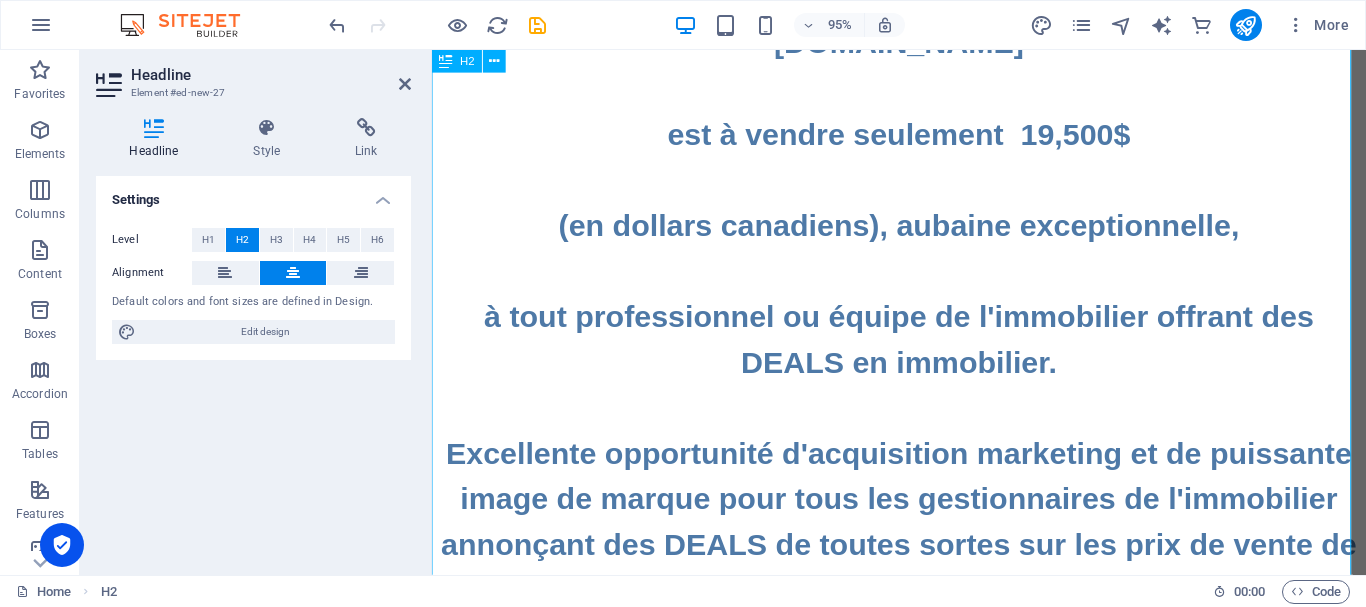 scroll, scrollTop: 0, scrollLeft: 0, axis: both 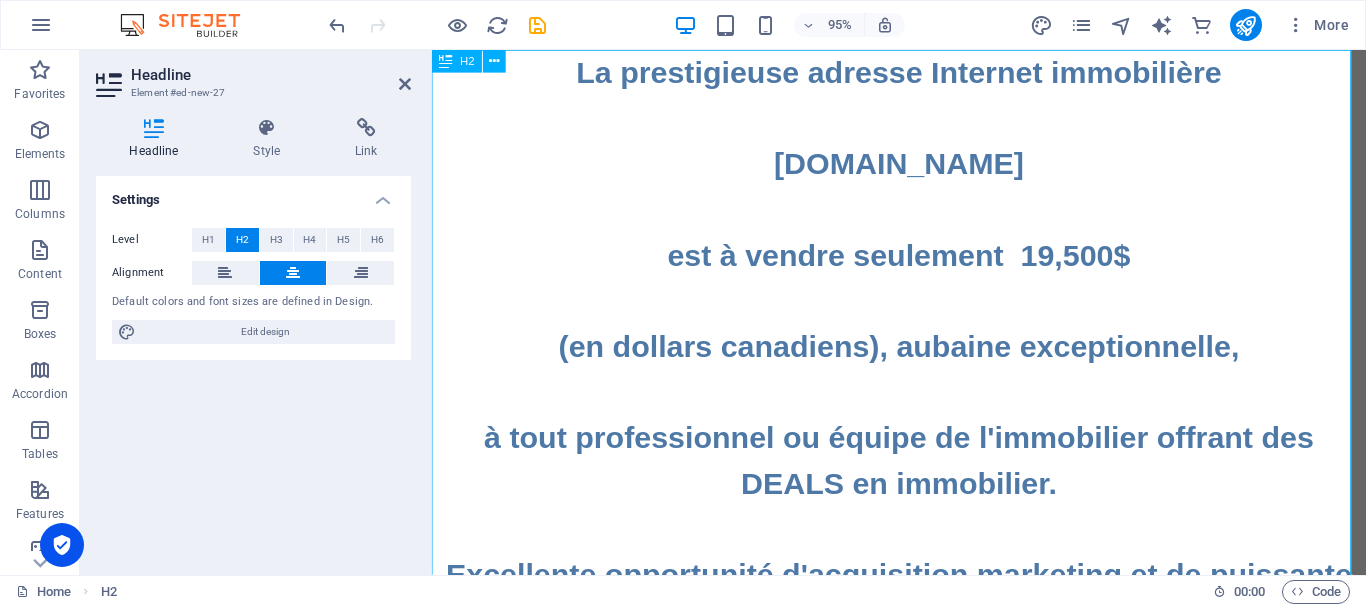 drag, startPoint x: 991, startPoint y: 165, endPoint x: 822, endPoint y: 163, distance: 169.01184 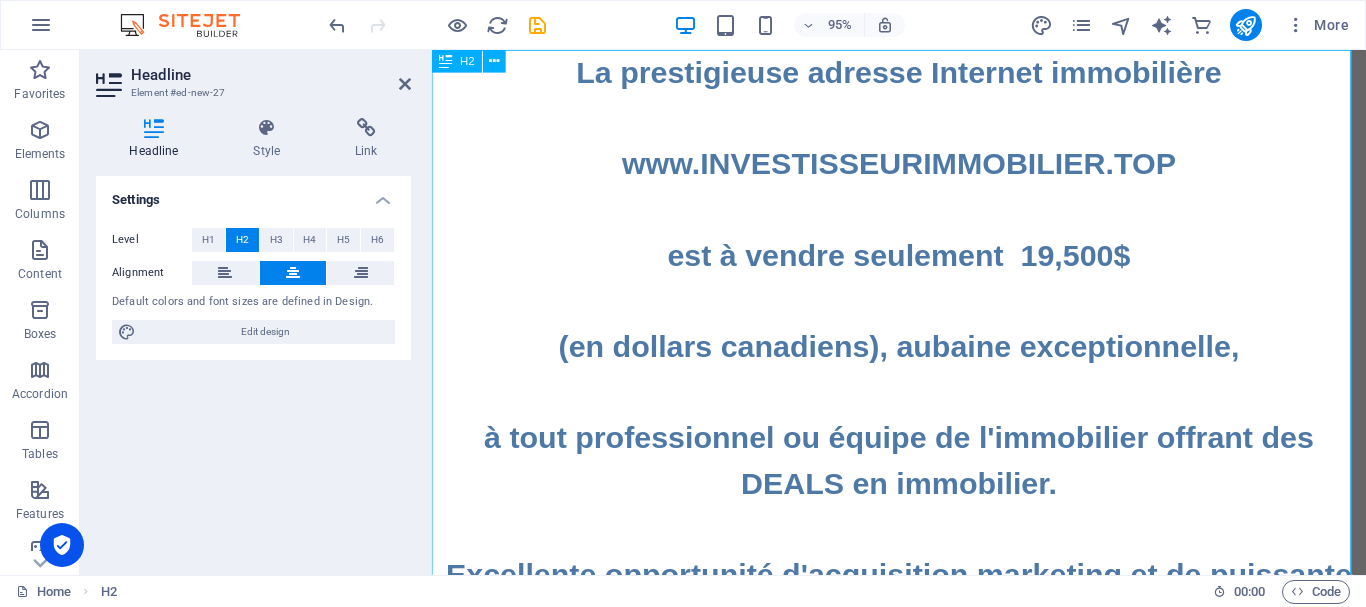 click on "La prestigieuse adresse Internet immobilière ‌ ‌www.INVESTISSEURIMMOBILIER.​TOP ‌ ‌est à vendre seulement  19,500$  ‌ ‌(en dollars canadiens), aubaine exceptionnelle,  ‌ ‌à tout professionnel ou équipe de l'immobilier offrant des DEALS en immobilier.  ‌ ‌Excellente opportunité d'acquisition marketing et de puissante image de marque pour tous les gestionnaires de l'immobilier annonçant des DEALS de toutes sortes sur les prix de vente de biens immobiliers (terrains, maisons, condos, etc...) en immobilier résidentiel, commercial et industriel.  ‌ ‌Mon nom est Daniel et j'en suis l'actuel propriétaire-vendeur.  ‌ ‌Si vous désirez acquérir l'adresse Internet, écrivez-moi rapidement à :  daniel94199@gmail.com .  ‌ ‌Premier acheteur sérieux arrivé, premier servi. ‌ ‌ ‌ ‌" at bounding box center [923, 722] 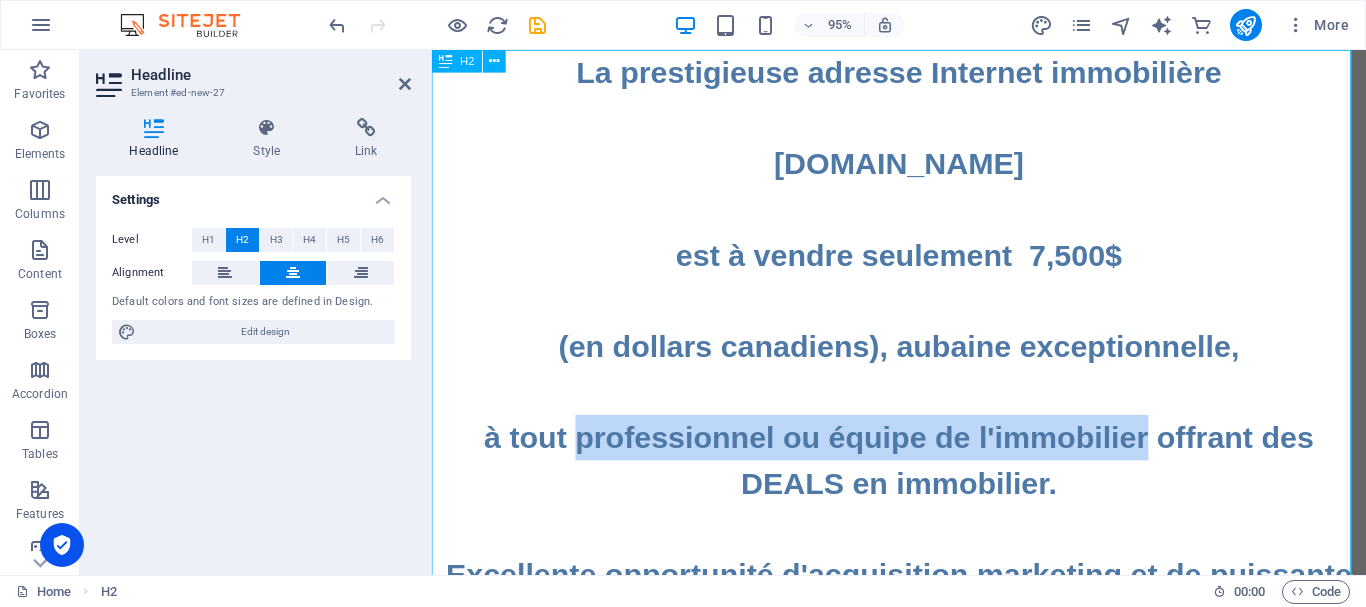 drag, startPoint x: 1181, startPoint y: 453, endPoint x: 576, endPoint y: 461, distance: 605.0529 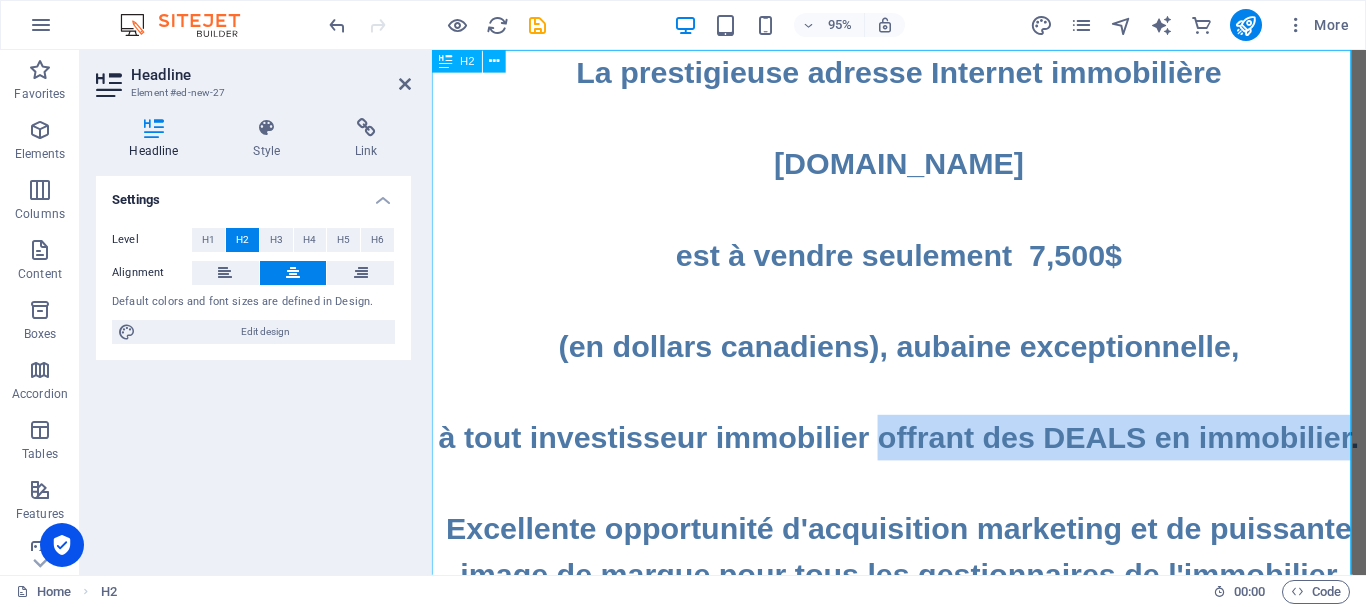 drag, startPoint x: 984, startPoint y: 458, endPoint x: 987, endPoint y: 504, distance: 46.09772 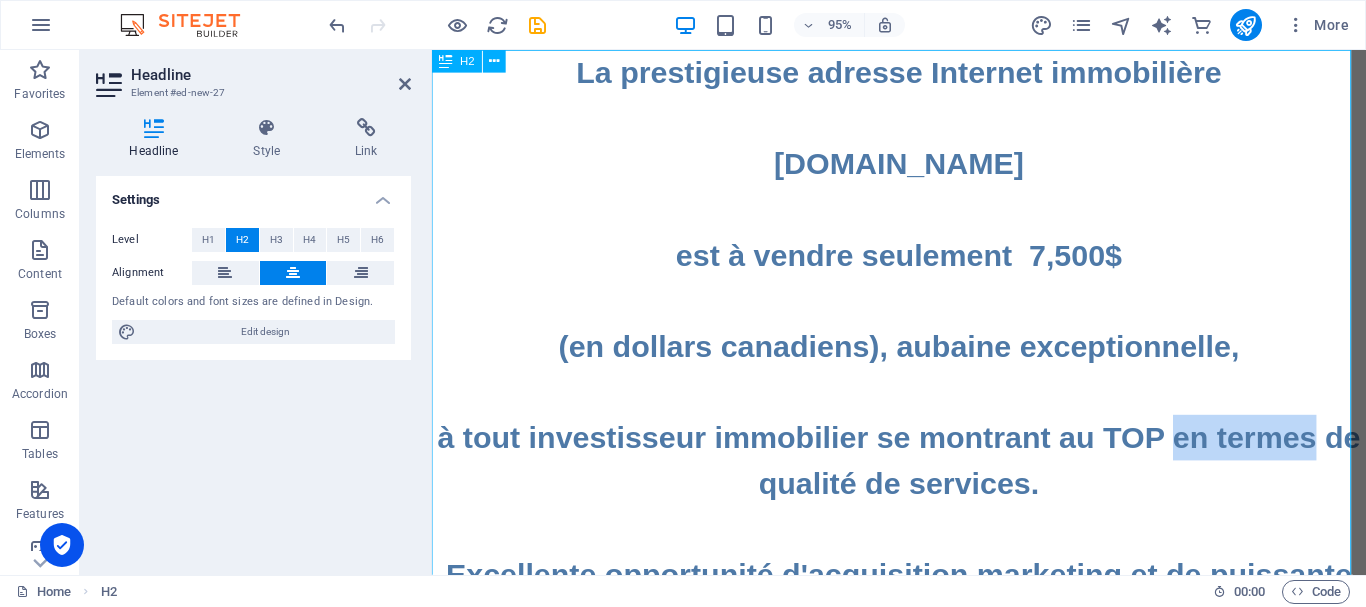 drag, startPoint x: 1225, startPoint y: 457, endPoint x: 1376, endPoint y: 457, distance: 151 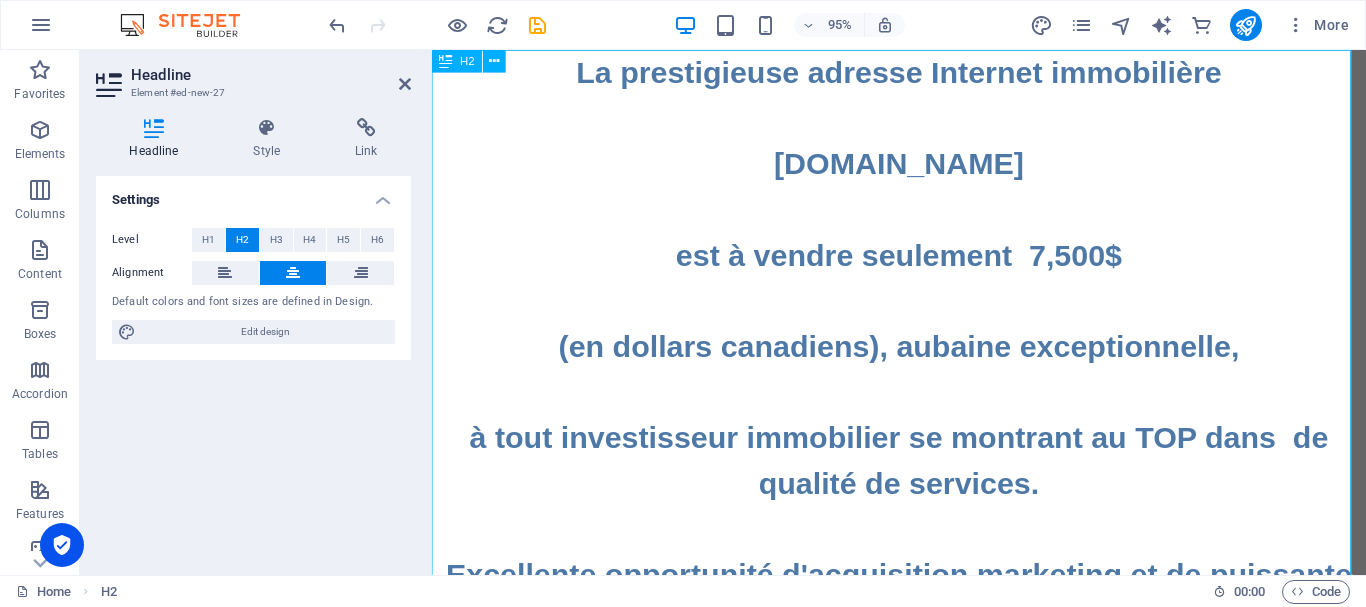 click on "La prestigieuse adresse Internet immobilière ‌ ‌www.INVESTISSEURIMMOBILIER.TOP ‌ ‌est à vendre seulement  7,500$  ‌ ‌(en dollars canadiens), aubaine exceptionnelle,  ‌ ‌à tout investisseur immobilier se montrant au TOP dans  de qualité de services.  ‌ ‌Excellente opportunité d'acquisition marketing et de puissante image de marque pour tous les gestionnaires de l'immobilier annonçant des DEALS de toutes sortes sur les prix de vente de biens immobiliers (terrains, maisons, condos, etc...) en immobilier résidentiel, commercial et industriel.  ‌ ‌Mon nom est Daniel et j'en suis l'actuel propriétaire-vendeur.  ‌ ‌Si vous désirez acquérir l'adresse Internet, écrivez-moi rapidement à :  daniel94199@gmail.com .  ‌ ‌Premier acheteur sérieux arrivé, premier servi. ‌ ‌ ‌ ‌" at bounding box center (923, 722) 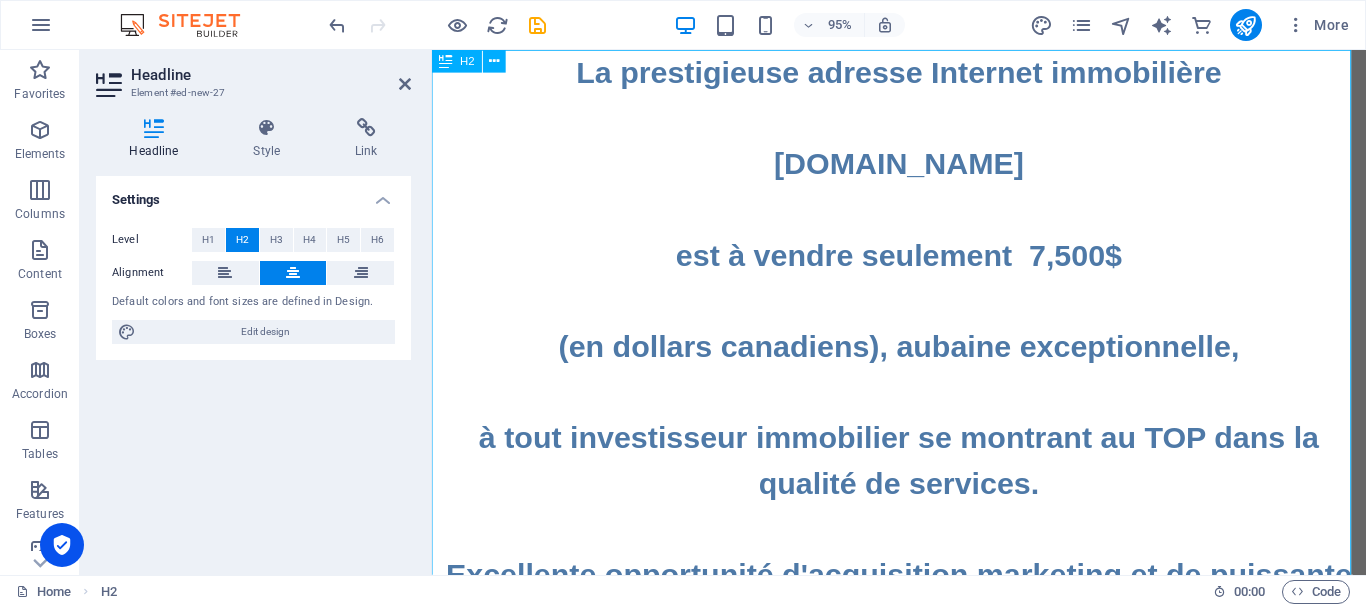 click on "La prestigieuse adresse Internet immobilière ‌ ‌www.INVESTISSEURIMMOBILIER.TOP ‌ ‌est à vendre seulement  7,500$  ‌ ‌(en dollars canadiens), aubaine exceptionnelle,  ‌ ‌à tout investisseur immobilier se montrant au TOP dans la qualité de services.  ‌ ‌Excellente opportunité d'acquisition marketing et de puissante image de marque pour tous les gestionnaires de l'immobilier annonçant des DEALS de toutes sortes sur les prix de vente de biens immobiliers (terrains, maisons, condos, etc...) en immobilier résidentiel, commercial et industriel.  ‌ ‌Mon nom est Daniel et j'en suis l'actuel propriétaire-vendeur.  ‌ ‌Si vous désirez acquérir l'adresse Internet, écrivez-moi rapidement à :  daniel94199@gmail.com .  ‌ ‌Premier acheteur sérieux arrivé, premier servi. ‌ ‌ ‌ ‌" at bounding box center (923, 722) 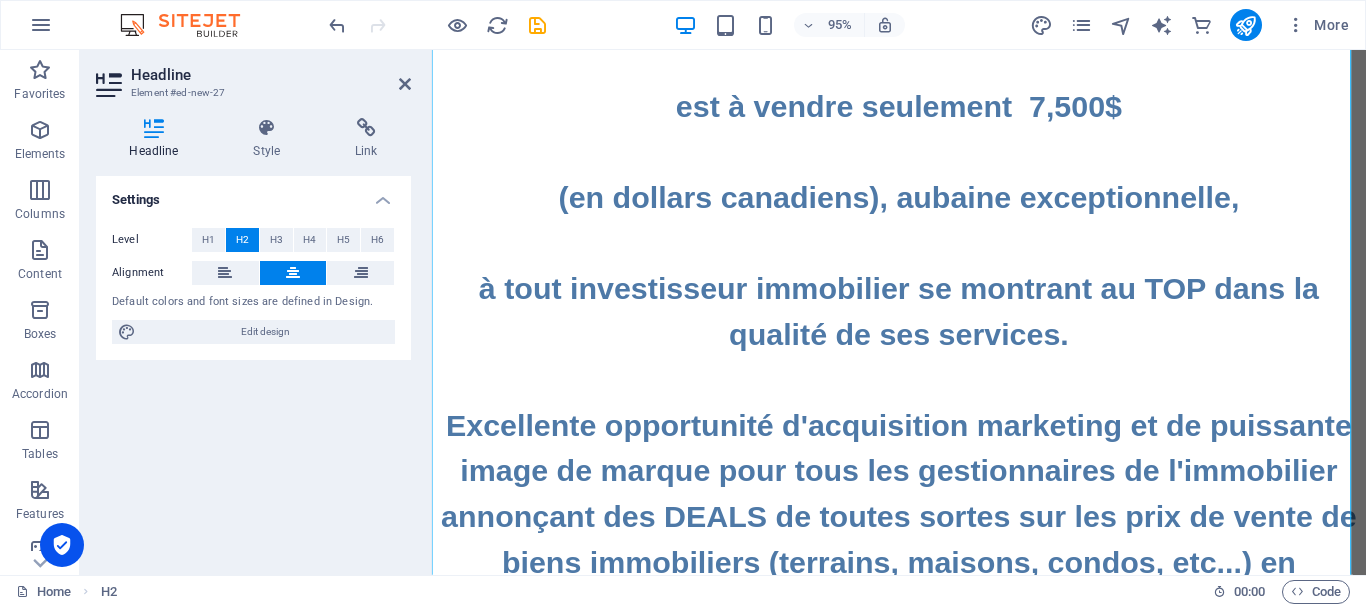 scroll, scrollTop: 200, scrollLeft: 0, axis: vertical 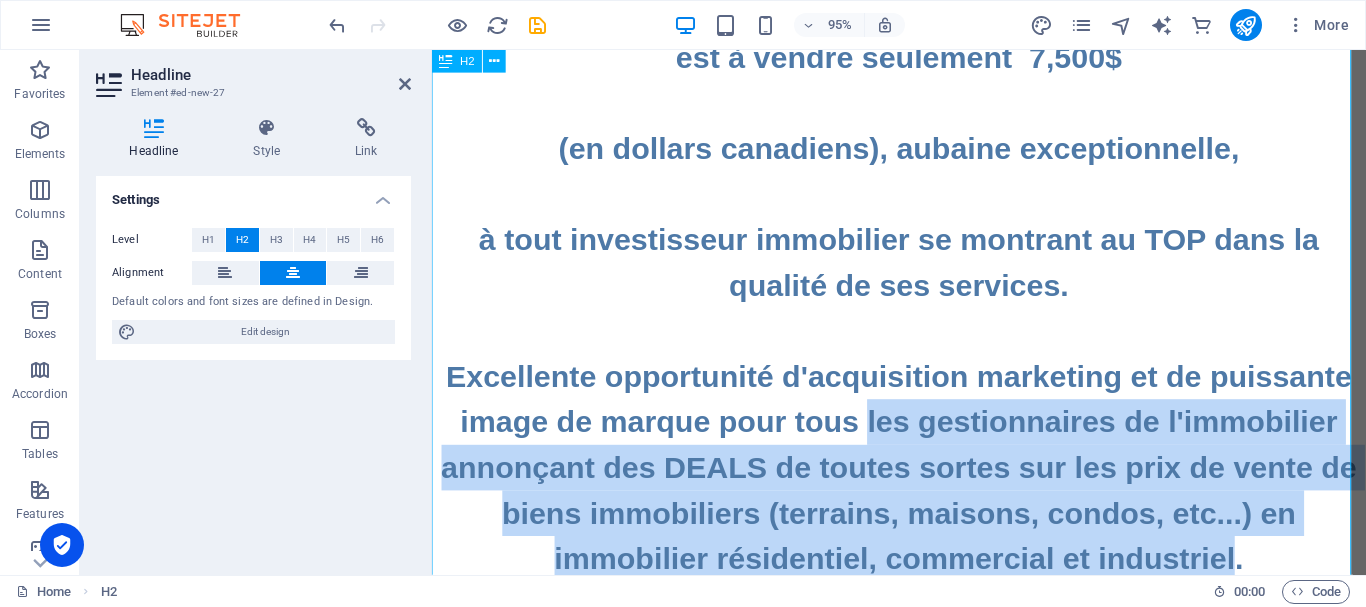 drag, startPoint x: 884, startPoint y: 445, endPoint x: 1265, endPoint y: 573, distance: 401.9266 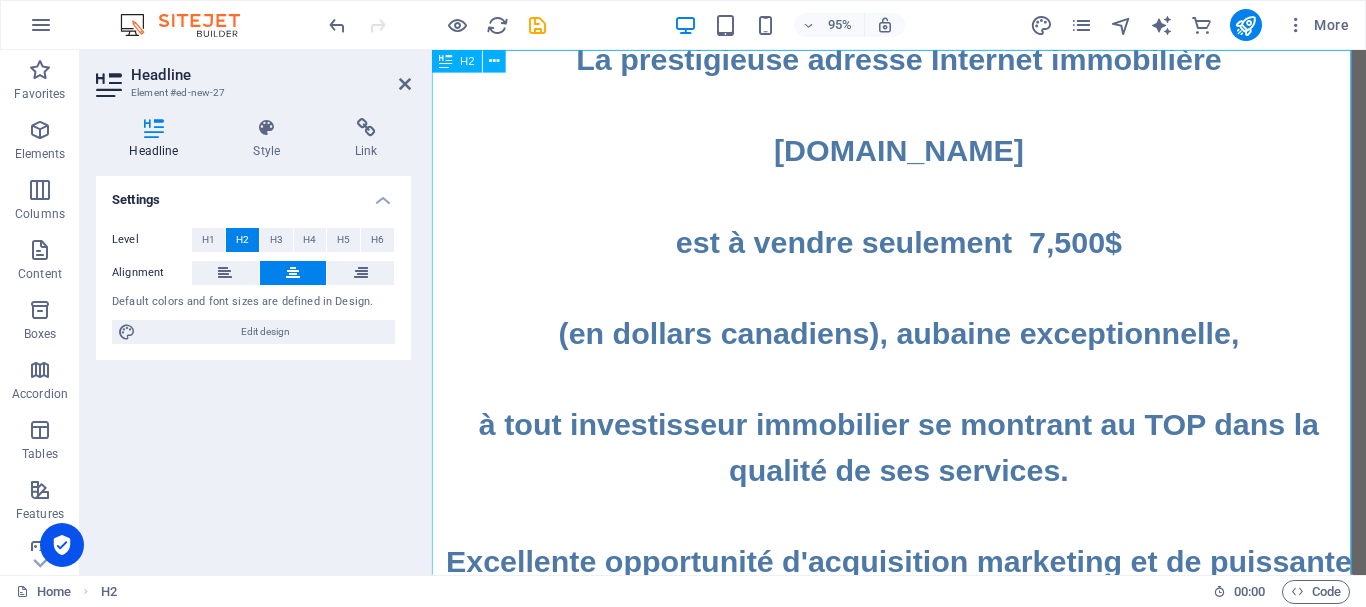 scroll, scrollTop: 0, scrollLeft: 0, axis: both 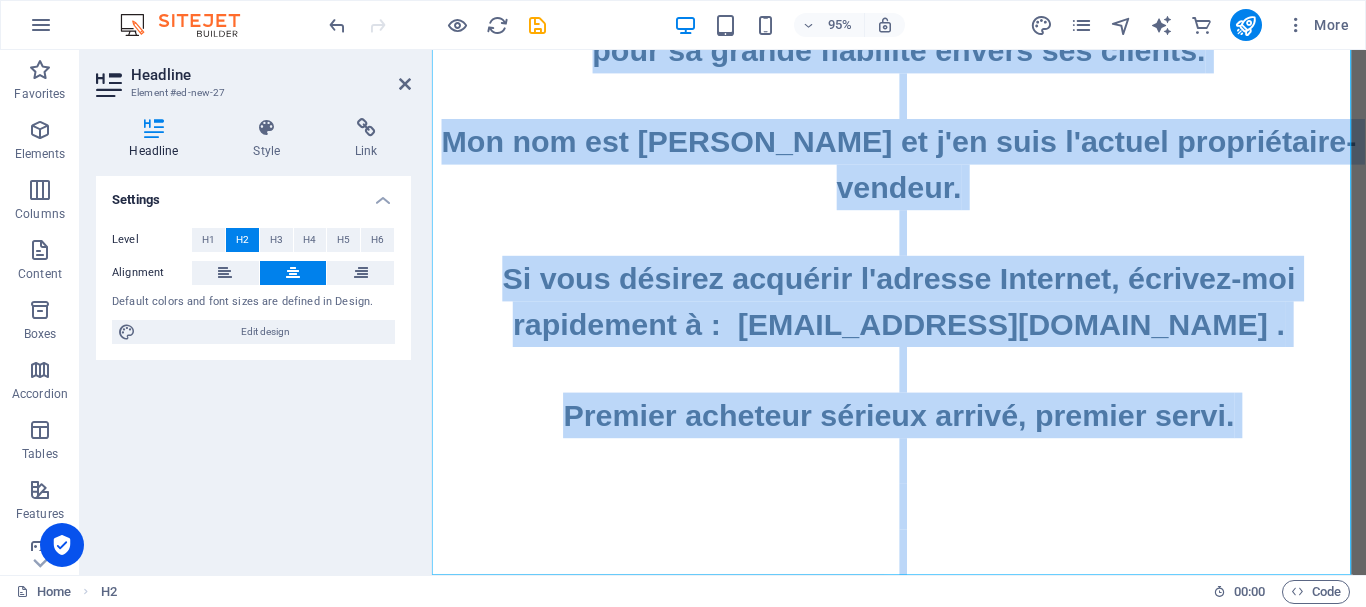 drag, startPoint x: 582, startPoint y: 68, endPoint x: 986, endPoint y: 640, distance: 700.28564 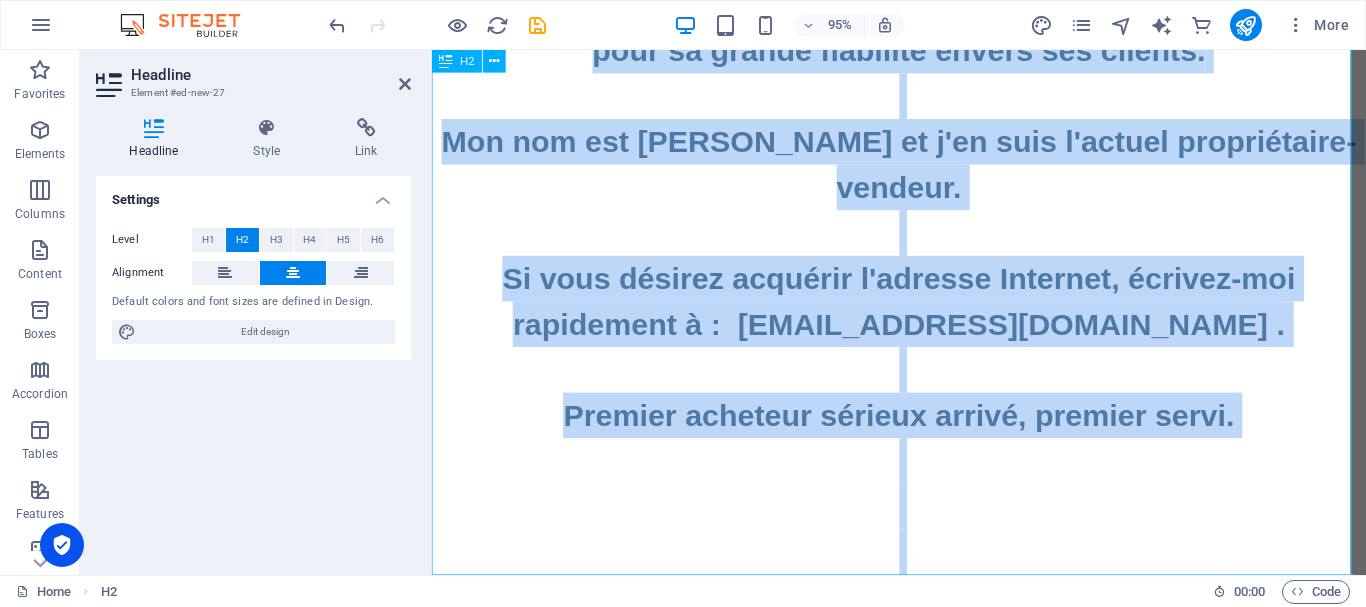 copy on "La prestigieuse adresse Internet immobilière ‌ ‌www.INVESTISSEURIMMOBILIER.TOP ‌ ‌est à vendre seulement  7,500$  ‌ ‌(en dollars canadiens), aubaine exceptionnelle,  ‌ ‌à tout investisseur immobilier se montrant au TOP dans la qualité de ses services.  ‌ ‌Excellente opportunité d'acquisition marketing et de puissante image de marque pour tout investisseur immobilier reconnu pour sa grande fiabilité envers ses clients.  ‌ ‌Mon nom est Daniel et j'en suis l'actuel propriétaire-vendeur.  ‌ ‌Si vous désirez acquérir l'adresse Internet, écrivez-moi rapidement à :  daniel94199@gmail.com .  ‌ ‌Premier acheteur sérieux arrivé, premier servi. ‌ ‌ ‌ ‌" 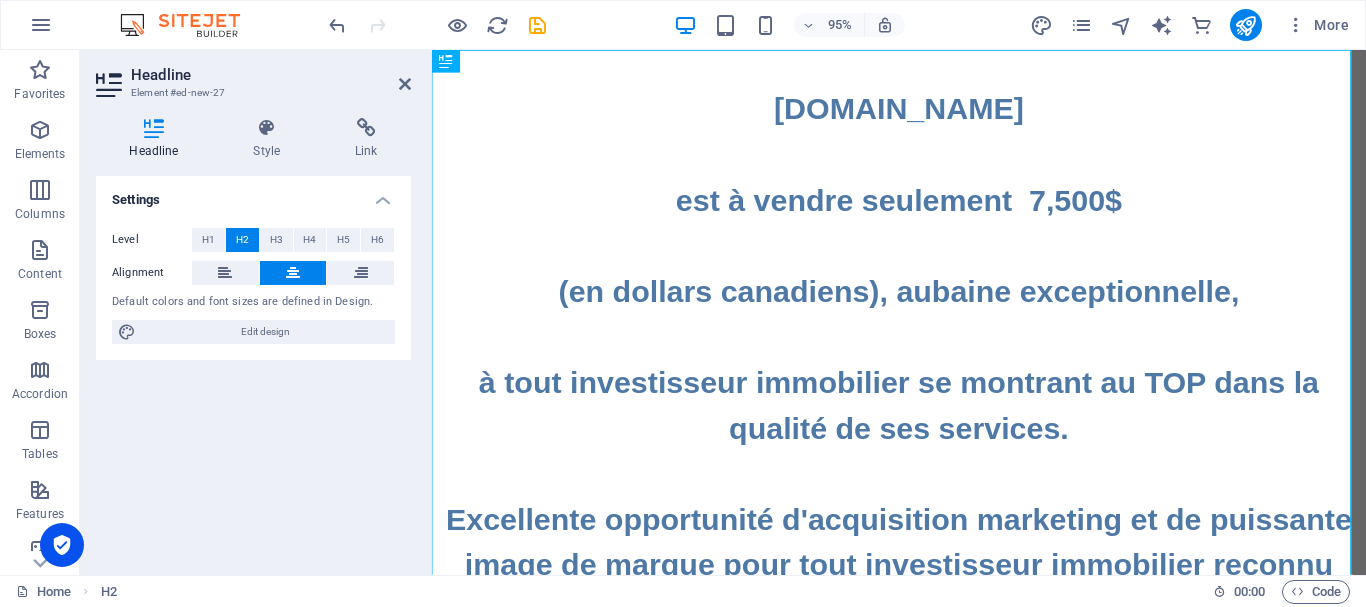 scroll, scrollTop: 0, scrollLeft: 0, axis: both 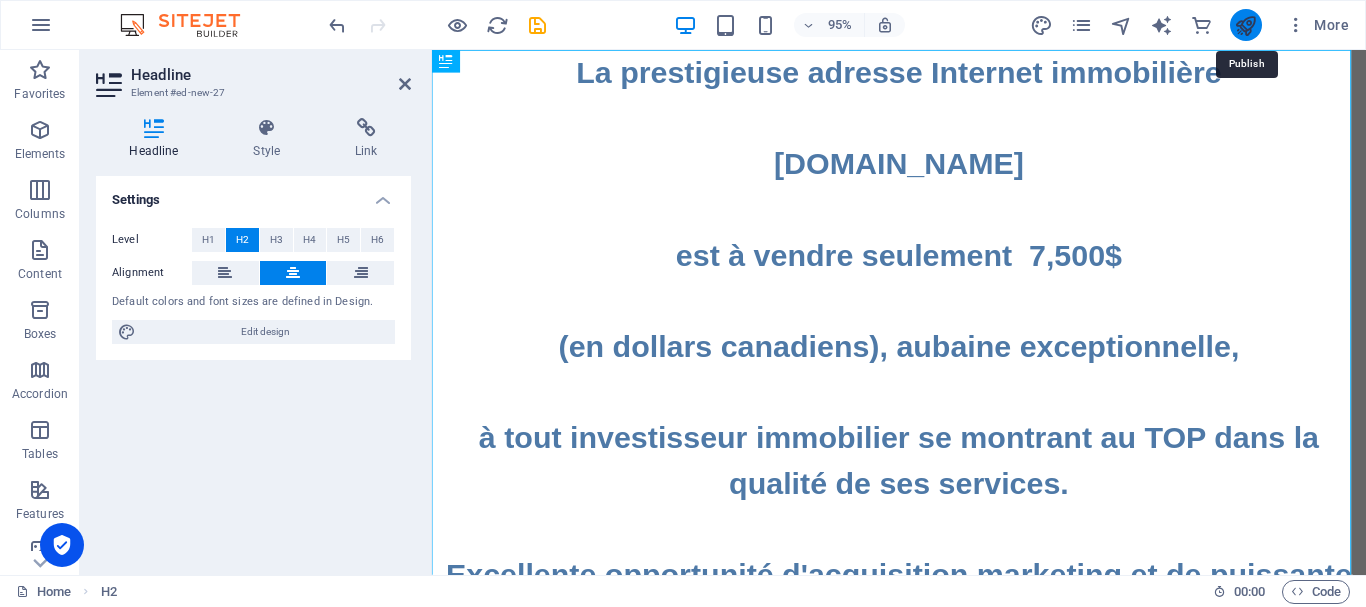 click at bounding box center [1245, 25] 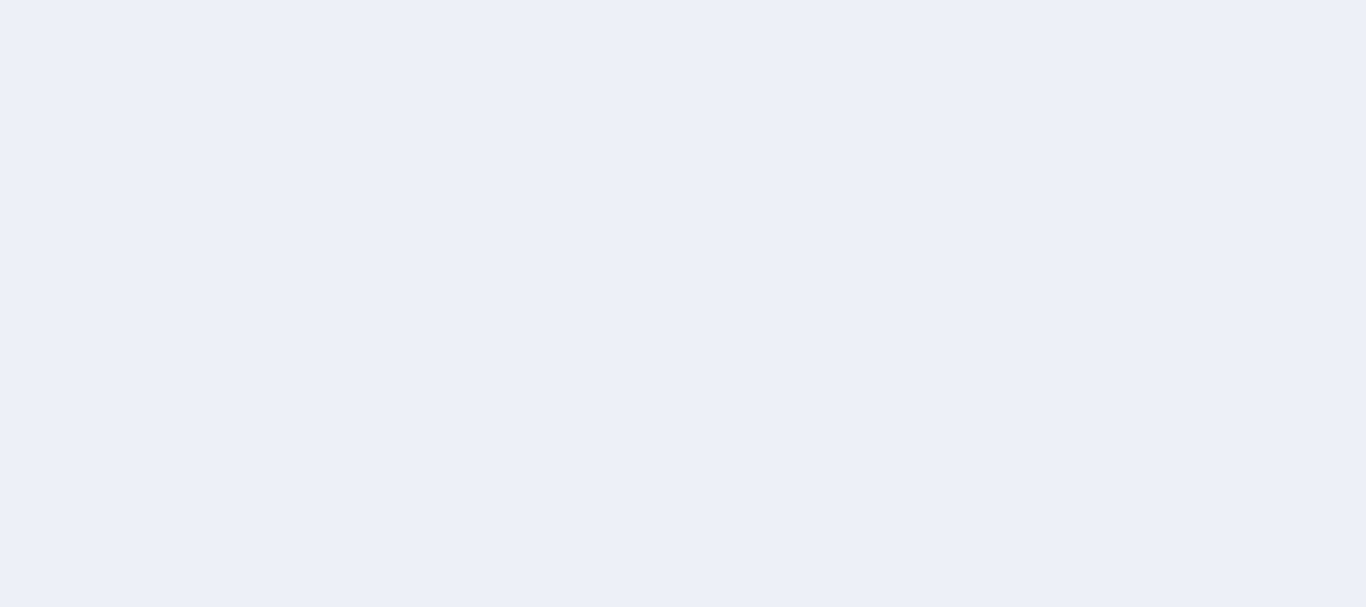 scroll, scrollTop: 0, scrollLeft: 0, axis: both 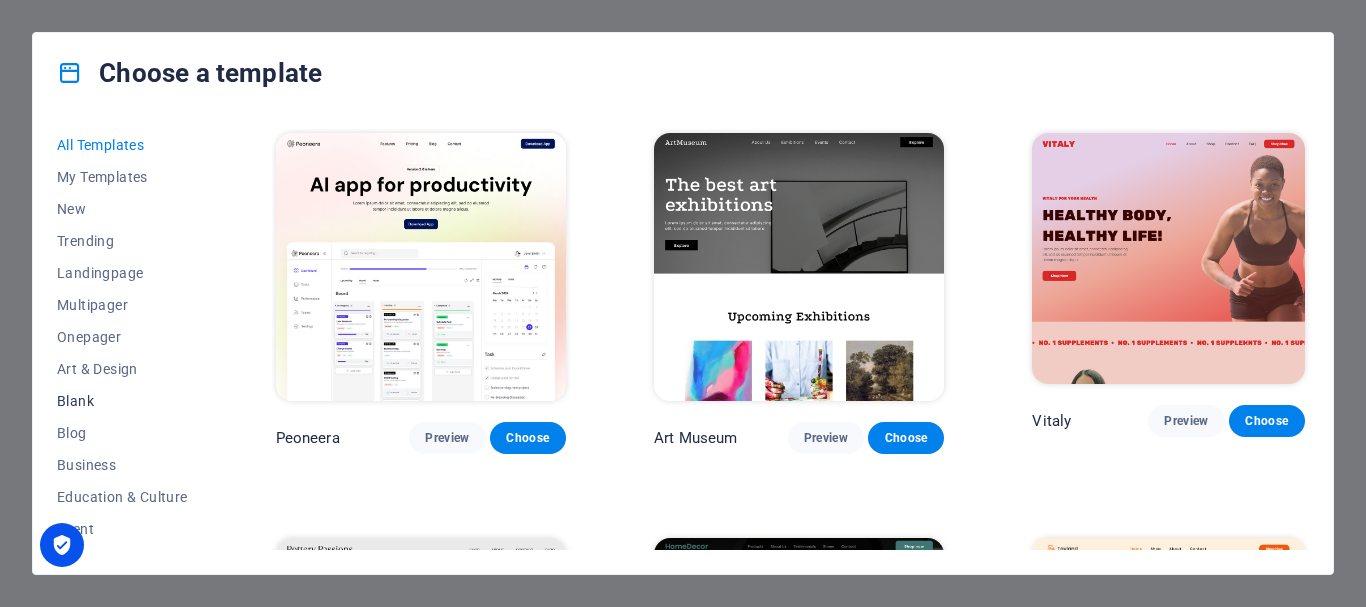 click on "Blank" at bounding box center [122, 401] 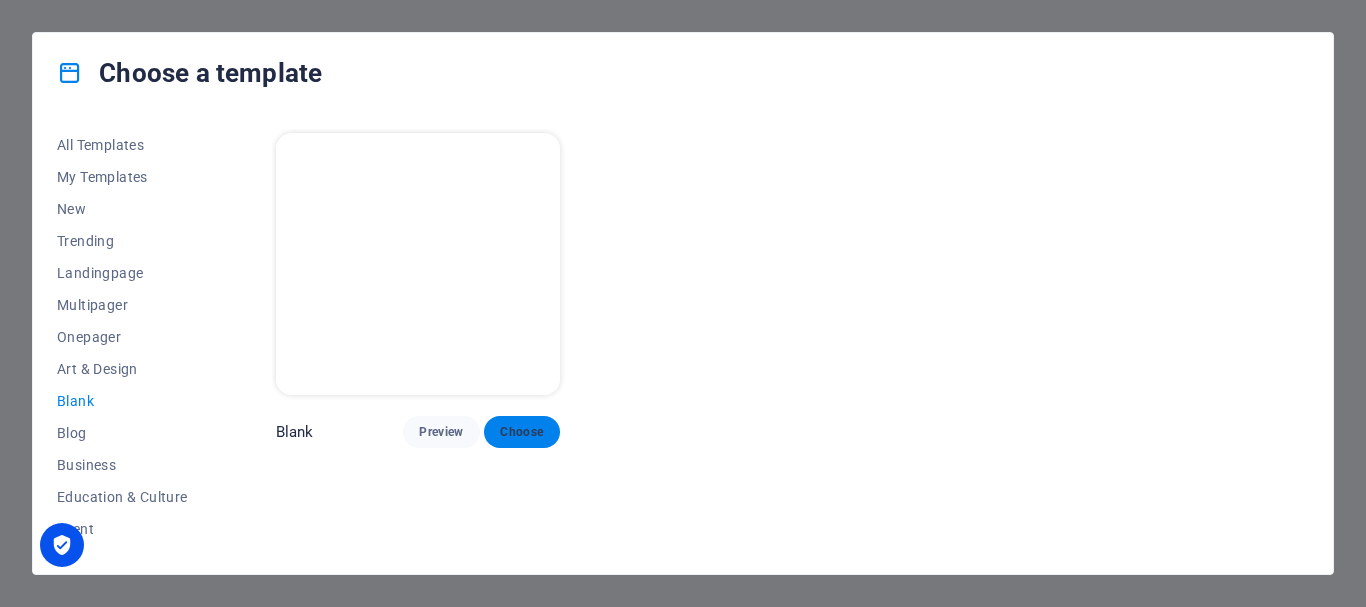click on "Choose" at bounding box center (522, 432) 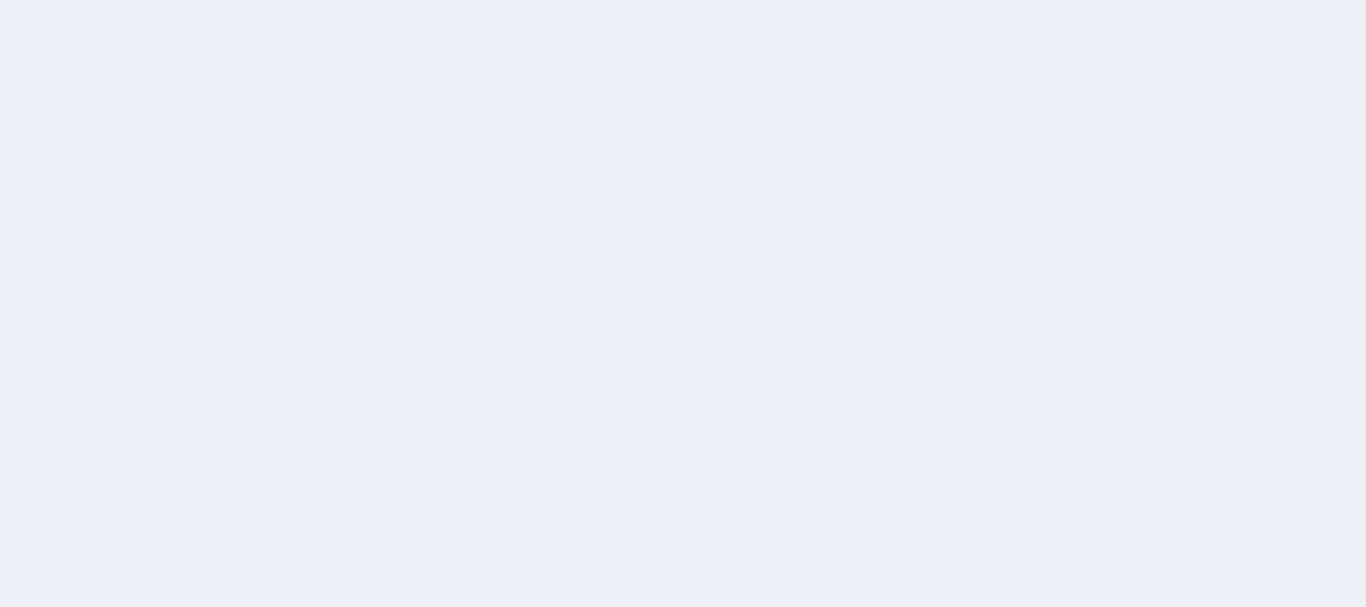 scroll, scrollTop: 0, scrollLeft: 0, axis: both 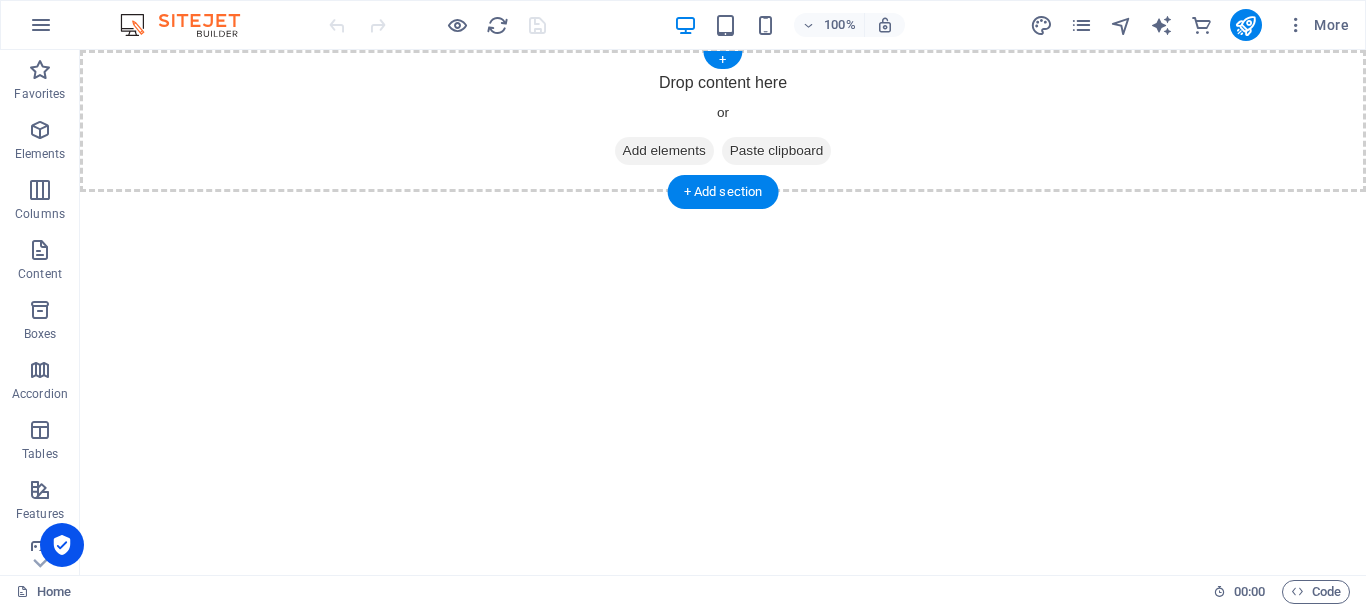 click on "Add elements" at bounding box center [664, 151] 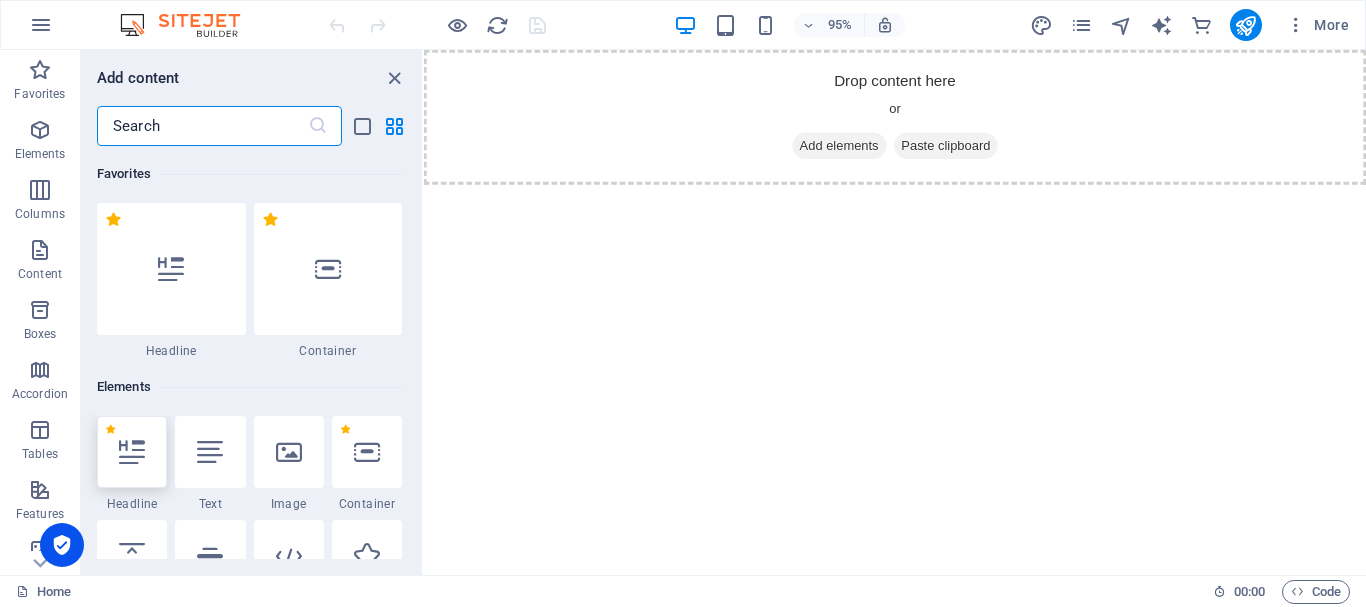 click at bounding box center [132, 452] 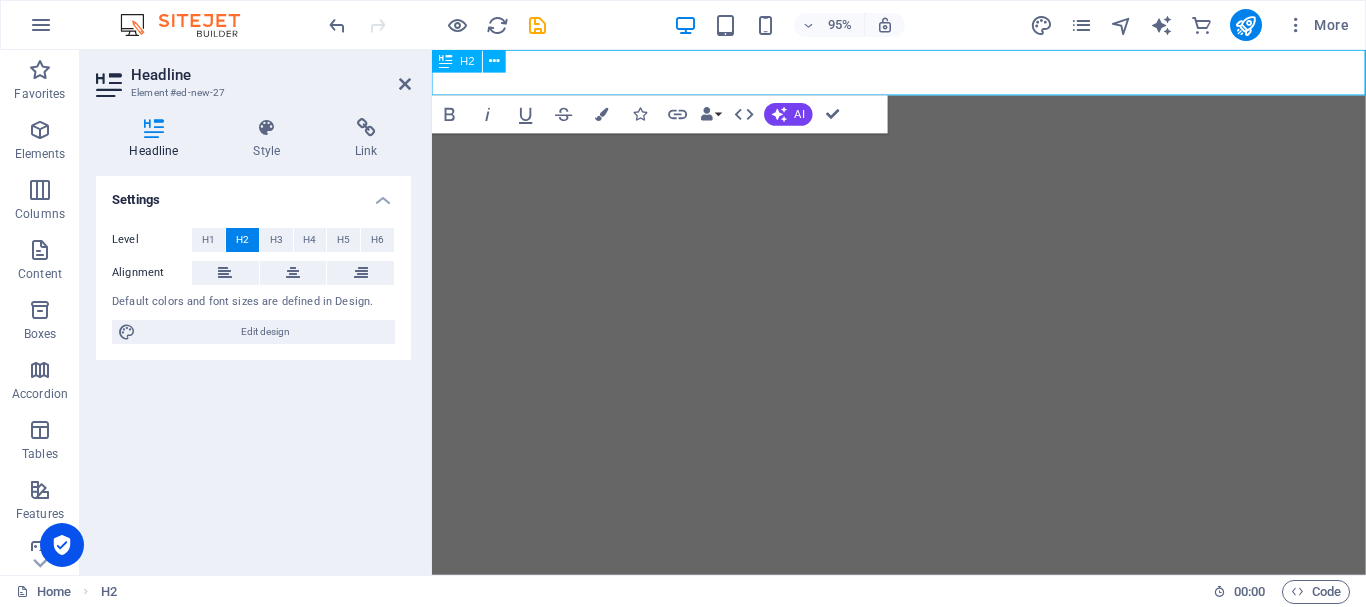 click on "​" at bounding box center (923, 74) 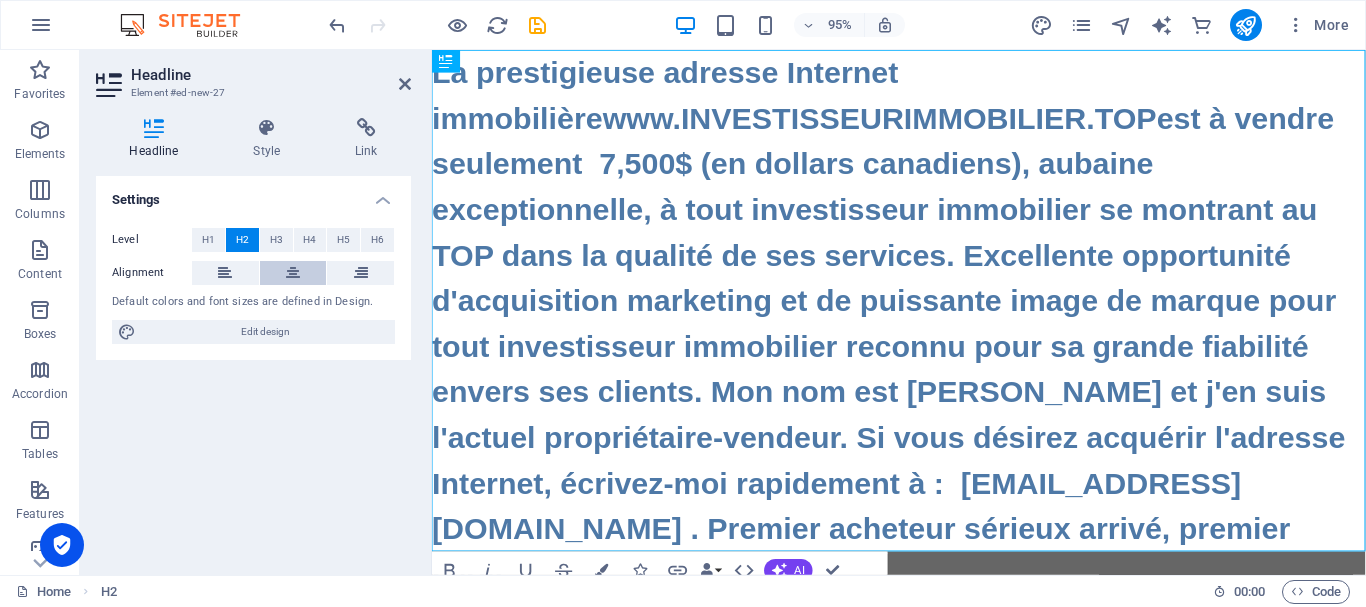 click at bounding box center (293, 273) 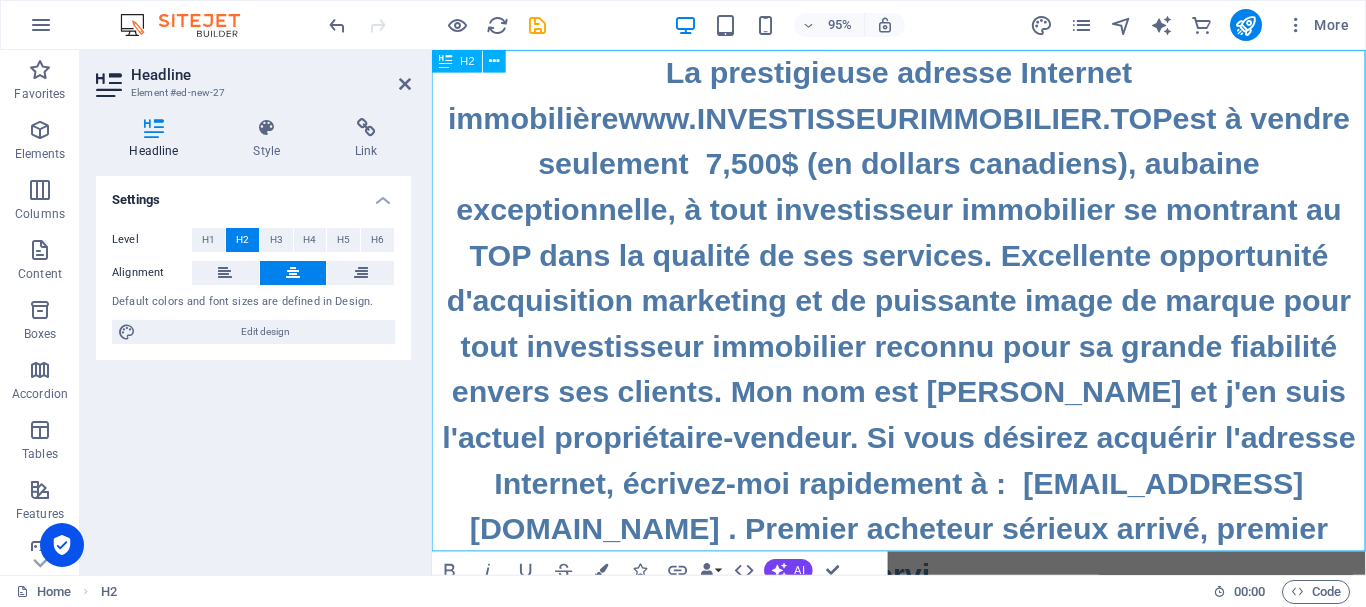 click on "La prestigieuse adresse Internet immobilièrewww.INVESTISSEURIMMOBILIER.TOPest à vendre seulement  7,500$ (en dollars canadiens), aubaine exceptionnelle, à tout investisseur immobilier se montrant au TOP dans la qualité de ses services. Excellente opportunité d'acquisition marketing et de puissante image de marque pour tout investisseur immobilier reconnu pour sa grande fiabilité envers ses clients. Mon nom est Daniel et j'en suis l'actuel propriétaire-vendeur. Si vous désirez acquérir l'adresse Internet, écrivez-moi rapidement à :  daniel94199@gmail.com . Premier acheteur sérieux arrivé, premier servi." at bounding box center (923, 338) 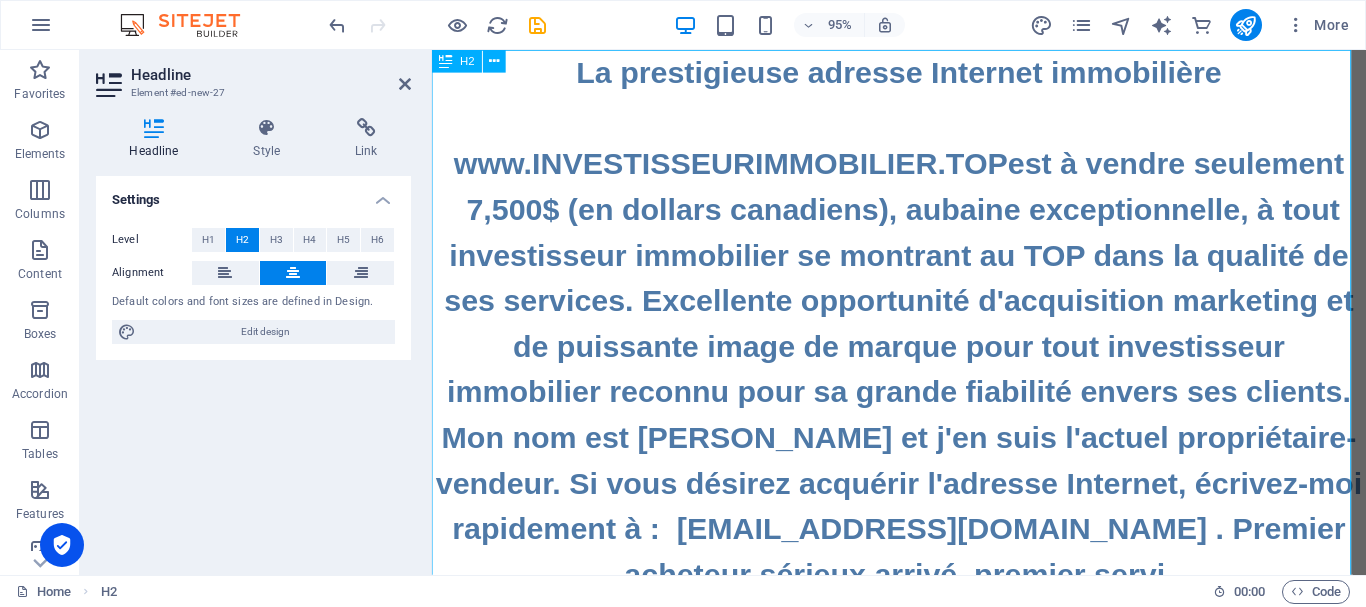 click on "La prestigieuse adresse Internet immobilière ‌ ‌www.INVESTISSEURIMMOBILIER.TOPest à vendre seulement  7,500$ (en dollars canadiens), aubaine exceptionnelle, à tout investisseur immobilier se montrant au TOP dans la qualité de ses services. Excellente opportunité d'acquisition marketing et de puissante image de marque pour tout investisseur immobilier reconnu pour sa grande fiabilité envers ses clients. Mon nom est Daniel et j'en suis l'actuel propriétaire-vendeur. Si vous désirez acquérir l'adresse Internet, écrivez-moi rapidement à :  daniel94199@gmail.com . Premier acheteur sérieux arrivé, premier servi." at bounding box center (923, 338) 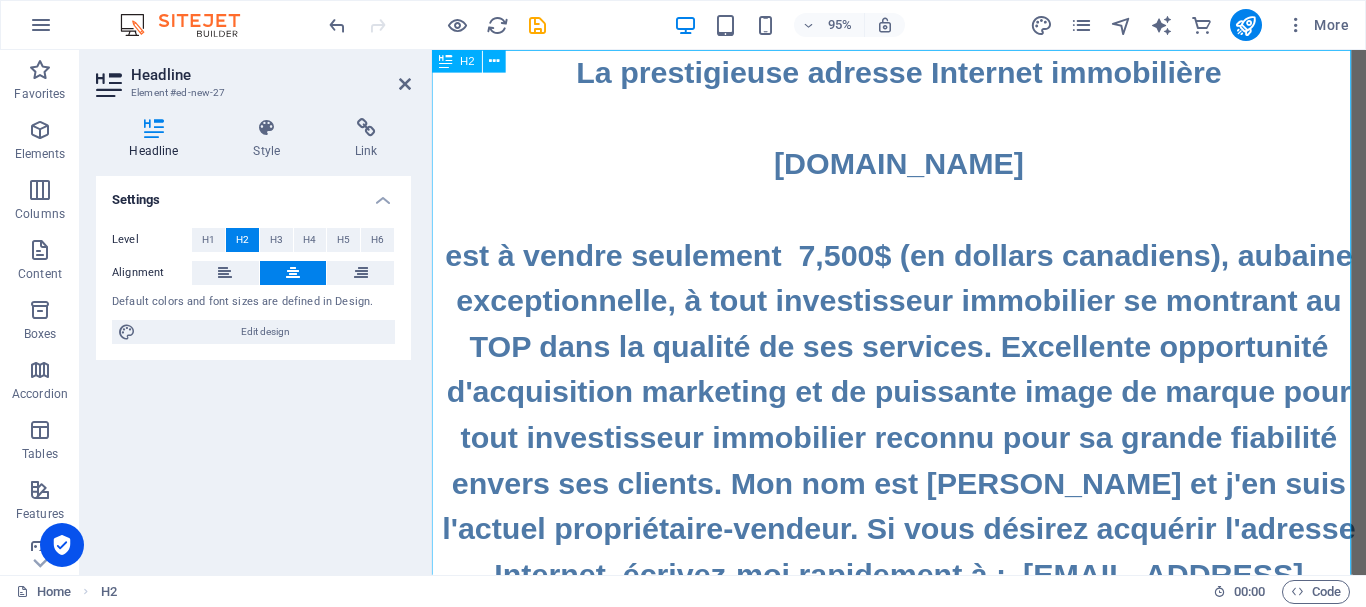 click on "La prestigieuse adresse Internet immobilière ‌ ‌www.INVESTISSEURIMMOBILIER.TOP ‌ ‌est à vendre seulement  7,500$ (en dollars canadiens), aubaine exceptionnelle, à tout investisseur immobilier se montrant au TOP dans la qualité de ses services. Excellente opportunité d'acquisition marketing et de puissante image de marque pour tout investisseur immobilier reconnu pour sa grande fiabilité envers ses clients. Mon nom est Daniel et j'en suis l'actuel propriétaire-vendeur. Si vous désirez acquérir l'adresse Internet, écrivez-moi rapidement à :  daniel94199@gmail.com . Premier acheteur sérieux arrivé, premier servi." at bounding box center [923, 386] 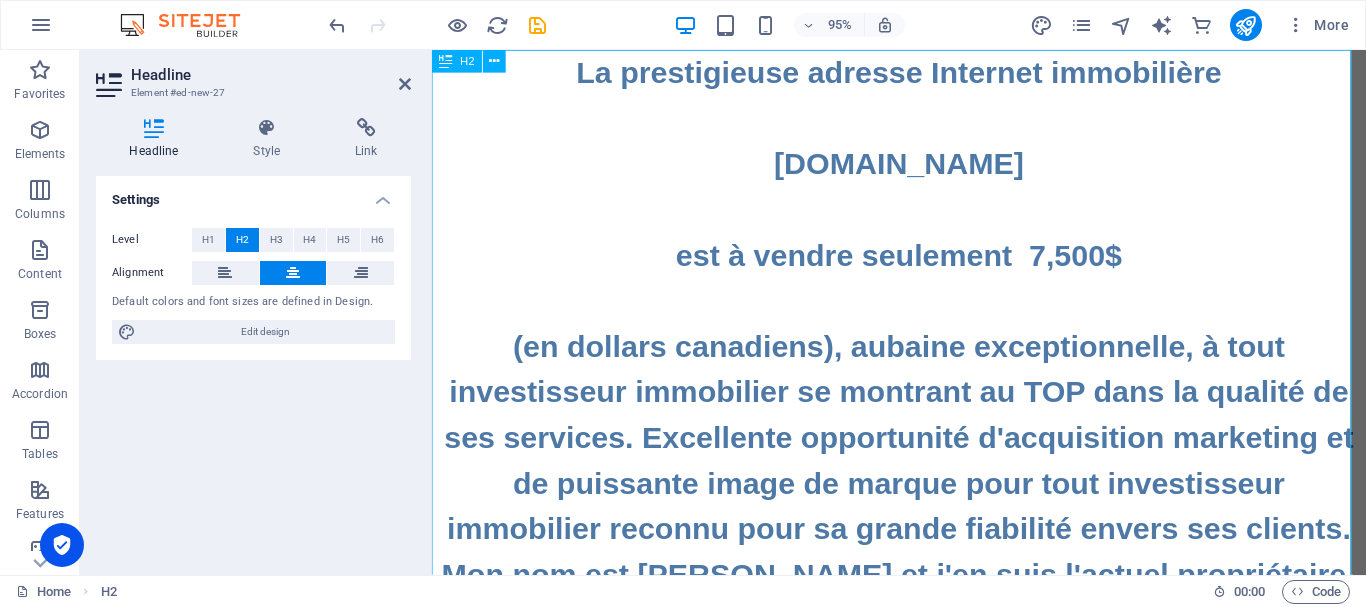 click on "La prestigieuse adresse Internet immobilière ‌ ‌www.INVESTISSEURIMMOBILIER.TOP ‌ ‌est à vendre seulement  7,500$  ‌ ‌(en dollars canadiens), aubaine exceptionnelle, à tout investisseur immobilier se montrant au TOP dans la qualité de ses services. Excellente opportunité d'acquisition marketing et de puissante image de marque pour tout investisseur immobilier reconnu pour sa grande fiabilité envers ses clients. Mon nom est Daniel et j'en suis l'actuel propriétaire-vendeur. Si vous désirez acquérir l'adresse Internet, écrivez-moi rapidement à :  daniel94199@gmail.com . Premier acheteur sérieux arrivé, premier servi." at bounding box center (923, 410) 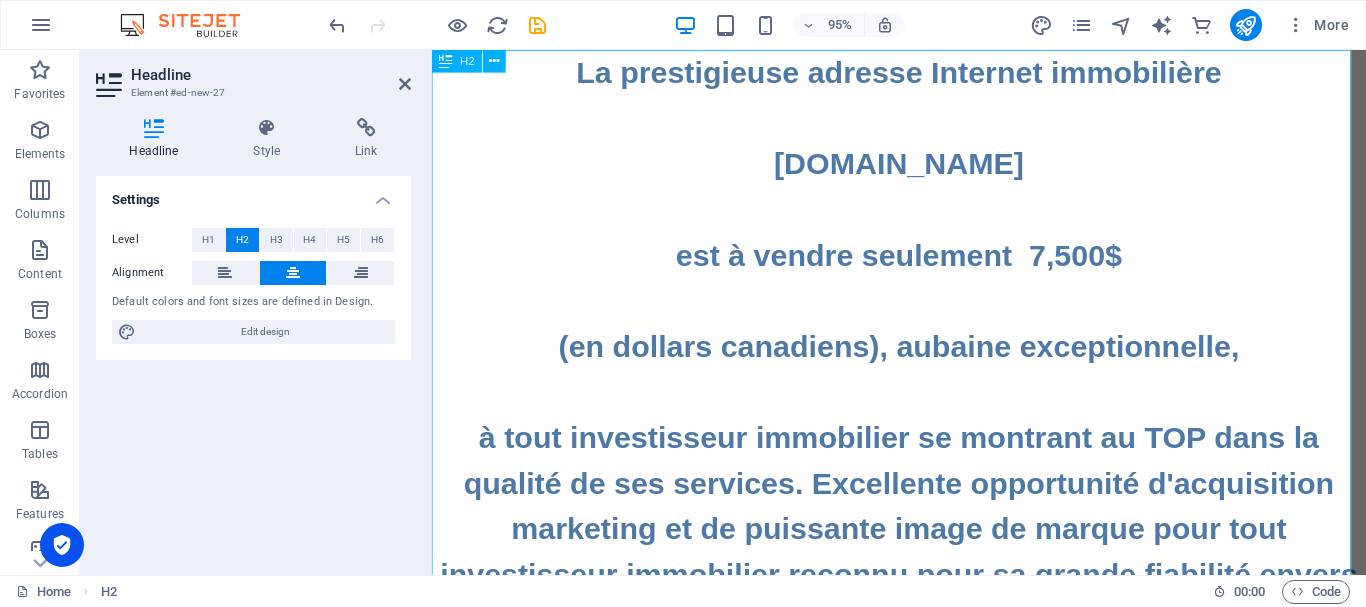 scroll, scrollTop: 100, scrollLeft: 0, axis: vertical 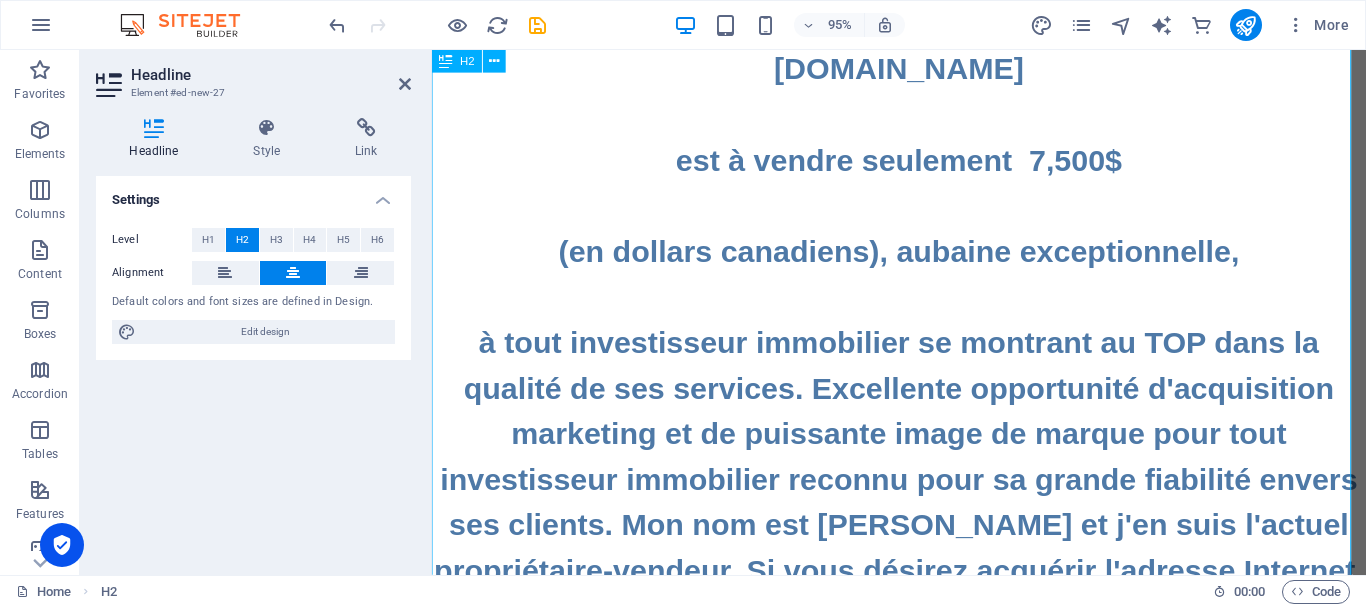 click on "La prestigieuse adresse Internet immobilière ‌ ‌www.INVESTISSEURIMMOBILIER.TOP ‌ ‌est à vendre seulement  7,500$  ‌ ‌(en dollars canadiens), aubaine exceptionnelle,  ‌ ‌à tout investisseur immobilier se montrant au TOP dans la qualité de ses services. Excellente opportunité d'acquisition marketing et de puissante image de marque pour tout investisseur immobilier reconnu pour sa grande fiabilité envers ses clients. Mon nom est Daniel et j'en suis l'actuel propriétaire-vendeur. Si vous désirez acquérir l'adresse Internet, écrivez-moi rapidement à :  daniel94199@gmail.com . Premier acheteur sérieux arrivé, premier servi." at bounding box center (923, 334) 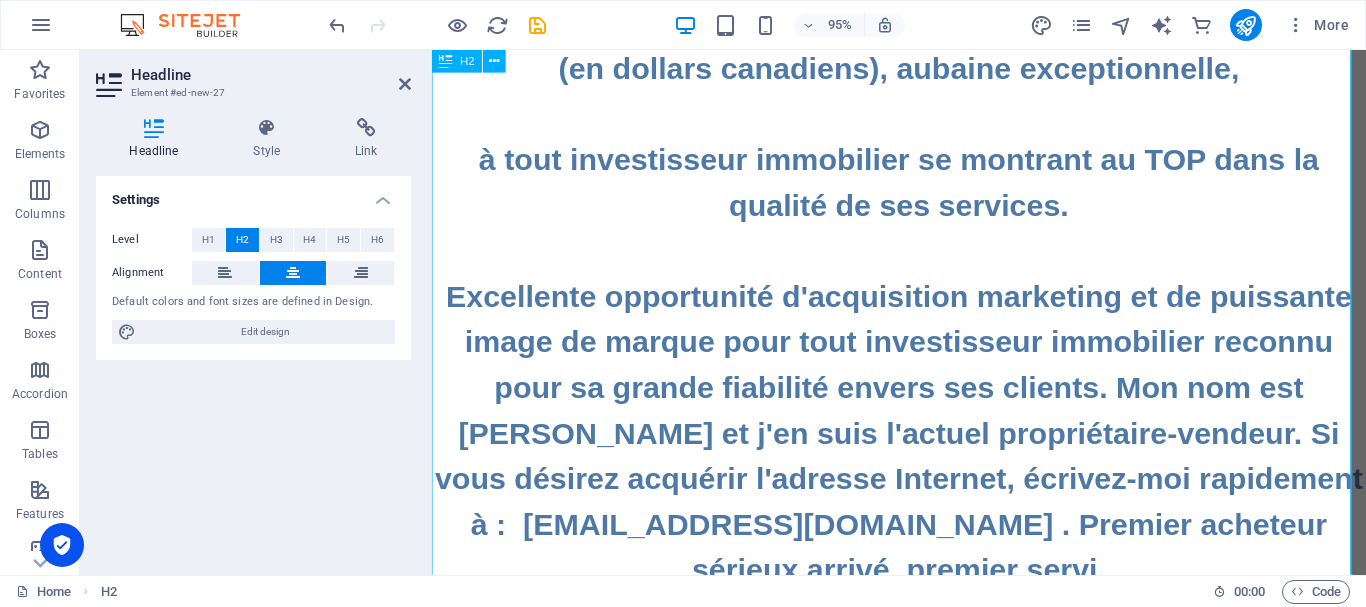 scroll, scrollTop: 300, scrollLeft: 0, axis: vertical 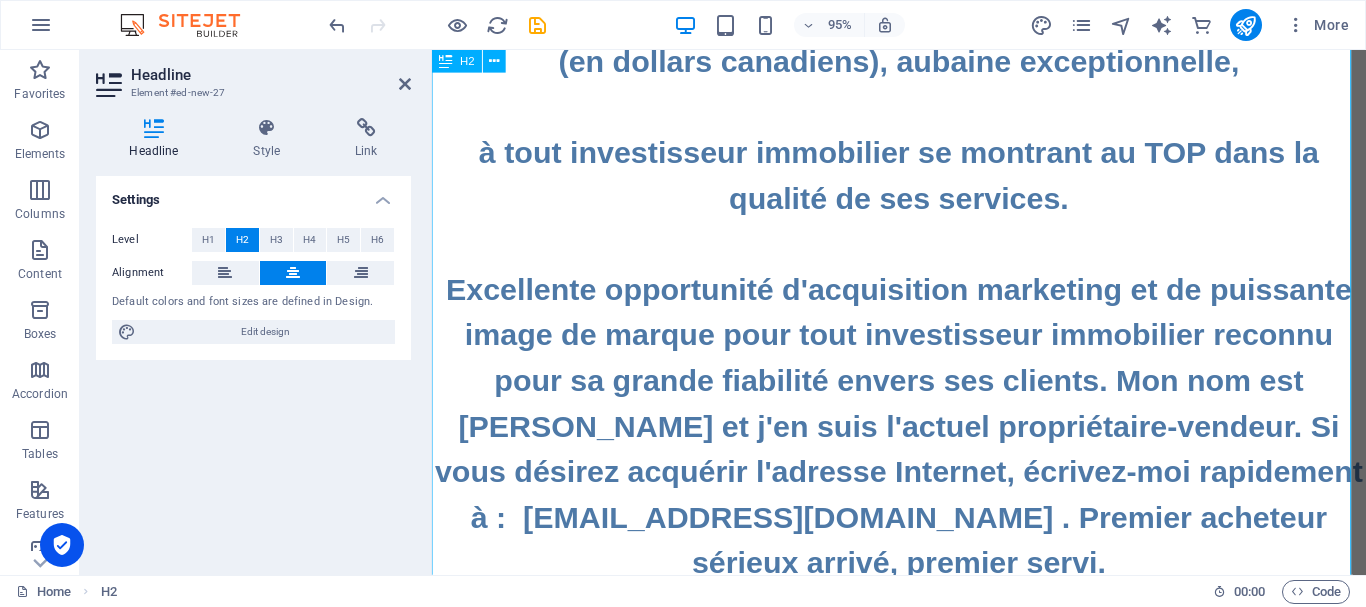 click on "La prestigieuse adresse Internet immobilière ‌ ‌www.INVESTISSEURIMMOBILIER.TOP ‌ ‌est à vendre seulement  7,500$  ‌ ‌(en dollars canadiens), aubaine exceptionnelle,  ‌ ‌à tout investisseur immobilier se montrant au TOP dans la qualité de ses services.  ‌ ‌Excellente opportunité d'acquisition marketing et de puissante image de marque pour tout investisseur immobilier reconnu pour sa grande fiabilité envers ses clients. Mon nom est Daniel et j'en suis l'actuel propriétaire-vendeur. Si vous désirez acquérir l'adresse Internet, écrivez-moi rapidement à :  daniel94199@gmail.com . Premier acheteur sérieux arrivé, premier servi." at bounding box center (923, 182) 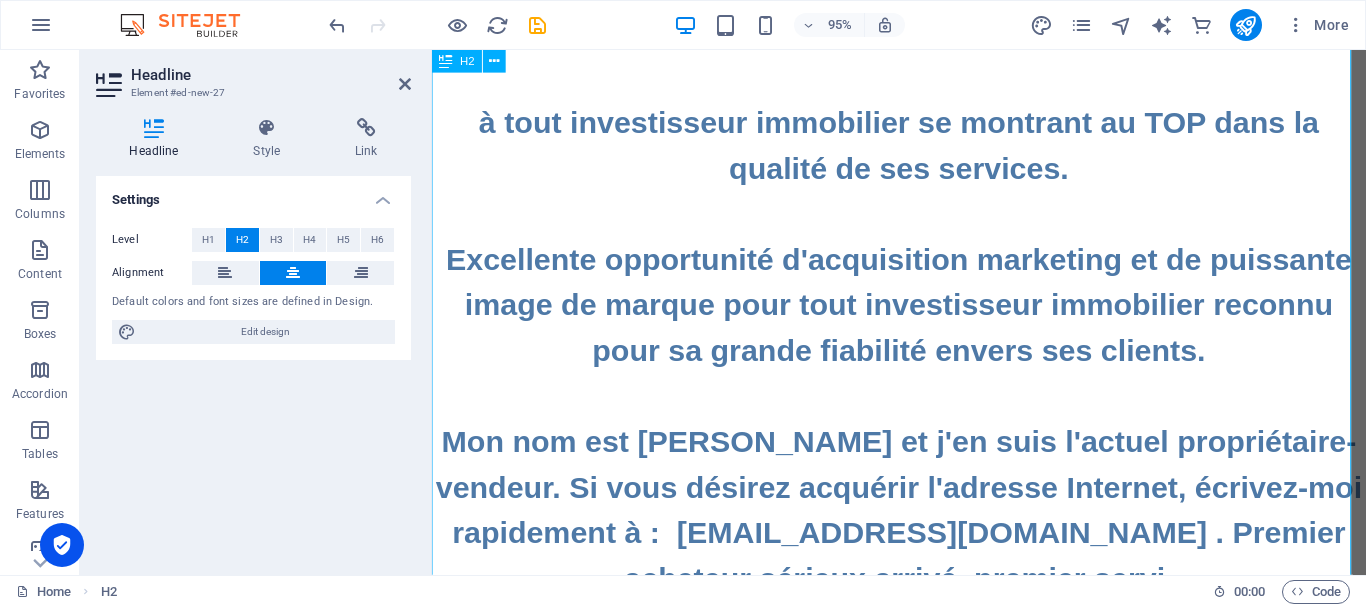 scroll, scrollTop: 359, scrollLeft: 0, axis: vertical 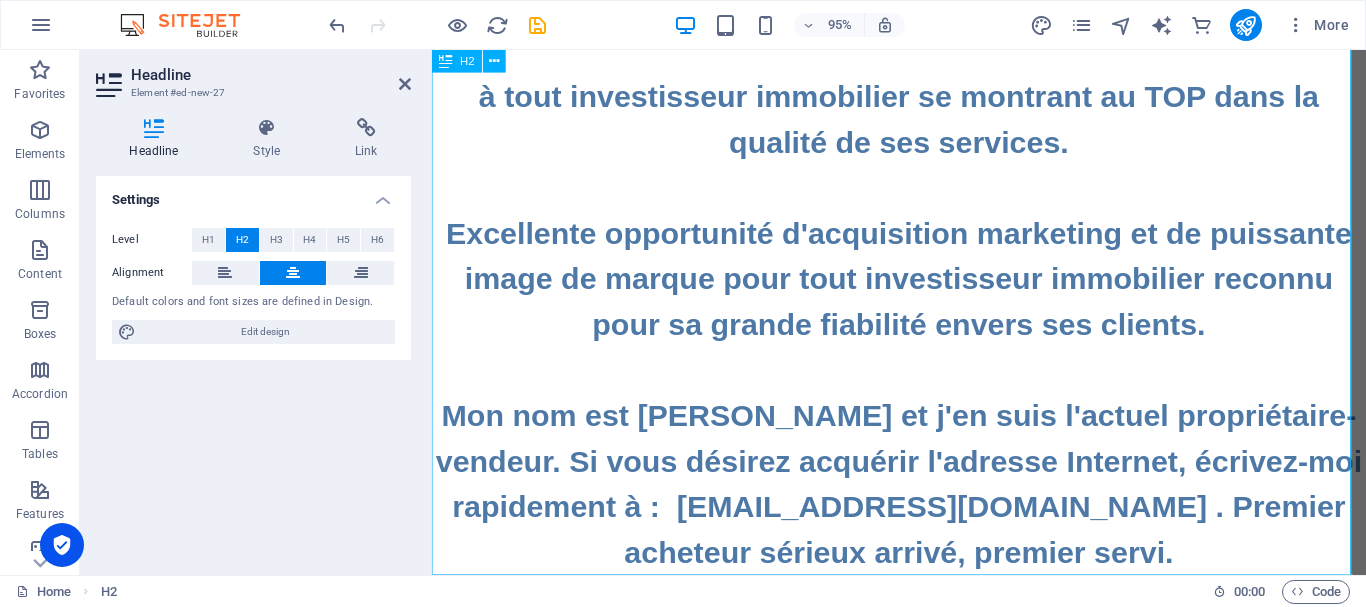 click on "La prestigieuse adresse Internet immobilière ‌ ‌www.INVESTISSEURIMMOBILIER.TOP ‌ ‌est à vendre seulement  7,500$  ‌ ‌(en dollars canadiens), aubaine exceptionnelle,  ‌ ‌à tout investisseur immobilier se montrant au TOP dans la qualité de ses services.  ‌ ‌Excellente opportunité d'acquisition marketing et de puissante image de marque pour tout investisseur immobilier reconnu pour sa grande fiabilité envers ses clients.  ‌ ‌Mon nom est Daniel et j'en suis l'actuel propriétaire-vendeur. Si vous désirez acquérir l'adresse Internet, écrivez-moi rapidement à :  daniel94199@gmail.com . Premier acheteur sérieux arrivé, premier servi." at bounding box center (923, 147) 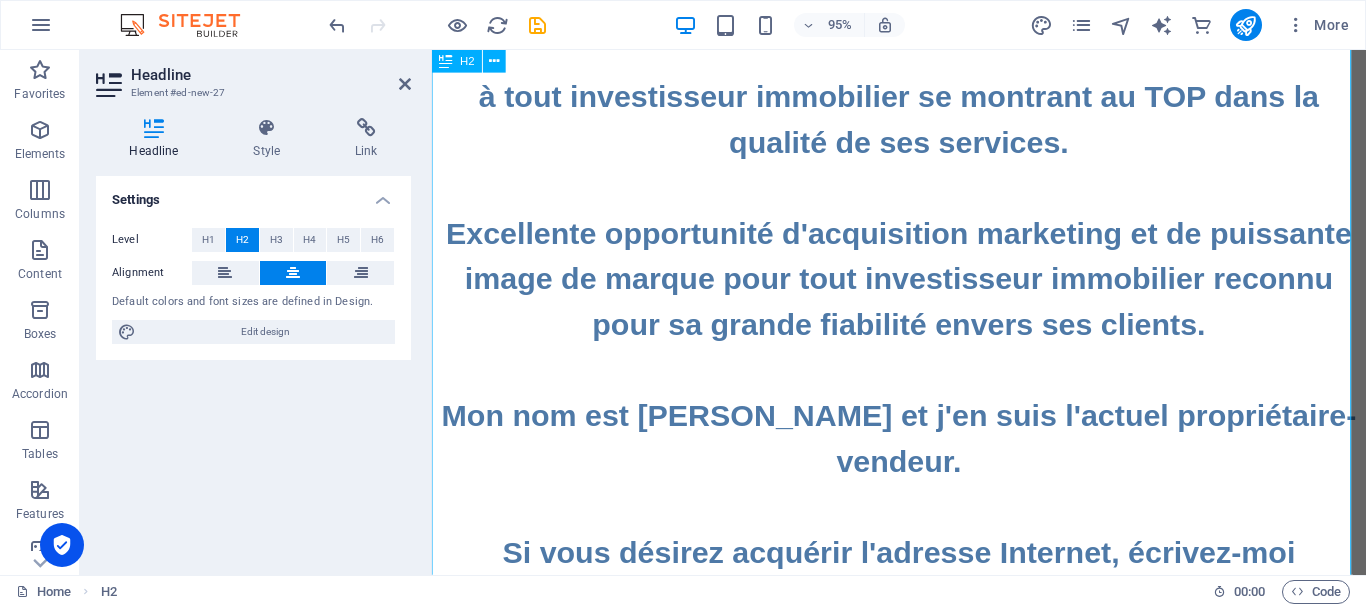 click on "La prestigieuse adresse Internet immobilière ‌ ‌www.INVESTISSEURIMMOBILIER.TOP ‌ ‌est à vendre seulement  7,500$  ‌ ‌(en dollars canadiens), aubaine exceptionnelle,  ‌ ‌à tout investisseur immobilier se montrant au TOP dans la qualité de ses services.  ‌ ‌Excellente opportunité d'acquisition marketing et de puissante image de marque pour tout investisseur immobilier reconnu pour sa grande fiabilité envers ses clients.  ‌ ‌Mon nom est Daniel et j'en suis l'actuel propriétaire-vendeur.  ‌ ‌Si vous désirez acquérir l'adresse Internet, écrivez-moi rapidement à :  daniel94199@gmail.com . Premier acheteur sérieux arrivé, premier servi." at bounding box center [923, 195] 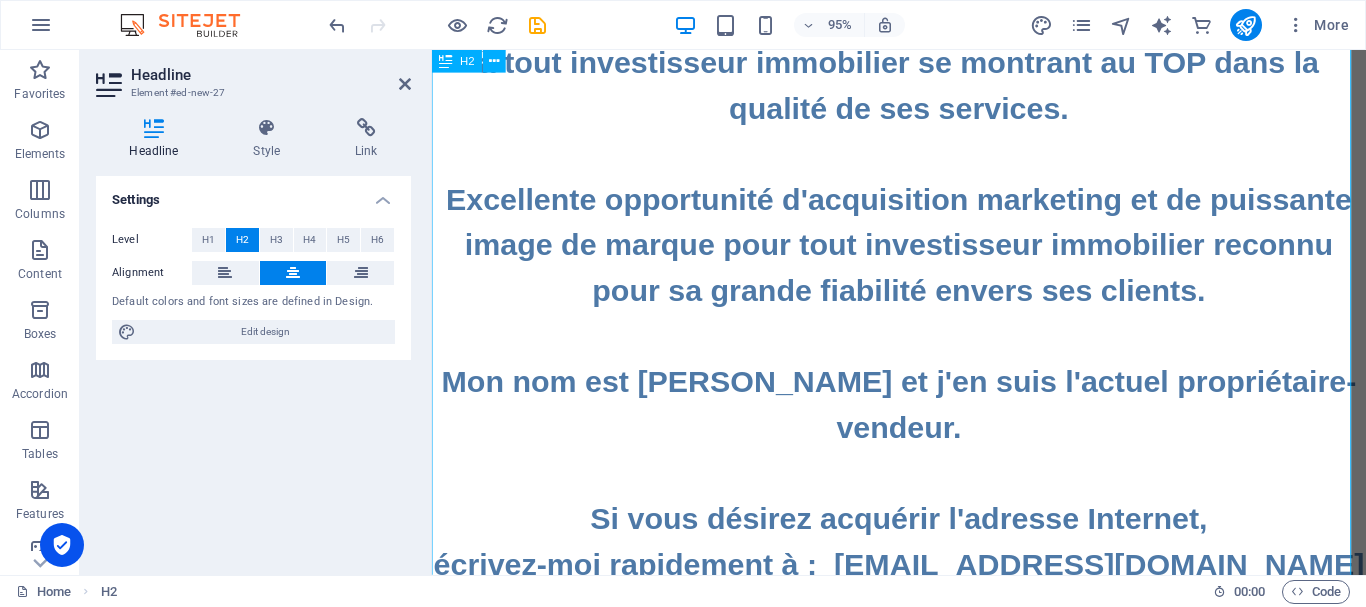 scroll, scrollTop: 407, scrollLeft: 0, axis: vertical 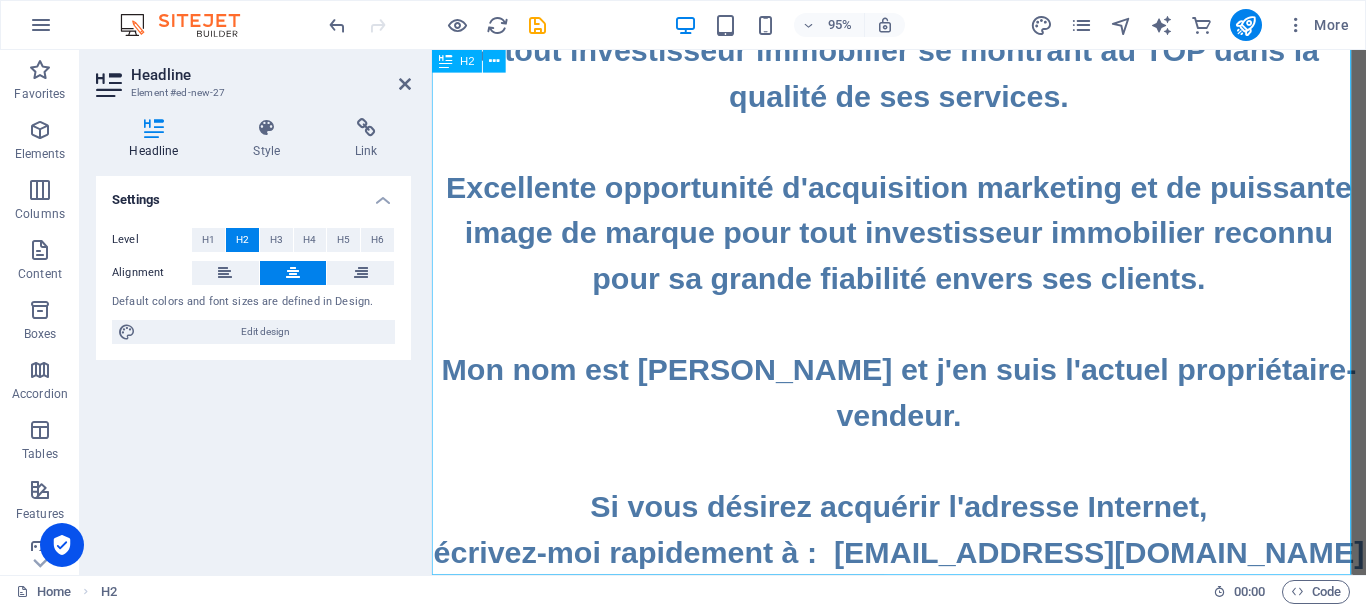 click on "La prestigieuse adresse Internet immobilière ‌ ‌www.INVESTISSEURIMMOBILIER.TOP ‌ ‌est à vendre seulement  7,500$  ‌ ‌(en dollars canadiens), aubaine exceptionnelle,  ‌ ‌à tout investisseur immobilier se montrant au TOP dans la qualité de ses services.  ‌ ‌Excellente opportunité d'acquisition marketing et de puissante image de marque pour tout investisseur immobilier reconnu pour sa grande fiabilité envers ses clients.  ‌ ‌Mon nom est Daniel et j'en suis l'actuel propriétaire-vendeur.  ‌ ‌Si vous désirez acquérir l'adresse Internet,  ‌écrivez-moi rapidement à :  daniel94199@gmail.com . Premier acheteur sérieux arrivé, premier servi." at bounding box center [923, 147] 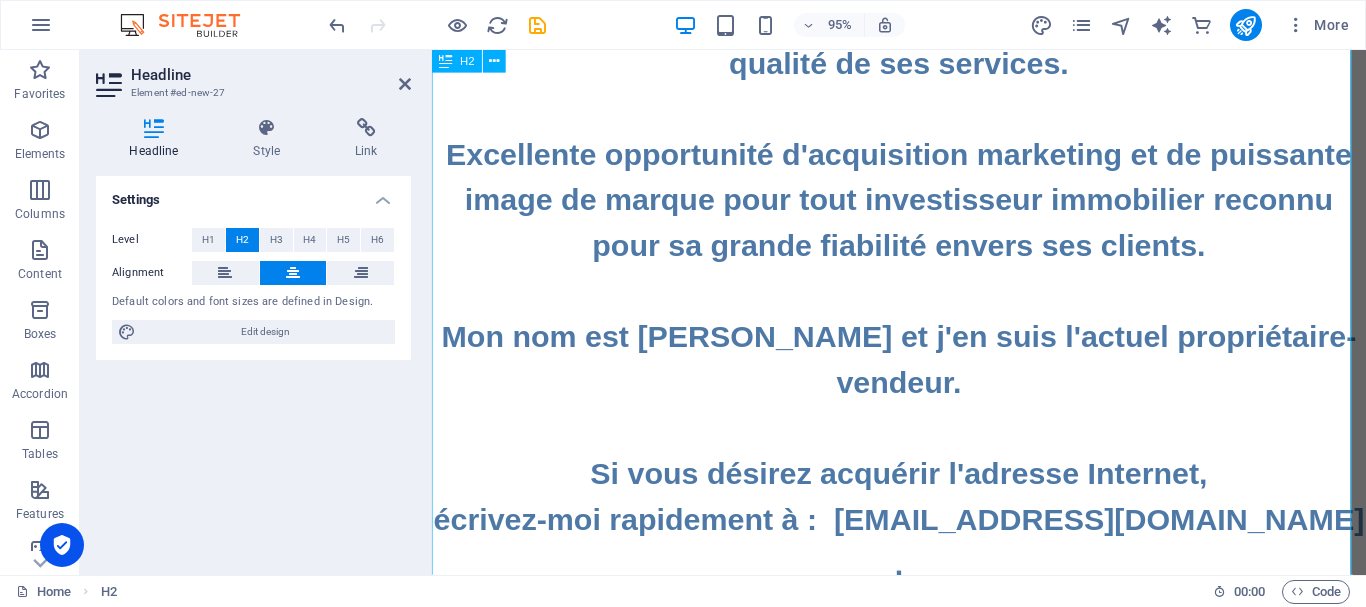 scroll, scrollTop: 455, scrollLeft: 0, axis: vertical 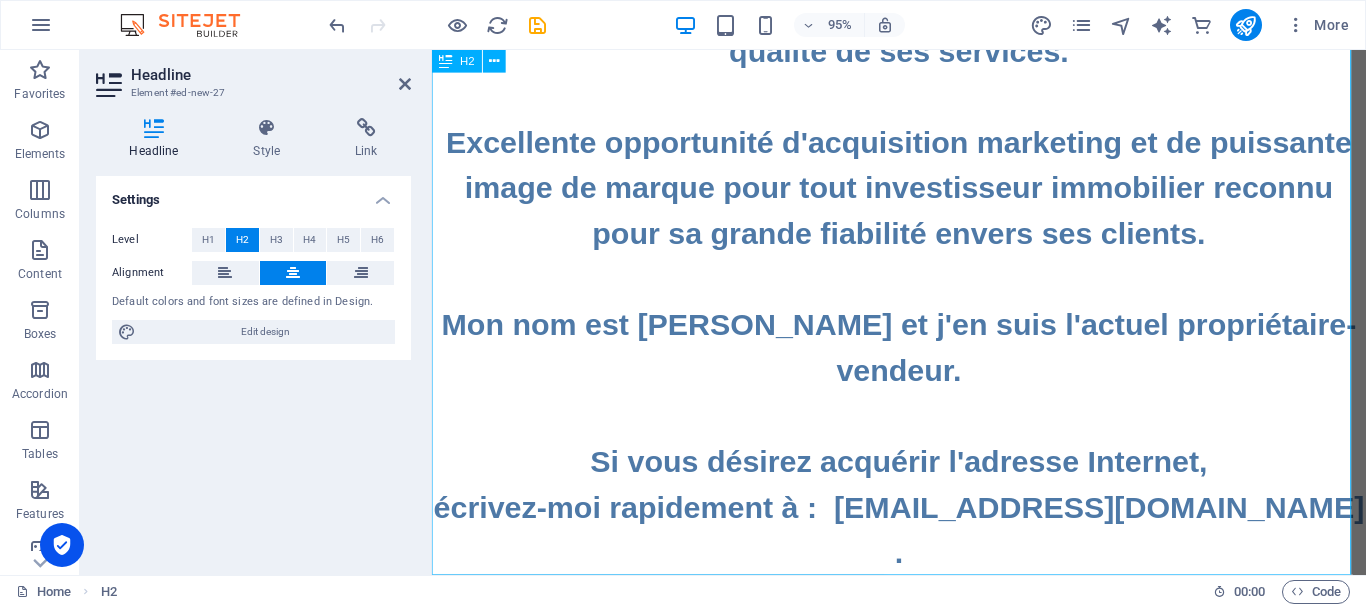 click on "La prestigieuse adresse Internet immobilière ‌ ‌www.INVESTISSEURIMMOBILIER.TOP ‌ ‌est à vendre seulement  7,500$  ‌ ‌(en dollars canadiens), aubaine exceptionnelle,  ‌ ‌à tout investisseur immobilier se montrant au TOP dans la qualité de ses services.  ‌ ‌Excellente opportunité d'acquisition marketing et de puissante image de marque pour tout investisseur immobilier reconnu pour sa grande fiabilité envers ses clients.  ‌ ‌Mon nom est Daniel et j'en suis l'actuel propriétaire-vendeur.  ‌ ‌Si vous désirez acquérir l'adresse Internet,  ‌écrivez-moi rapidement à :  daniel94199@gmail.com .  ‌ ‌Premier acheteur sérieux arrivé, premier servi." at bounding box center (923, 147) 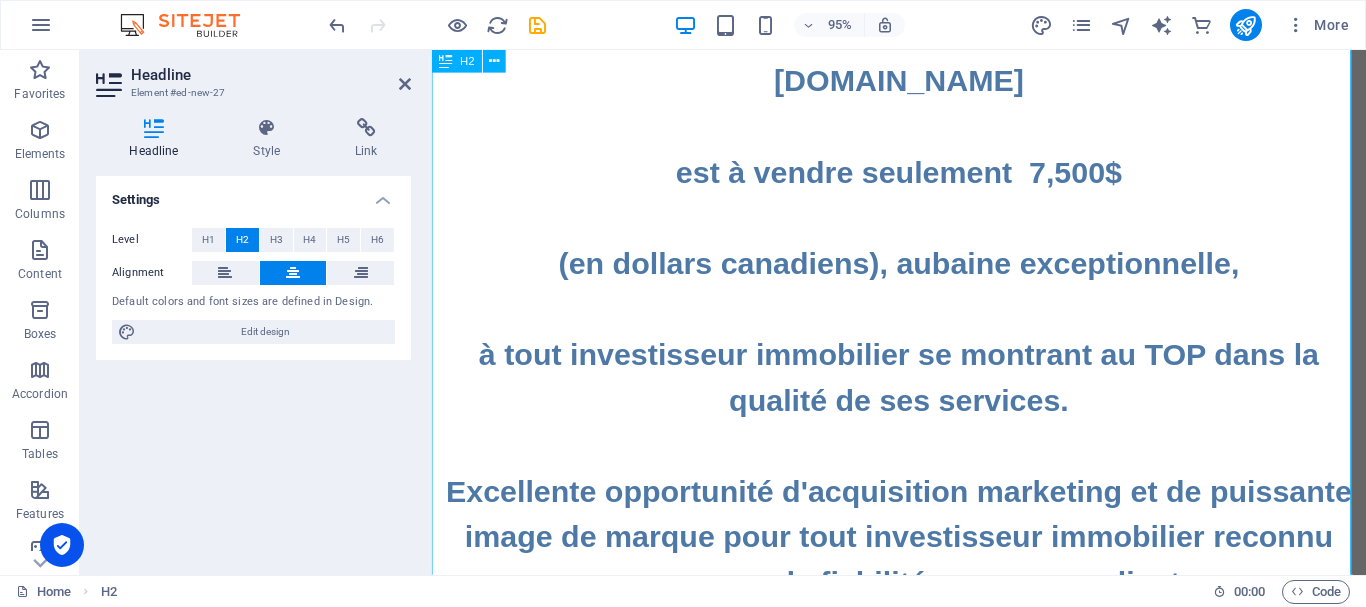 scroll, scrollTop: 0, scrollLeft: 0, axis: both 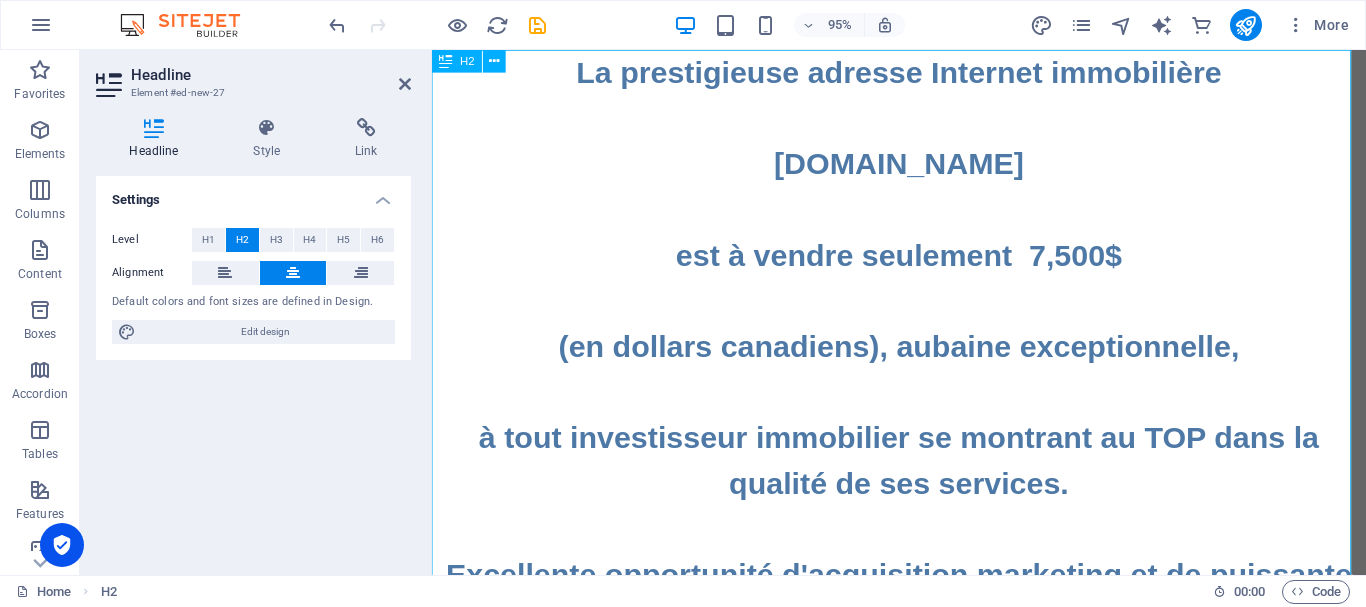 click on "La prestigieuse adresse Internet immobilière ‌ ‌www.INVESTISSEURIMMOBILIER.TOP ‌ ‌est à vendre seulement  7,500$  ‌ ‌(en dollars canadiens), aubaine exceptionnelle,  ‌ ‌à tout investisseur immobilier se montrant au TOP dans la qualité de ses services.  ‌ ‌Excellente opportunité d'acquisition marketing et de puissante image de marque pour tout investisseur immobilier reconnu pour sa grande fiabilité envers ses clients.  ‌ ‌Mon nom est Daniel et j'en suis l'actuel propriétaire-vendeur.  ‌ ‌Si vous désirez acquérir l'adresse Internet,  ‌écrivez-moi rapidement à :  daniel94199@gmail.com .  ‌ ‌Premier acheteur sérieux arrivé, premier servi. ‌ ‌ ‌ ‌" at bounding box center (923, 698) 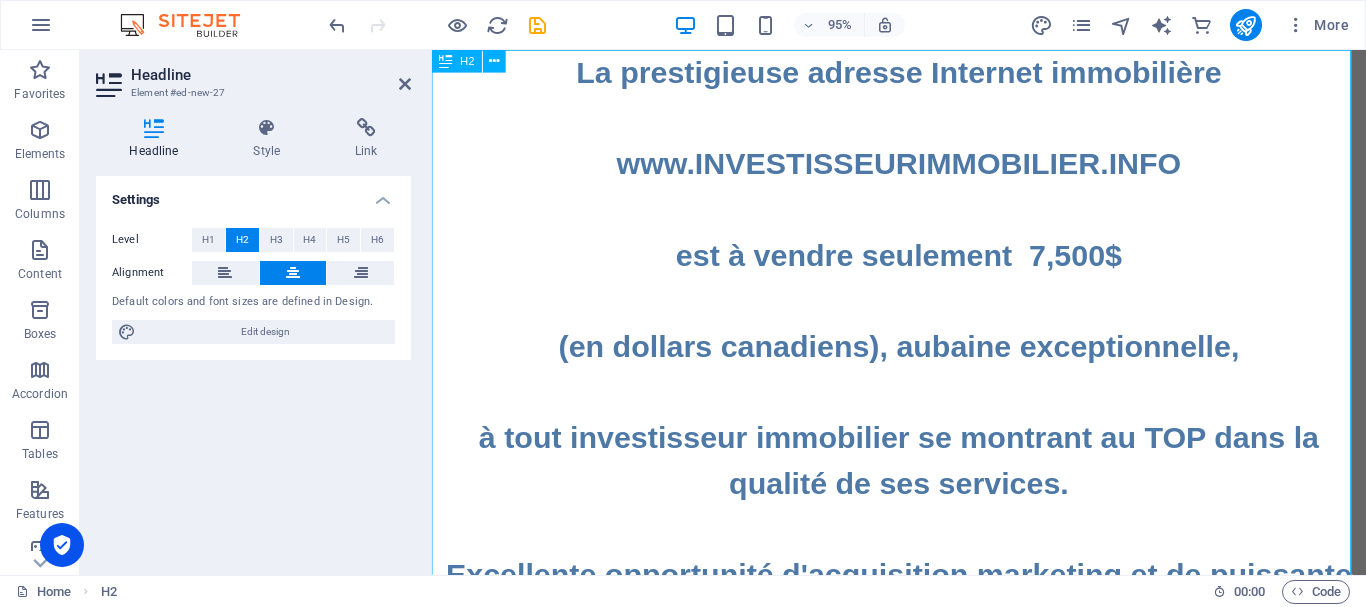 click on "La prestigieuse adresse Internet immobilière ‌ ‌www.INVESTISSEURIMMOBILIER.​INFO ‌ ‌est à vendre seulement  7,500$  ‌ ‌(en dollars canadiens), aubaine exceptionnelle,  ‌ ‌à tout investisseur immobilier se montrant au TOP dans la qualité de ses services.  ‌ ‌Excellente opportunité d'acquisition marketing et de puissante image de marque pour tout investisseur immobilier reconnu pour sa grande fiabilité envers ses clients.  ‌ ‌Mon nom est Daniel et j'en suis l'actuel propriétaire-vendeur.  ‌ ‌Si vous désirez acquérir l'adresse Internet,  ‌écrivez-moi rapidement à :  daniel94199@gmail.com .  ‌ ‌Premier acheteur sérieux arrivé, premier servi. ‌ ‌ ‌ ‌" at bounding box center (923, 698) 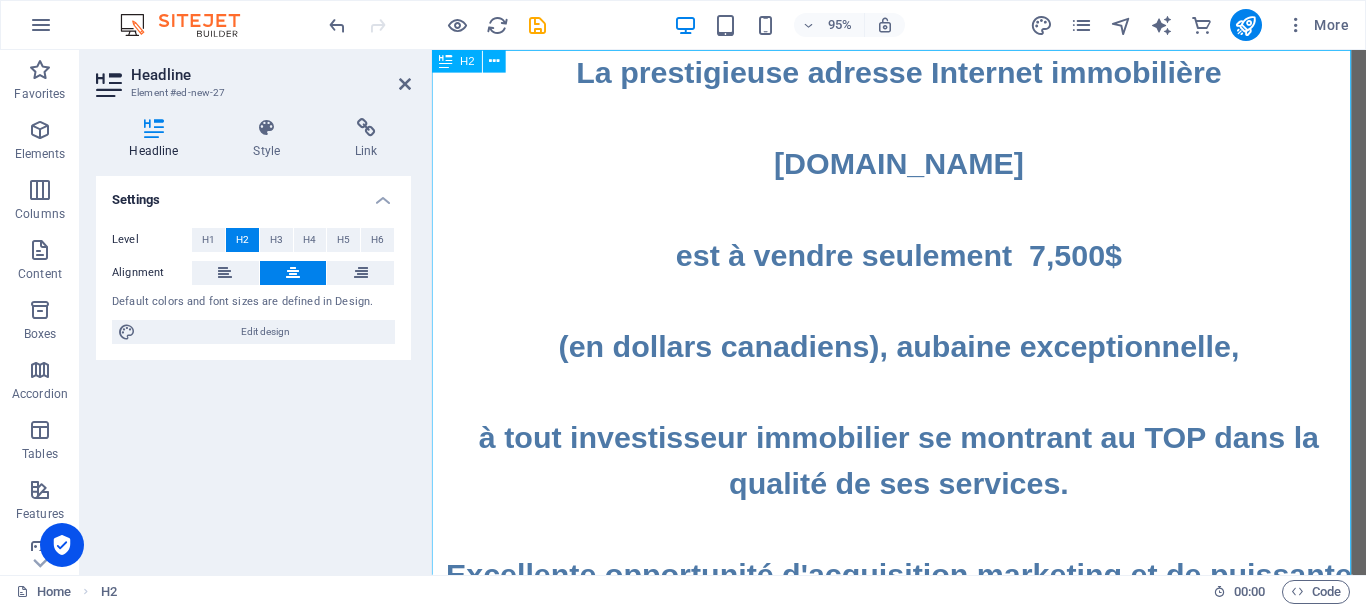 click on "La prestigieuse adresse Internet immobilière ‌ ‌www.InvestisseurIMMOBILIER.INFO ‌ ‌est à vendre seulement  7,500$  ‌ ‌(en dollars canadiens), aubaine exceptionnelle,  ‌ ‌à tout investisseur immobilier se montrant au TOP dans la qualité de ses services.  ‌ ‌Excellente opportunité d'acquisition marketing et de puissante image de marque pour tout investisseur immobilier reconnu pour sa grande fiabilité envers ses clients.  ‌ ‌Mon nom est Daniel et j'en suis l'actuel propriétaire-vendeur.  ‌ ‌Si vous désirez acquérir l'adresse Internet,  ‌écrivez-moi rapidement à :  daniel94199@gmail.com .  ‌ ‌Premier acheteur sérieux arrivé, premier servi. ‌ ‌ ‌ ‌" at bounding box center [923, 698] 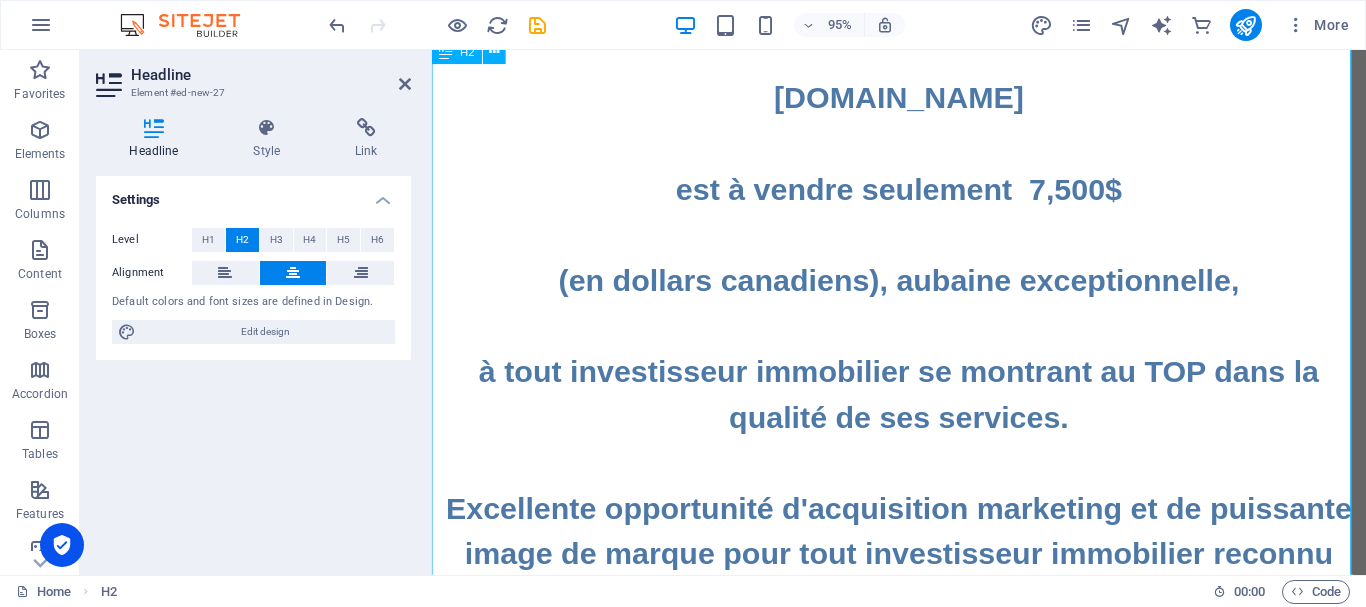 scroll, scrollTop: 100, scrollLeft: 0, axis: vertical 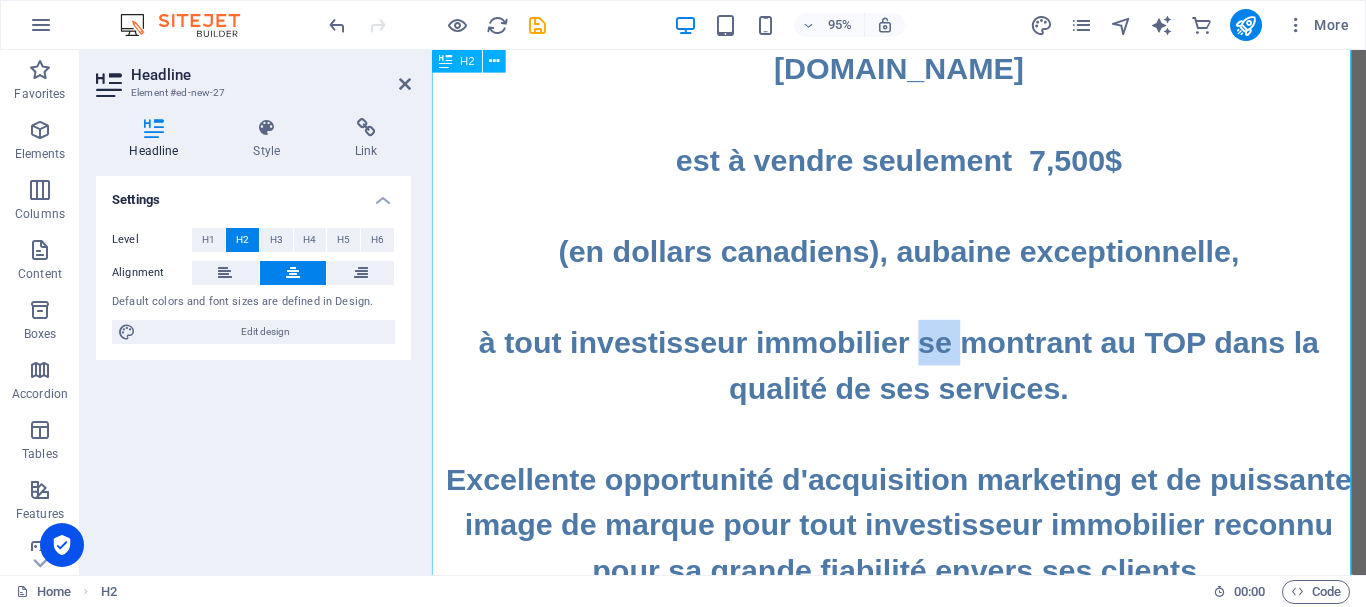 drag, startPoint x: 939, startPoint y: 357, endPoint x: 981, endPoint y: 374, distance: 45.310043 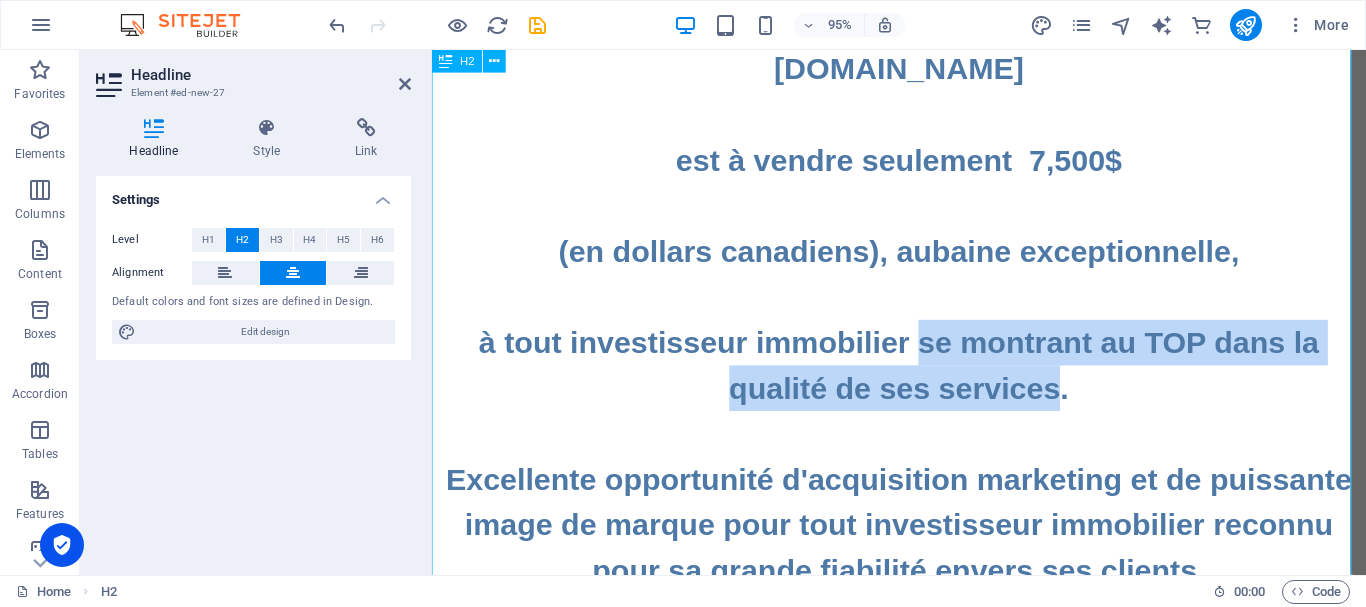drag, startPoint x: 935, startPoint y: 356, endPoint x: 1076, endPoint y: 401, distance: 148.00676 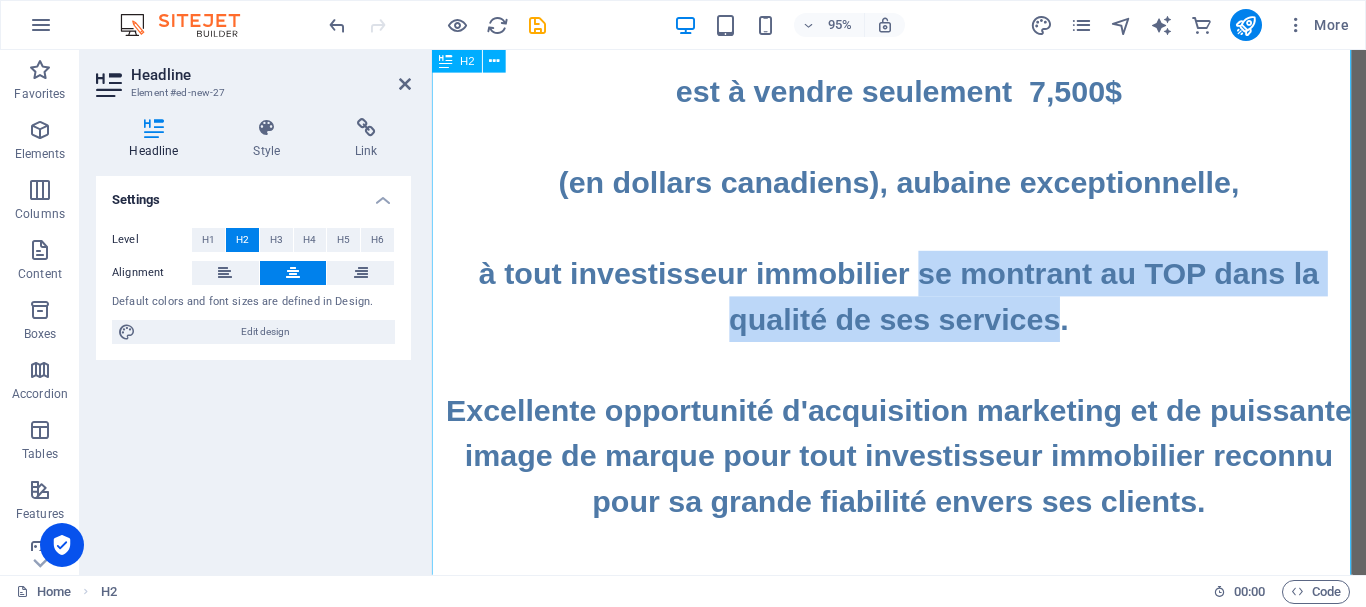 scroll, scrollTop: 200, scrollLeft: 0, axis: vertical 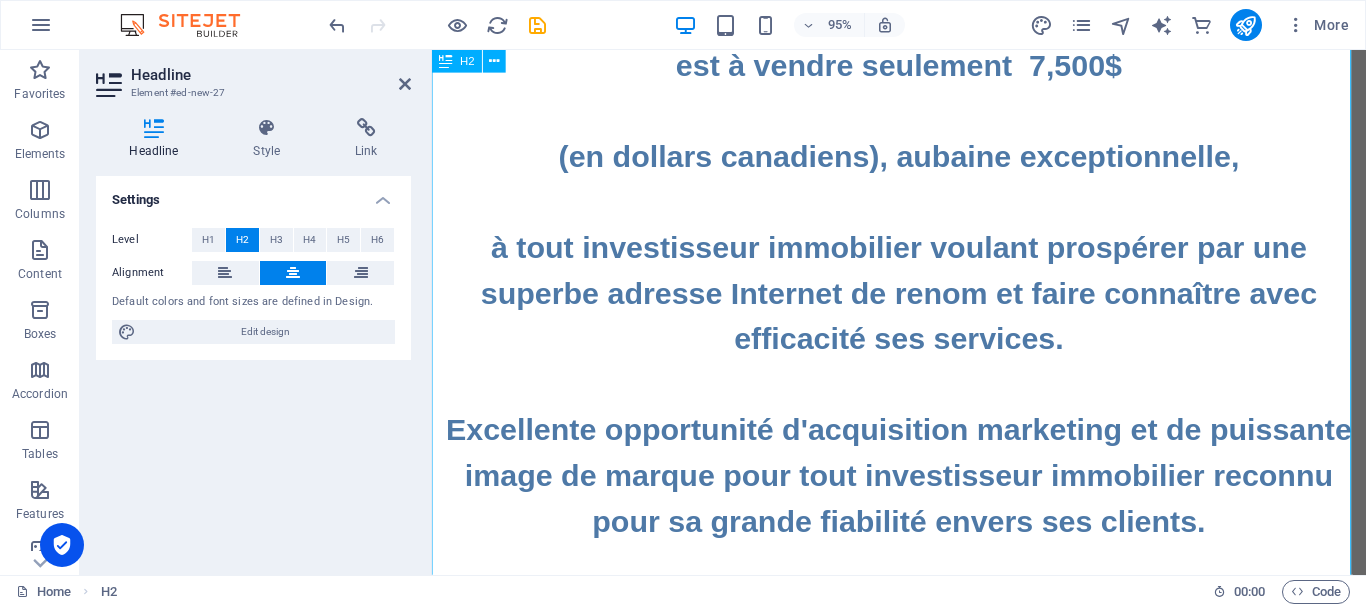click on "La prestigieuse adresse Internet immobilière ‌ ‌www.InvestisseurImmobilier.INFO ‌ ‌est à vendre seulement  7,500$  ‌ ‌(en dollars canadiens), aubaine exceptionnelle,  ‌ ‌à tout investisseur immobilier voulant prospérer par une superbe adresse Internet de renom et faire connaître avec efficacité ses services.  ‌ ‌Excellente opportunité d'acquisition marketing et de puissante image de marque pour tout investisseur immobilier reconnu pour sa grande fiabilité envers ses clients.  ‌ ‌Mon nom est Daniel et j'en suis l'actuel propriétaire-vendeur.  ‌ ‌Si vous désirez acquérir l'adresse Internet,  ‌écrivez-moi rapidement à :  daniel94199@gmail.com .  ‌ ‌Premier acheteur sérieux arrivé, premier servi. ‌ ‌ ‌ ‌" at bounding box center (923, 522) 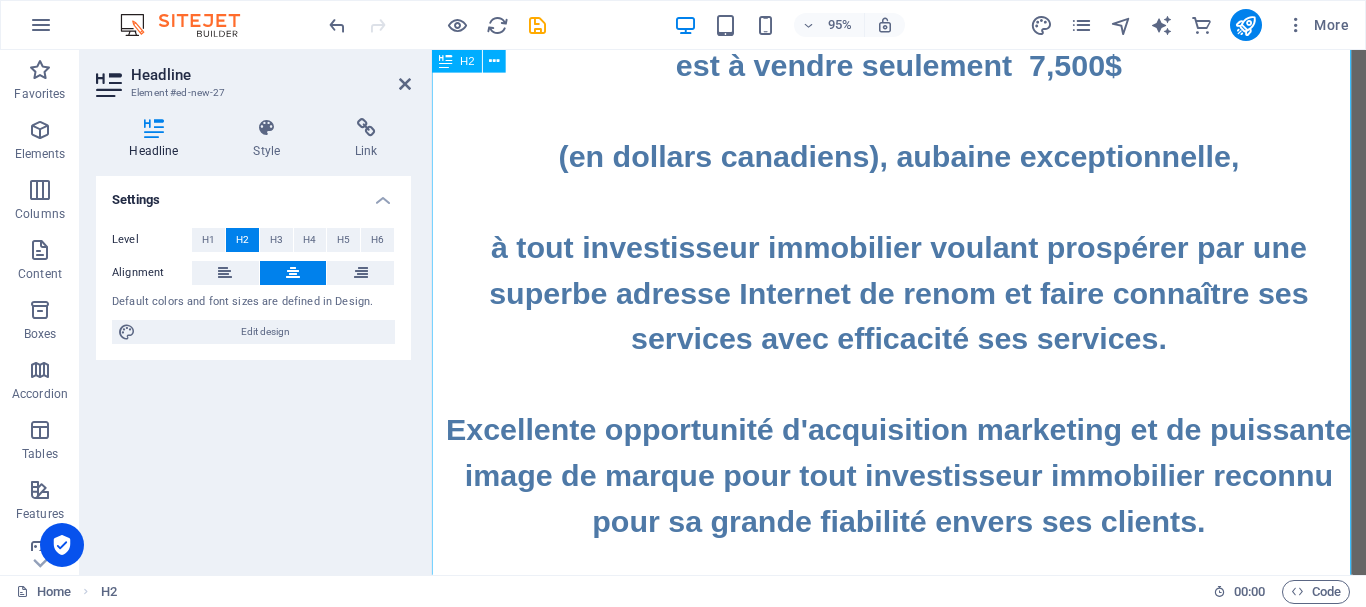 click on "La prestigieuse adresse Internet immobilière ‌ ‌www.InvestisseurImmobilier.INFO ‌ ‌est à vendre seulement  7,500$  ‌ ‌(en dollars canadiens), aubaine exceptionnelle,  ‌ ‌à tout investisseur immobilier voulant prospérer par une superbe adresse Internet de renom et faire connaître ses services avec efficacité ses services.  ‌ ‌Excellente opportunité d'acquisition marketing et de puissante image de marque pour tout investisseur immobilier reconnu pour sa grande fiabilité envers ses clients.  ‌ ‌Mon nom est Daniel et j'en suis l'actuel propriétaire-vendeur.  ‌ ‌Si vous désirez acquérir l'adresse Internet,  ‌écrivez-moi rapidement à :  daniel94199@gmail.com .  ‌ ‌Premier acheteur sérieux arrivé, premier servi. ‌ ‌ ‌ ‌" at bounding box center [923, 522] 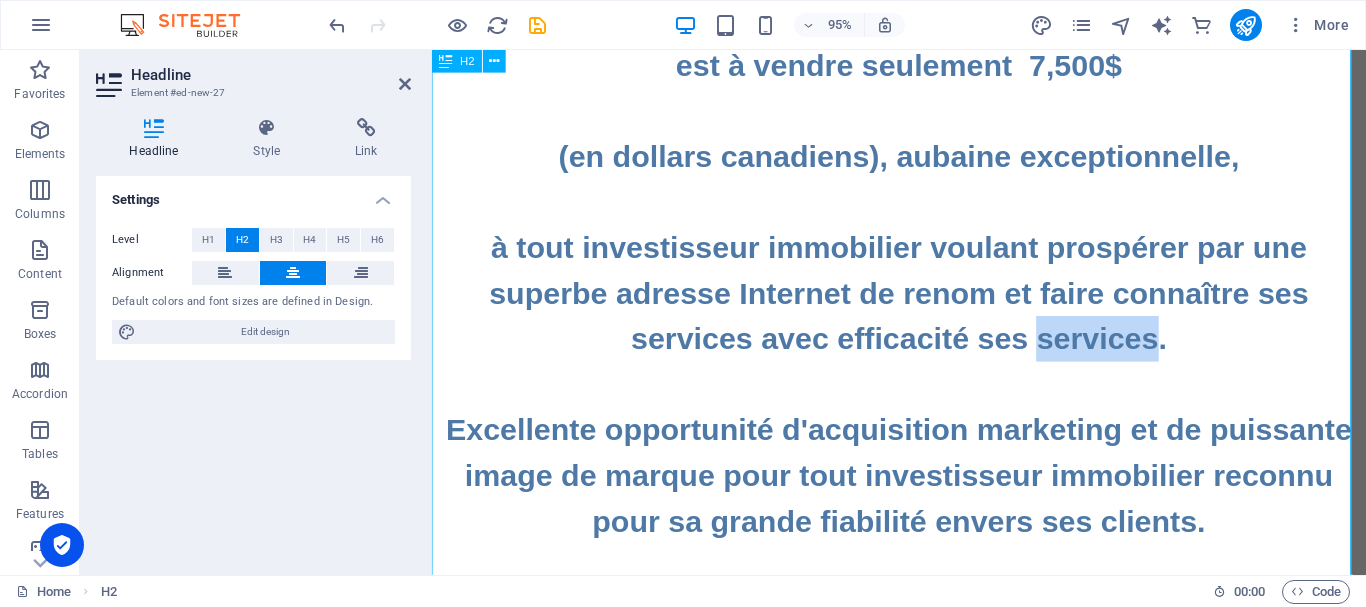 click on "La prestigieuse adresse Internet immobilière ‌ ‌www.InvestisseurImmobilier.INFO ‌ ‌est à vendre seulement  7,500$  ‌ ‌(en dollars canadiens), aubaine exceptionnelle,  ‌ ‌à tout investisseur immobilier voulant prospérer par une superbe adresse Internet de renom et faire connaître ses services avec efficacité ses services.  ‌ ‌Excellente opportunité d'acquisition marketing et de puissante image de marque pour tout investisseur immobilier reconnu pour sa grande fiabilité envers ses clients.  ‌ ‌Mon nom est Daniel et j'en suis l'actuel propriétaire-vendeur.  ‌ ‌Si vous désirez acquérir l'adresse Internet,  ‌écrivez-moi rapidement à :  daniel94199@gmail.com .  ‌ ‌Premier acheteur sérieux arrivé, premier servi. ‌ ‌ ‌ ‌" at bounding box center (923, 522) 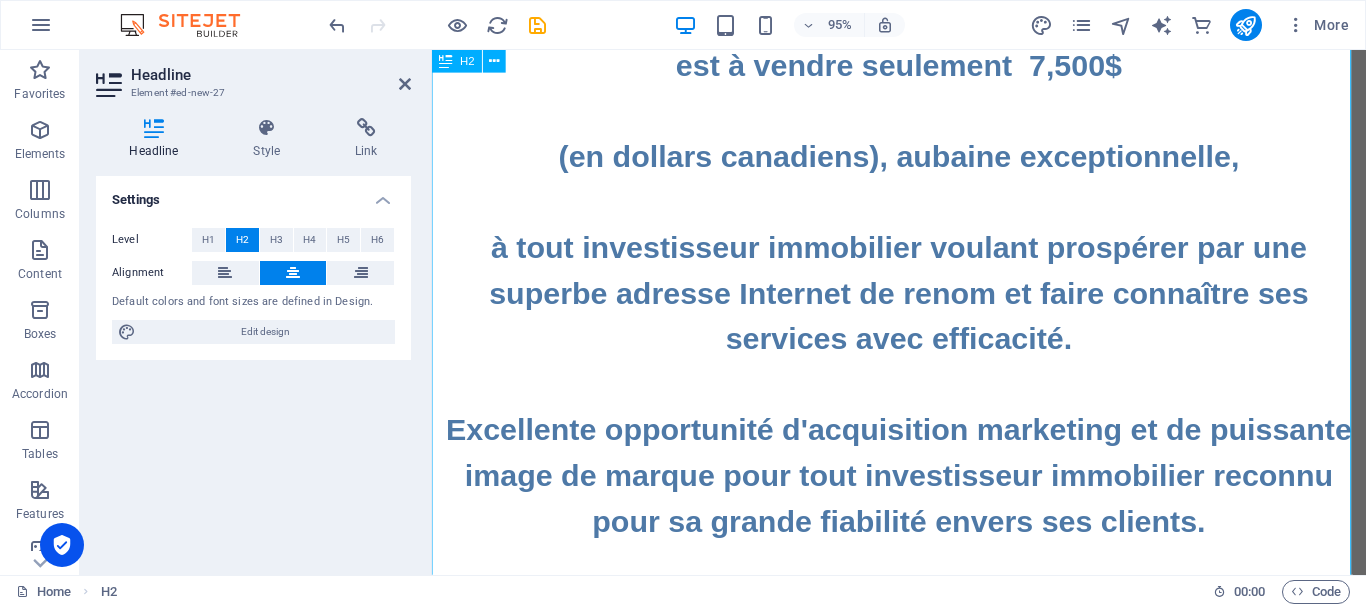 click on "La prestigieuse adresse Internet immobilière ‌ ‌www.InvestisseurImmobilier.INFO ‌ ‌est à vendre seulement  7,500$  ‌ ‌(en dollars canadiens), aubaine exceptionnelle,  ‌ ‌à tout investisseur immobilier voulant prospérer par une superbe adresse Internet de renom et faire connaître ses services avec efficacité.  ‌ ‌Excellente opportunité d'acquisition marketing et de puissante image de marque pour tout investisseur immobilier reconnu pour sa grande fiabilité envers ses clients.  ‌ ‌Mon nom est Daniel et j'en suis l'actuel propriétaire-vendeur.  ‌ ‌Si vous désirez acquérir l'adresse Internet,  ‌écrivez-moi rapidement à :  daniel94199@gmail.com .  ‌ ‌Premier acheteur sérieux arrivé, premier servi. ‌ ‌ ‌ ‌" at bounding box center [923, 522] 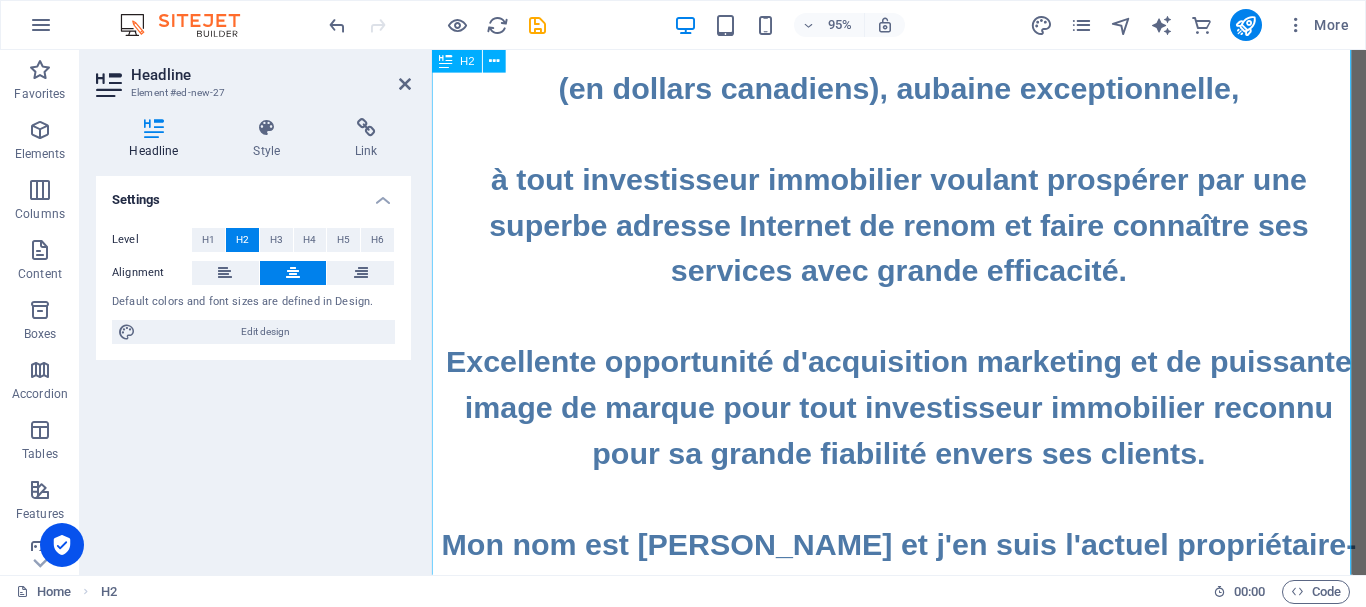 scroll, scrollTop: 300, scrollLeft: 0, axis: vertical 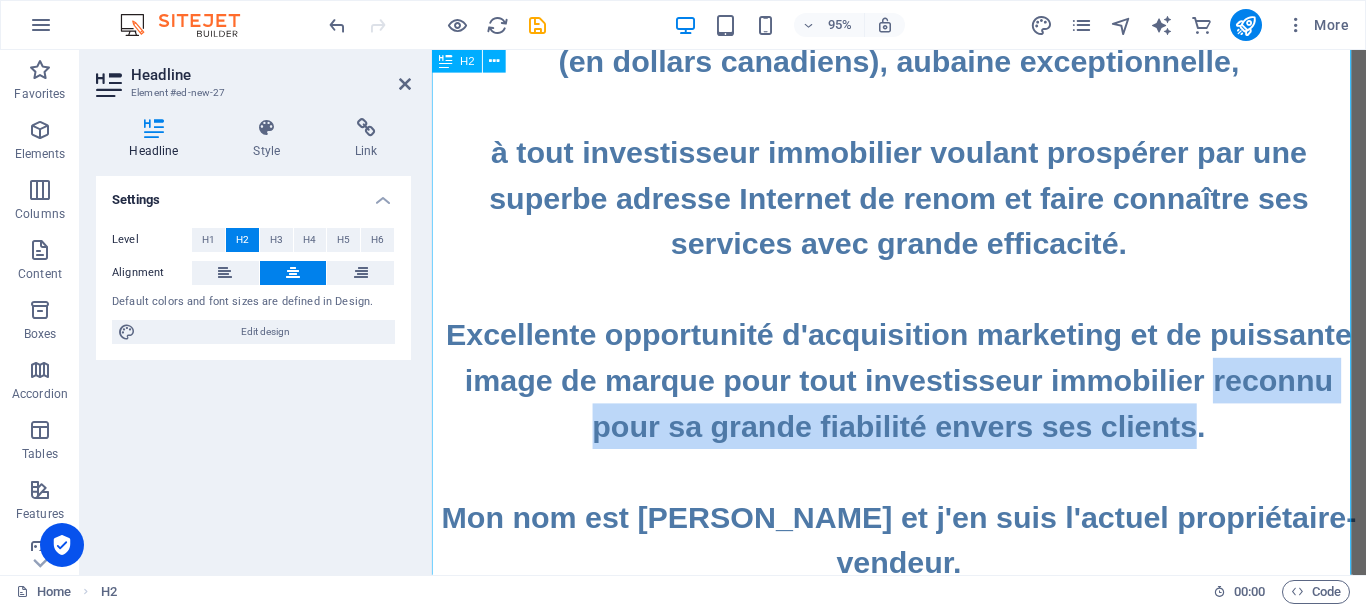 drag, startPoint x: 1223, startPoint y: 446, endPoint x: 1248, endPoint y: 405, distance: 48.02083 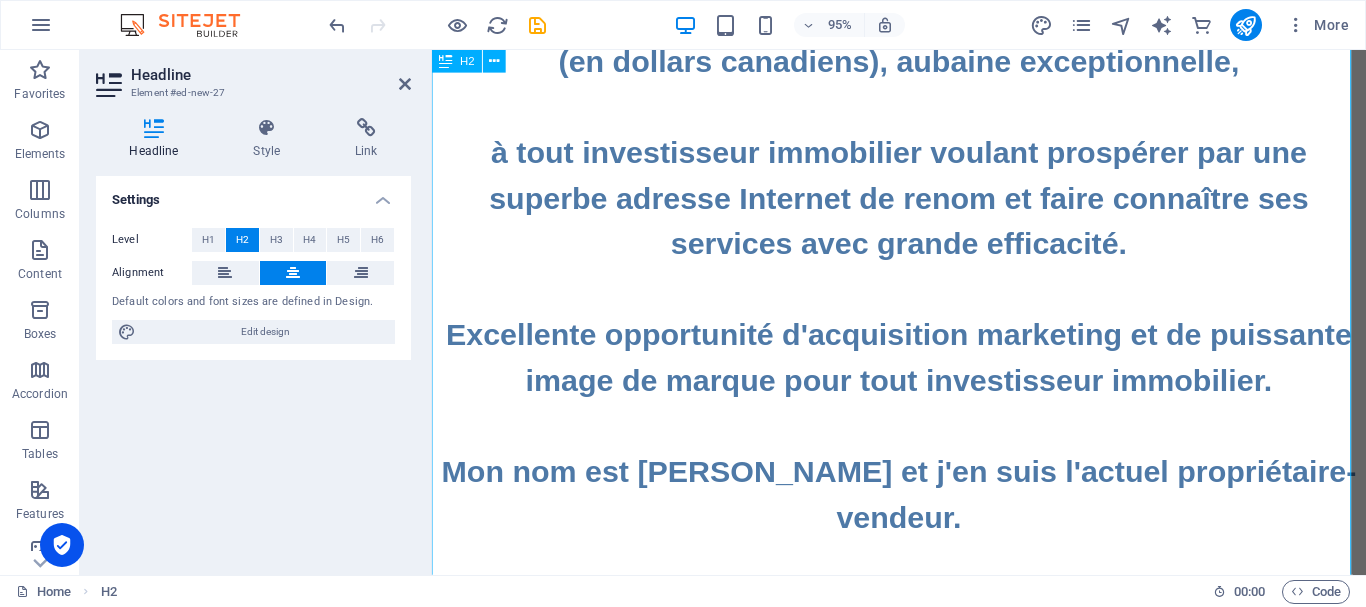 click on "La prestigieuse adresse Internet immobilière ‌ ‌www.InvestisseurImmobilier.INFO ‌ ‌est à vendre seulement  7,500$  ‌ ‌(en dollars canadiens), aubaine exceptionnelle,  ‌ ‌à tout investisseur immobilier voulant prospérer par une superbe adresse Internet de renom et faire connaître ses services avec grande efficacité.  ‌ ‌Excellente opportunité d'acquisition marketing et de puissante image de marque pour tout investisseur immobilier.  ‌ ‌Mon nom est Daniel et j'en suis l'actuel propriétaire-vendeur.  ‌ ‌Si vous désirez acquérir l'adresse Internet,  ‌écrivez-moi rapidement à :  daniel94199@gmail.com .  ‌ ‌Premier acheteur sérieux arrivé, premier servi. ‌ ‌ ‌ ‌" at bounding box center [923, 398] 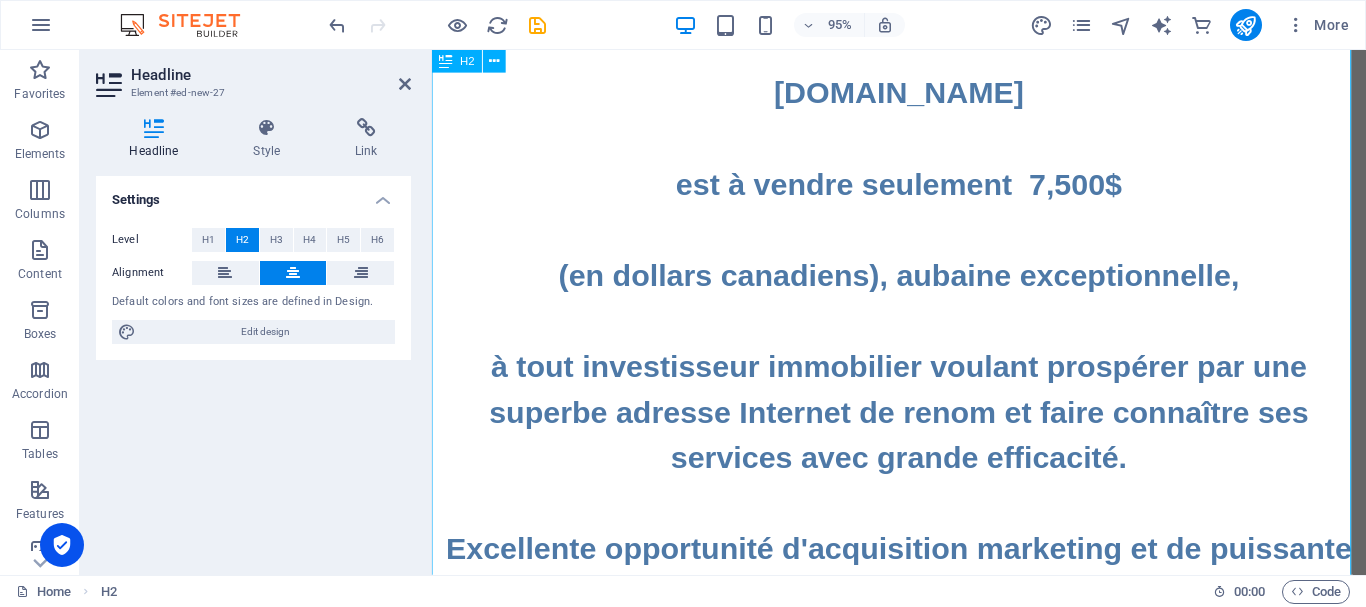 scroll, scrollTop: 0, scrollLeft: 0, axis: both 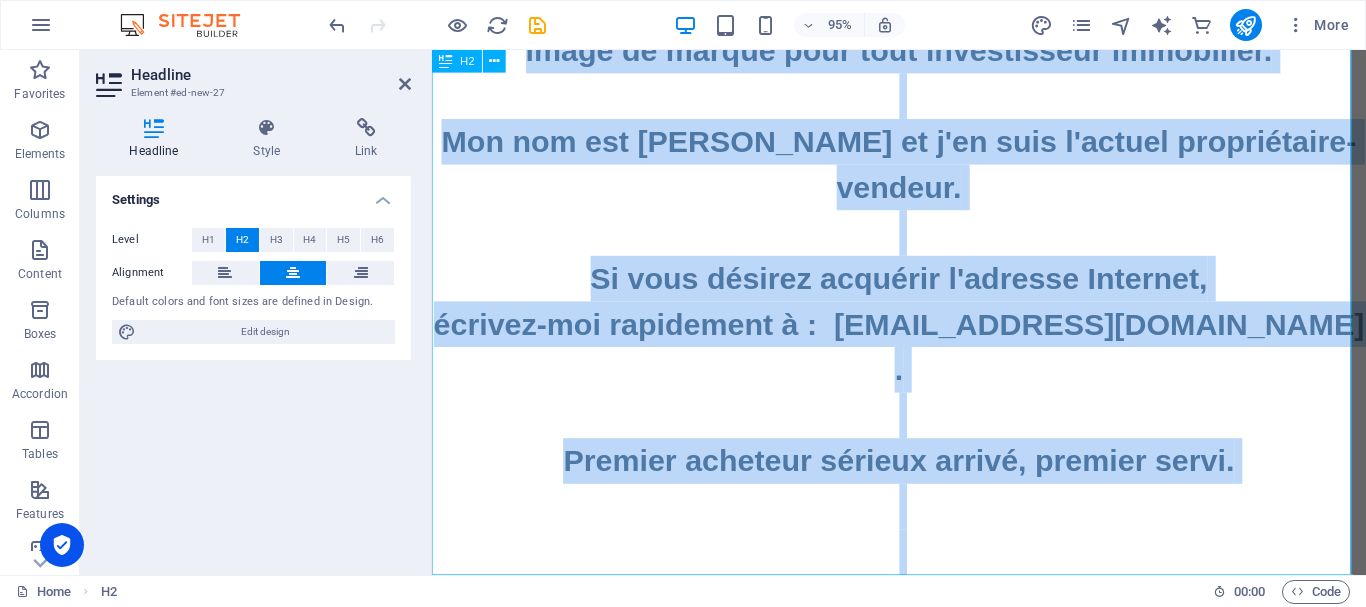 drag, startPoint x: 581, startPoint y: 74, endPoint x: 919, endPoint y: 522, distance: 561.2023 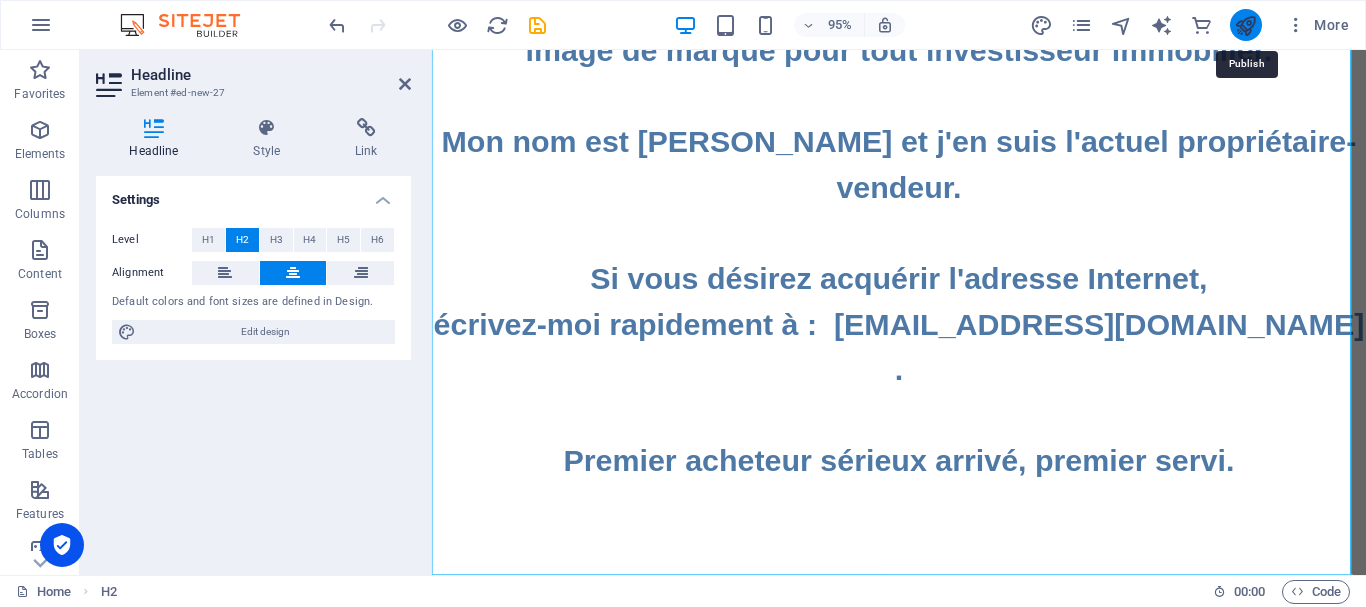 click at bounding box center [1245, 25] 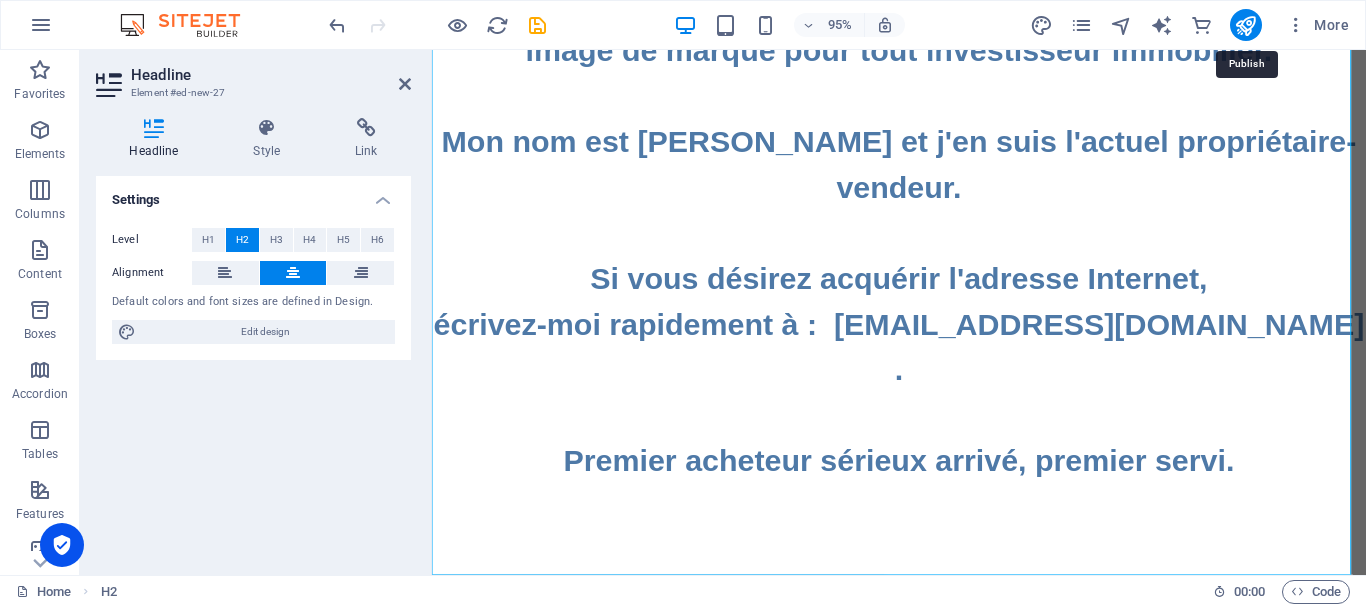 scroll, scrollTop: 579, scrollLeft: 0, axis: vertical 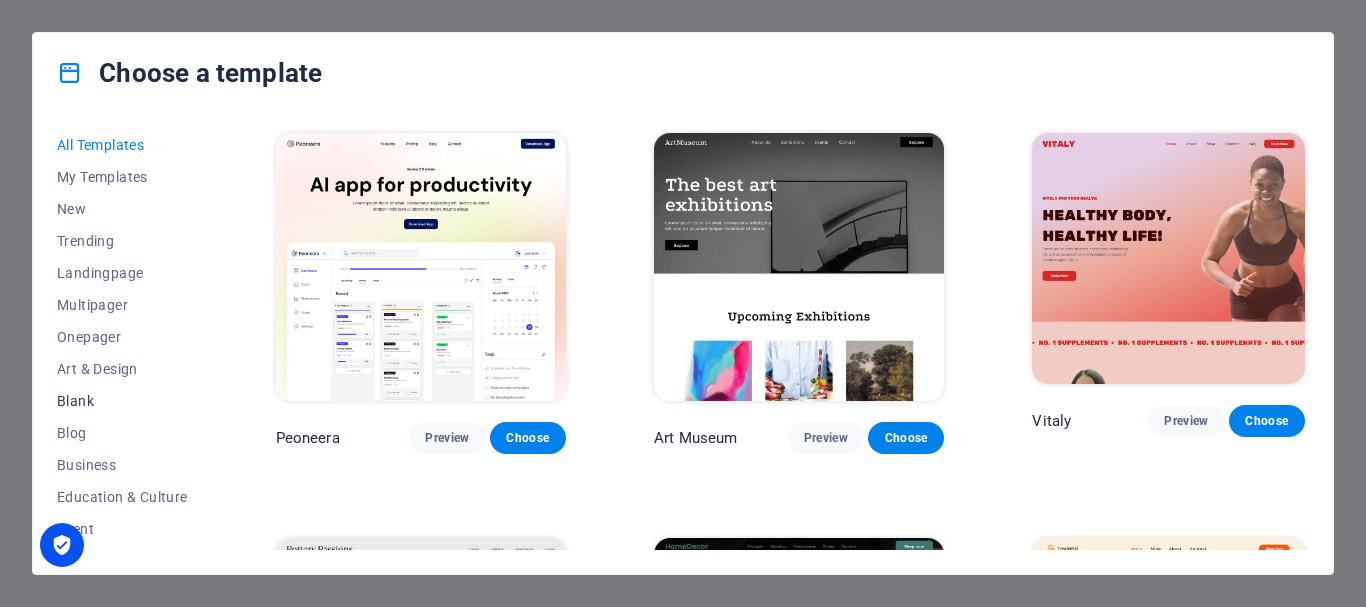 click on "Blank" at bounding box center [122, 401] 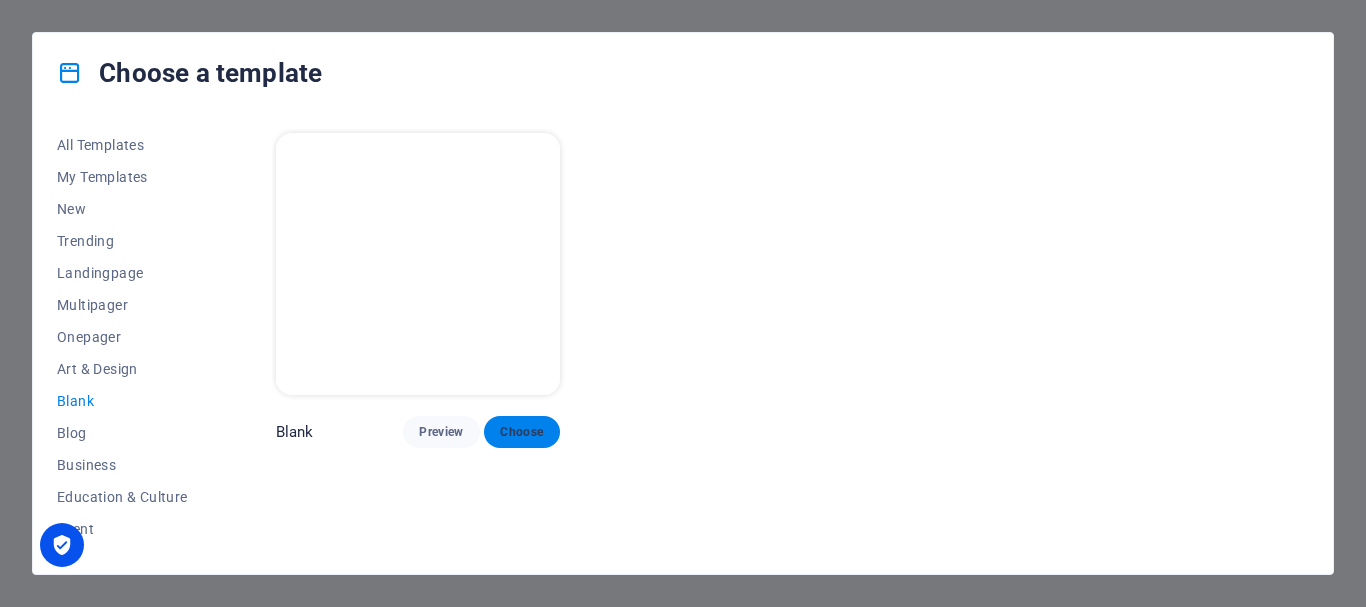 click on "Choose" at bounding box center [522, 432] 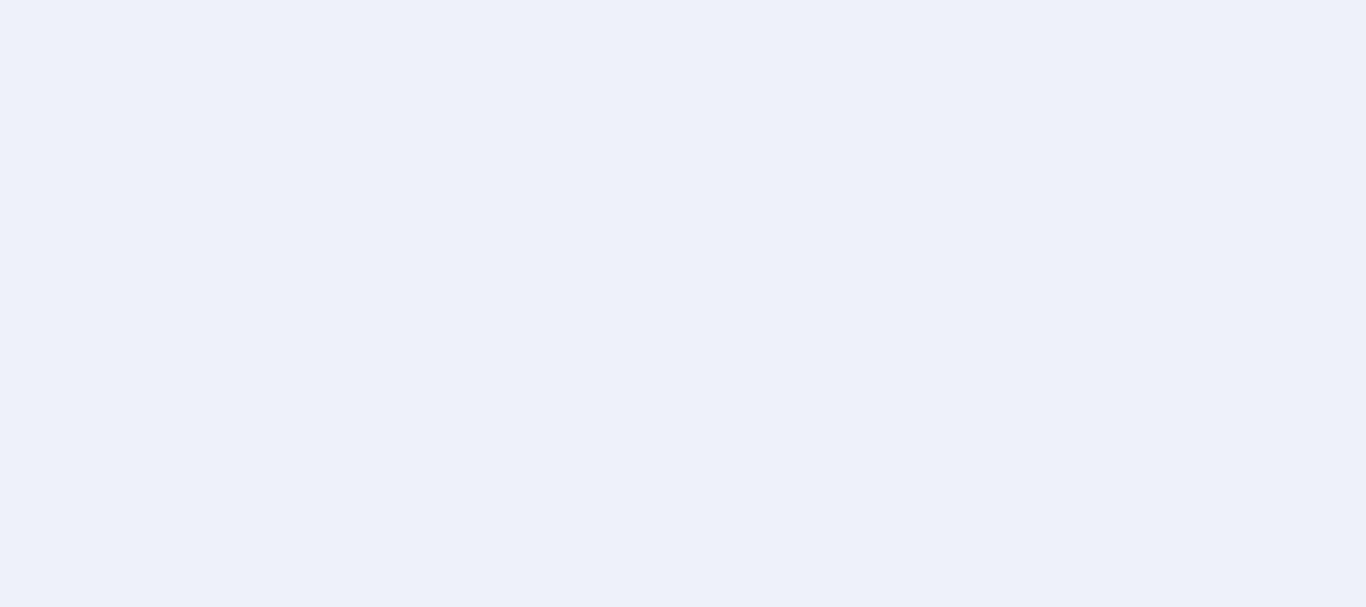 scroll, scrollTop: 0, scrollLeft: 0, axis: both 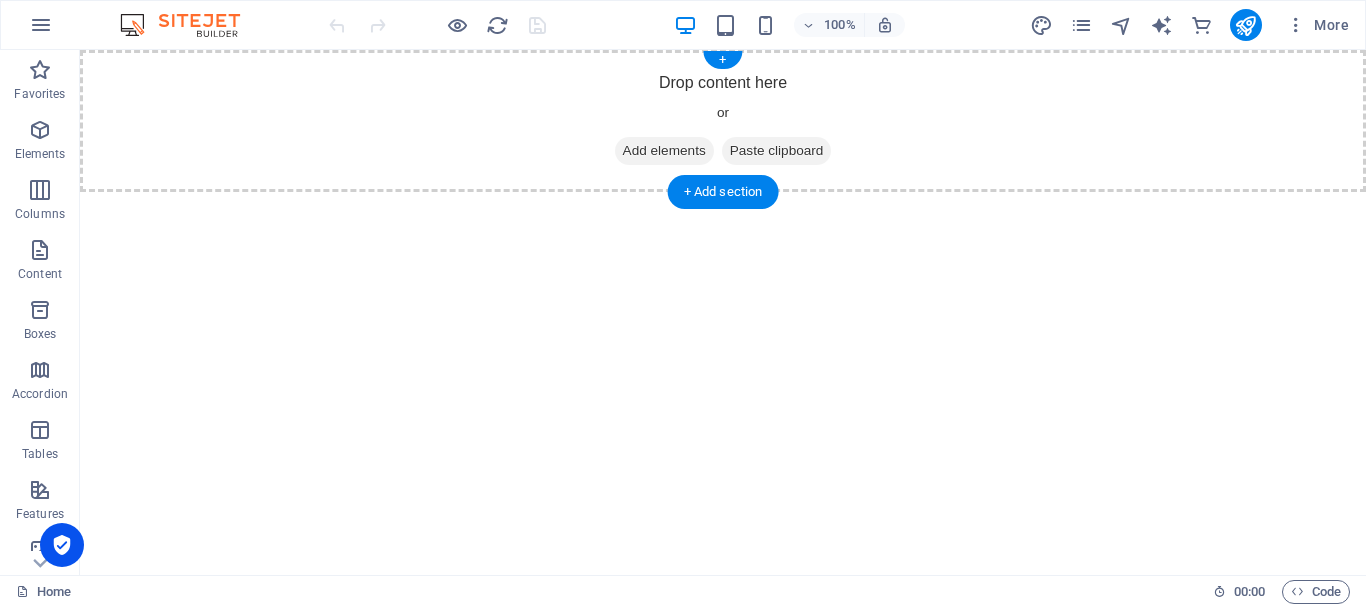 click on "Add elements" at bounding box center (664, 151) 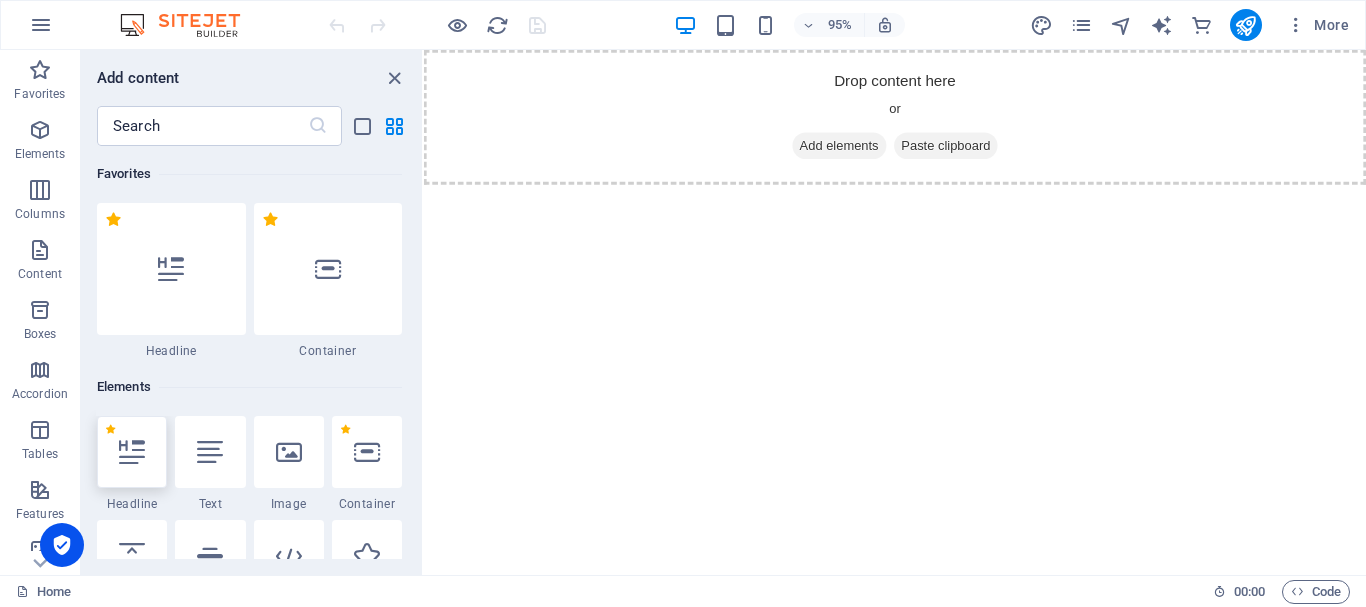 drag, startPoint x: 133, startPoint y: 453, endPoint x: 141, endPoint y: 176, distance: 277.1155 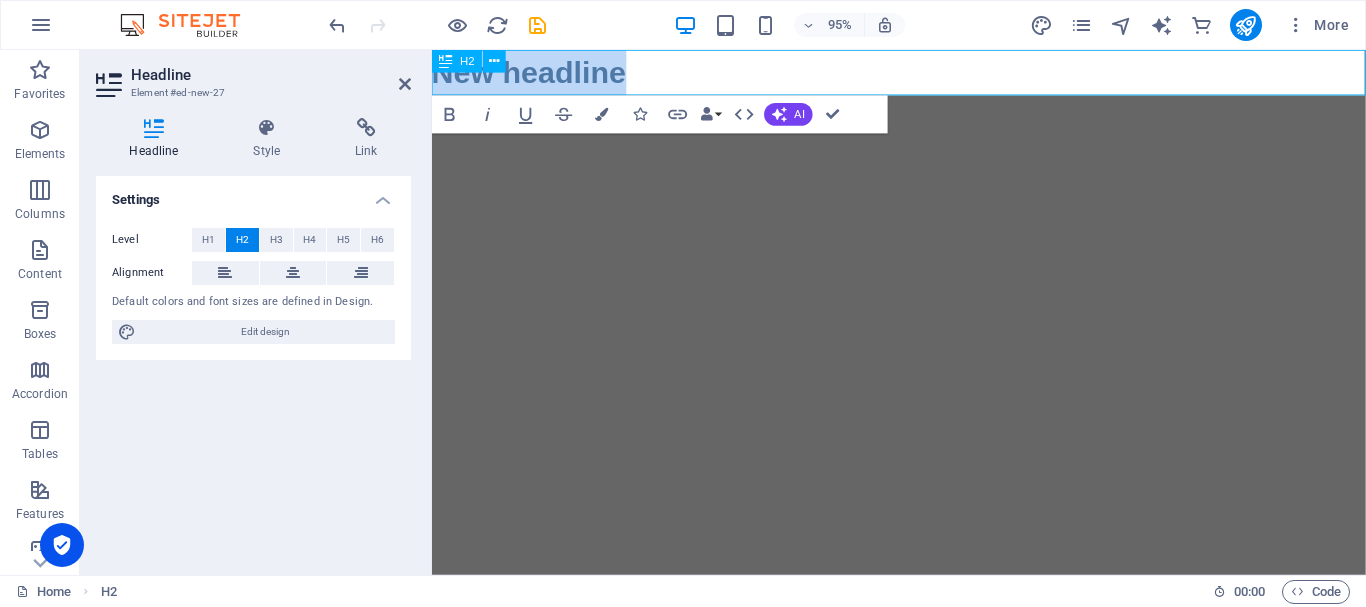click on "New headline" at bounding box center [923, 74] 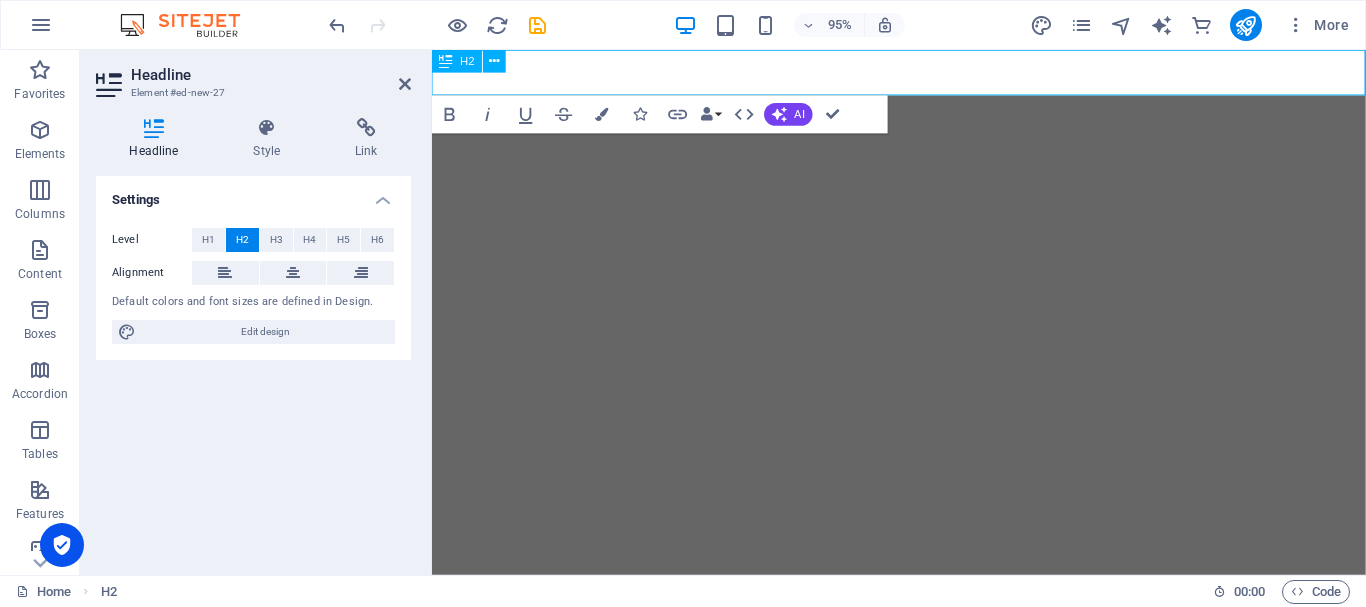 click at bounding box center (923, 74) 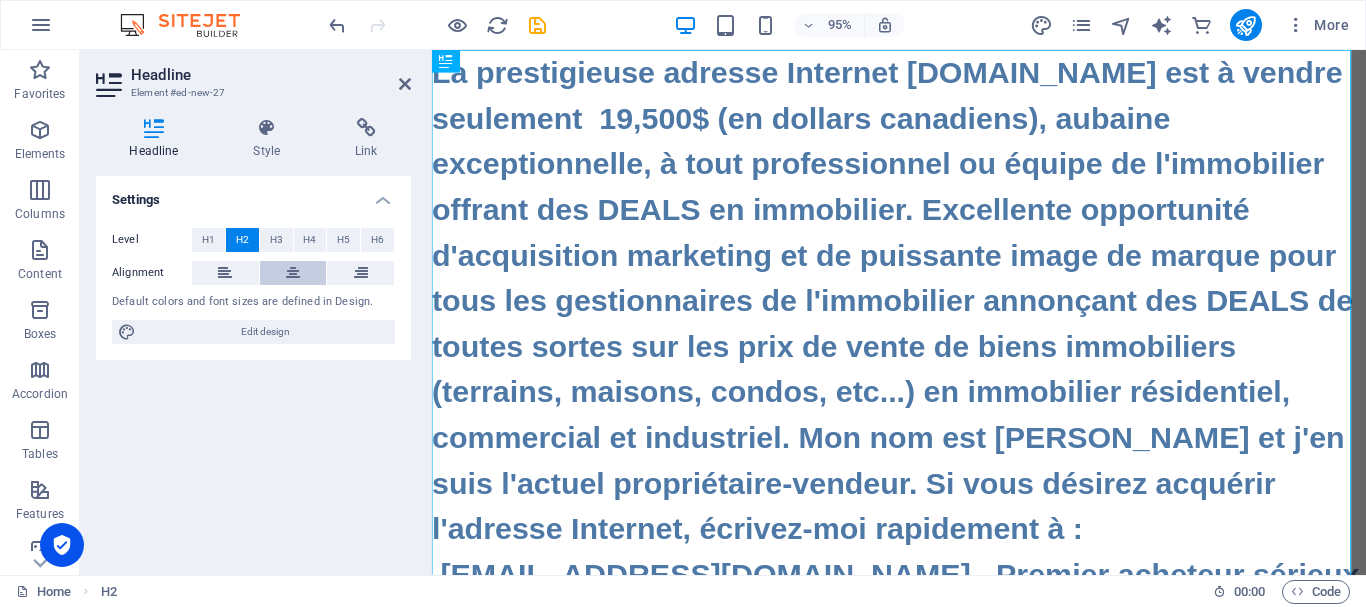 click at bounding box center [293, 273] 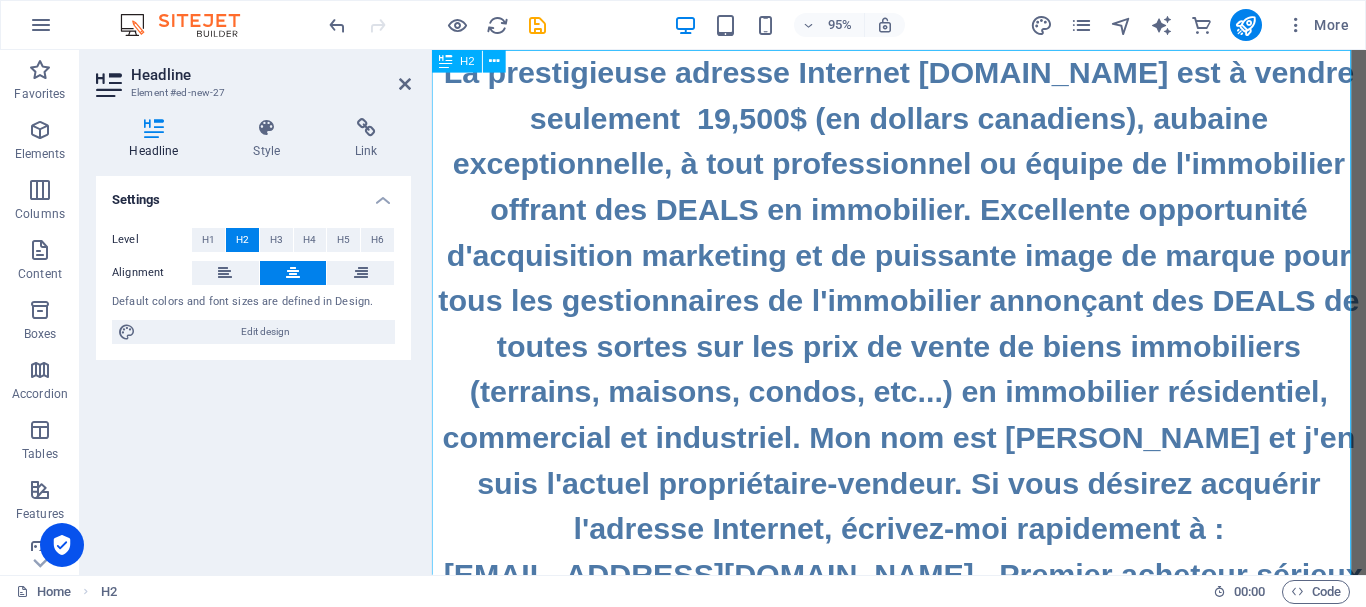 click on "La prestigieuse adresse Internet [DOMAIN_NAME] est à vendre seulement  19,500$ (en dollars canadiens), aubaine exceptionnelle, à tout professionnel ou équipe de l'immobilier offrant des DEALS en immobilier. Excellente opportunité d'acquisition marketing et de puissante image de marque pour tous les gestionnaires de l'immobilier annonçant des DEALS de toutes sortes sur les prix de vente de biens immobiliers (terrains, maisons, condos, etc...) en immobilier résidentiel, commercial et industriel. Mon nom est [PERSON_NAME] et j'en suis l'actuel propriétaire-vendeur. Si vous désirez acquérir l'adresse Internet, écrivez-moi rapidement à :  [EMAIL_ADDRESS][DOMAIN_NAME] . Premier acheteur sérieux arrivé, premier servi." at bounding box center (923, 362) 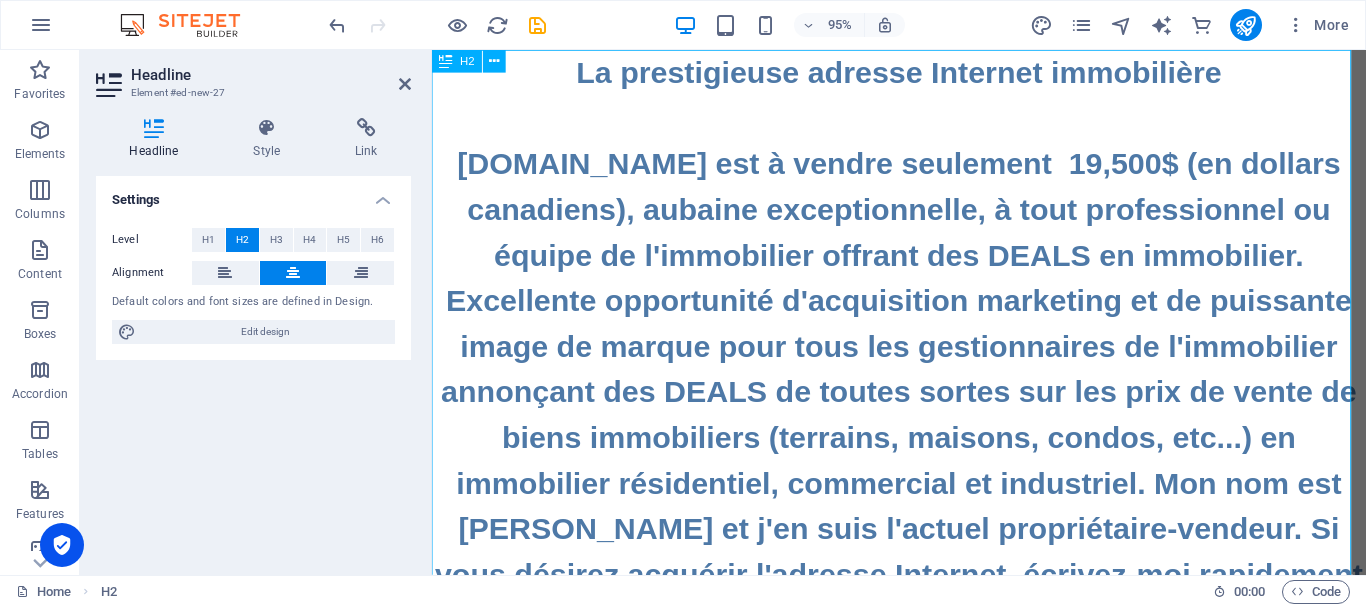 click on "La prestigieuse adresse Internet immobilière ‌ ‌[DOMAIN_NAME] est à vendre seulement  19,500$ (en dollars canadiens), aubaine exceptionnelle, à tout professionnel ou équipe de l'immobilier offrant des DEALS en immobilier. Excellente opportunité d'acquisition marketing et de puissante image de marque pour tous les gestionnaires de l'immobilier annonçant des DEALS de toutes sortes sur les prix de vente de biens immobiliers (terrains, maisons, condos, etc...) en immobilier résidentiel, commercial et industriel. Mon nom est [PERSON_NAME] et j'en suis l'actuel propriétaire-vendeur. Si vous désirez acquérir l'adresse Internet, écrivez-moi rapidement à :  [EMAIL_ADDRESS][DOMAIN_NAME] . Premier acheteur sérieux arrivé, premier servi." at bounding box center (923, 386) 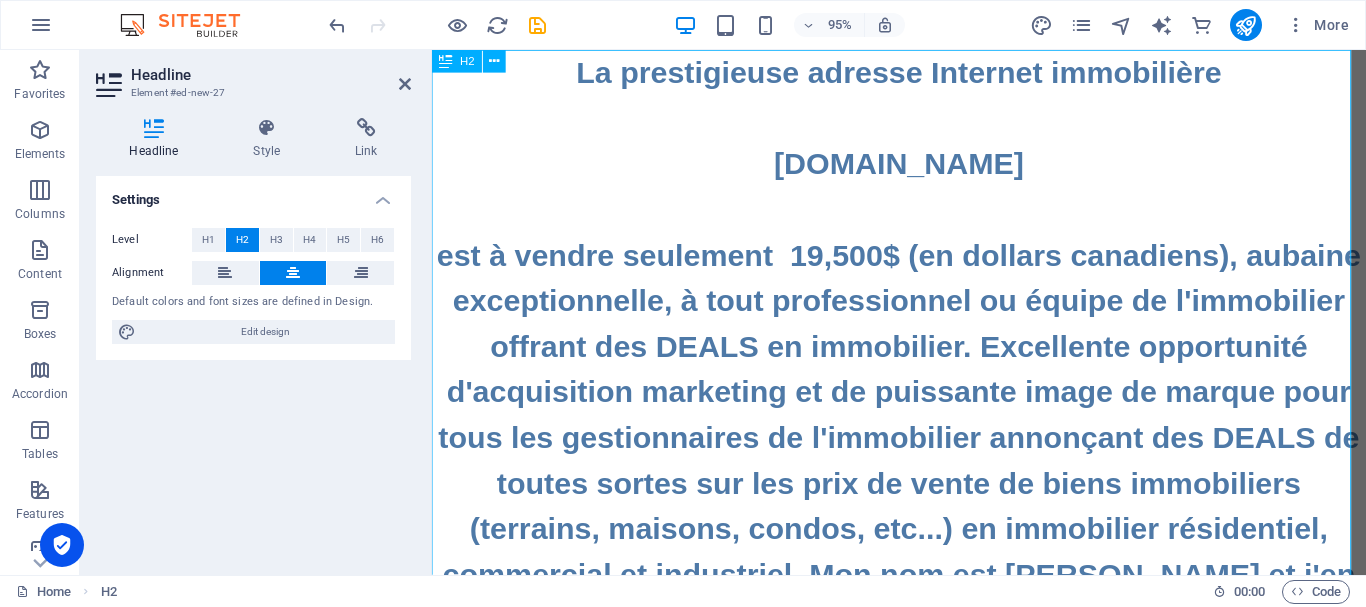 click on "La prestigieuse adresse Internet immobilière ‌ ‌[DOMAIN_NAME]  ‌ ‌est à vendre seulement  19,500$ (en dollars canadiens), aubaine exceptionnelle, à tout professionnel ou équipe de l'immobilier offrant des DEALS en immobilier. Excellente opportunité d'acquisition marketing et de puissante image de marque pour tous les gestionnaires de l'immobilier annonçant des DEALS de toutes sortes sur les prix de vente de biens immobiliers (terrains, maisons, condos, etc...) en immobilier résidentiel, commercial et industriel. Mon nom est [PERSON_NAME] et j'en suis l'actuel propriétaire-vendeur. Si vous désirez acquérir l'adresse Internet, écrivez-moi rapidement à :  [EMAIL_ADDRESS][DOMAIN_NAME] . Premier acheteur sérieux arrivé, premier servi." at bounding box center [923, 434] 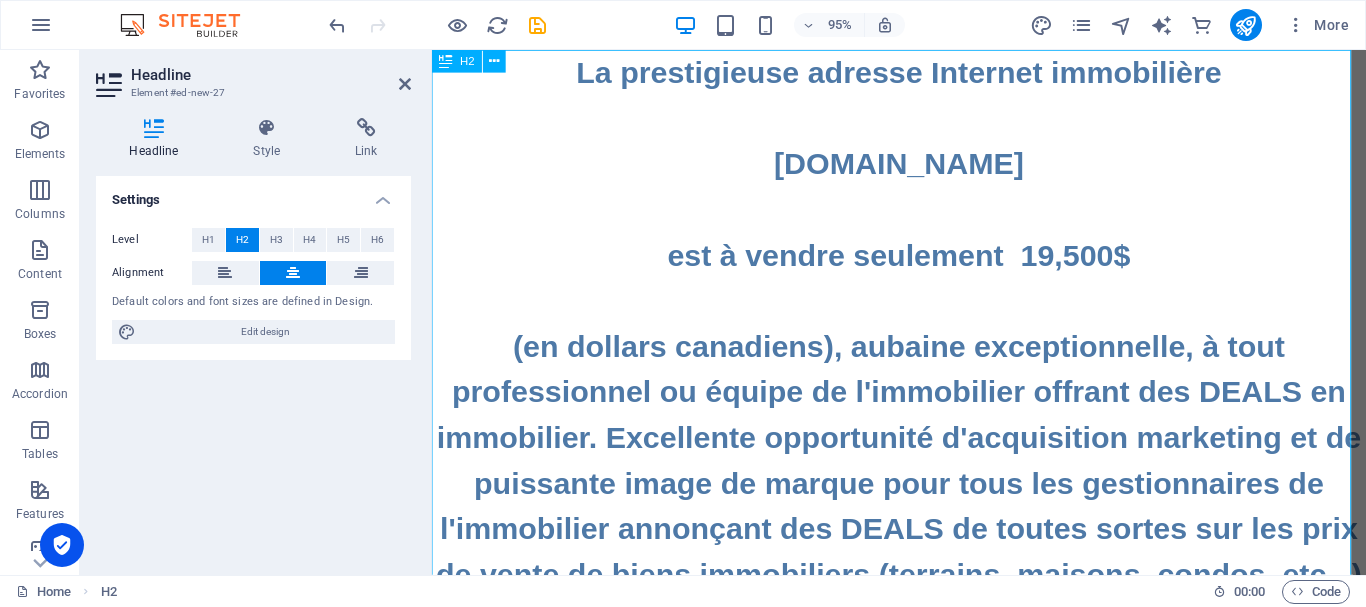 click on "La prestigieuse adresse Internet immobilière ‌ ‌[DOMAIN_NAME]  ‌ ‌est à vendre seulement  19,500$  ‌ ‌(en dollars canadiens), aubaine exceptionnelle, à tout professionnel ou équipe de l'immobilier offrant des DEALS en immobilier. Excellente opportunité d'acquisition marketing et de puissante image de marque pour tous les gestionnaires de l'immobilier annonçant des DEALS de toutes sortes sur les prix de vente de biens immobiliers (terrains, maisons, condos, etc...) en immobilier résidentiel, commercial et industriel. Mon nom est [PERSON_NAME] et j'en suis l'actuel propriétaire-vendeur. Si vous désirez acquérir l'adresse Internet, écrivez-moi rapidement à :  [EMAIL_ADDRESS][DOMAIN_NAME] . Premier acheteur sérieux arrivé, premier servi." at bounding box center (923, 458) 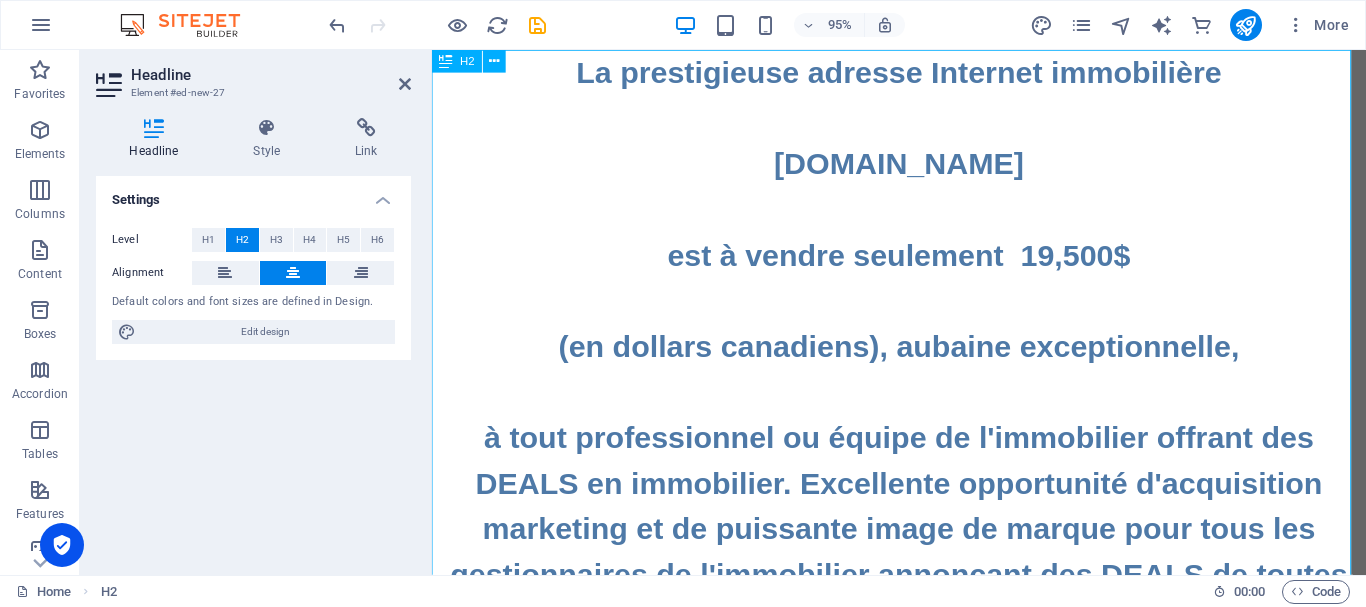 click on "La prestigieuse adresse Internet immobilière ‌ ‌[DOMAIN_NAME]  ‌ ‌est à vendre seulement  19,500$  ‌ ‌(en dollars canadiens), aubaine exceptionnelle,  ‌ ‌à tout professionnel ou équipe de l'immobilier offrant des DEALS en immobilier. Excellente opportunité d'acquisition marketing et de puissante image de marque pour tous les gestionnaires de l'immobilier annonçant des DEALS de toutes sortes sur les prix de vente de biens immobiliers (terrains, maisons, condos, etc...) en immobilier résidentiel, commercial et industriel. Mon nom est [PERSON_NAME] et j'en suis l'actuel propriétaire-vendeur. Si vous désirez acquérir l'adresse Internet, écrivez-moi rapidement à :  [EMAIL_ADDRESS][DOMAIN_NAME] . Premier acheteur sérieux arrivé, premier servi." at bounding box center (923, 482) 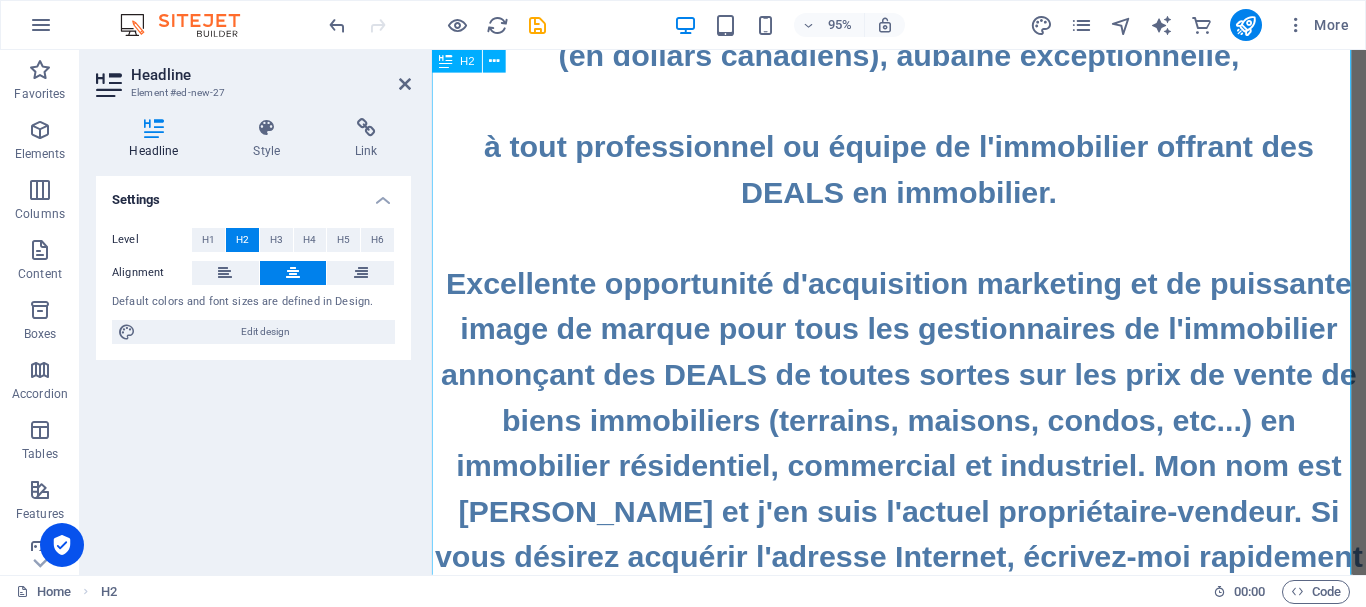 scroll, scrollTop: 400, scrollLeft: 0, axis: vertical 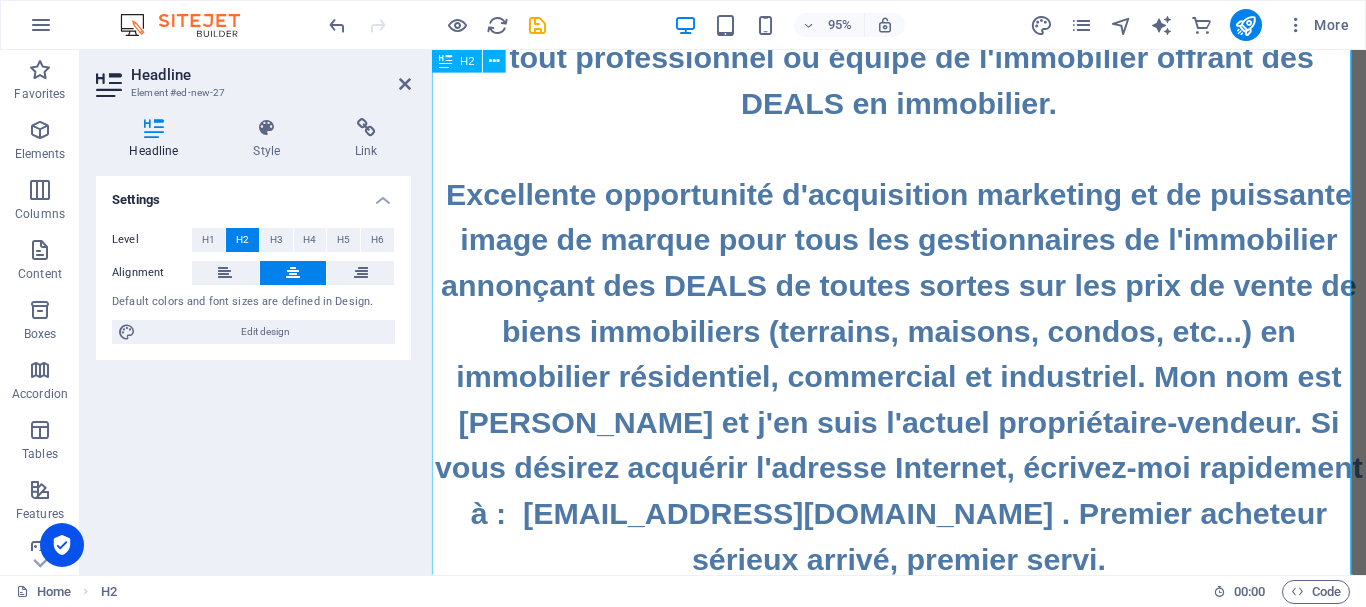 click on "La prestigieuse adresse Internet immobilière ‌ ‌[DOMAIN_NAME]  ‌ ‌est à vendre seulement  19,500$  ‌ ‌(en dollars canadiens), aubaine exceptionnelle,  ‌ ‌à tout professionnel ou équipe de l'immobilier offrant des DEALS en immobilier.  ‌ ‌Excellente opportunité d'acquisition marketing et de puissante image de marque pour tous les gestionnaires de l'immobilier annonçant des DEALS de toutes sortes sur les prix de vente de biens immobiliers (terrains, maisons, condos, etc...) en immobilier résidentiel, commercial et industriel. Mon nom est [PERSON_NAME] et j'en suis l'actuel propriétaire-vendeur. Si vous désirez acquérir l'adresse Internet, écrivez-moi rapidement à :  [EMAIL_ADDRESS][DOMAIN_NAME] . Premier acheteur sérieux arrivé, premier servi." at bounding box center (923, 130) 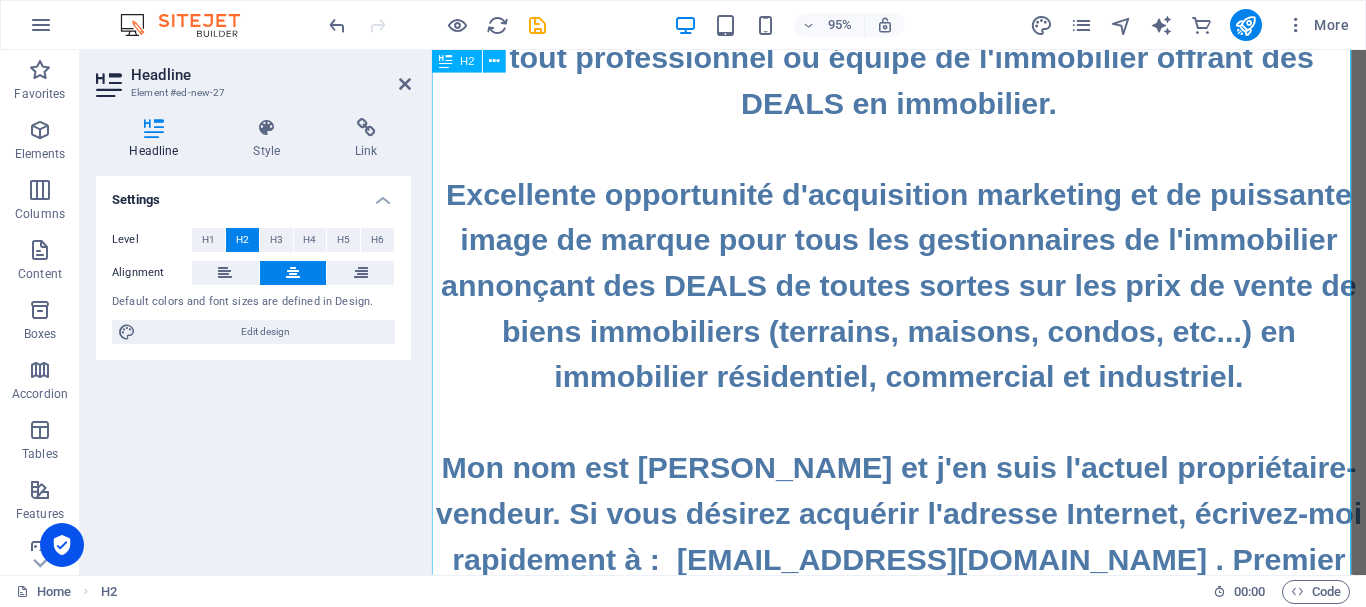 click on "La prestigieuse adresse Internet immobilière ‌ ‌[DOMAIN_NAME]  ‌ ‌est à vendre seulement  19,500$  ‌ ‌(en dollars canadiens), aubaine exceptionnelle,  ‌ ‌à tout professionnel ou équipe de l'immobilier offrant des DEALS en immobilier.  ‌ ‌Excellente opportunité d'acquisition marketing et de puissante image de marque pour tous les gestionnaires de l'immobilier annonçant des DEALS de toutes sortes sur les prix de vente de biens immobiliers (terrains, maisons, condos, etc...) en immobilier résidentiel, commercial et industriel.  ‌ ‌Mon nom est [PERSON_NAME] et j'en suis l'actuel propriétaire-vendeur. Si vous désirez acquérir l'adresse Internet, écrivez-moi rapidement à :  [EMAIL_ADDRESS][DOMAIN_NAME] . Premier acheteur sérieux arrivé, premier servi." at bounding box center [923, 154] 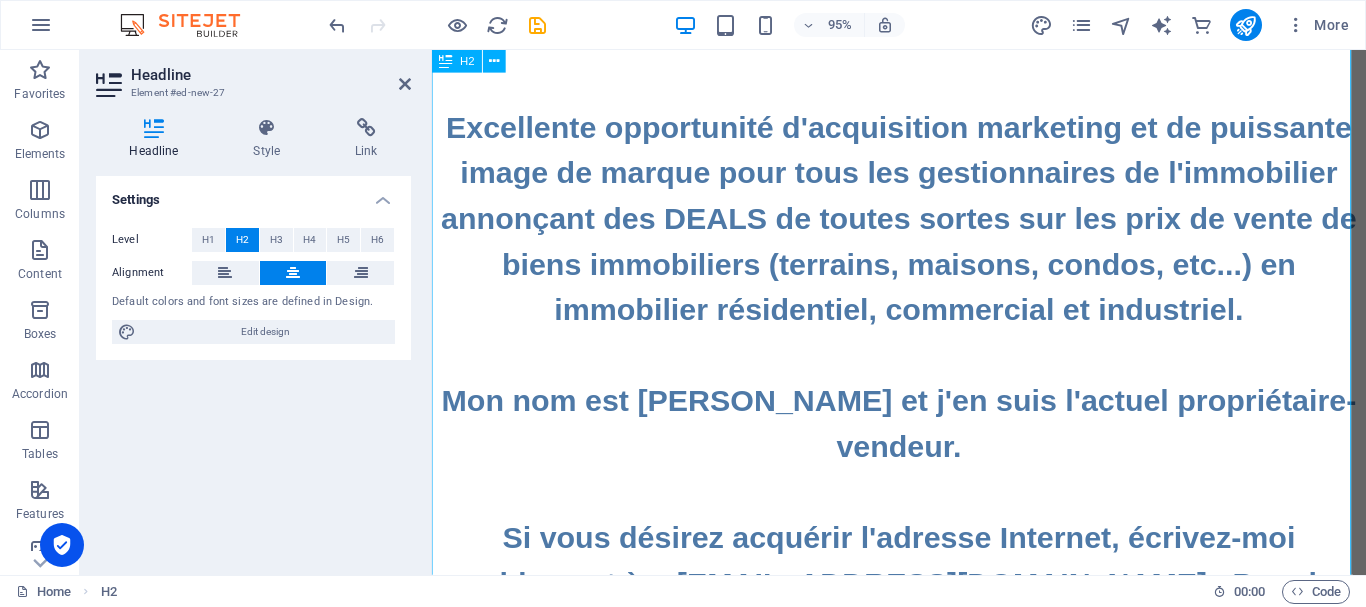 scroll, scrollTop: 503, scrollLeft: 0, axis: vertical 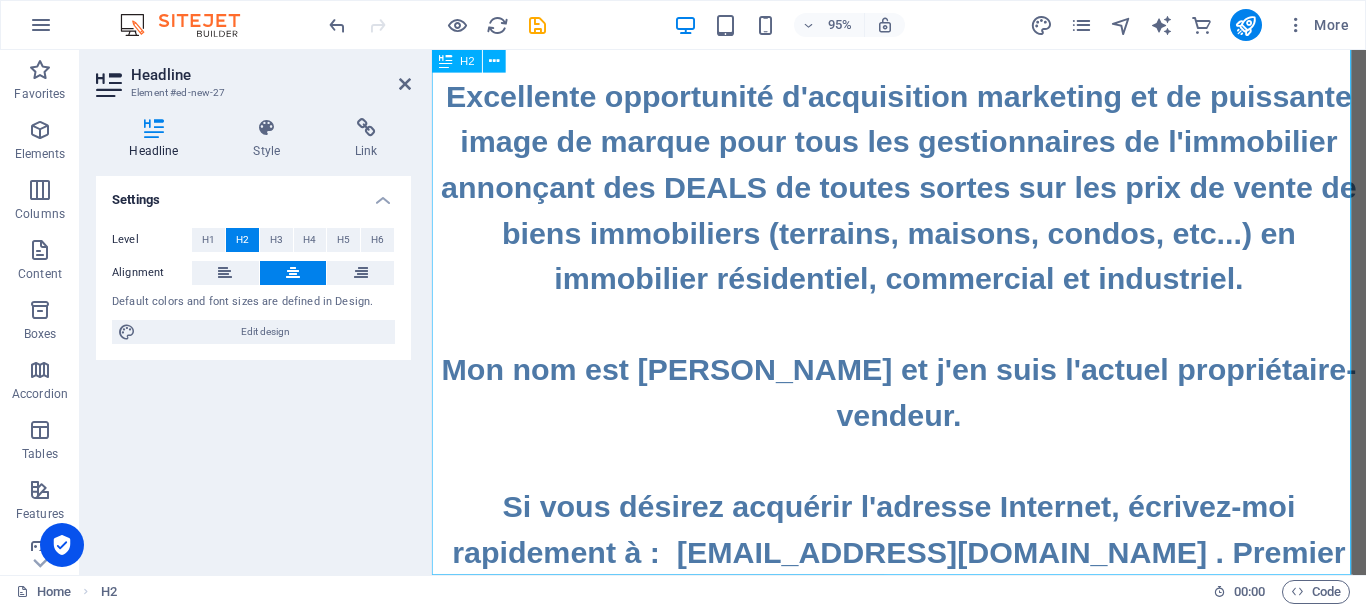 click on "La prestigieuse adresse Internet immobilière ‌ ‌[DOMAIN_NAME]  ‌ ‌est à vendre seulement  19,500$  ‌ ‌(en dollars canadiens), aubaine exceptionnelle,  ‌ ‌à tout professionnel ou équipe de l'immobilier offrant des DEALS en immobilier.  ‌ ‌Excellente opportunité d'acquisition marketing et de puissante image de marque pour tous les gestionnaires de l'immobilier annonçant des DEALS de toutes sortes sur les prix de vente de biens immobiliers (terrains, maisons, condos, etc...) en immobilier résidentiel, commercial et industriel.  ‌ ‌Mon nom est [PERSON_NAME] et j'en suis l'actuel propriétaire-vendeur.  ‌ ‌Si vous désirez acquérir l'adresse Internet, écrivez-moi rapidement à :  [EMAIL_ADDRESS][DOMAIN_NAME] . Premier acheteur sérieux arrivé, premier servi." at bounding box center [923, 99] 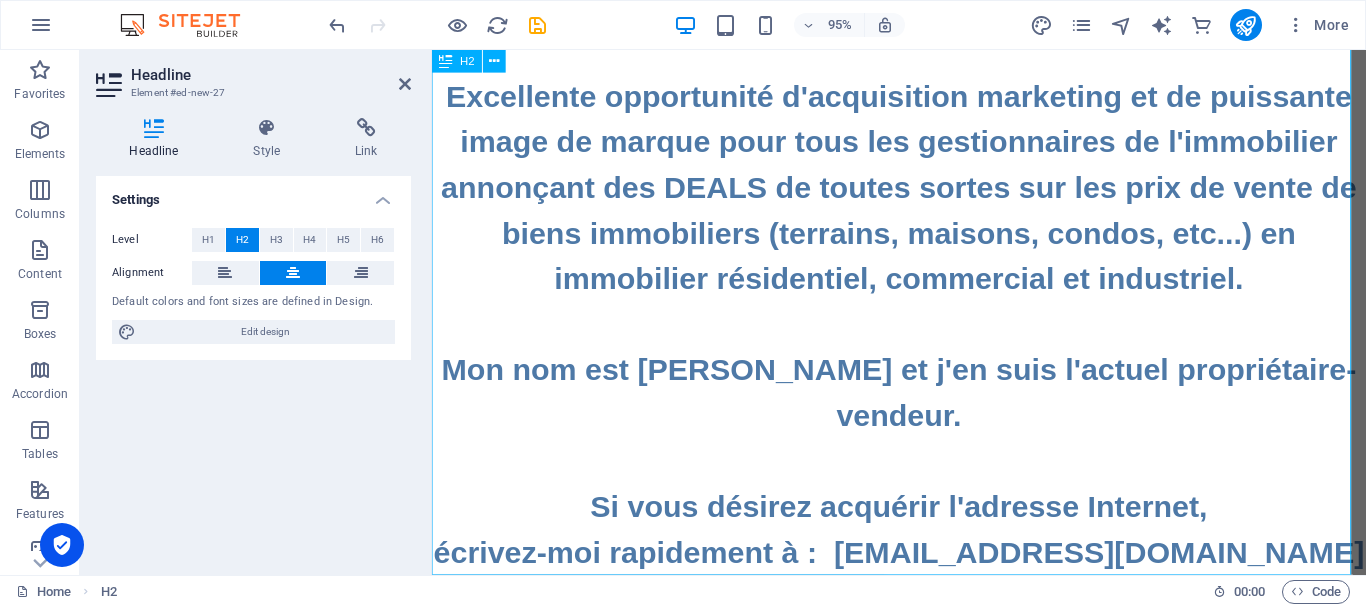 click on "La prestigieuse adresse Internet immobilière ‌ ‌[DOMAIN_NAME]  ‌ ‌est à vendre seulement  19,500$  ‌ ‌(en dollars canadiens), aubaine exceptionnelle,  ‌ ‌à tout professionnel ou équipe de l'immobilier offrant des DEALS en immobilier.  ‌ ‌Excellente opportunité d'acquisition marketing et de puissante image de marque pour tous les gestionnaires de l'immobilier annonçant des DEALS de toutes sortes sur les prix de vente de biens immobiliers (terrains, maisons, condos, etc...) en immobilier résidentiel, commercial et industriel.  ‌ ‌Mon nom est [PERSON_NAME] et j'en suis l'actuel propriétaire-vendeur.  ‌ ‌Si vous désirez acquérir l'adresse Internet,  ‌écrivez-moi rapidement à :  [EMAIL_ADDRESS][DOMAIN_NAME] . Premier acheteur sérieux arrivé, premier servi." at bounding box center [923, 99] 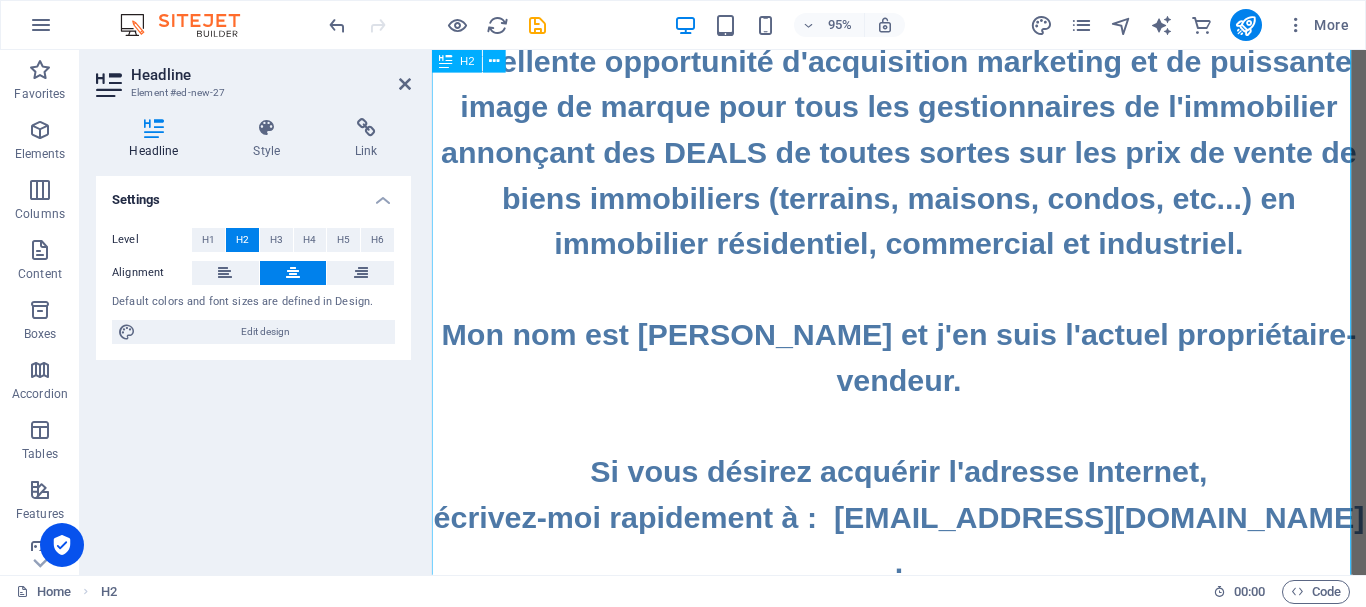 scroll, scrollTop: 551, scrollLeft: 0, axis: vertical 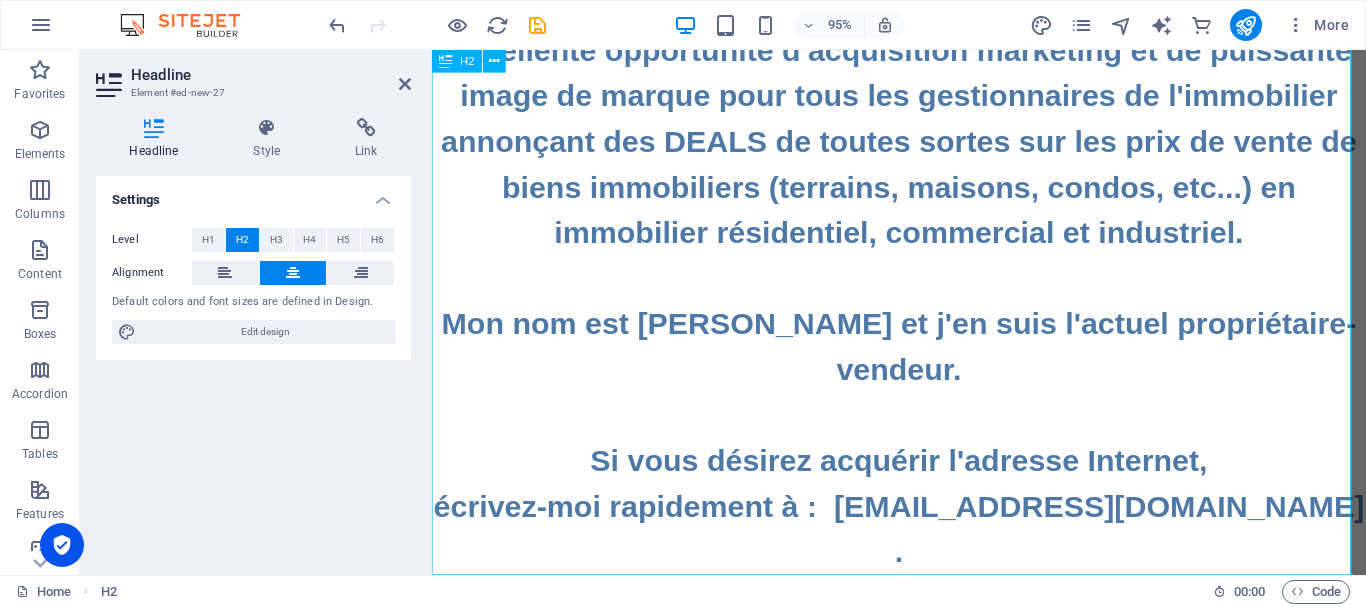 click on "La prestigieuse adresse Internet immobilière ‌ ‌[DOMAIN_NAME]  ‌ ‌est à vendre seulement  19,500$  ‌ ‌(en dollars canadiens), aubaine exceptionnelle,  ‌ ‌à tout professionnel ou équipe de l'immobilier offrant des DEALS en immobilier.  ‌ ‌Excellente opportunité d'acquisition marketing et de puissante image de marque pour tous les gestionnaires de l'immobilier annonçant des DEALS de toutes sortes sur les prix de vente de biens immobiliers (terrains, maisons, condos, etc...) en immobilier résidentiel, commercial et industriel.  ‌ ‌Mon nom est [PERSON_NAME] et j'en suis l'actuel propriétaire-vendeur.  ‌ ‌Si vous désirez acquérir l'adresse Internet,  ‌écrivez-moi rapidement à :  [EMAIL_ADDRESS][DOMAIN_NAME] .  ‌ ‌Premier acheteur sérieux arrivé, premier servi." at bounding box center [923, 99] 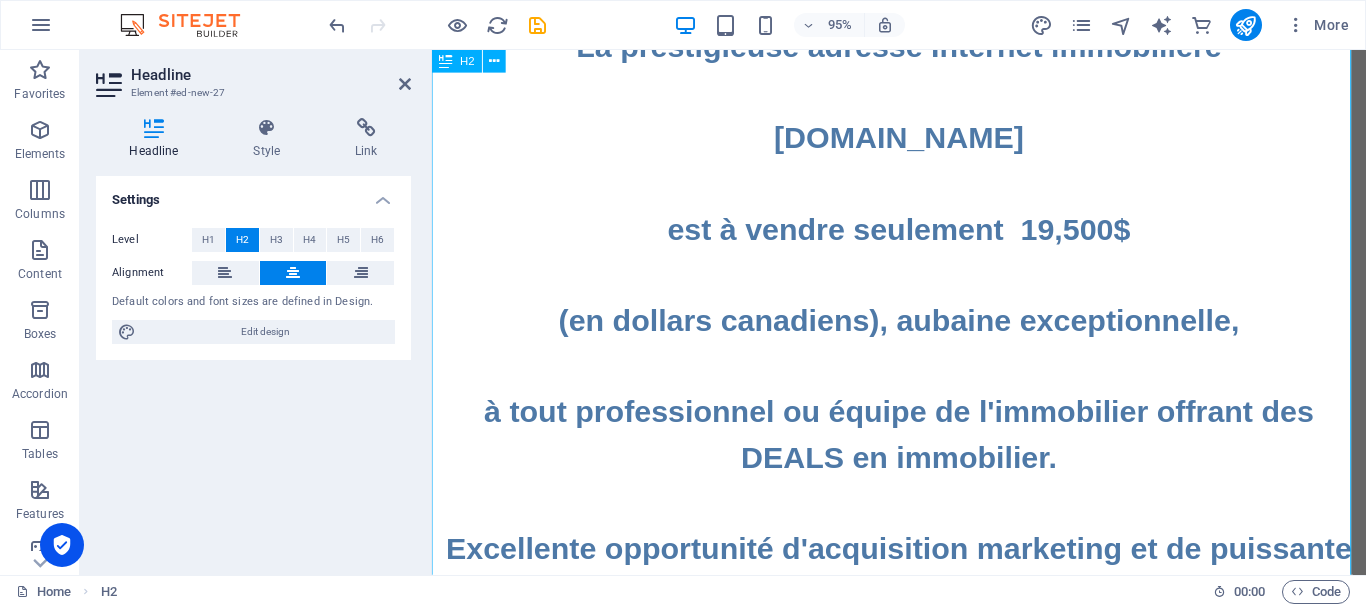 scroll, scrollTop: 0, scrollLeft: 0, axis: both 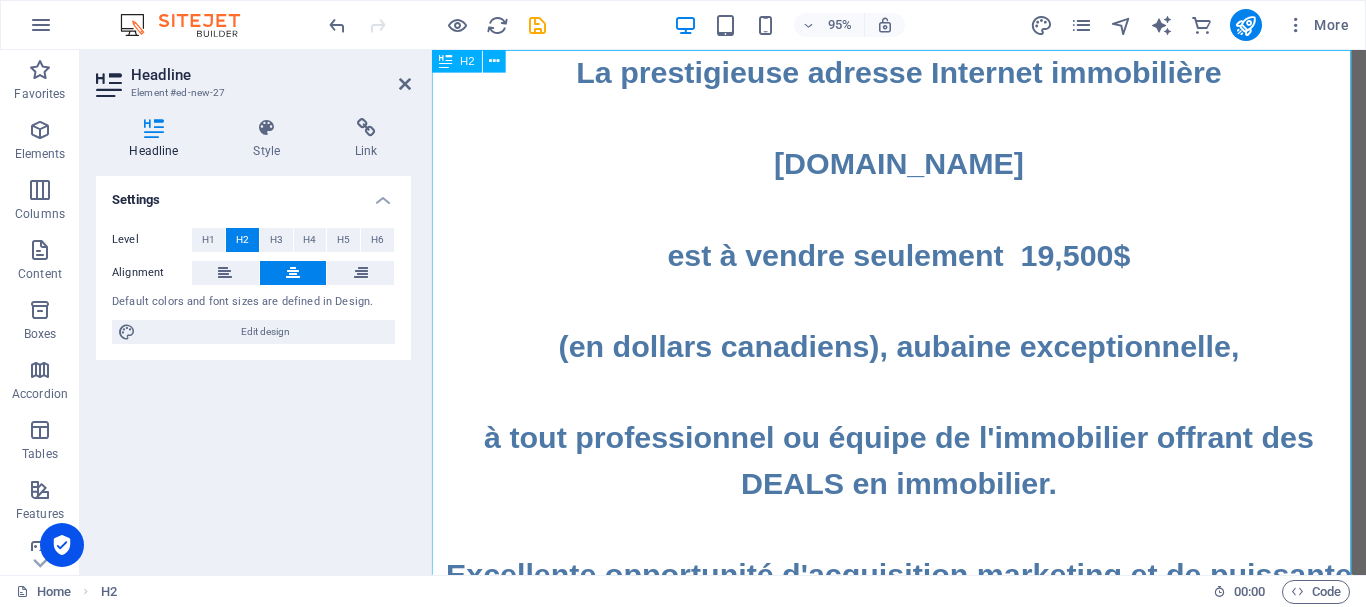 click on "La prestigieuse adresse Internet immobilière ‌ ‌[DOMAIN_NAME]  ‌ ‌est à vendre seulement  19,500$  ‌ ‌(en dollars canadiens), aubaine exceptionnelle,  ‌ ‌à tout professionnel ou équipe de l'immobilier offrant des DEALS en immobilier.  ‌ ‌Excellente opportunité d'acquisition marketing et de puissante image de marque pour tous les gestionnaires de l'immobilier annonçant des DEALS de toutes sortes sur les prix de vente de biens immobiliers (terrains, maisons, condos, etc...) en immobilier résidentiel, commercial et industriel.  ‌ ‌Mon nom est [PERSON_NAME] et j'en suis l'actuel propriétaire-vendeur.  ‌ ‌Si vous désirez acquérir l'adresse Internet,  ‌écrivez-moi rapidement à :  [EMAIL_ADDRESS][DOMAIN_NAME] .  ‌ ‌Premier acheteur sérieux arrivé, premier servi. ‌ ‌ ‌ ‌ ‌" at bounding box center (923, 770) 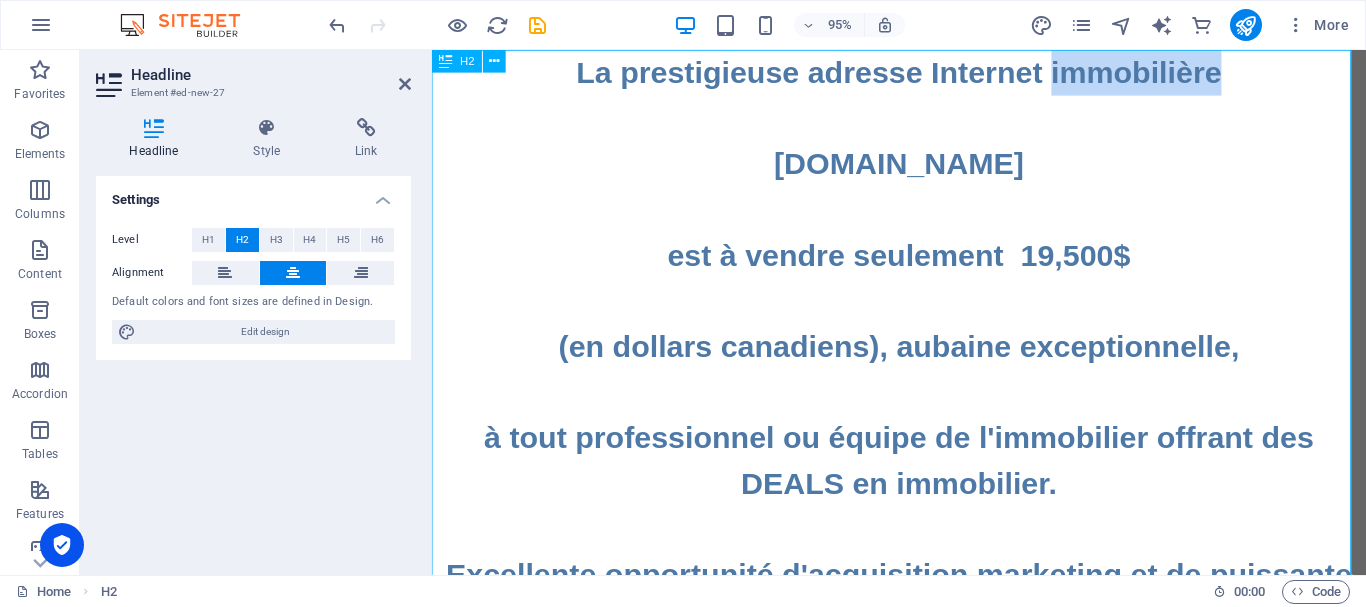 click on "La prestigieuse adresse Internet immobilière ‌ ‌[DOMAIN_NAME]  ‌ ‌est à vendre seulement  19,500$  ‌ ‌(en dollars canadiens), aubaine exceptionnelle,  ‌ ‌à tout professionnel ou équipe de l'immobilier offrant des DEALS en immobilier.  ‌ ‌Excellente opportunité d'acquisition marketing et de puissante image de marque pour tous les gestionnaires de l'immobilier annonçant des DEALS de toutes sortes sur les prix de vente de biens immobiliers (terrains, maisons, condos, etc...) en immobilier résidentiel, commercial et industriel.  ‌ ‌Mon nom est [PERSON_NAME] et j'en suis l'actuel propriétaire-vendeur.  ‌ ‌Si vous désirez acquérir l'adresse Internet,  ‌écrivez-moi rapidement à :  [EMAIL_ADDRESS][DOMAIN_NAME] .  ‌ ‌Premier acheteur sérieux arrivé, premier servi. ‌ ‌ ‌ ‌ ‌" at bounding box center [923, 770] 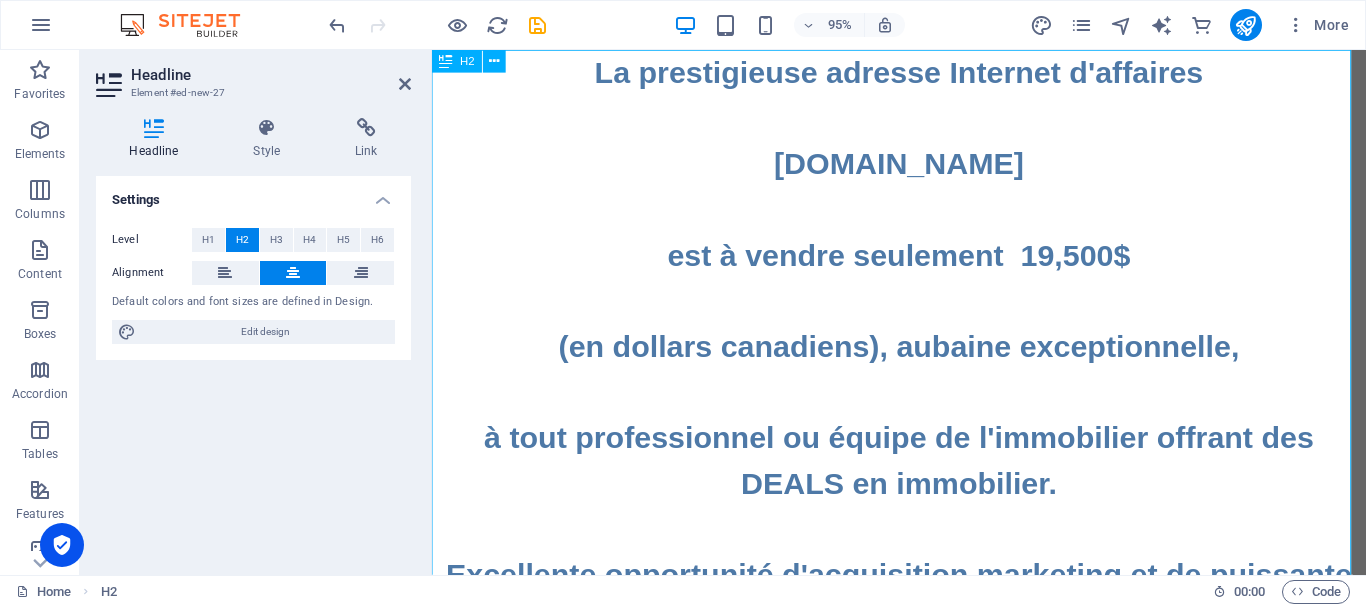 drag, startPoint x: 799, startPoint y: 166, endPoint x: 1111, endPoint y: 174, distance: 312.10254 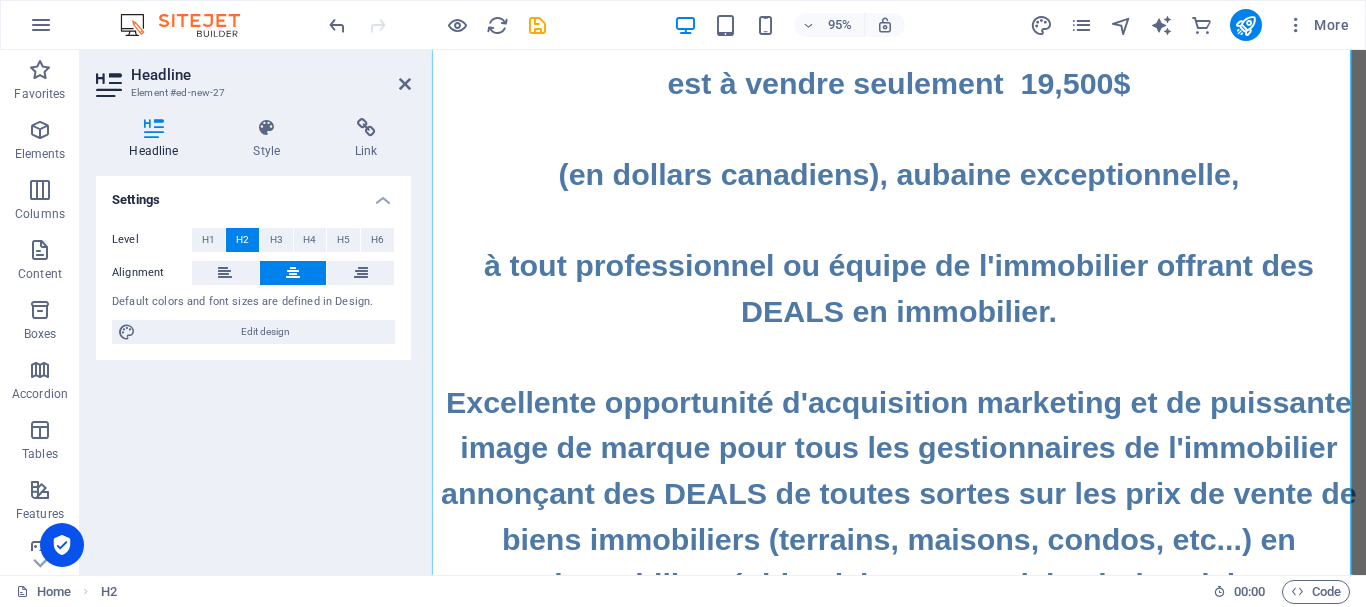 scroll, scrollTop: 200, scrollLeft: 0, axis: vertical 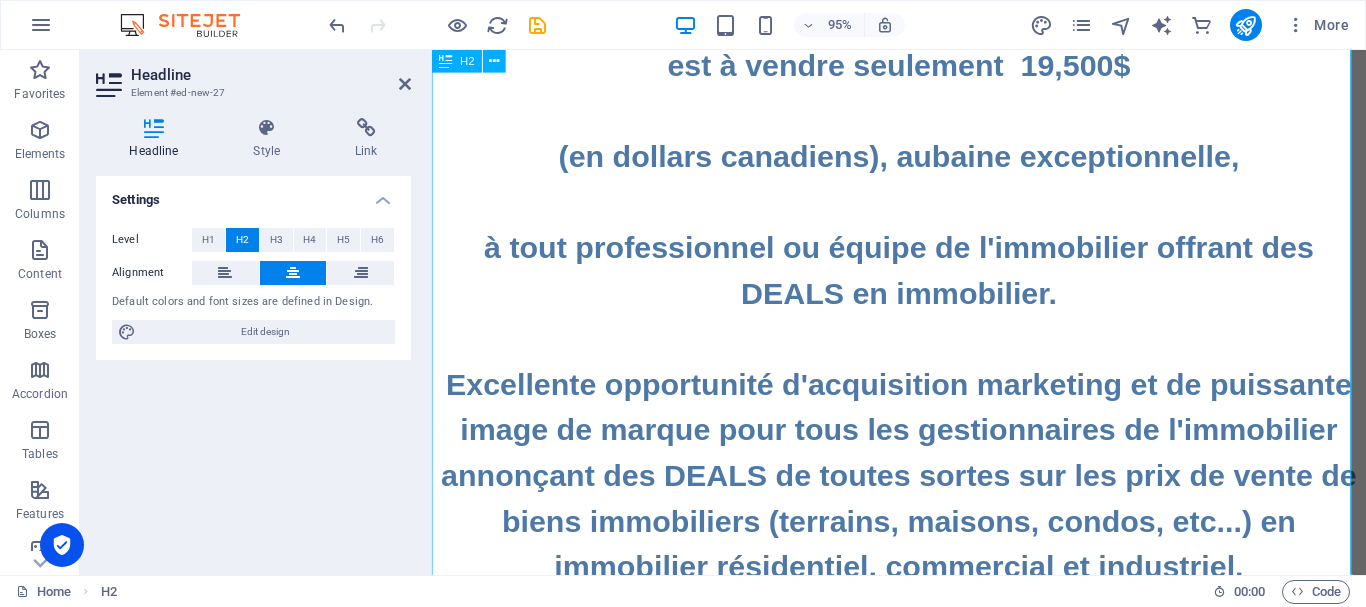 click on "La prestigieuse adresse Internet ​d'affaires ‌ ‌www.​[DOMAIN_NAME] ‌ ‌est à vendre seulement  19,500$  ‌ ‌(en dollars canadiens), aubaine exceptionnelle,  ‌ ‌à tout professionnel ou équipe de l'immobilier offrant des DEALS en immobilier.  ‌ ‌Excellente opportunité d'acquisition marketing et de puissante image de marque pour tous les gestionnaires de l'immobilier annonçant des DEALS de toutes sortes sur les prix de vente de biens immobiliers (terrains, maisons, condos, etc...) en immobilier résidentiel, commercial et industriel.  ‌ ‌Mon nom est [PERSON_NAME] et j'en suis l'actuel propriétaire-vendeur.  ‌ ‌Si vous désirez acquérir l'adresse Internet,  ‌écrivez-moi rapidement à :  [EMAIL_ADDRESS][DOMAIN_NAME] .  ‌ ‌Premier acheteur sérieux arrivé, premier servi. ‌ ‌ ‌ ‌ ‌" at bounding box center (923, 570) 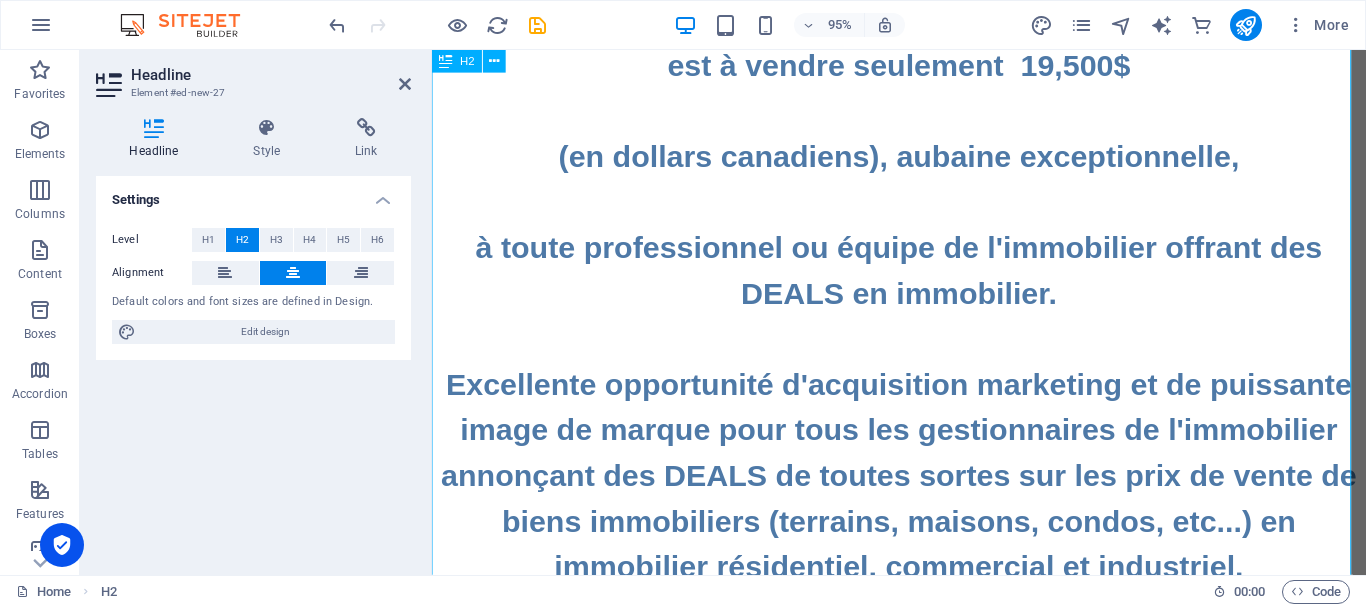 click on "La prestigieuse adresse Internet d'affaires ‌ ‌[DOMAIN_NAME] ‌ ‌est à vendre seulement  19,500$  ‌ ‌(en dollars canadiens), aubaine exceptionnelle,  ‌ ‌à toute professionnel ou équipe de l'immobilier offrant des DEALS en immobilier.  ‌ ‌Excellente opportunité d'acquisition marketing et de puissante image de marque pour tous les gestionnaires de l'immobilier annonçant des DEALS de toutes sortes sur les prix de vente de biens immobiliers (terrains, maisons, condos, etc...) en immobilier résidentiel, commercial et industriel.  ‌ ‌Mon nom est [PERSON_NAME] et j'en suis l'actuel propriétaire-vendeur.  ‌ ‌Si vous désirez acquérir l'adresse Internet,  ‌écrivez-moi rapidement à :  [EMAIL_ADDRESS][DOMAIN_NAME] .  ‌ ‌Premier acheteur sérieux arrivé, premier servi. ‌ ‌ ‌ ‌ ‌" at bounding box center [923, 570] 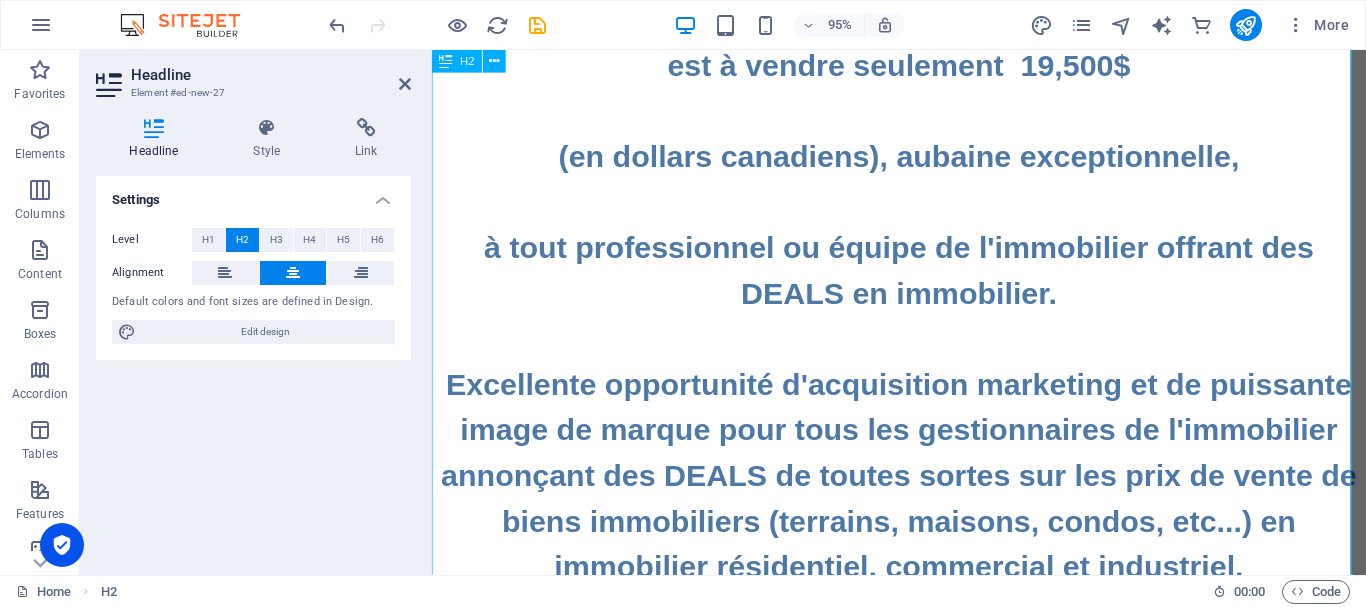 click on "La prestigieuse adresse Internet d'affaires ‌ ‌[DOMAIN_NAME] ‌ ‌est à vendre seulement  19,500$  ‌ ‌(en dollars canadiens), aubaine exceptionnelle,  ‌ ‌à tout professionnel ou équipe de l'immobilier offrant des DEALS en immobilier.  ‌ ‌Excellente opportunité d'acquisition marketing et de puissante image de marque pour tous les gestionnaires de l'immobilier annonçant des DEALS de toutes sortes sur les prix de vente de biens immobiliers (terrains, maisons, condos, etc...) en immobilier résidentiel, commercial et industriel.  ‌ ‌Mon nom est [PERSON_NAME] et j'en suis l'actuel propriétaire-vendeur.  ‌ ‌Si vous désirez acquérir l'adresse Internet,  ‌écrivez-moi rapidement à :  [EMAIL_ADDRESS][DOMAIN_NAME] .  ‌ ‌Premier acheteur sérieux arrivé, premier servi. ‌ ‌ ‌ ‌ ‌" at bounding box center [923, 570] 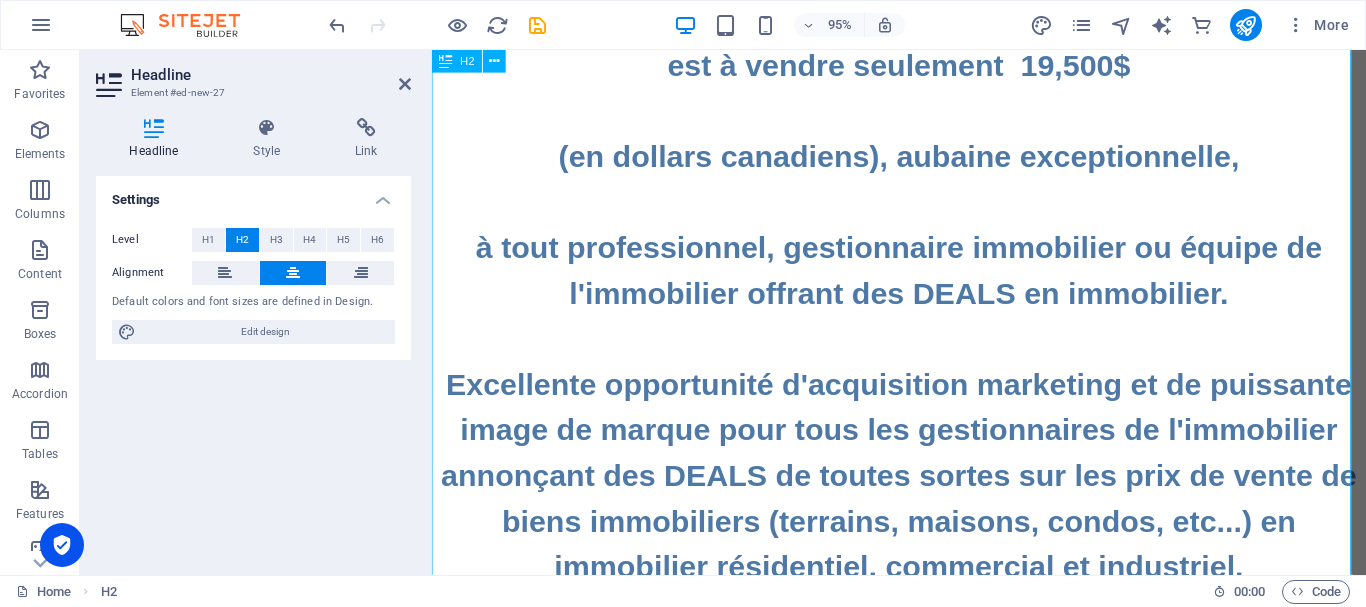 click on "La prestigieuse adresse Internet d'affaires ‌ ‌[DOMAIN_NAME] ‌ ‌est à vendre seulement  19,500$  ‌ ‌(en dollars canadiens), aubaine exceptionnelle,  ‌ ‌à tout professionnel, gestionnaire immobilier ou équipe de l'immobilier offrant des DEALS en immobilier.  ‌ ‌Excellente opportunité d'acquisition marketing et de puissante image de marque pour tous les gestionnaires de l'immobilier annonçant des DEALS de toutes sortes sur les prix de vente de biens immobiliers (terrains, maisons, condos, etc...) en immobilier résidentiel, commercial et industriel.  ‌ ‌Mon nom est [PERSON_NAME] et j'en suis l'actuel propriétaire-vendeur.  ‌ ‌Si vous désirez acquérir l'adresse Internet,  ‌écrivez-moi rapidement à :  [EMAIL_ADDRESS][DOMAIN_NAME] .  ‌ ‌Premier acheteur sérieux arrivé, premier servi. ‌ ‌ ‌ ‌ ‌" at bounding box center [923, 570] 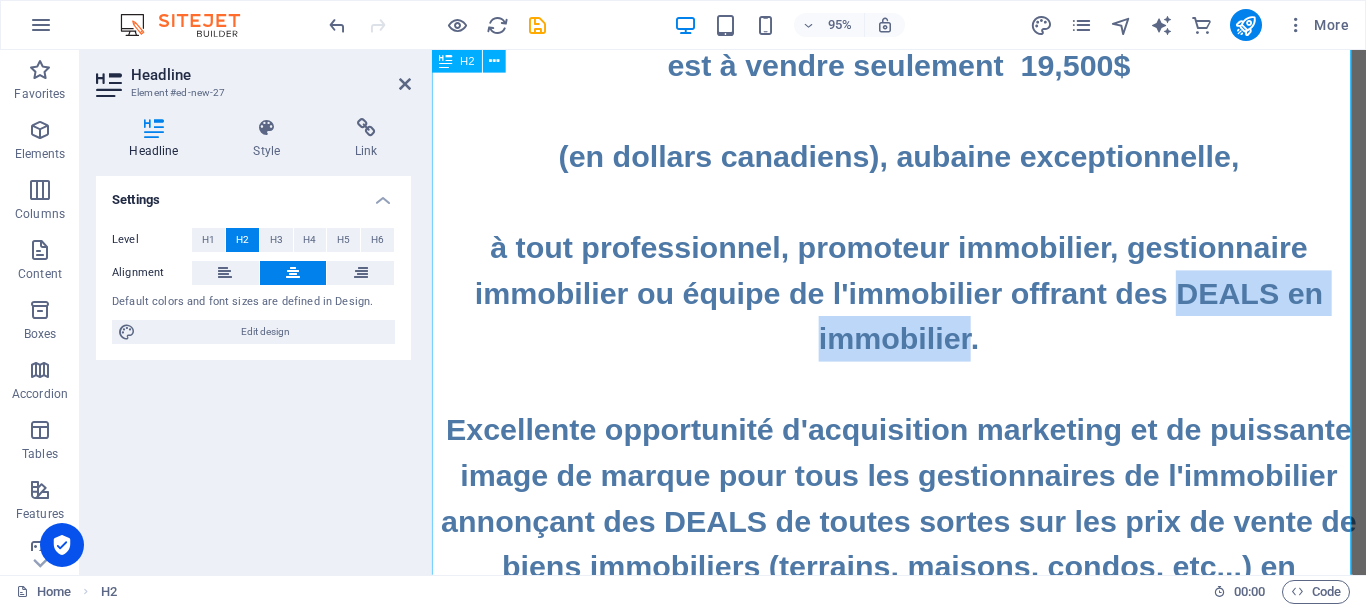 drag, startPoint x: 1201, startPoint y: 320, endPoint x: 987, endPoint y: 353, distance: 216.52945 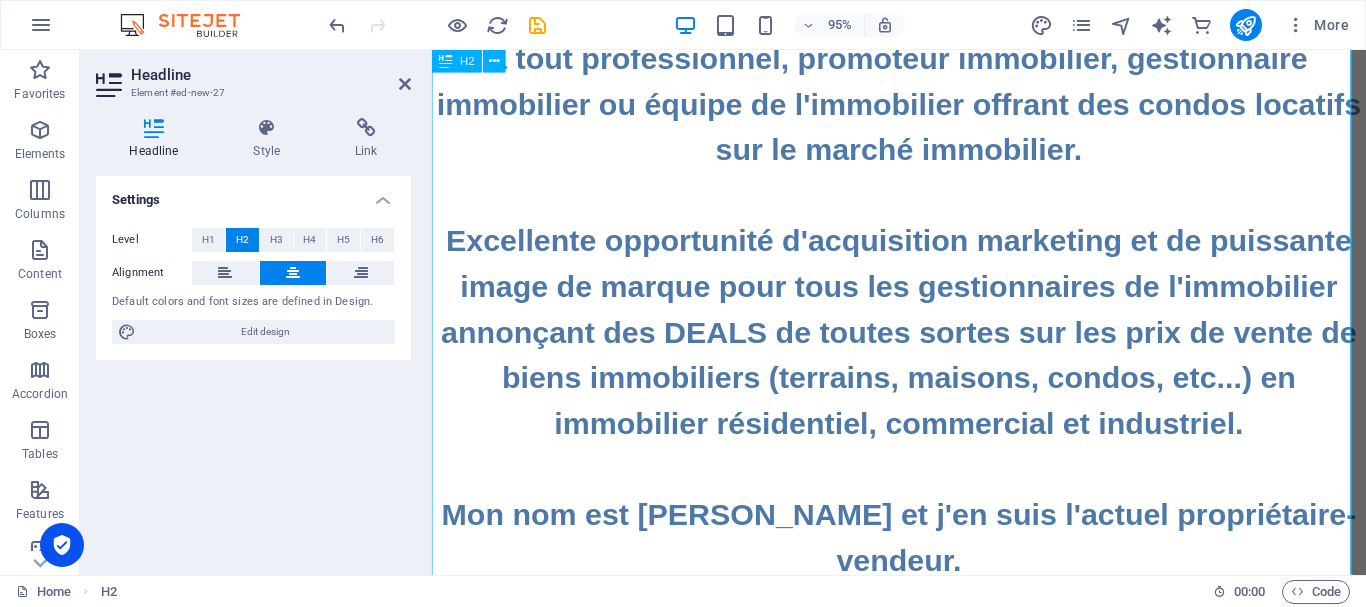 scroll, scrollTop: 400, scrollLeft: 0, axis: vertical 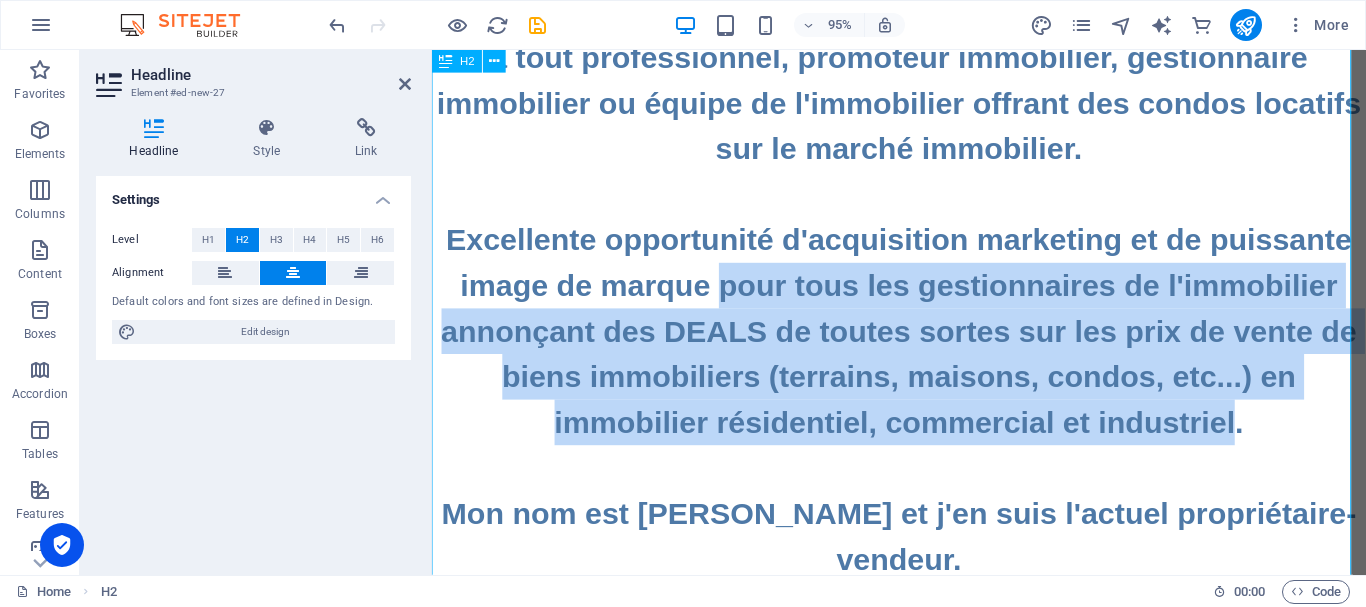 drag, startPoint x: 725, startPoint y: 299, endPoint x: 1266, endPoint y: 443, distance: 559.8366 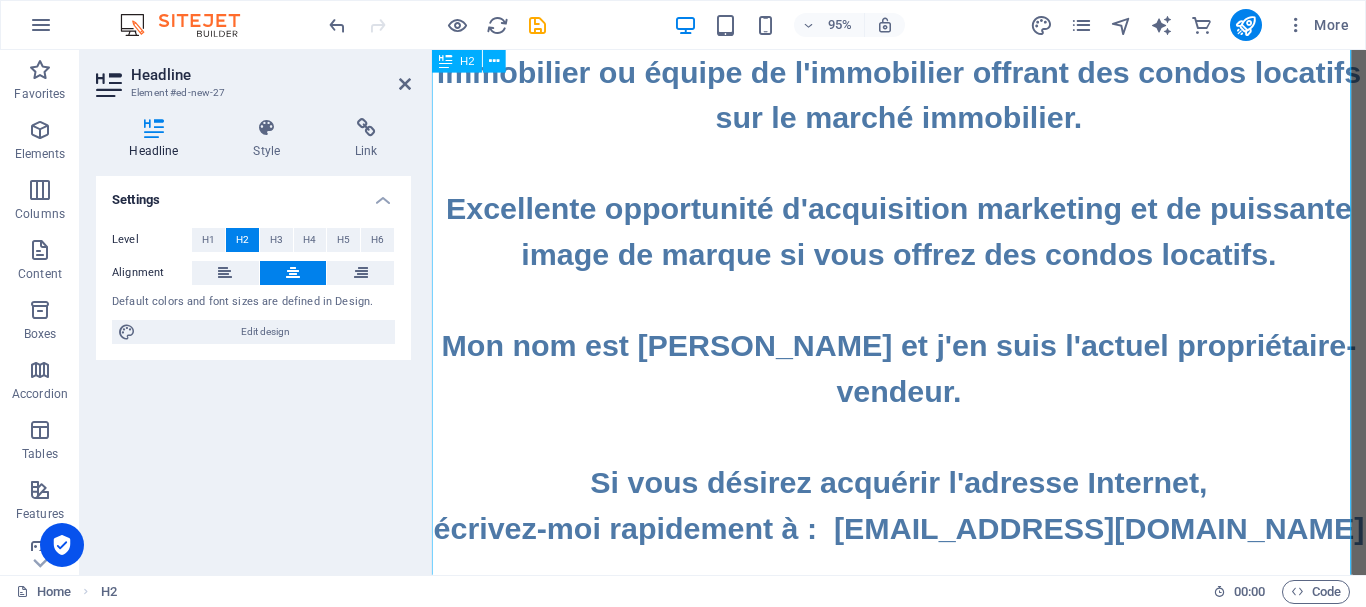 scroll, scrollTop: 600, scrollLeft: 0, axis: vertical 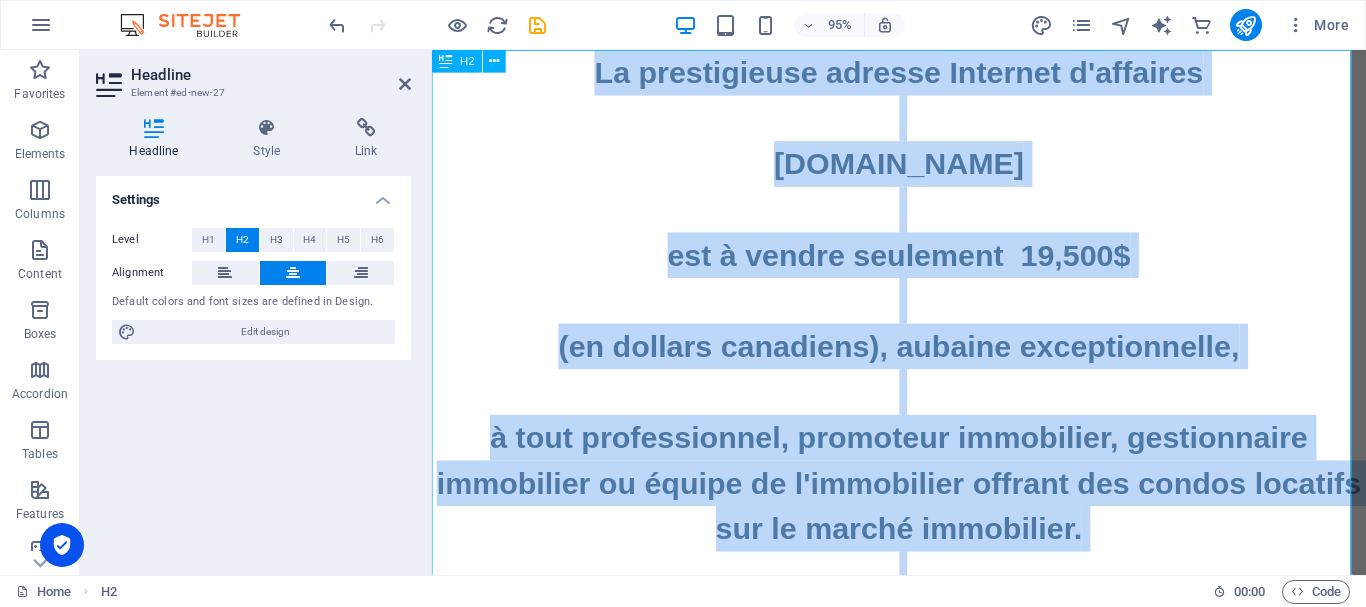 drag, startPoint x: 956, startPoint y: 549, endPoint x: 599, endPoint y: 78, distance: 591.0076 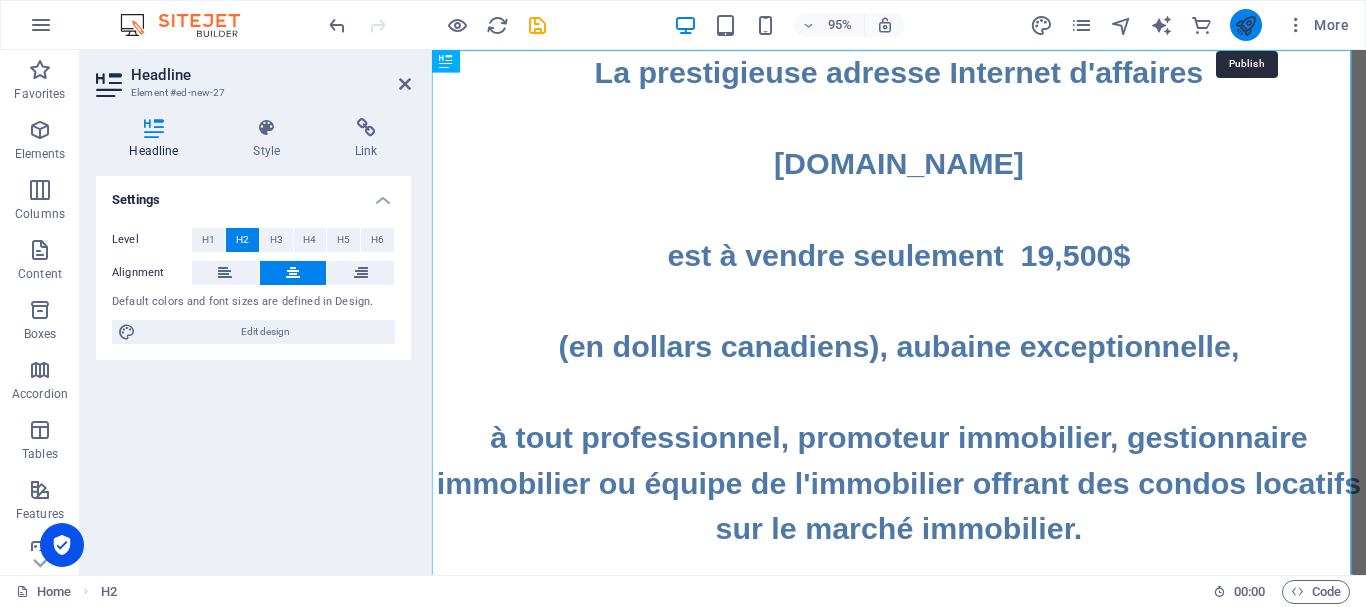 click at bounding box center [1245, 25] 